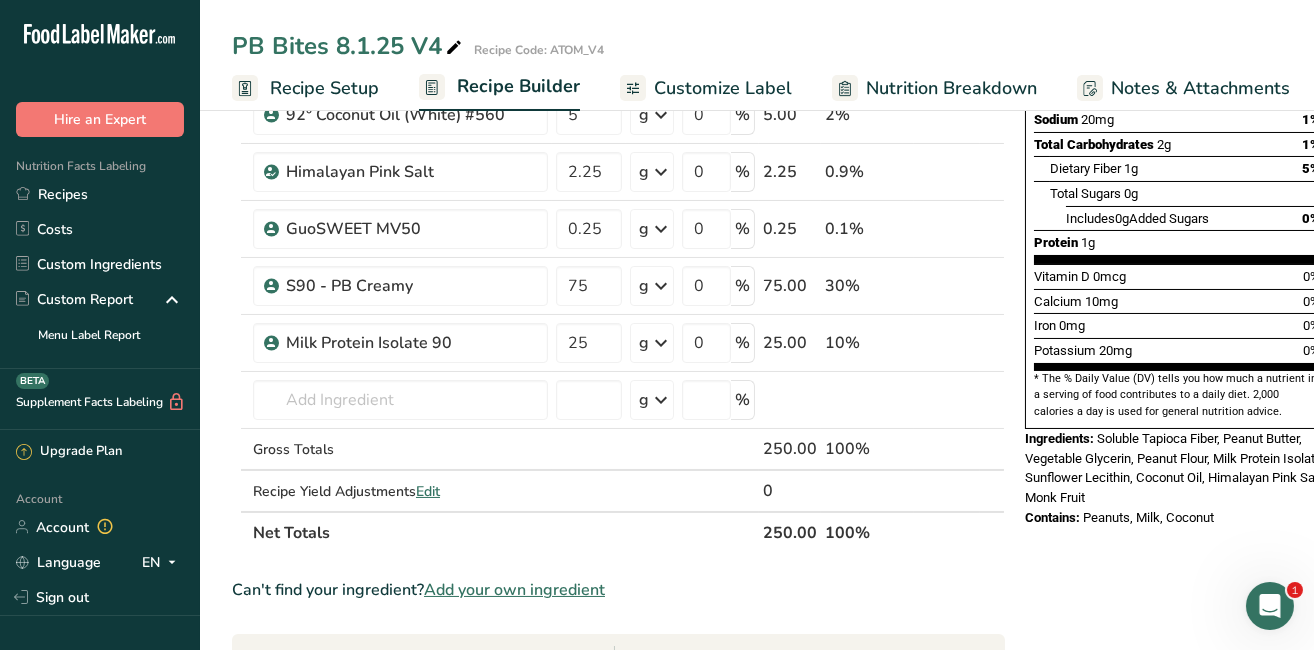 scroll, scrollTop: 400, scrollLeft: 0, axis: vertical 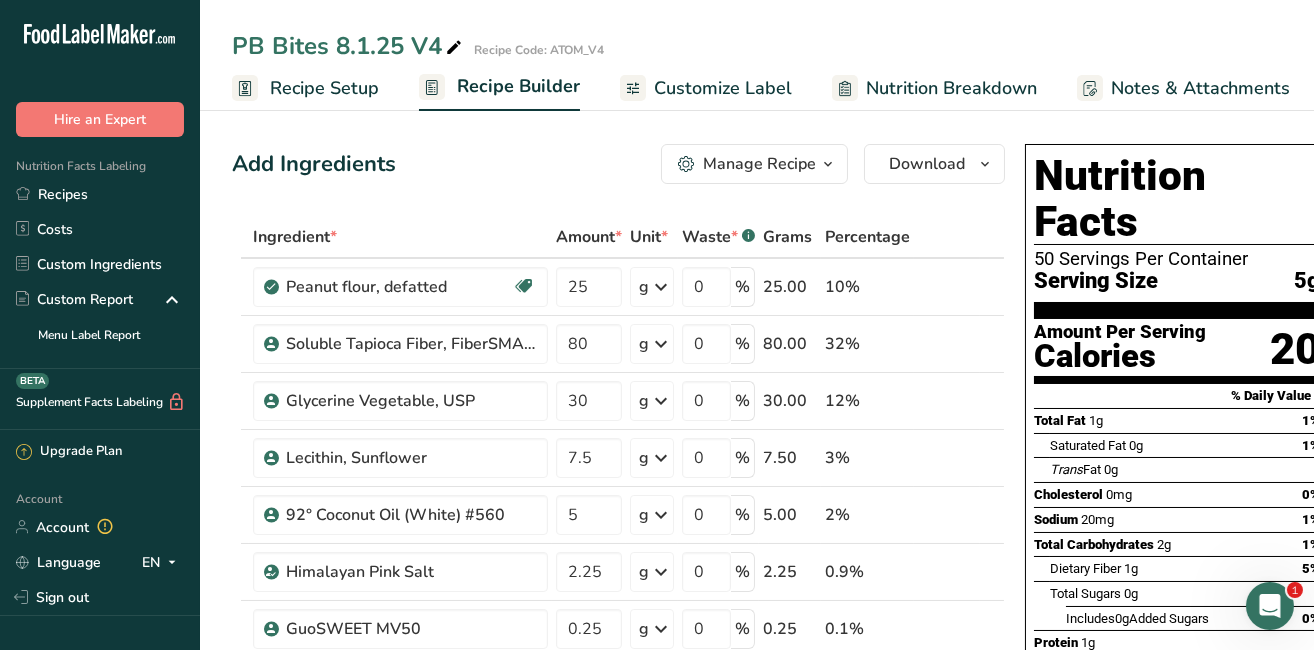 click on "Recipes" at bounding box center (100, 194) 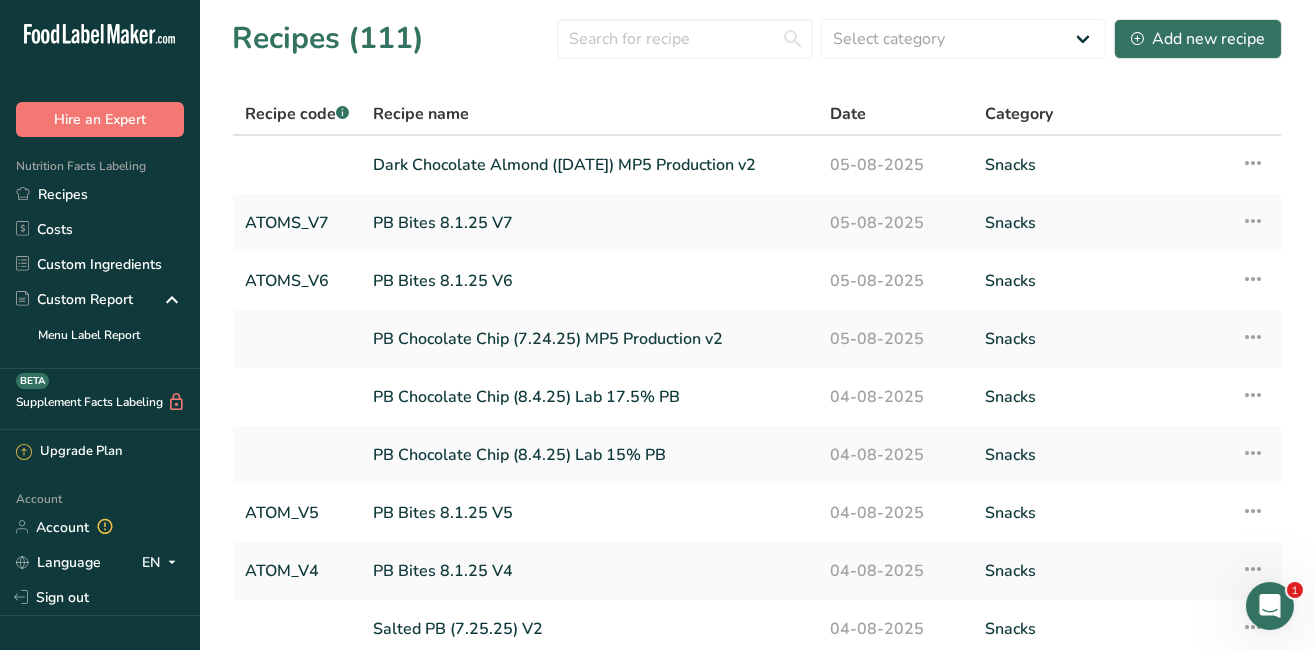 click on "Dark Chocolate Almond ([DATE]) MP5 Production v2" at bounding box center [589, 165] 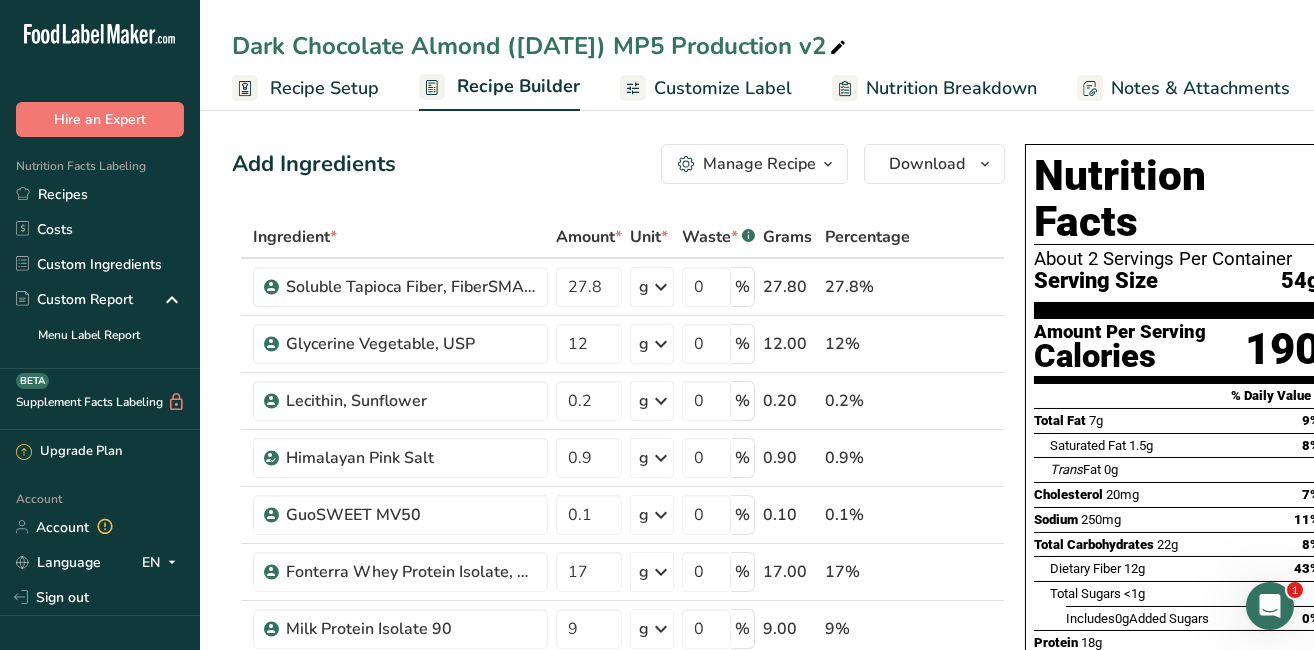 scroll, scrollTop: 0, scrollLeft: 0, axis: both 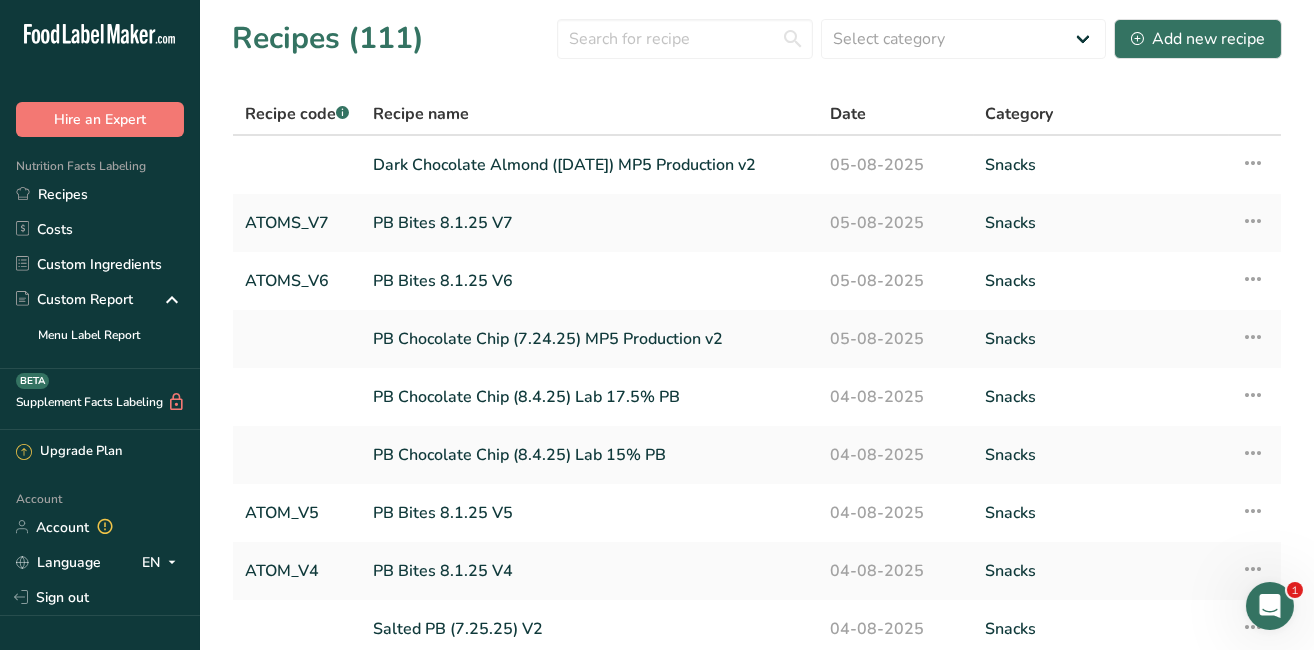 click on "PB Chocolate Chip (7.24.25) MP5 Production v2" at bounding box center [589, 339] 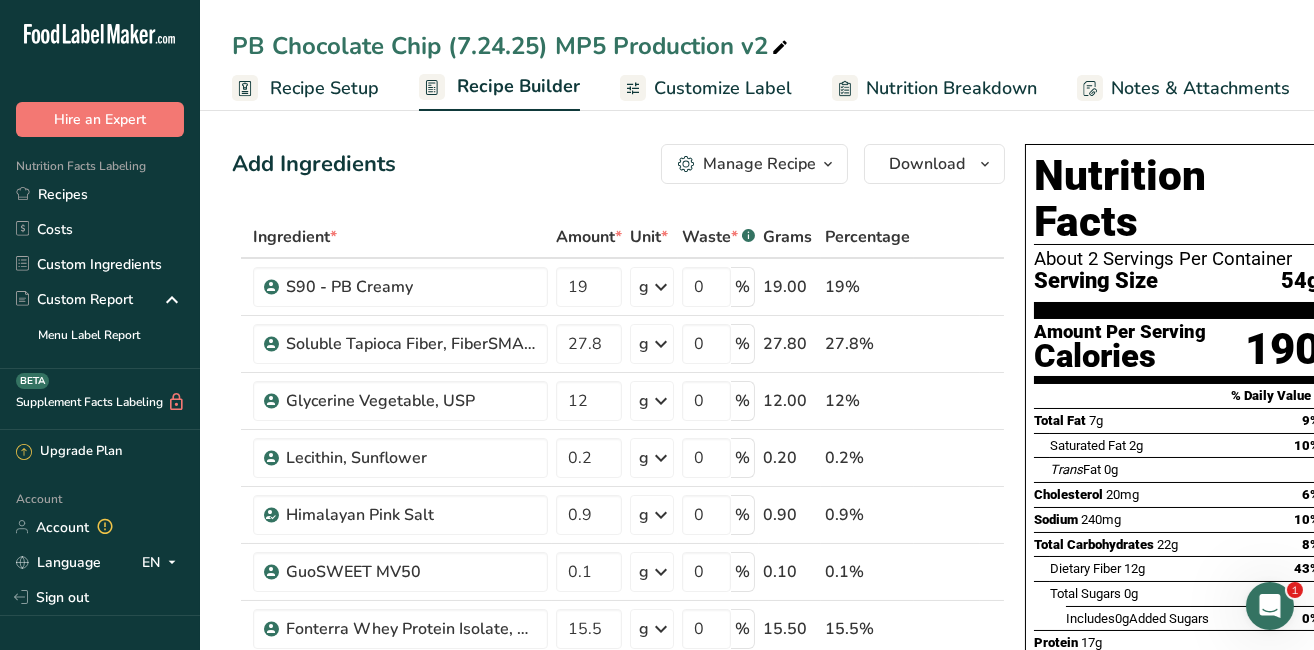 click at bounding box center [780, 48] 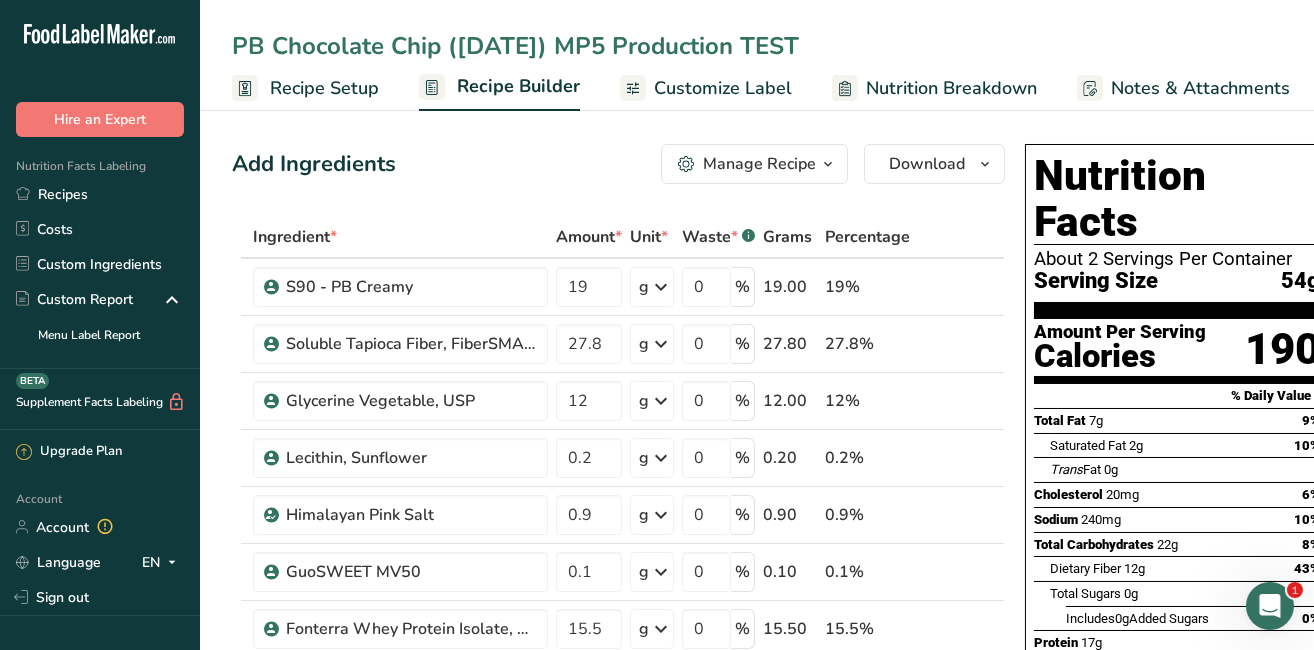 drag, startPoint x: 779, startPoint y: 49, endPoint x: 840, endPoint y: -3, distance: 80.1561 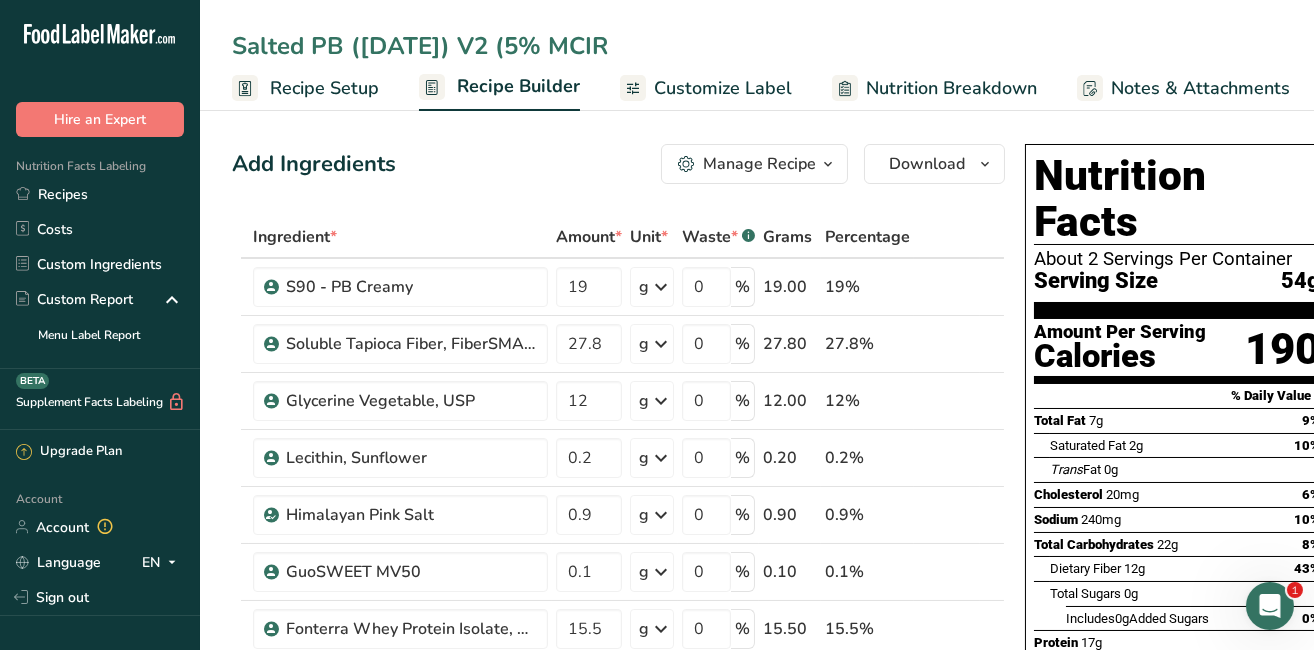 click on "Salted PB ([DATE]) V2 (5% MCIR" at bounding box center [757, 46] 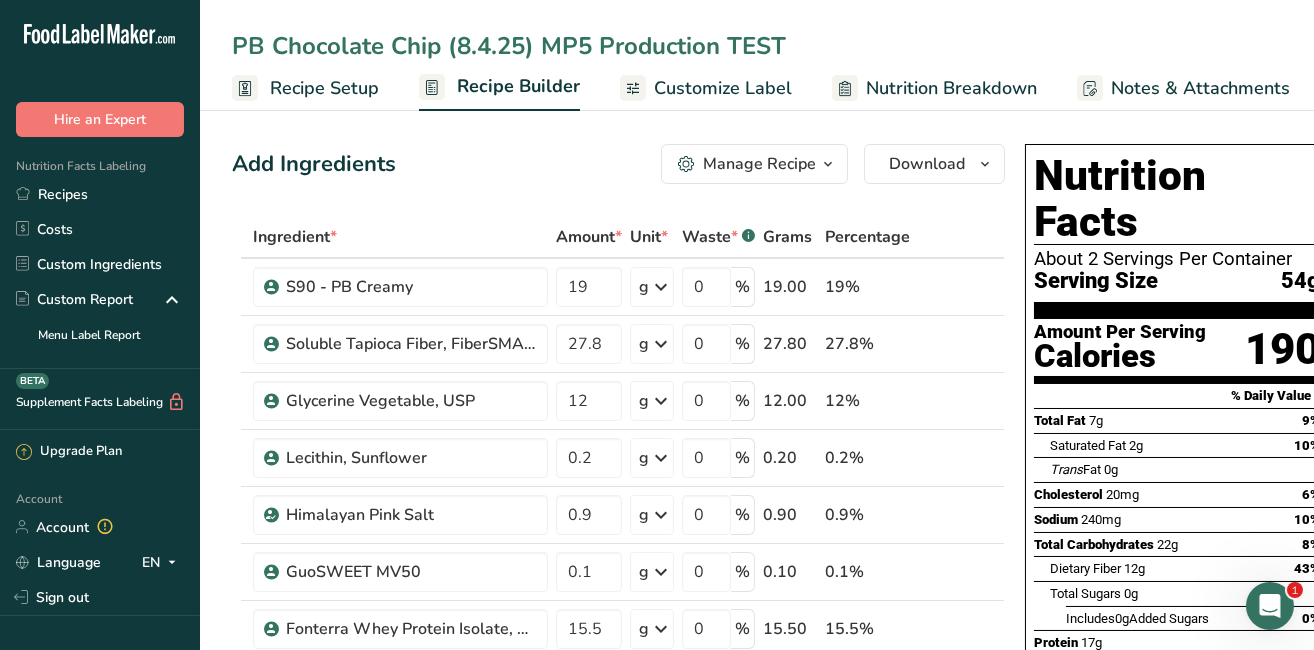 click on "PB Chocolate Chip (8.4.25) MP5 Production TEST" at bounding box center (757, 46) 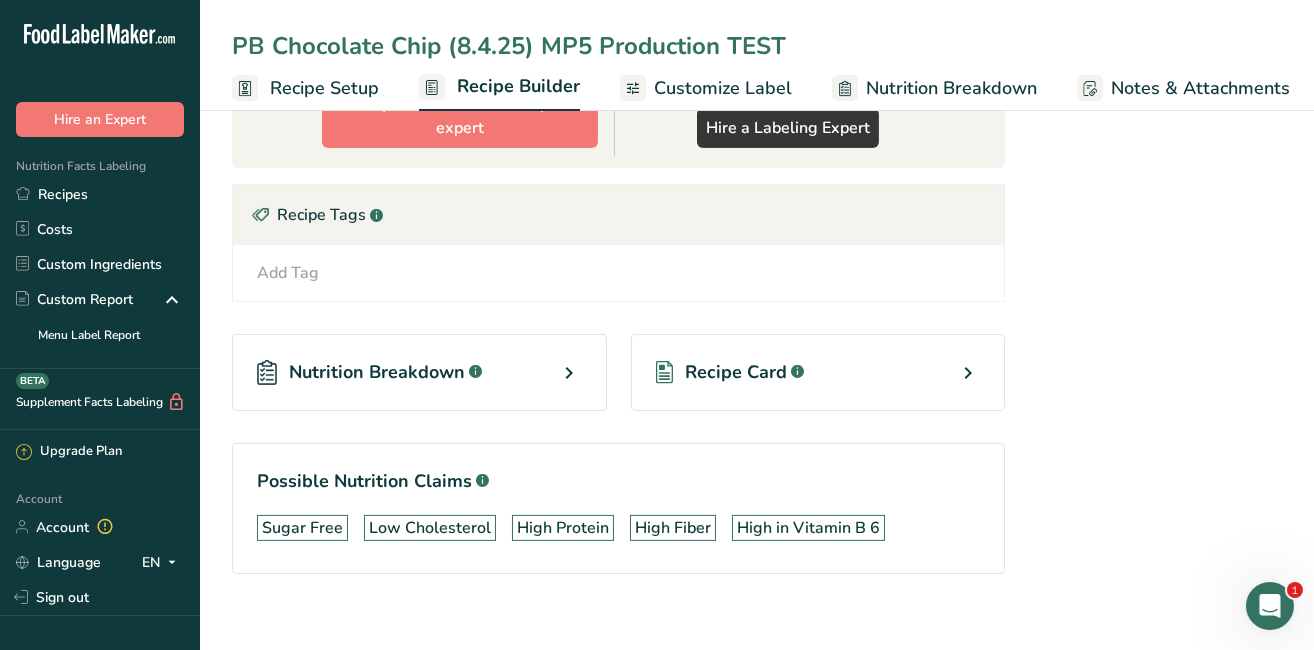 scroll, scrollTop: 1309, scrollLeft: 0, axis: vertical 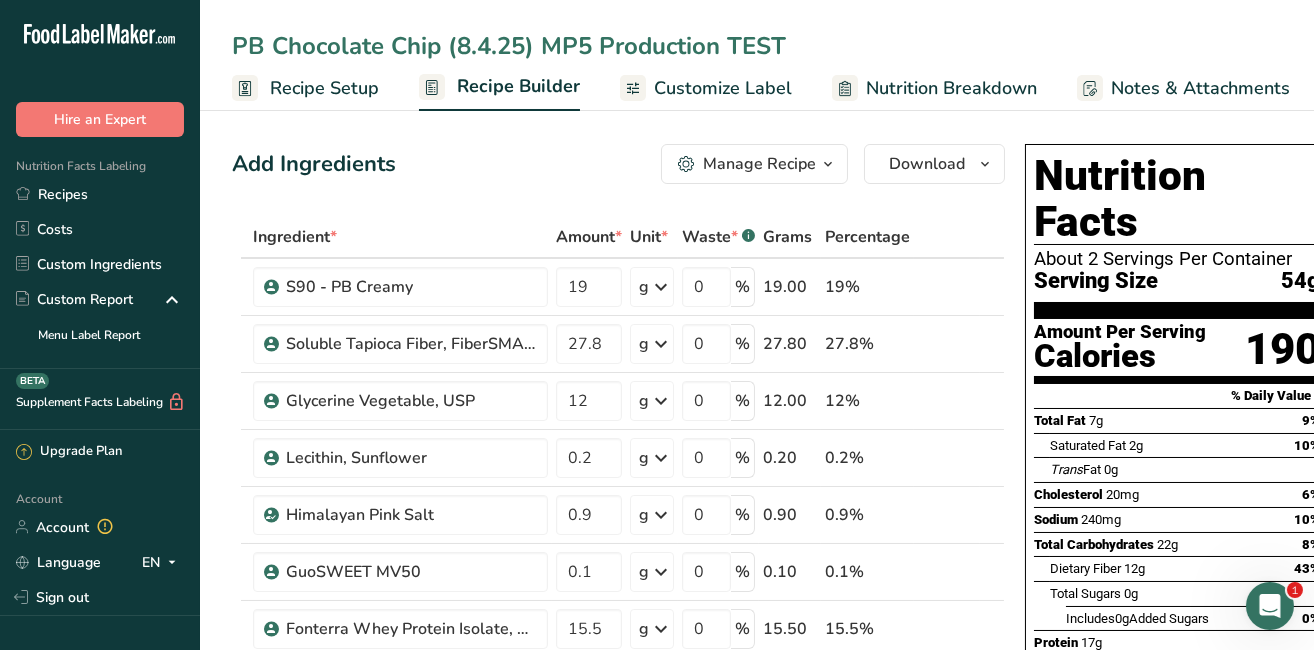 click on "PB Chocolate Chip (8.4.25) MP5 Production TEST" at bounding box center [757, 46] 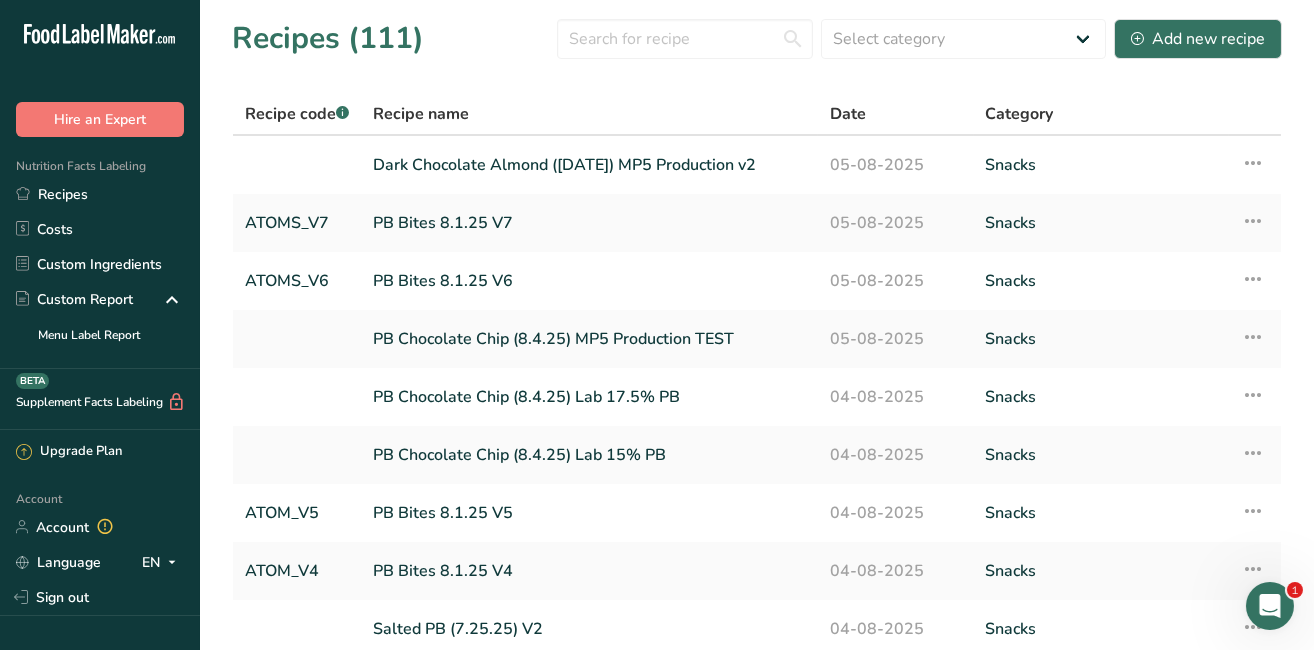 click on "PB Chocolate Chip (8.4.25) MP5 Production TEST" at bounding box center [589, 339] 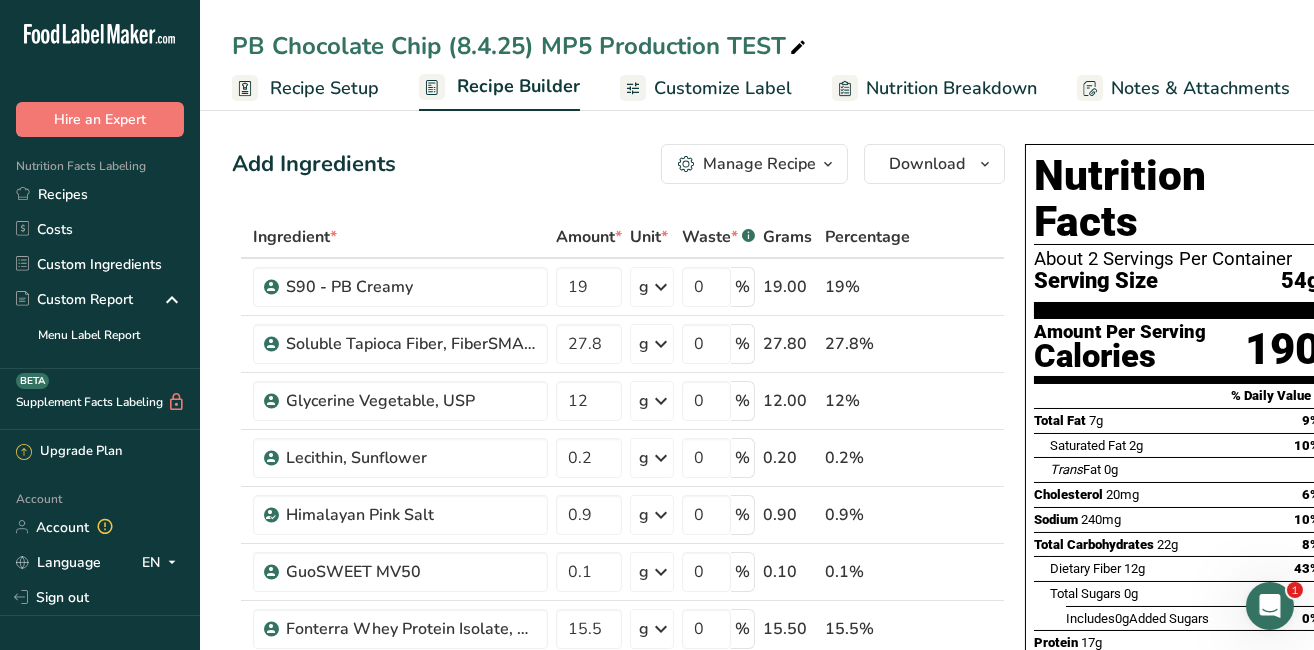 click on "Recipes" at bounding box center [100, 194] 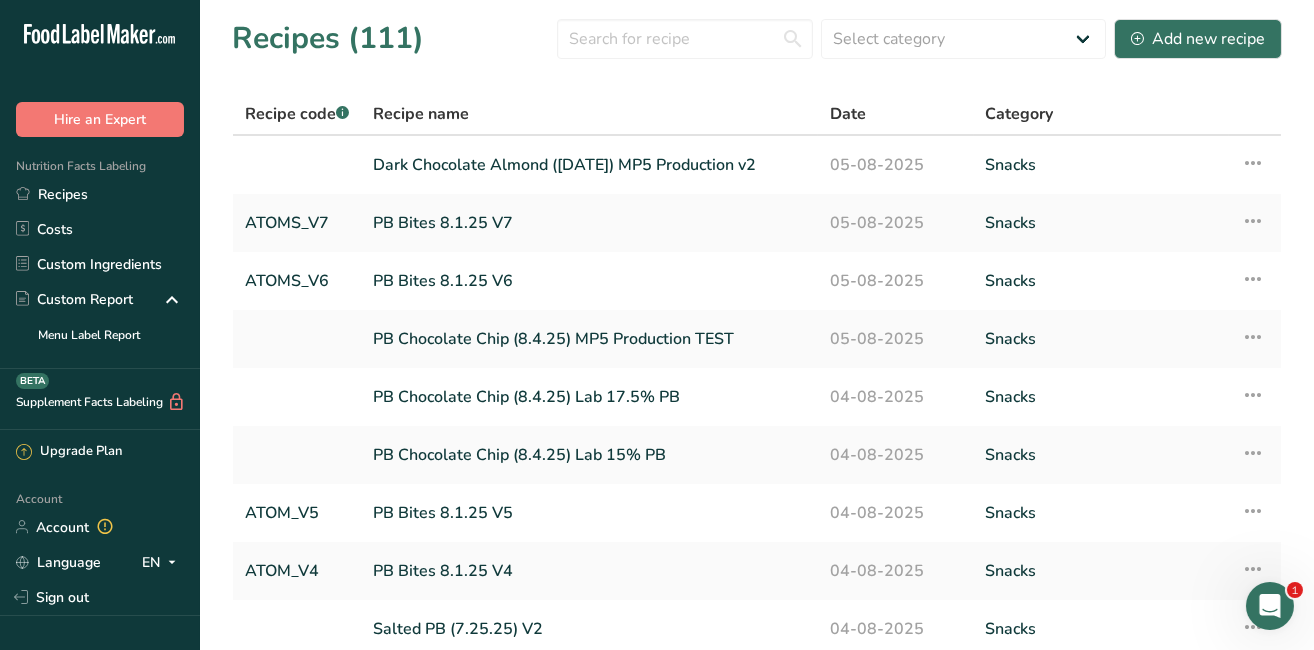 click on "Custom Ingredients" at bounding box center (100, 264) 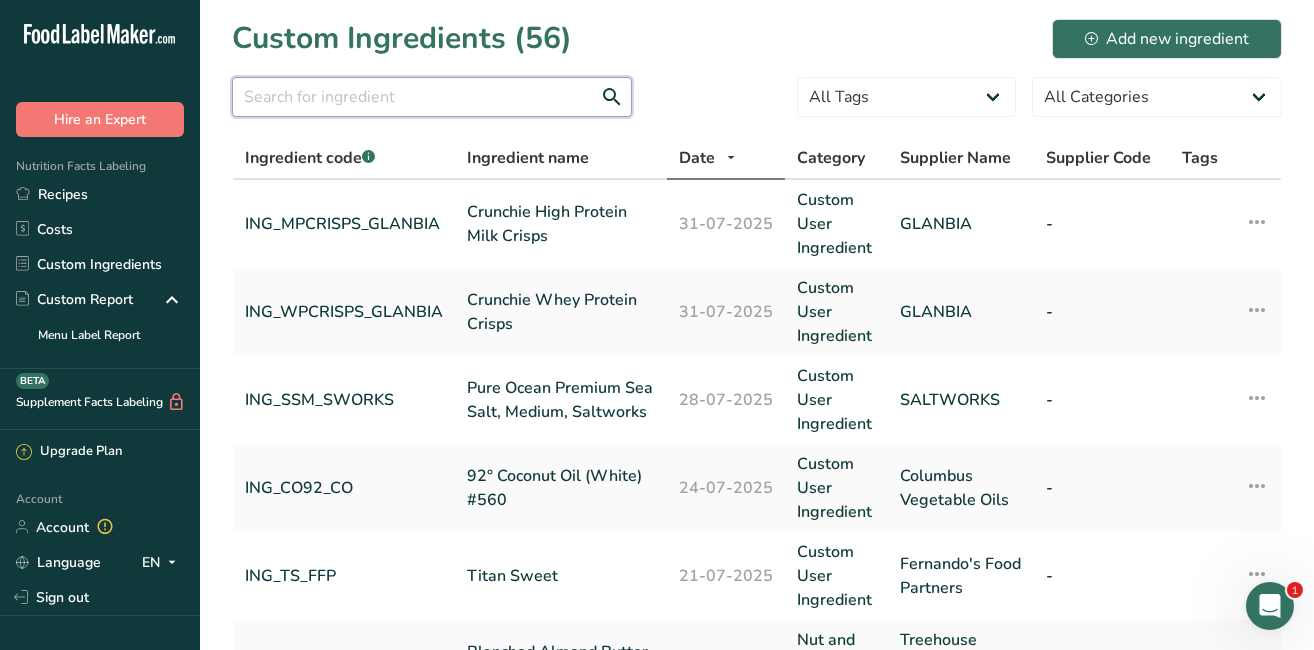 click at bounding box center [432, 97] 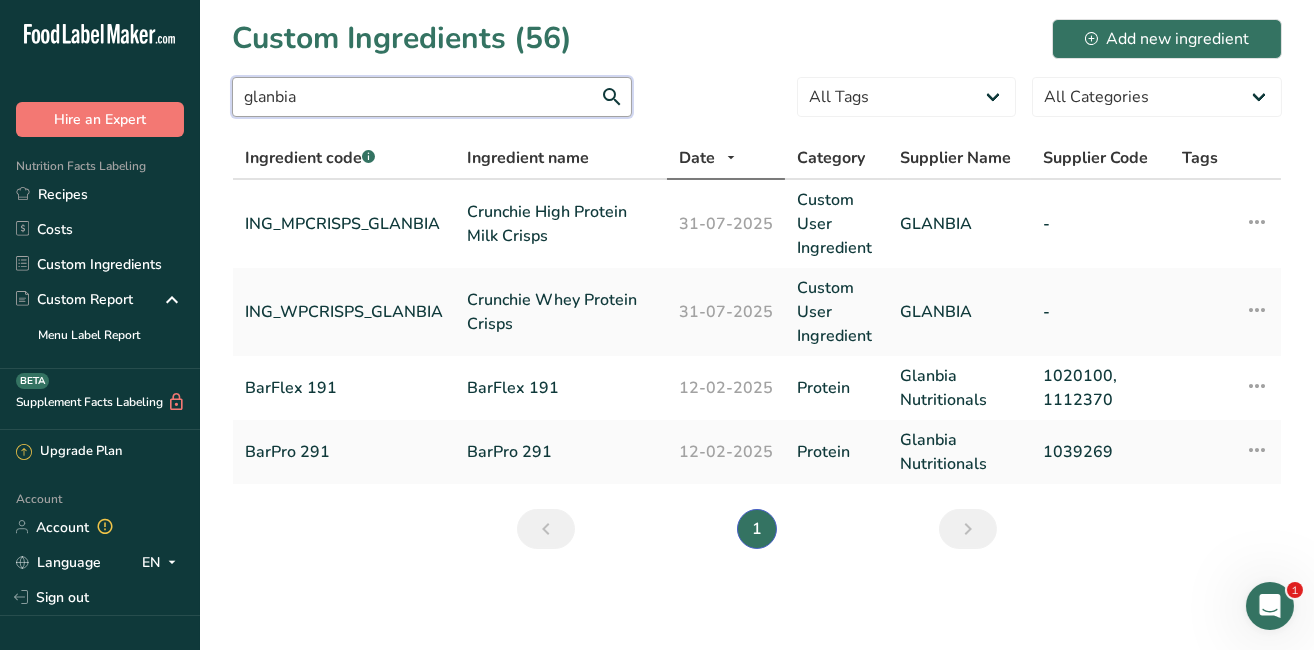 type on "glanbia" 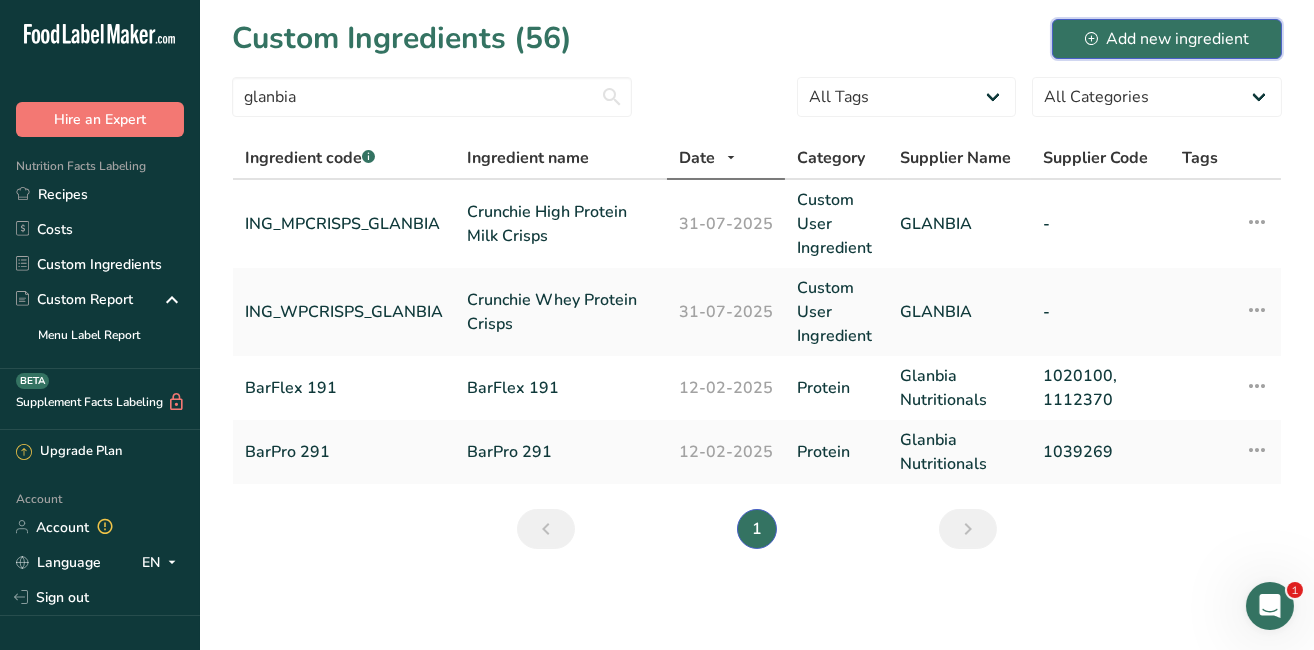 click on "Add new ingredient" at bounding box center (1167, 39) 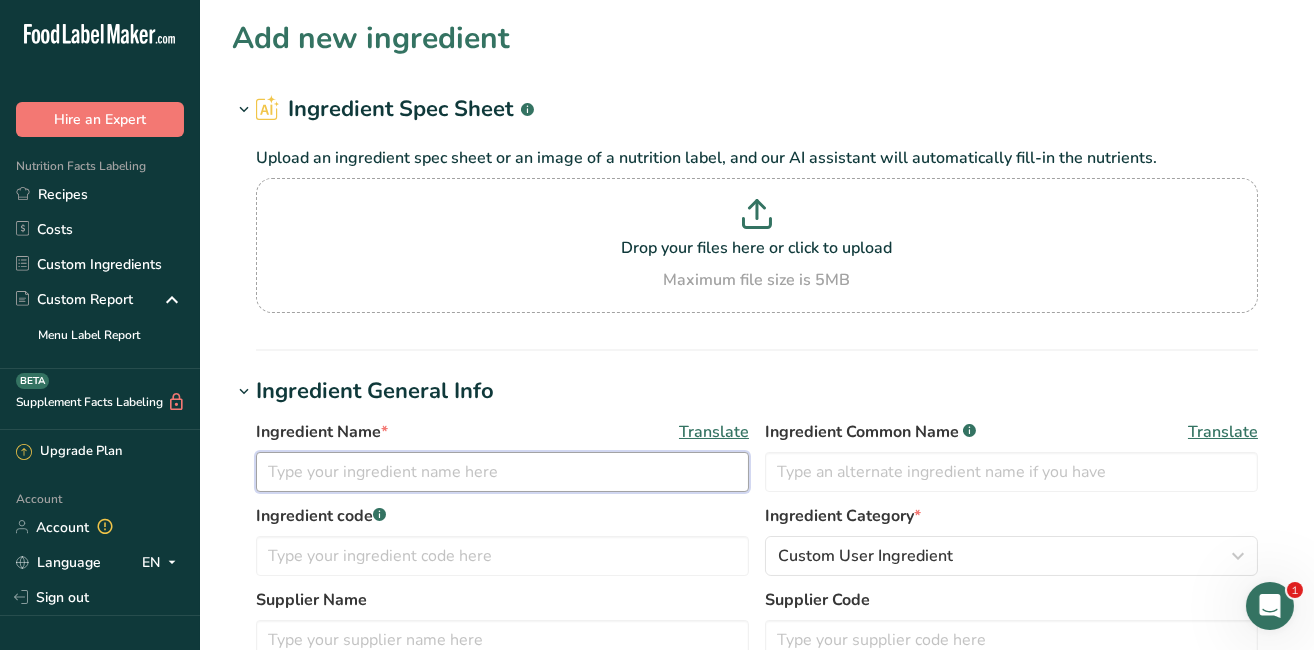 click at bounding box center (502, 472) 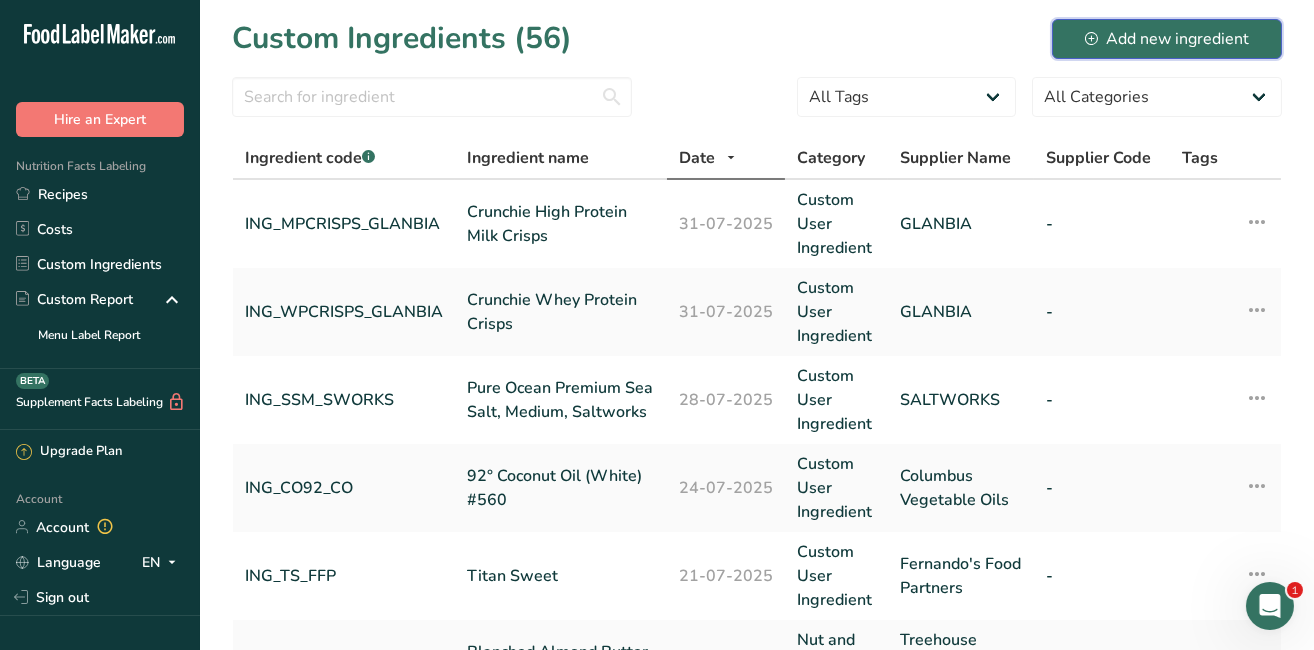 click on "Add new ingredient" at bounding box center [1167, 39] 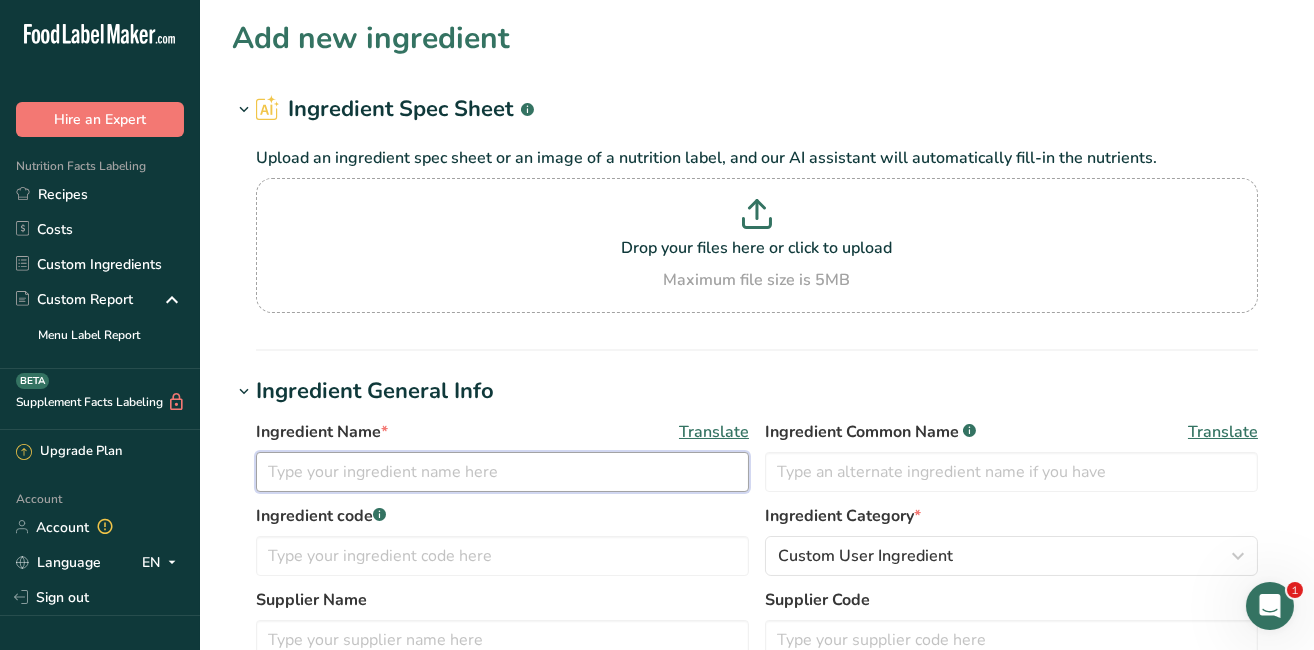click at bounding box center [502, 472] 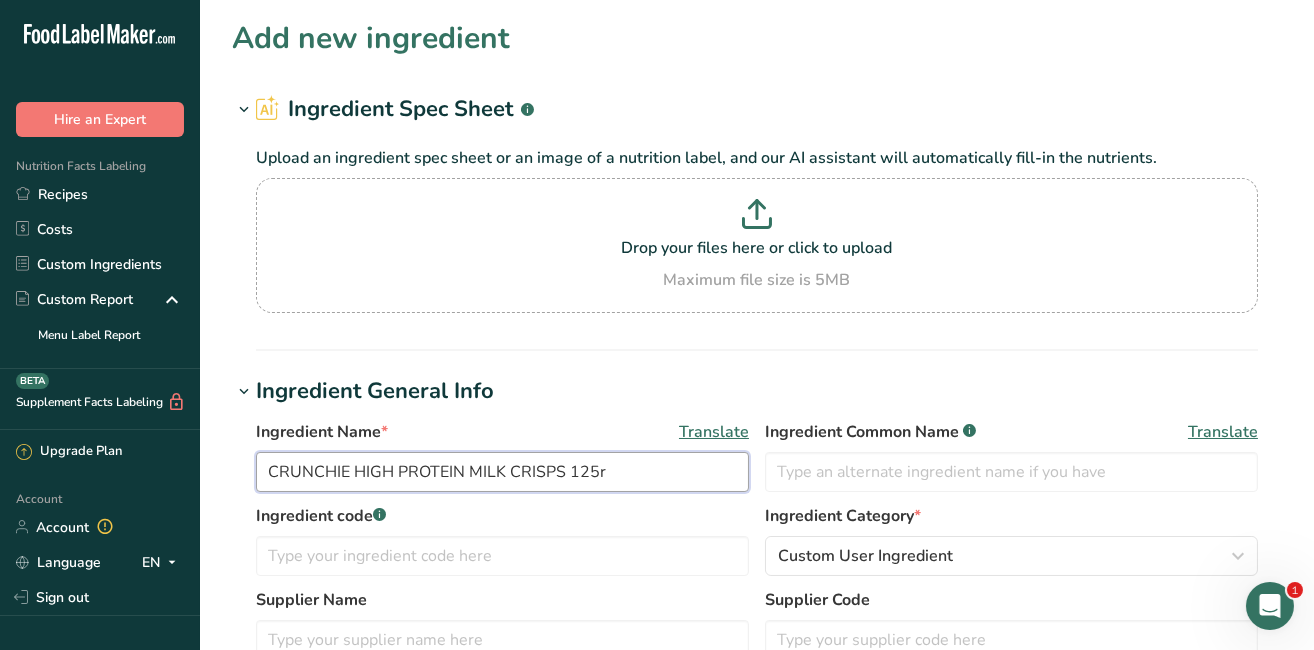 type on "CRUNCHIE HIGH PROTEIN MILK CRISPS 125r" 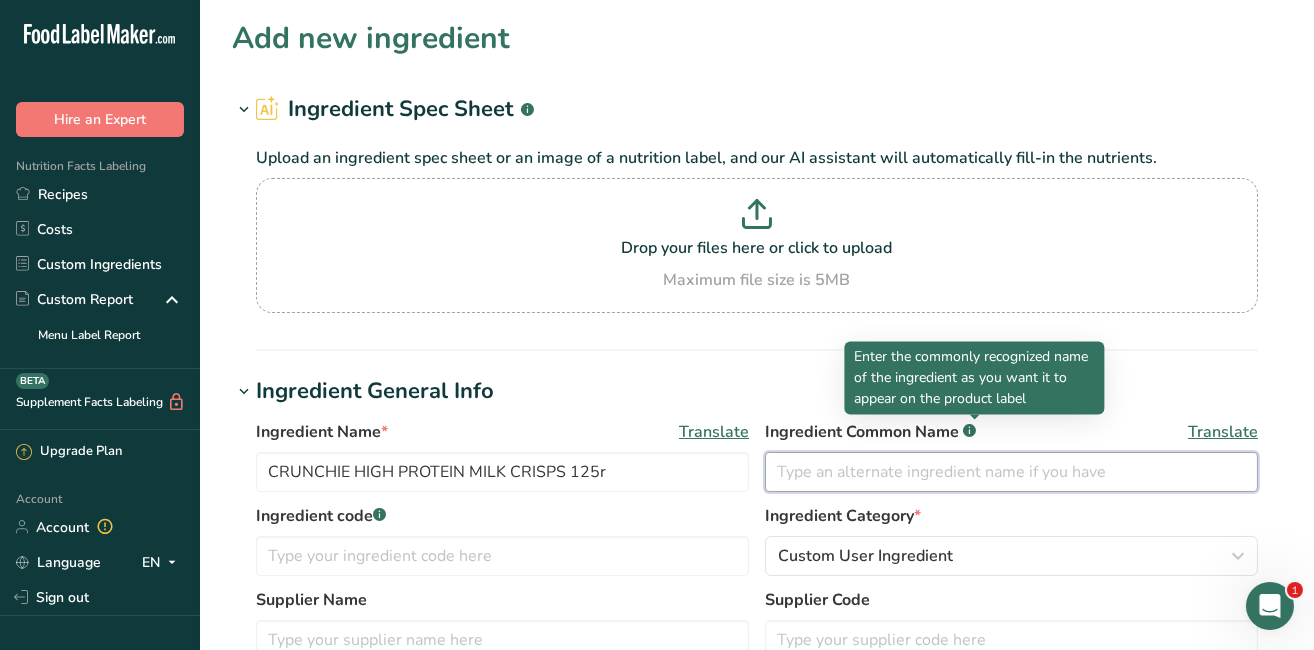 click at bounding box center (1011, 472) 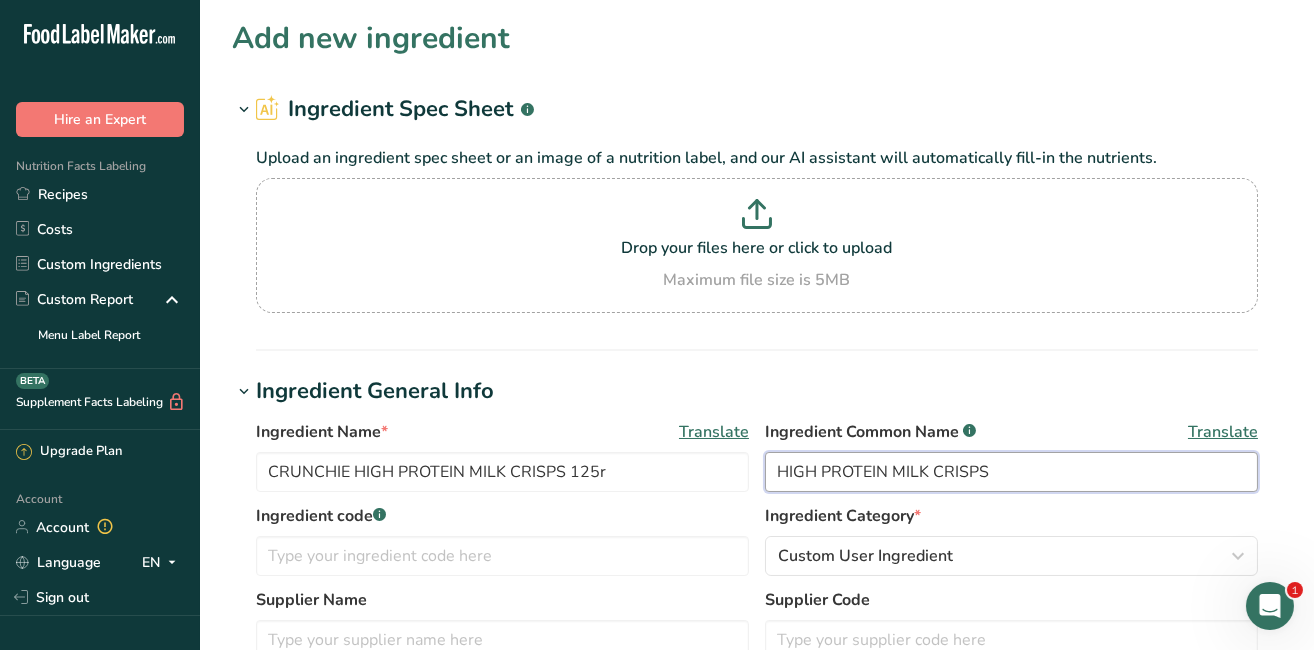 type on "HIGH PROTEIN MILK CRISPS" 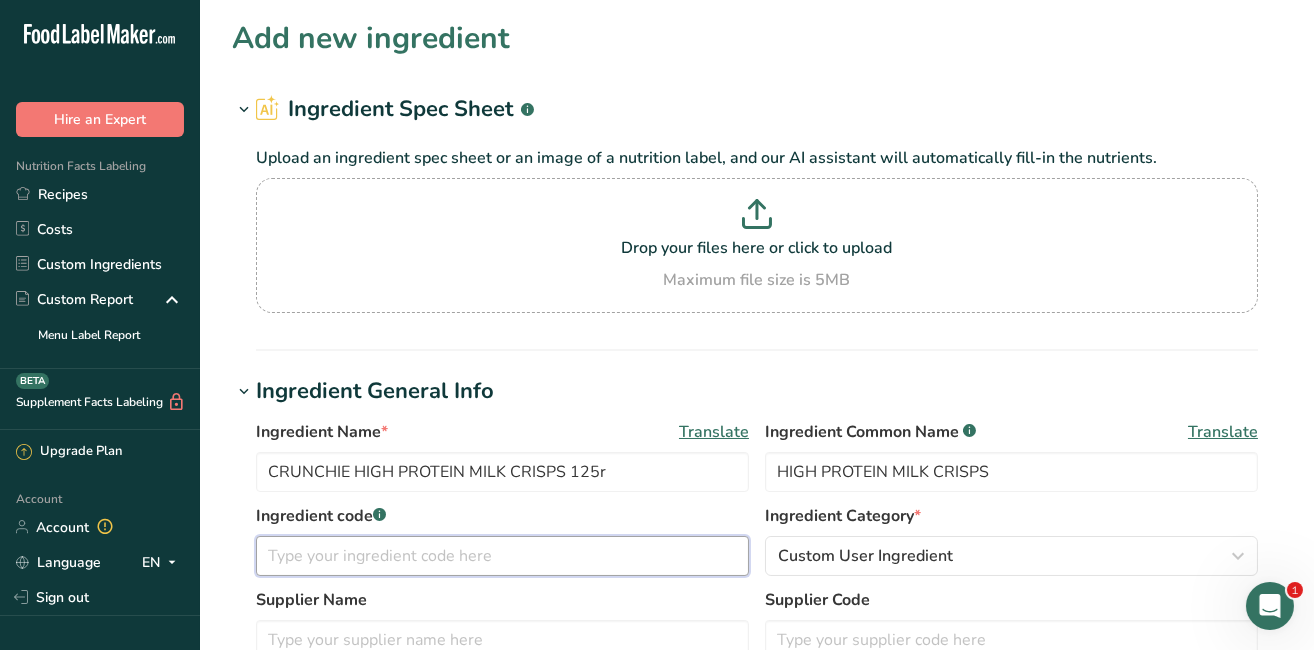 click at bounding box center [502, 556] 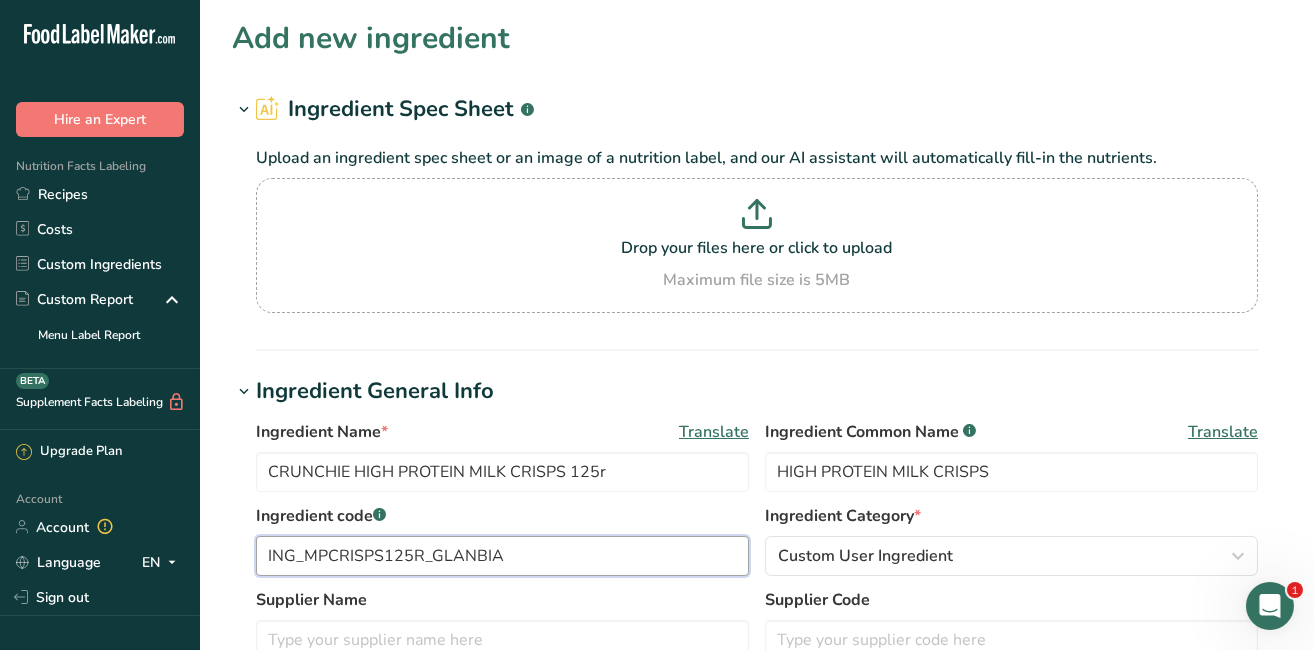 type on "ING_MPCRISPS125R_GLANBIA" 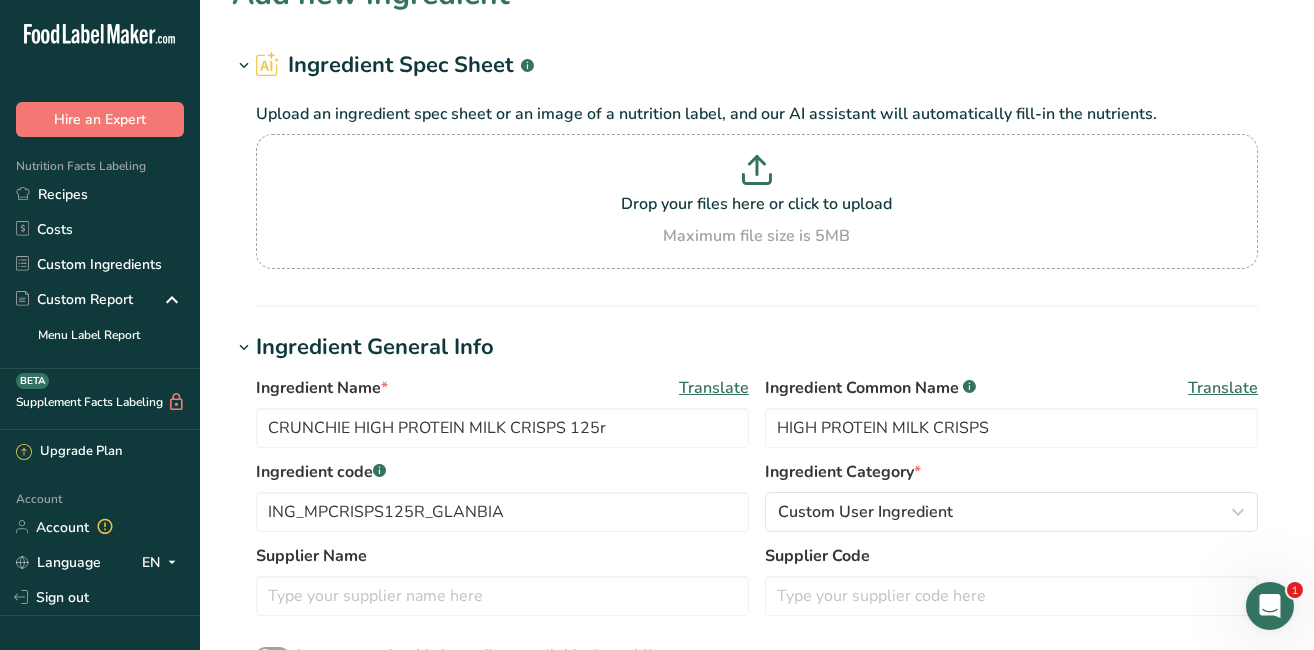 scroll, scrollTop: 147, scrollLeft: 0, axis: vertical 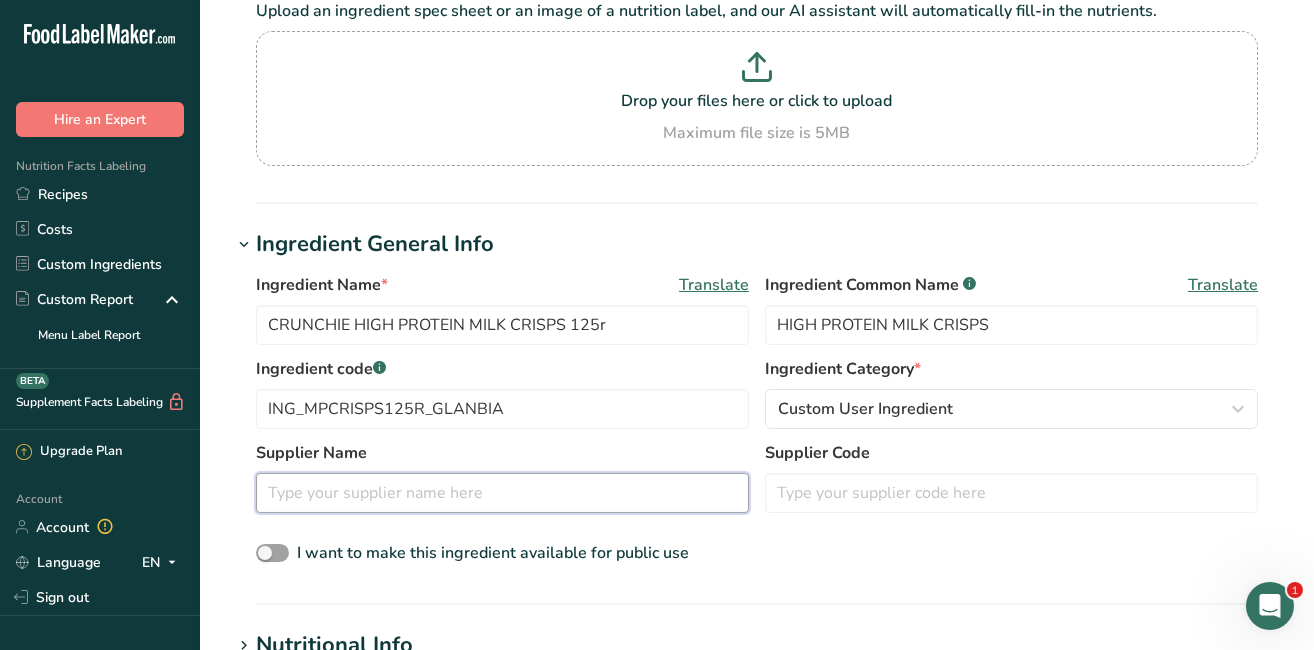 click at bounding box center (502, 493) 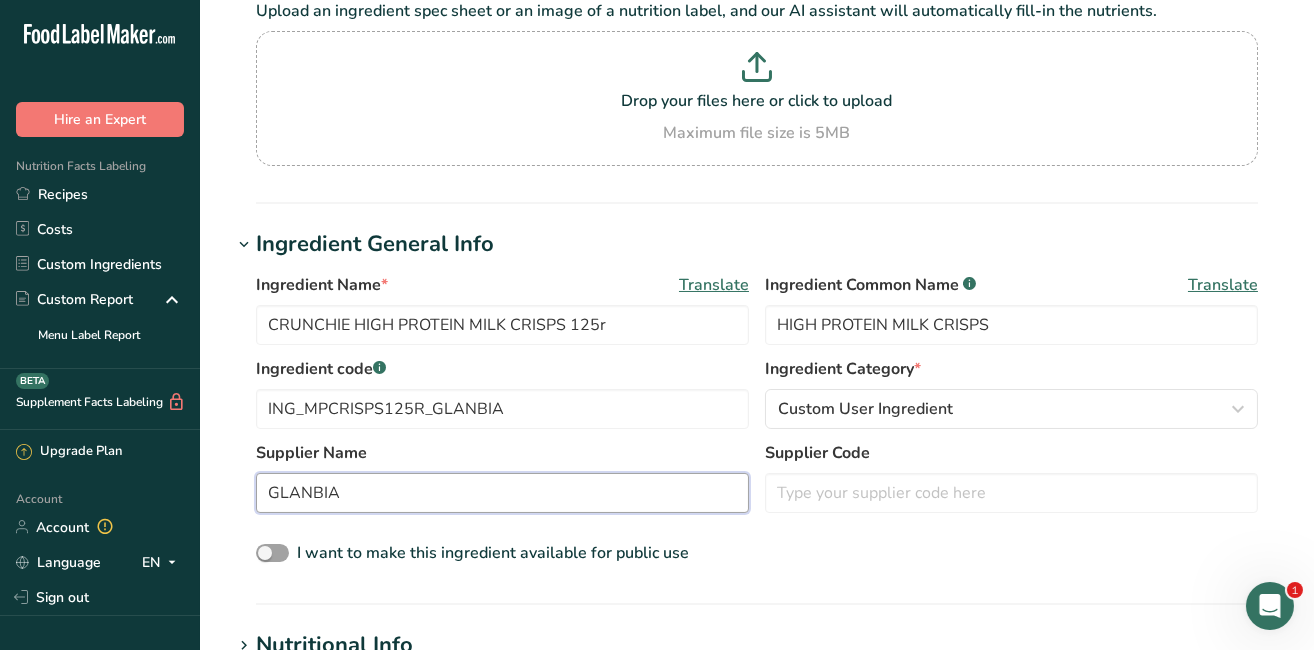 type on "GLANBIA" 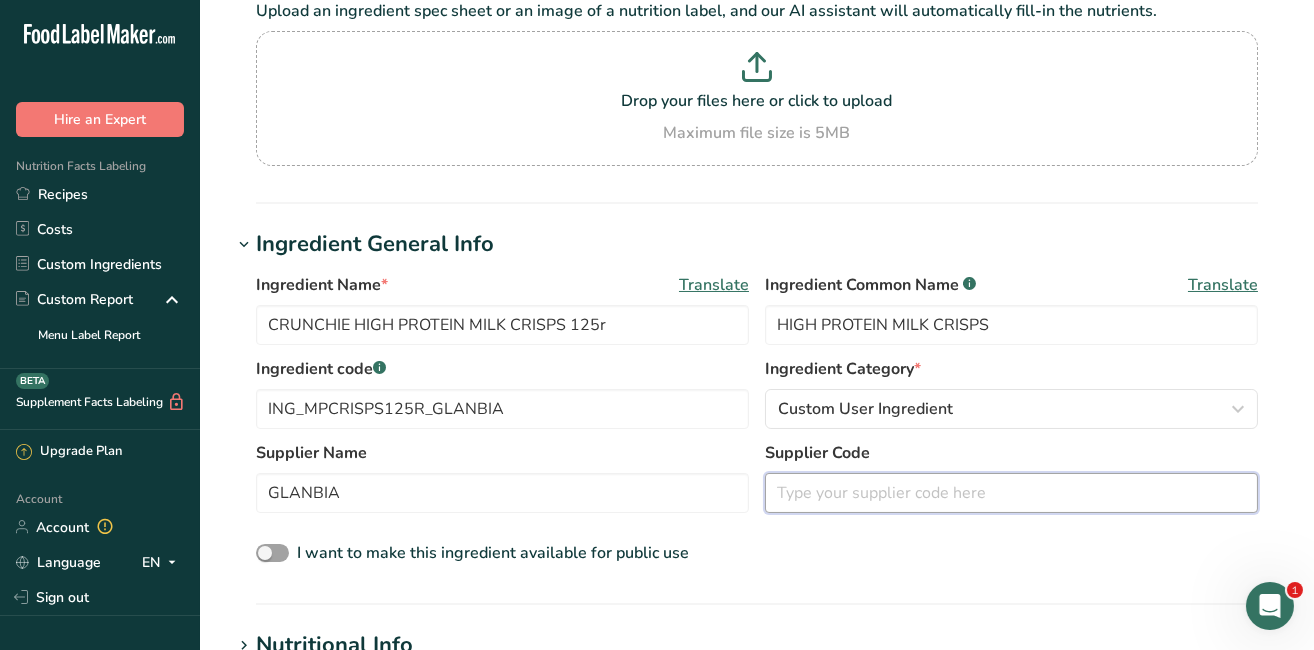 click at bounding box center [1011, 493] 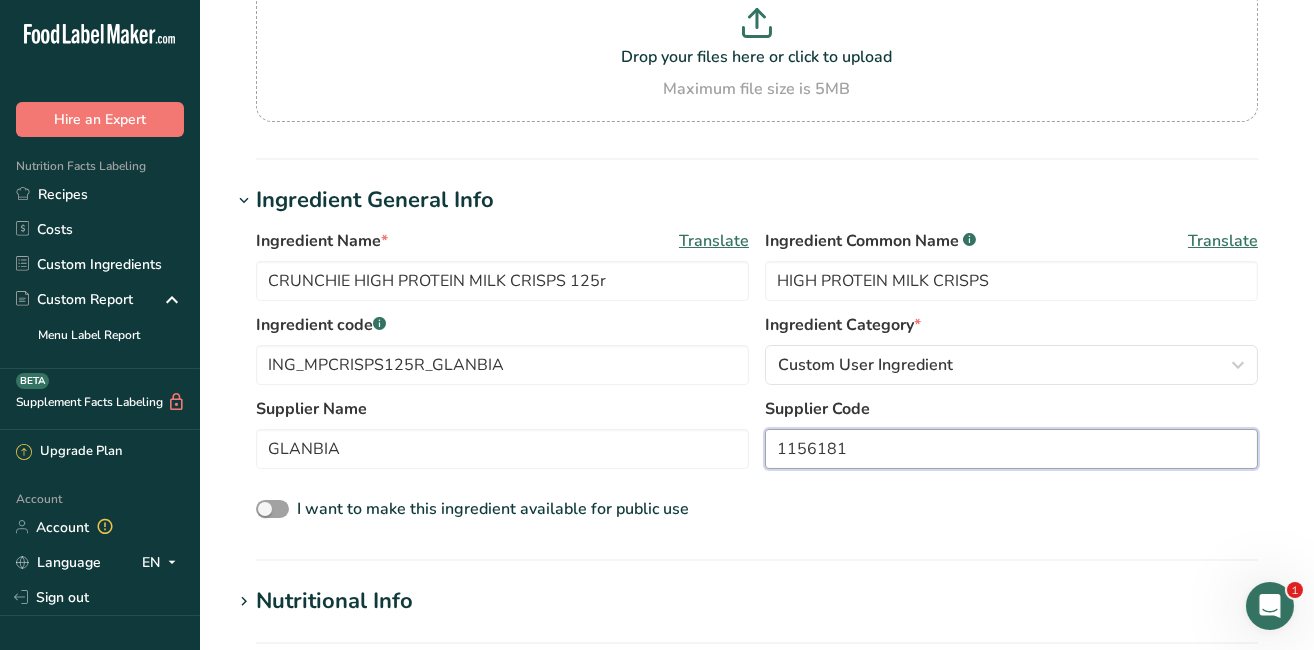 scroll, scrollTop: 325, scrollLeft: 0, axis: vertical 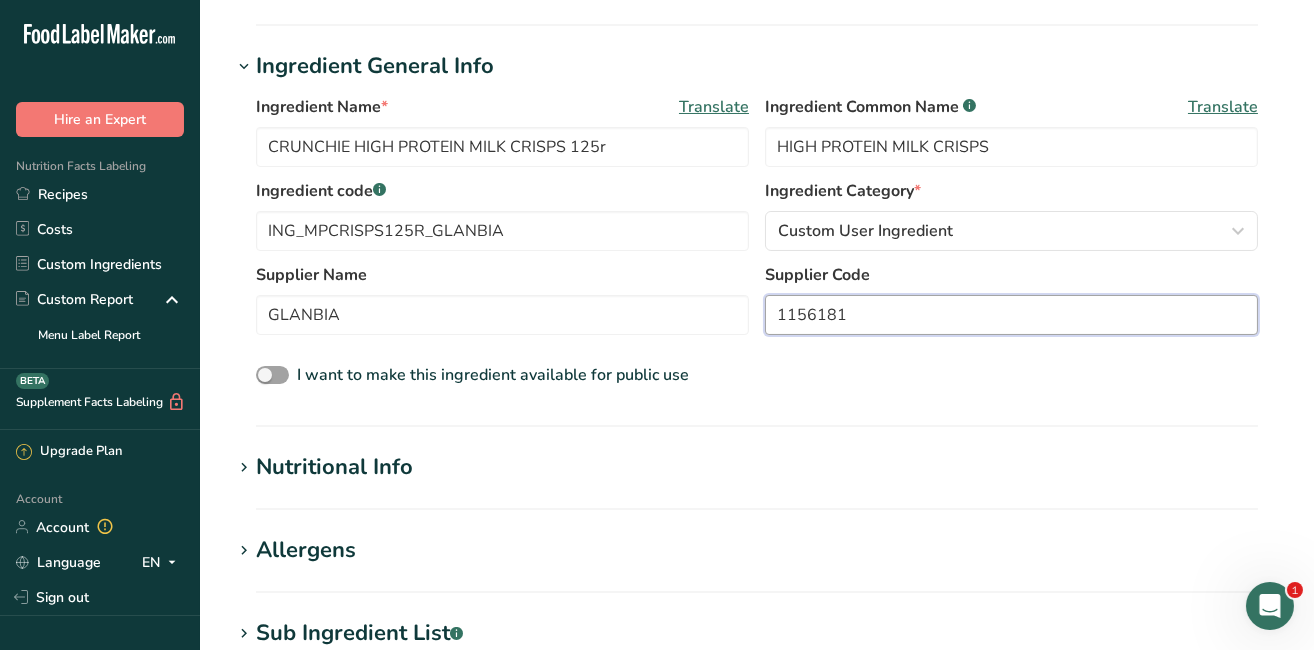 type on "1156181" 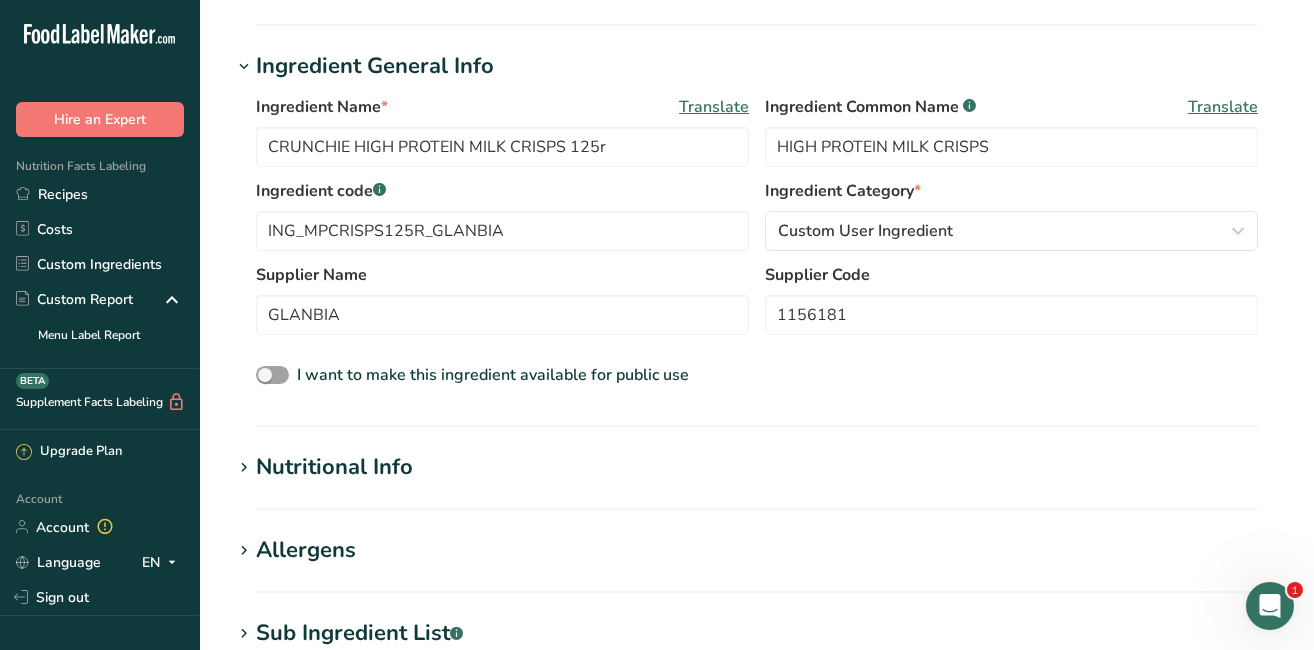 click on "Nutritional Info" at bounding box center [334, 467] 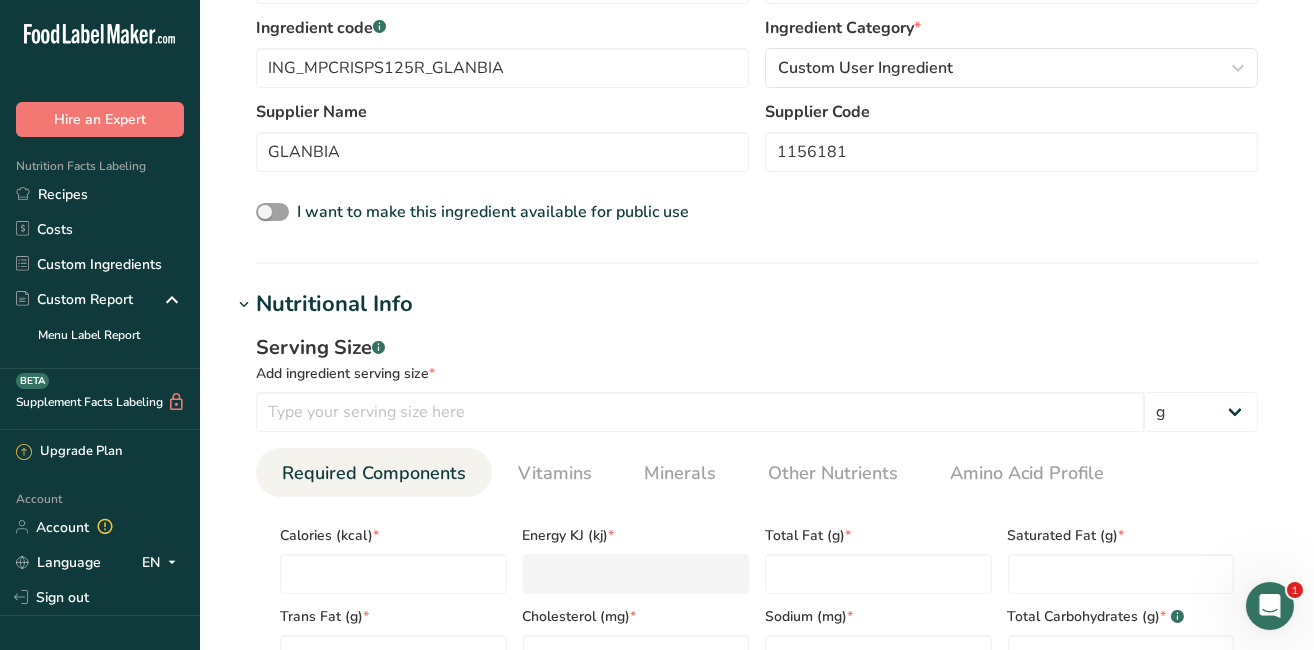 scroll, scrollTop: 533, scrollLeft: 0, axis: vertical 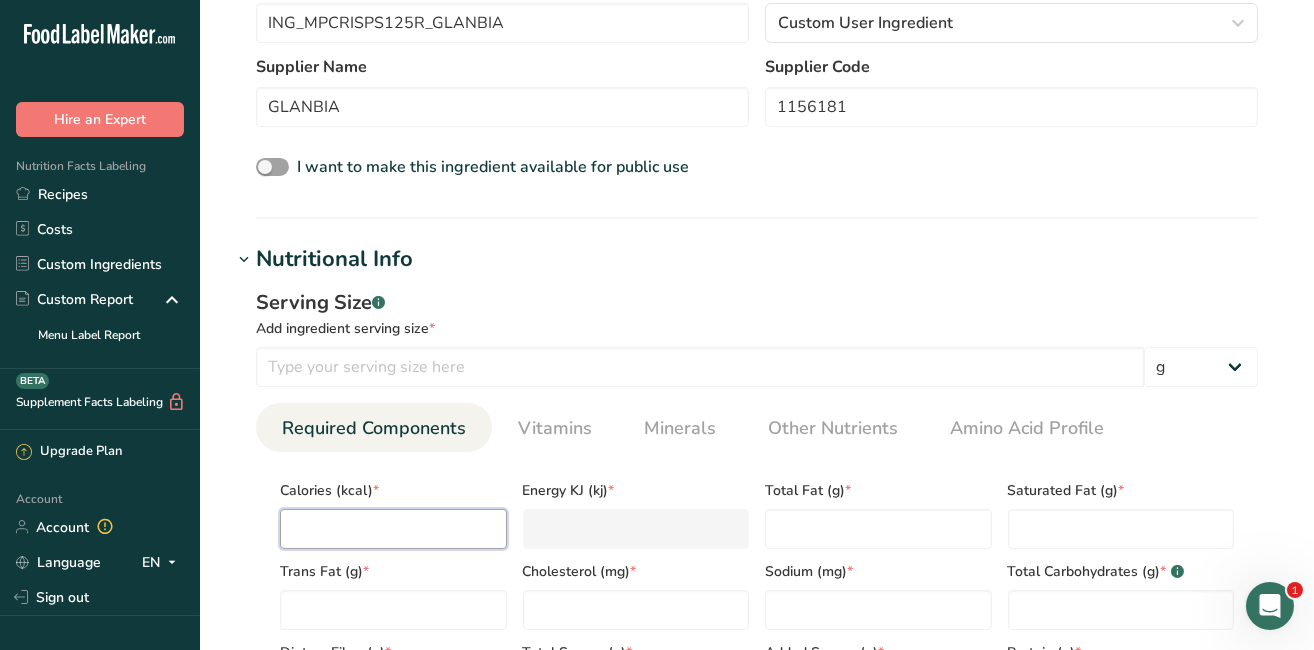 click at bounding box center [393, 529] 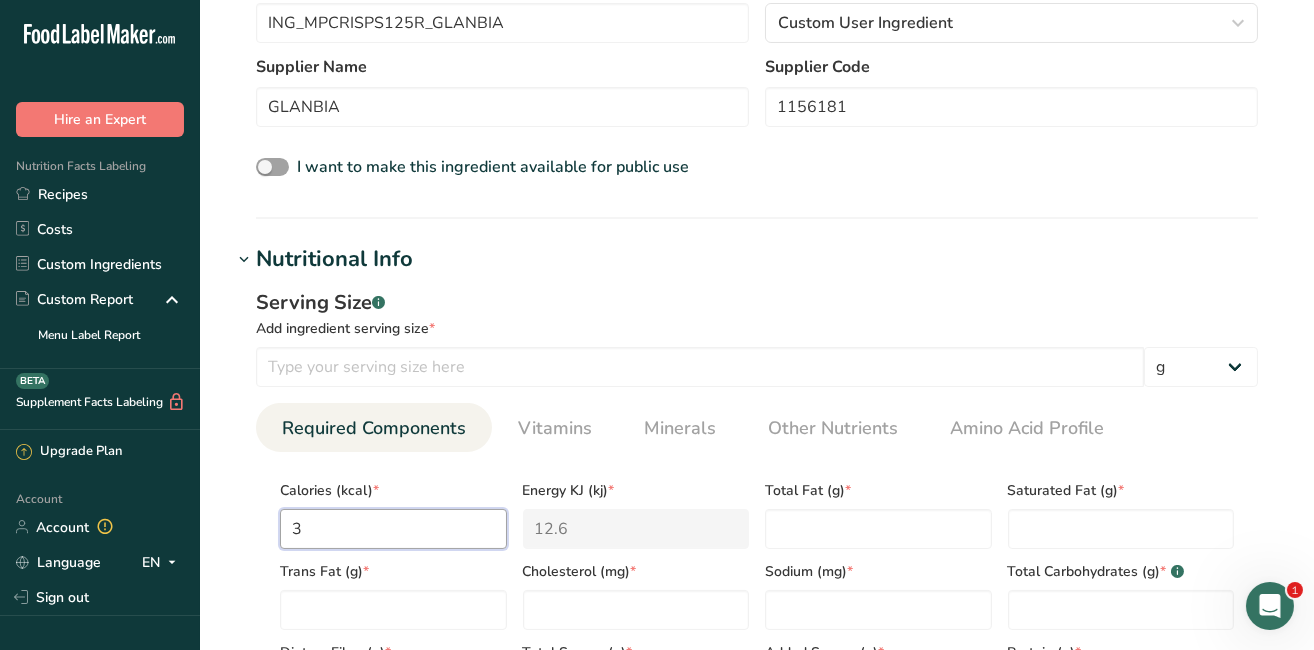 type on "37" 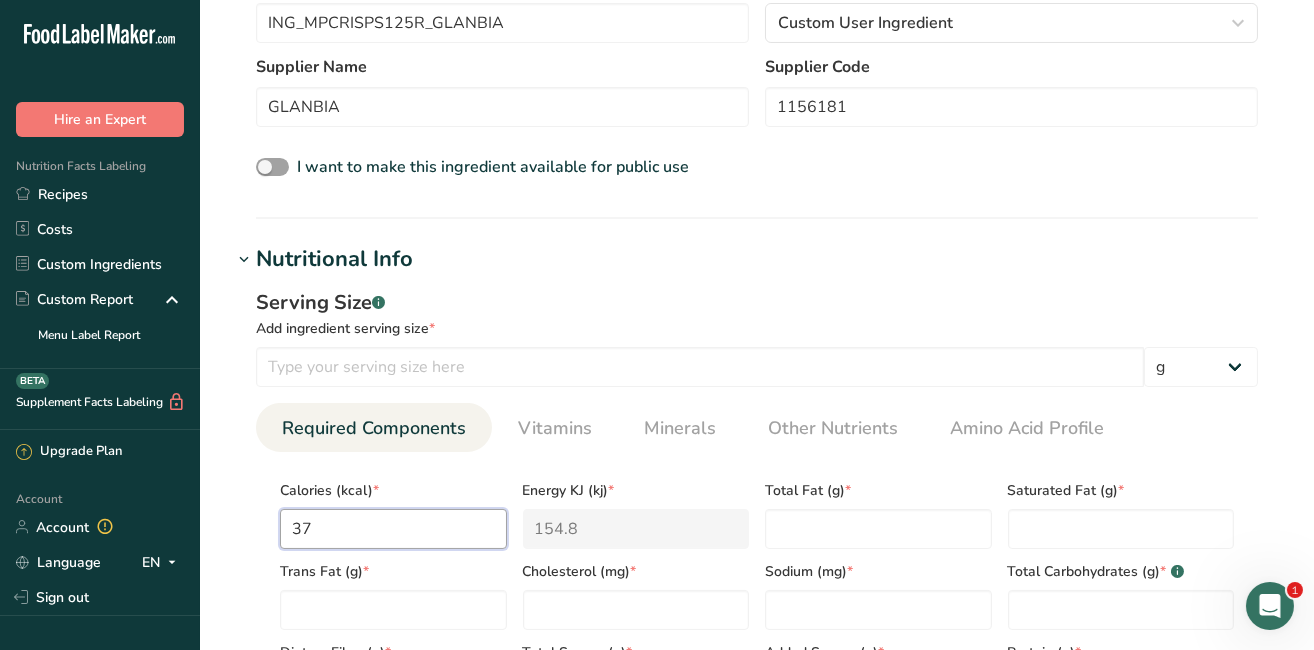 type on "378" 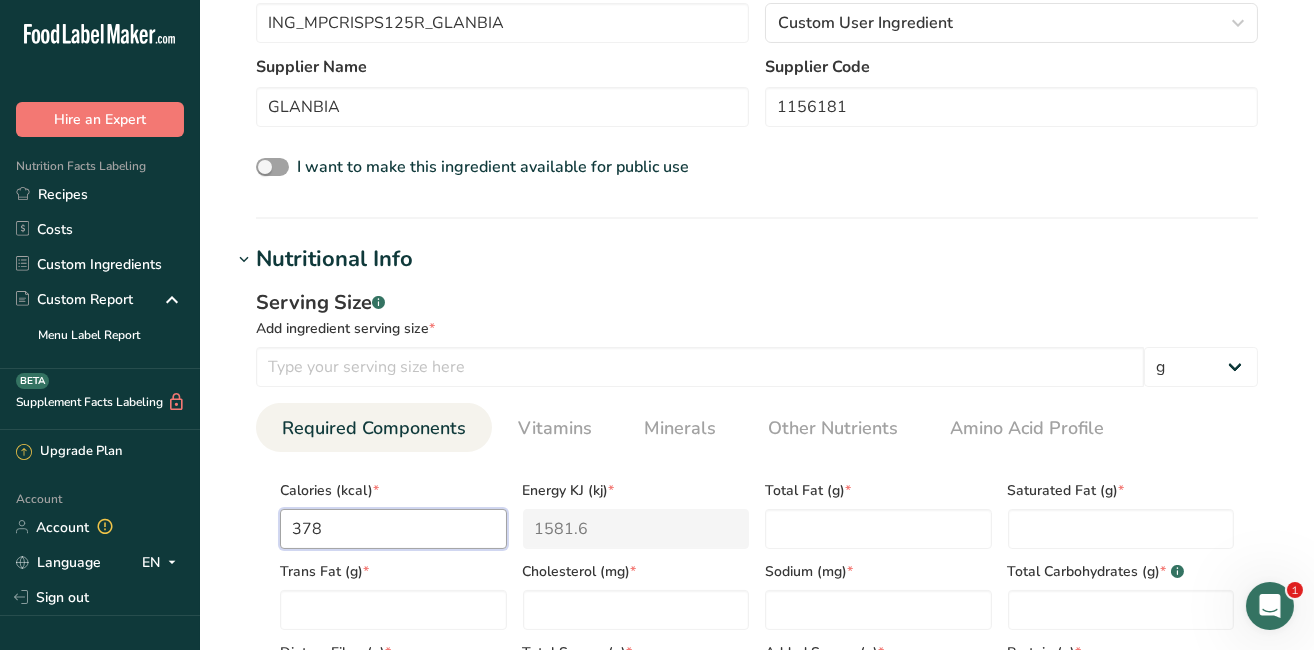 type on "378" 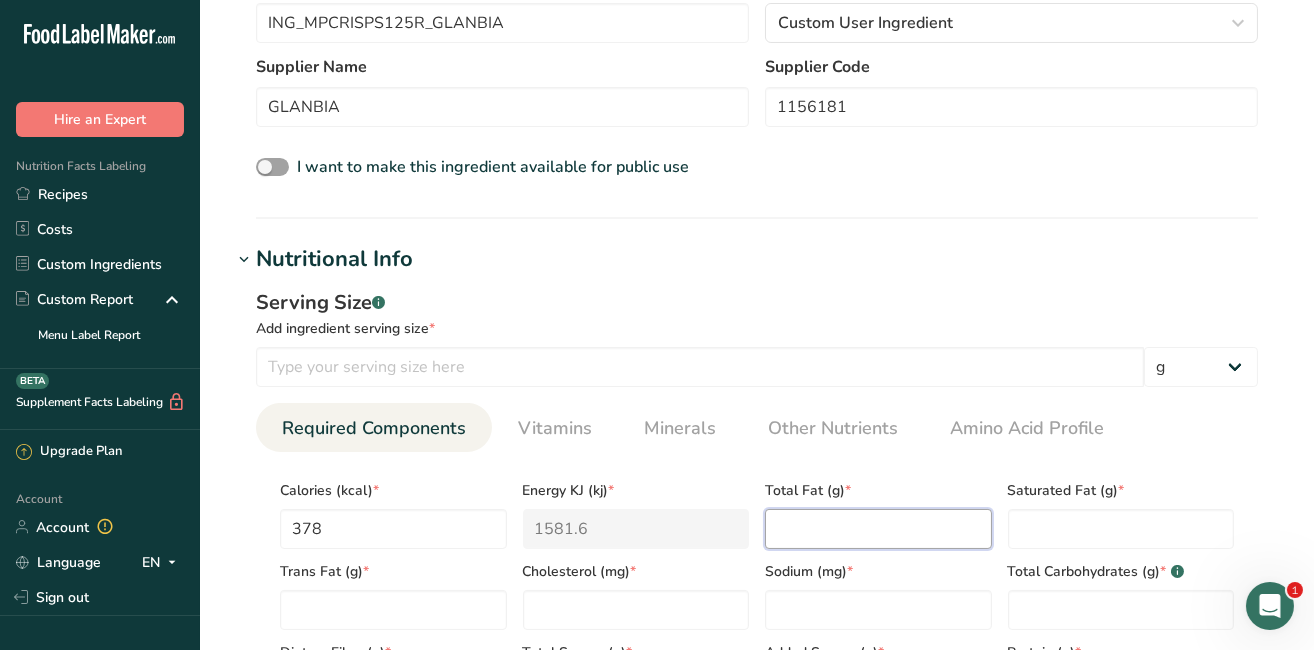 click at bounding box center (878, 529) 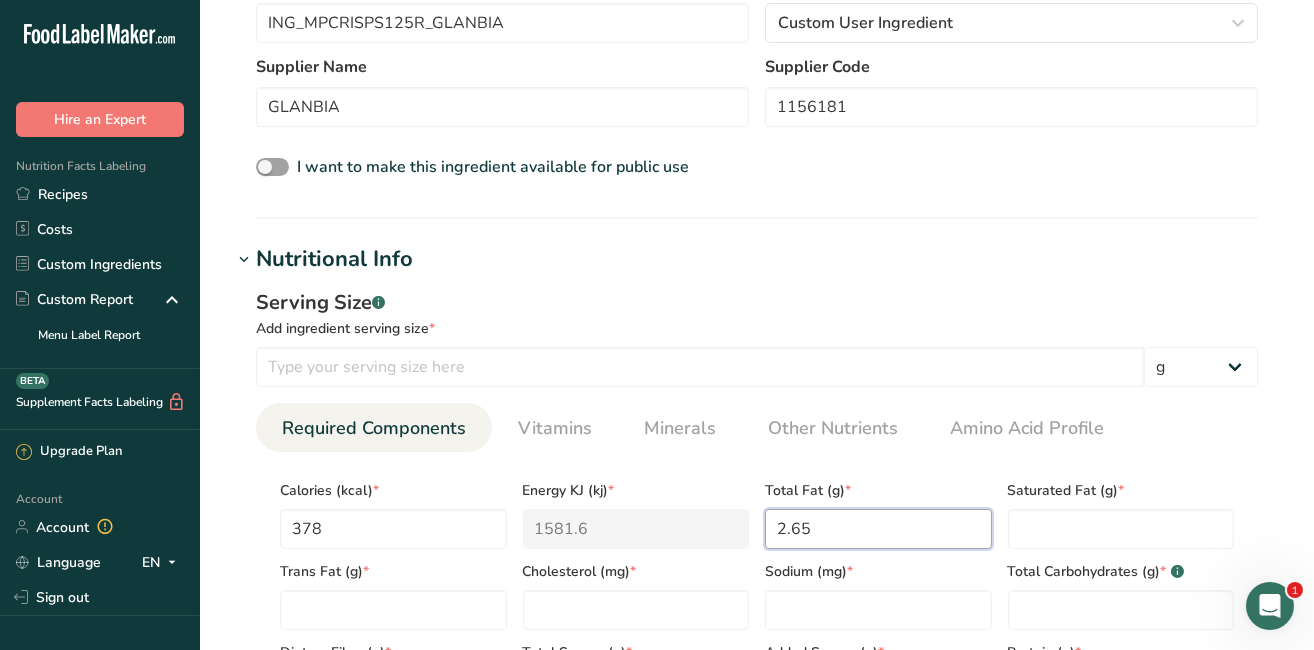 type on "2.65" 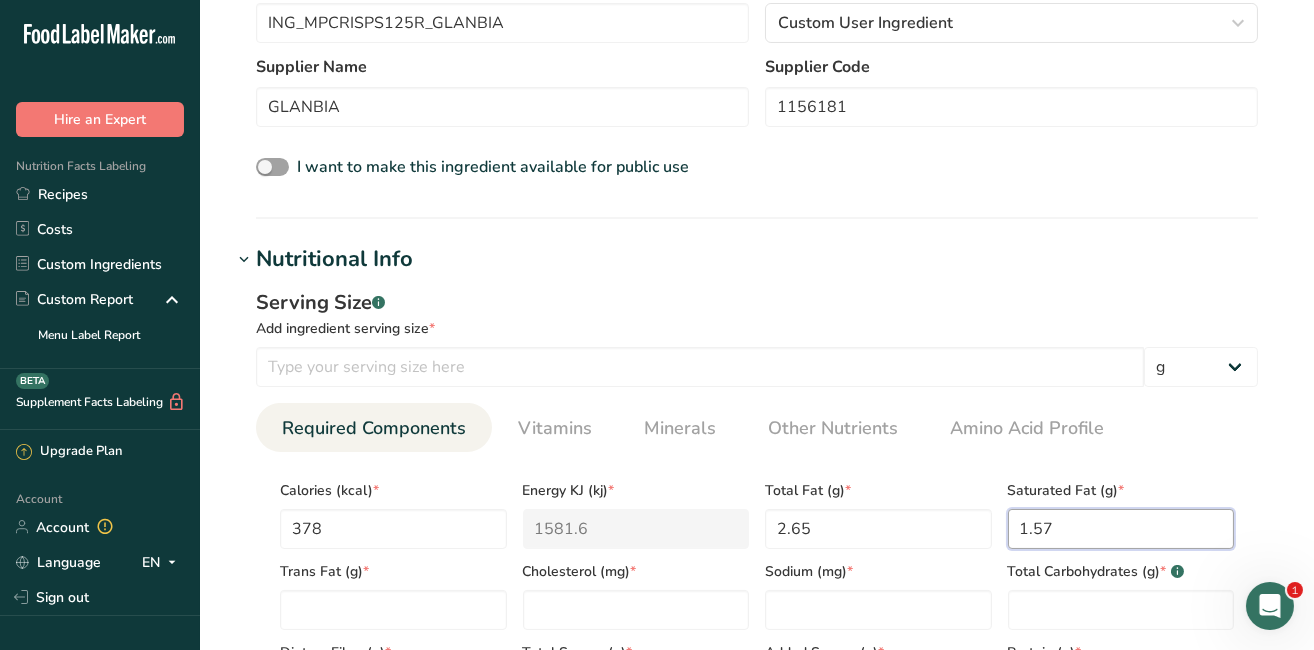 type on "1.57" 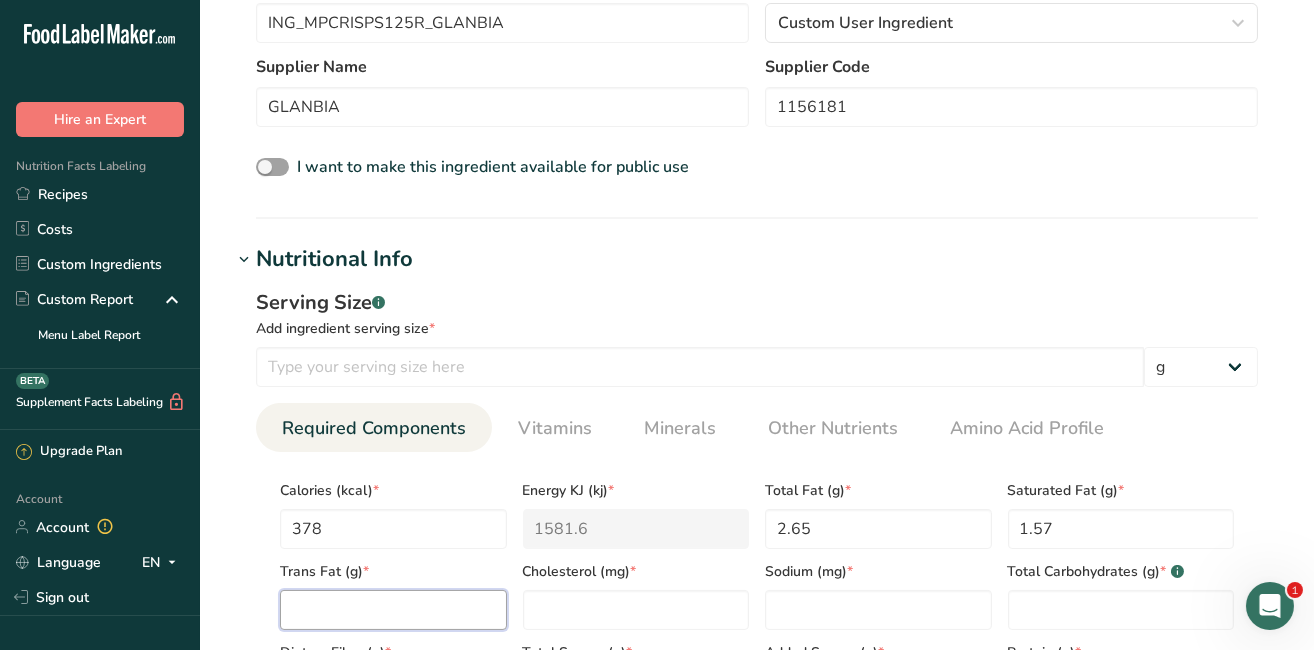click at bounding box center [393, 610] 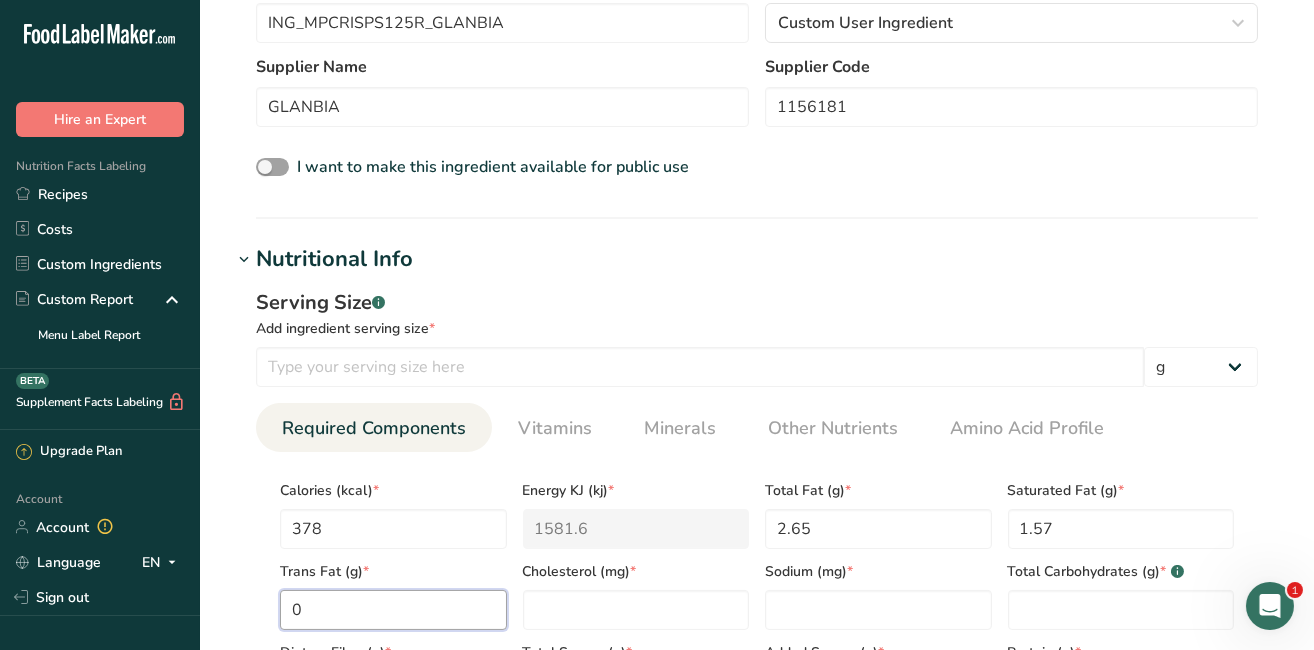 type on "0" 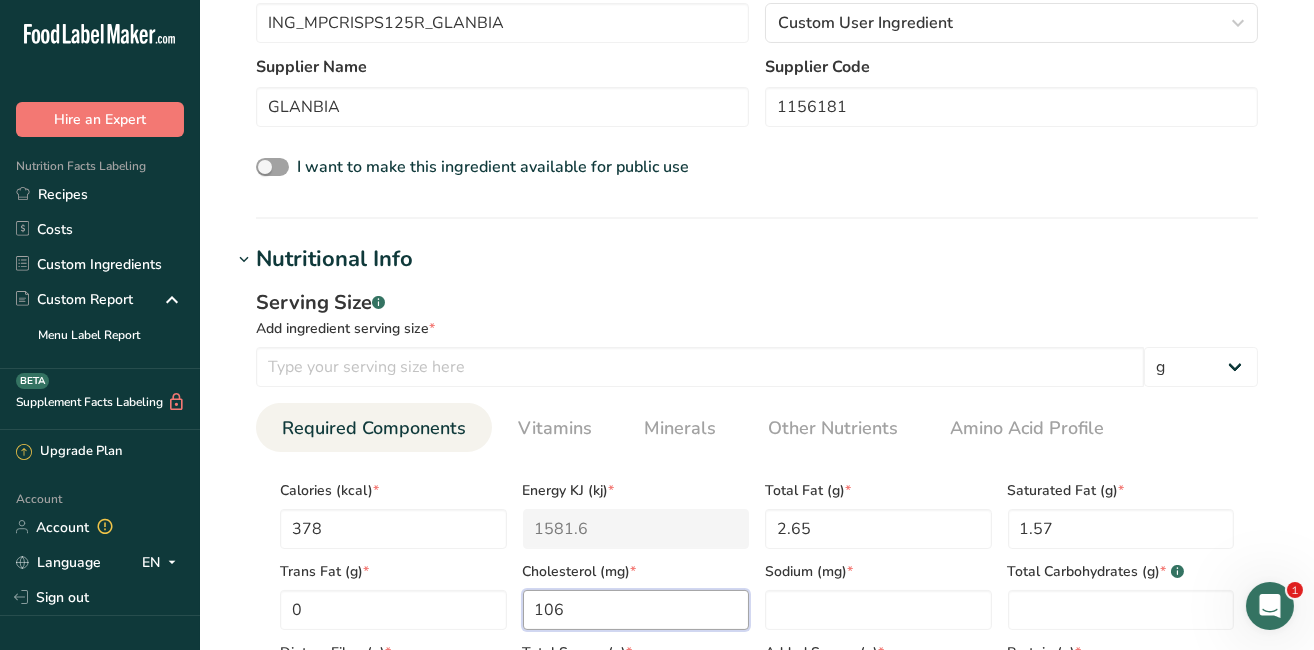 type on "106" 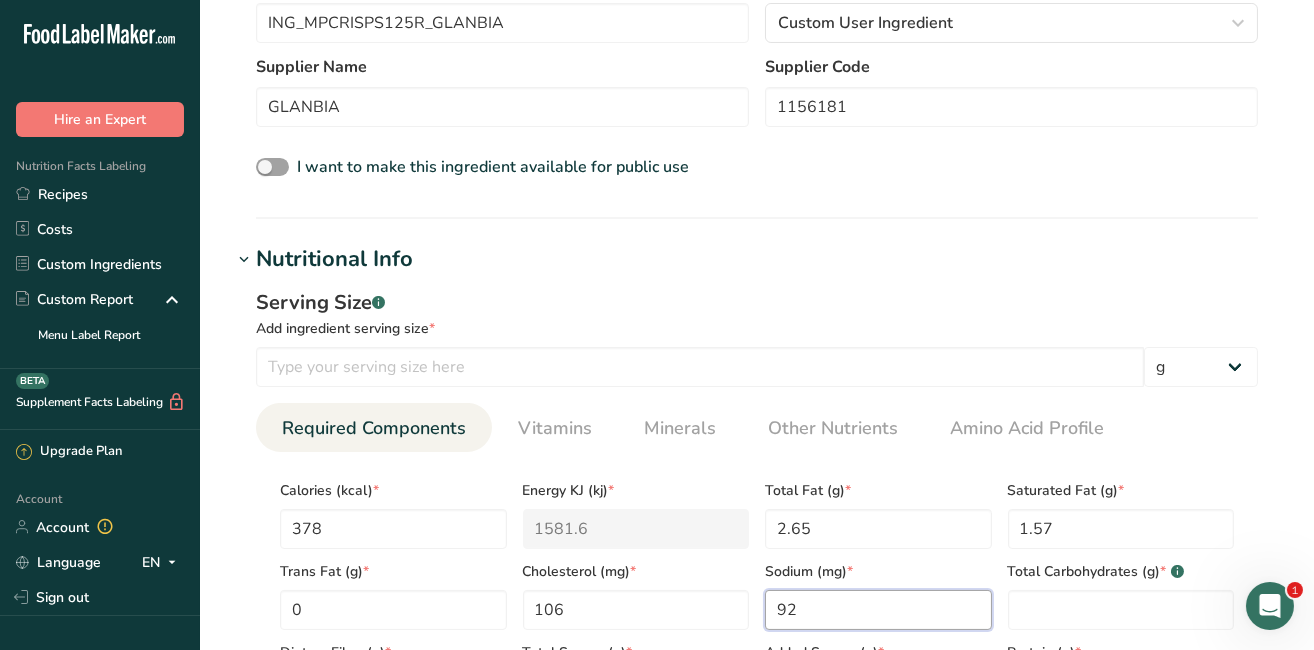 type on "92" 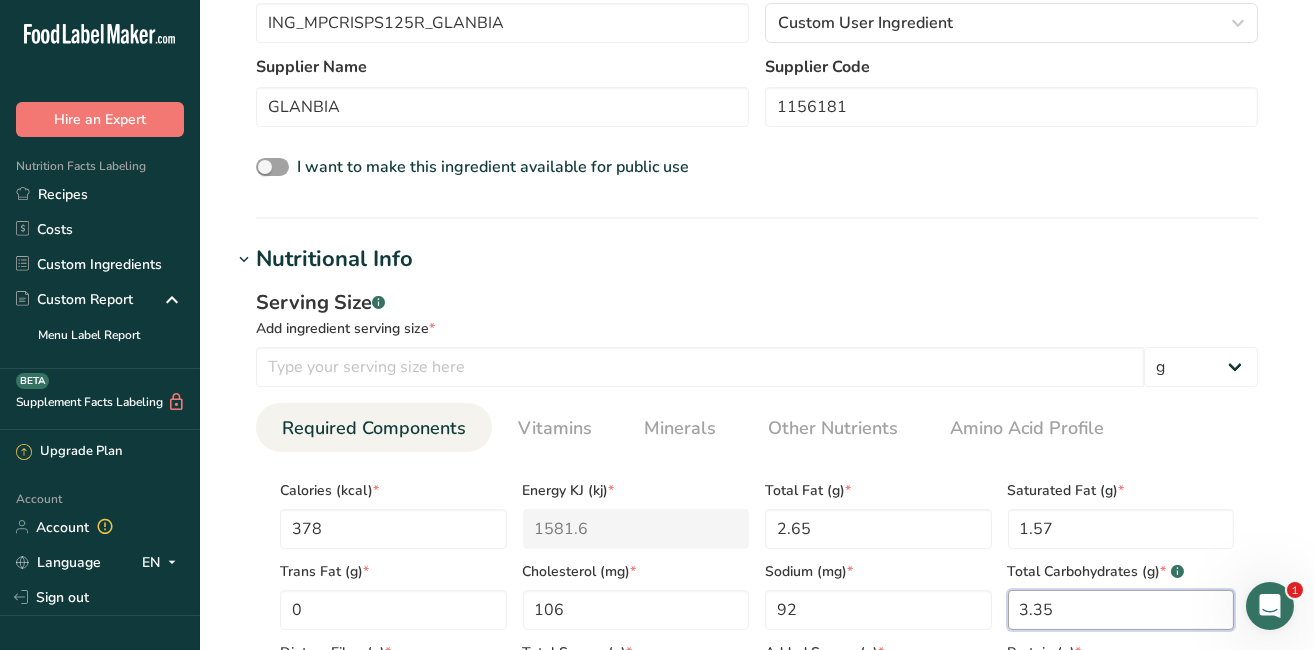 type on "3.35" 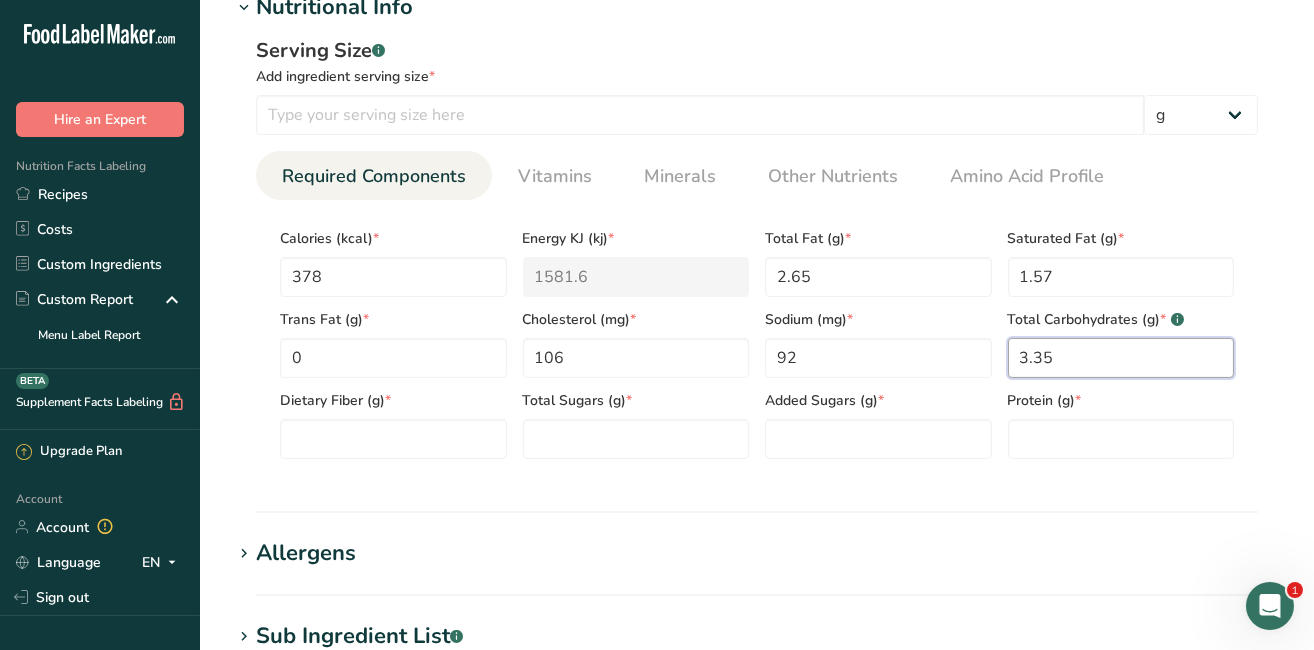 scroll, scrollTop: 800, scrollLeft: 0, axis: vertical 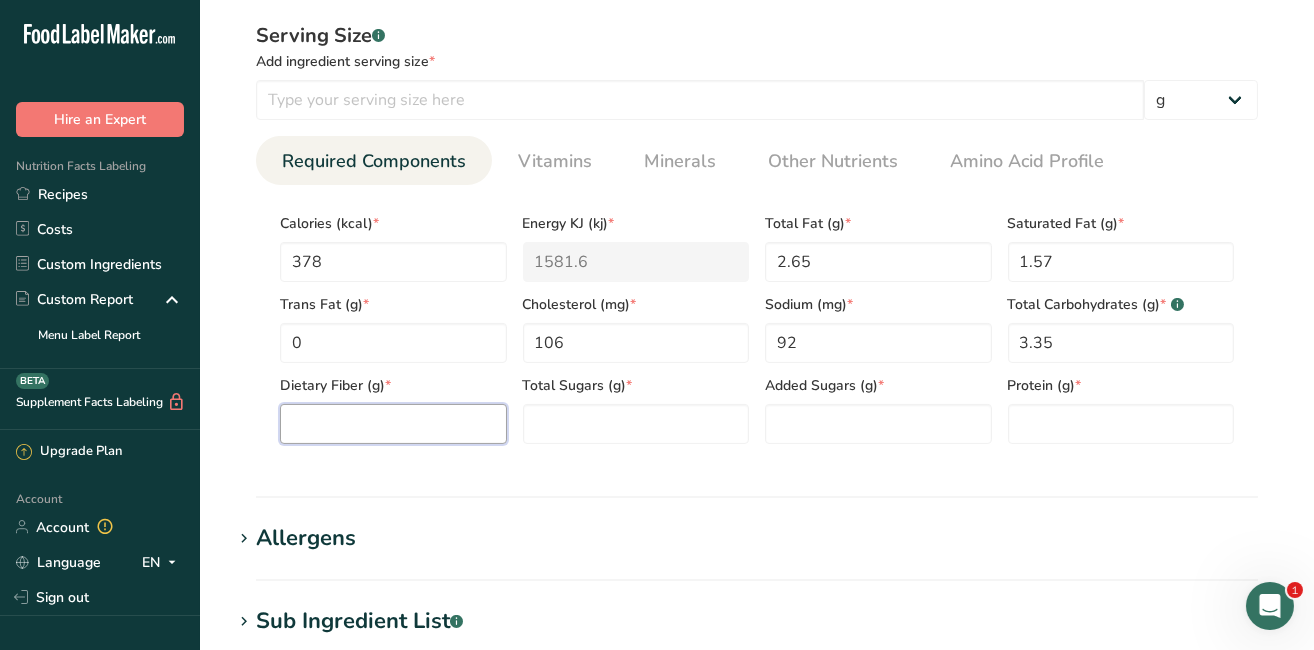 click at bounding box center (393, 424) 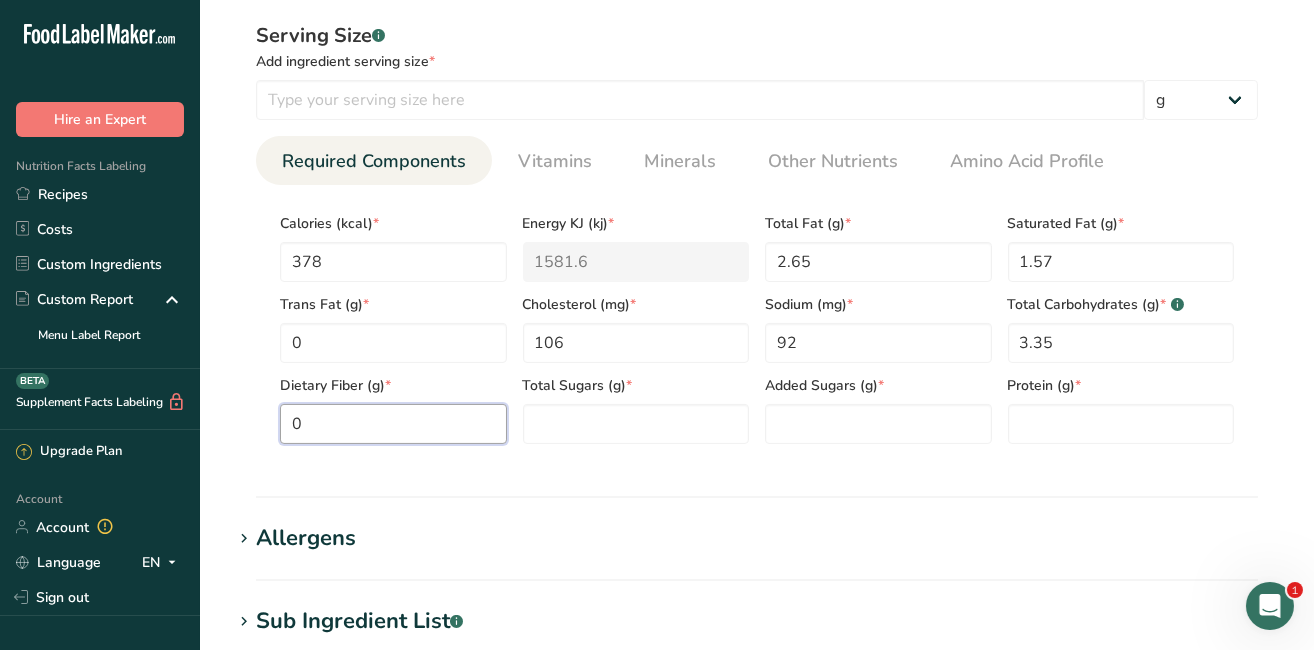type on "0" 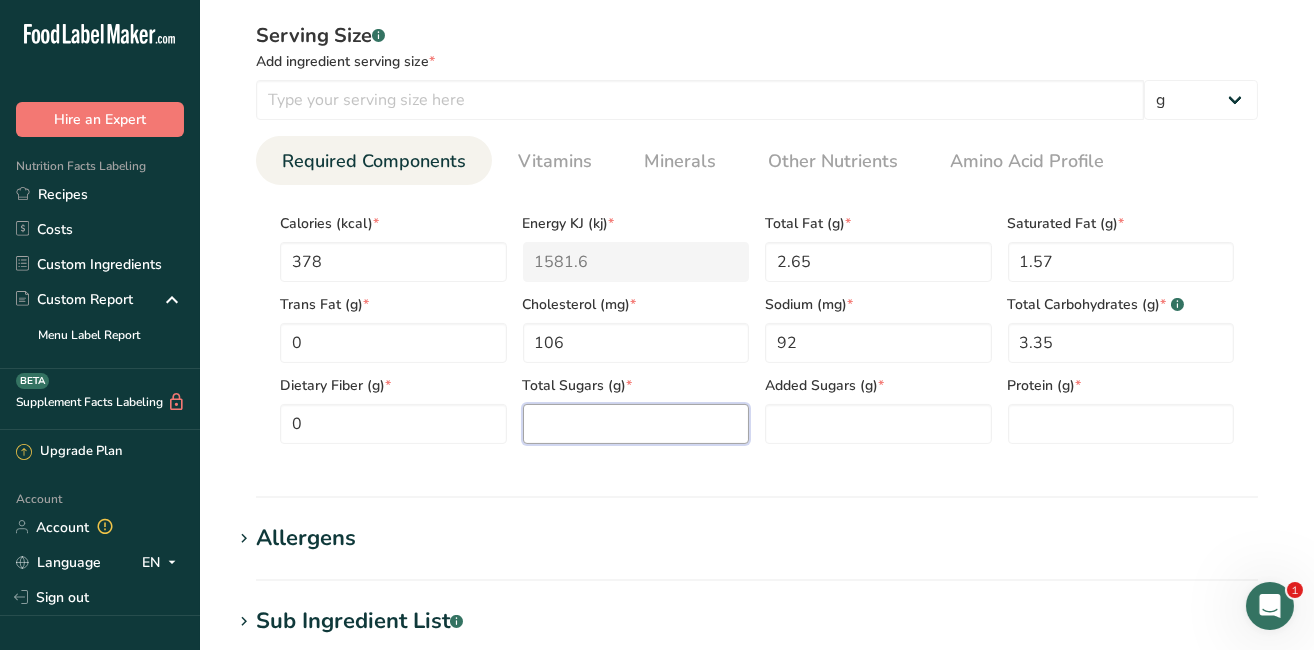 click at bounding box center (636, 424) 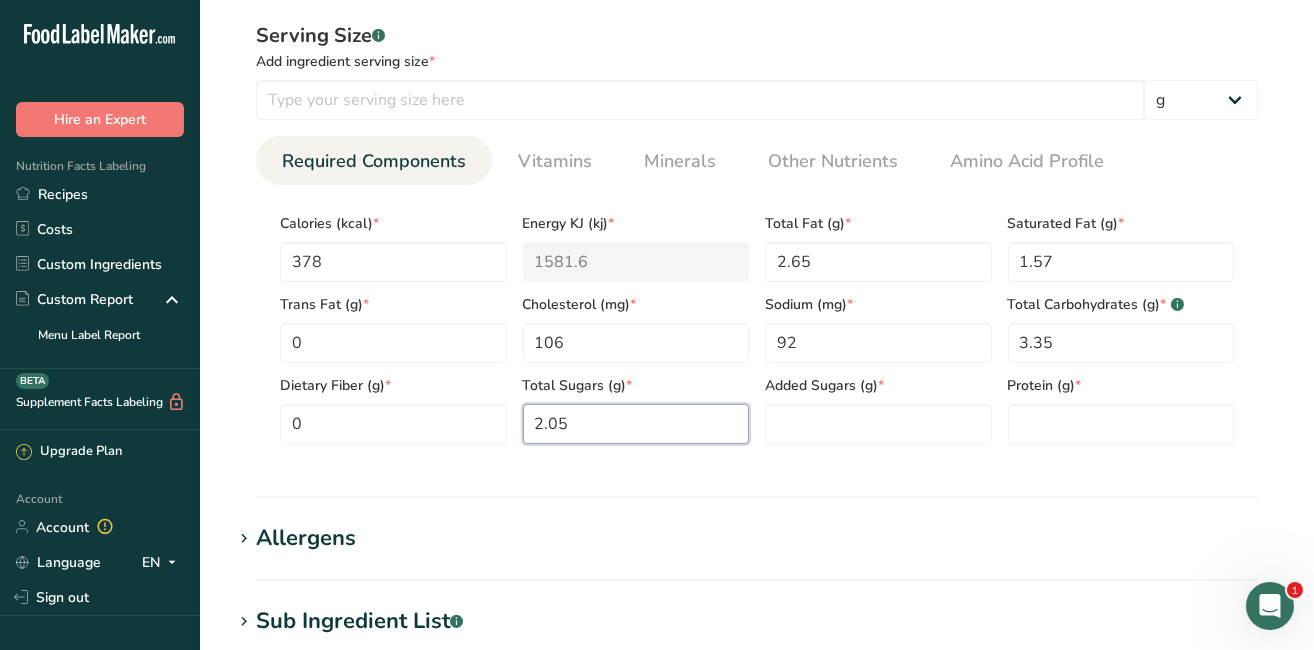 type on "2.05" 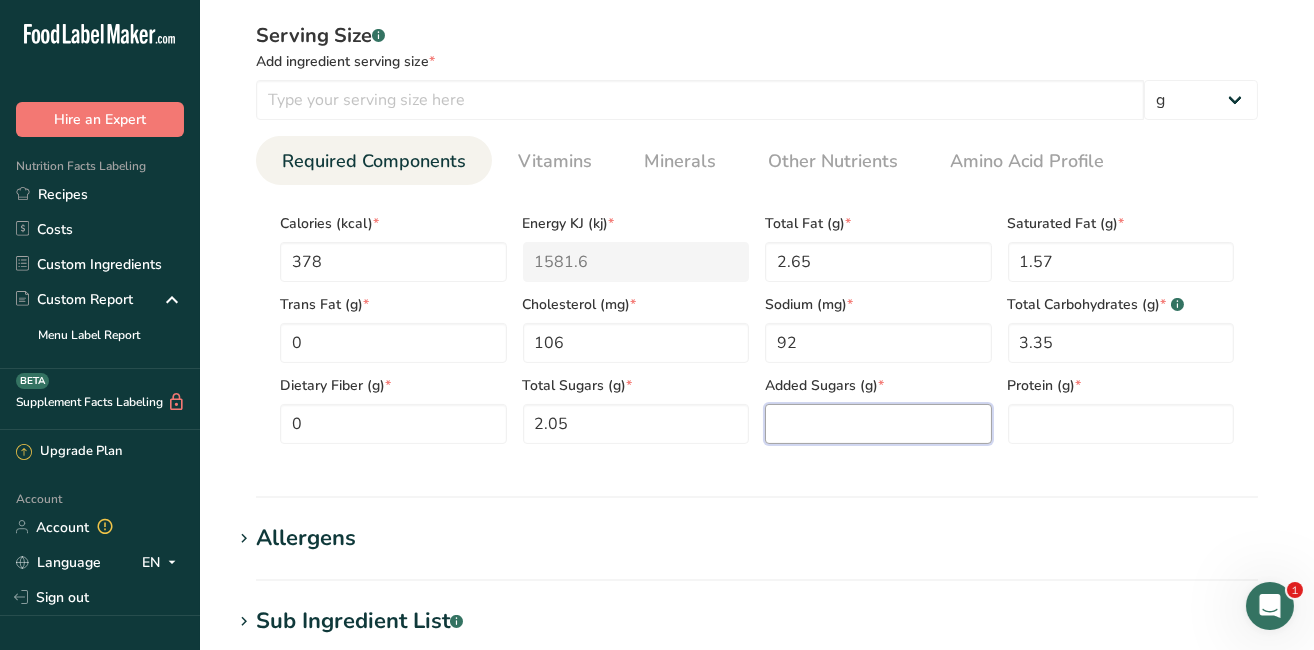 click at bounding box center (878, 424) 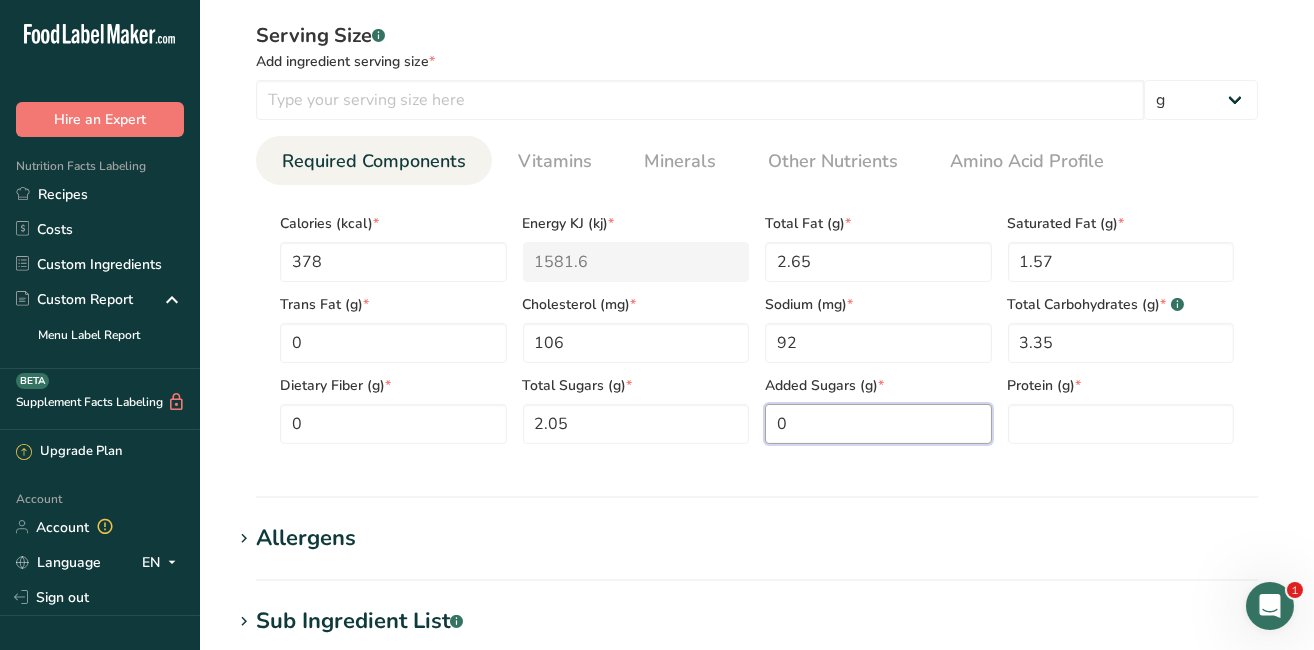 type on "0" 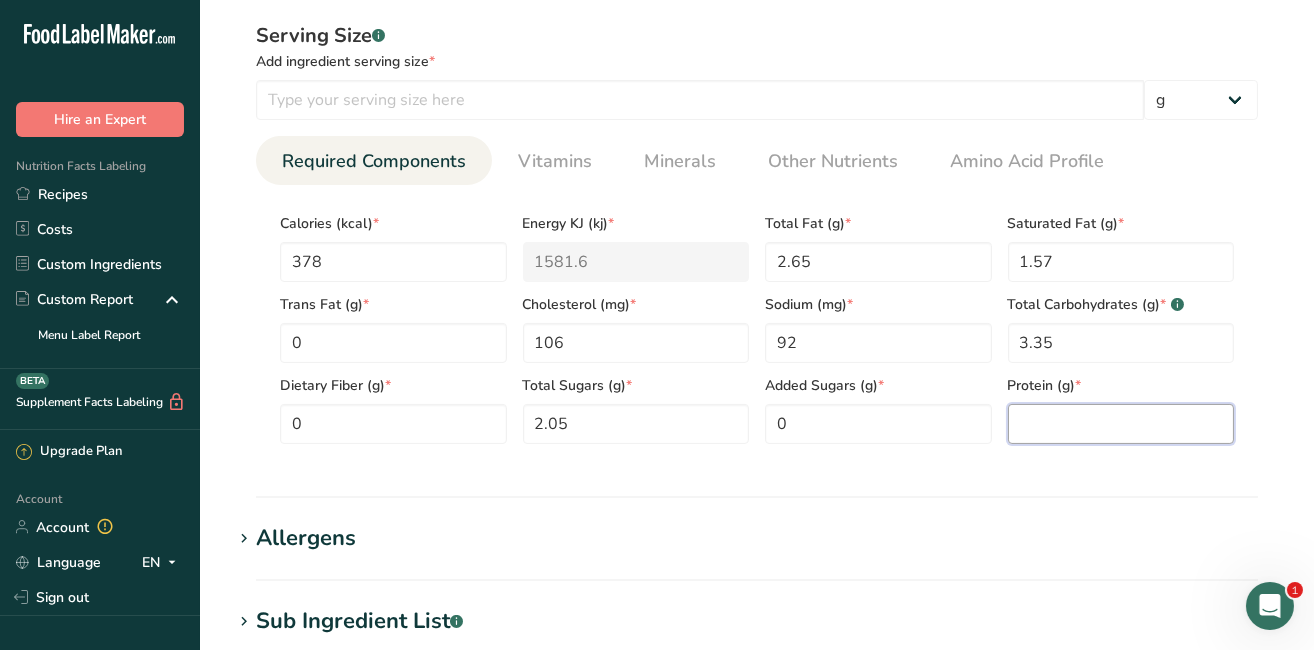 click at bounding box center (1121, 424) 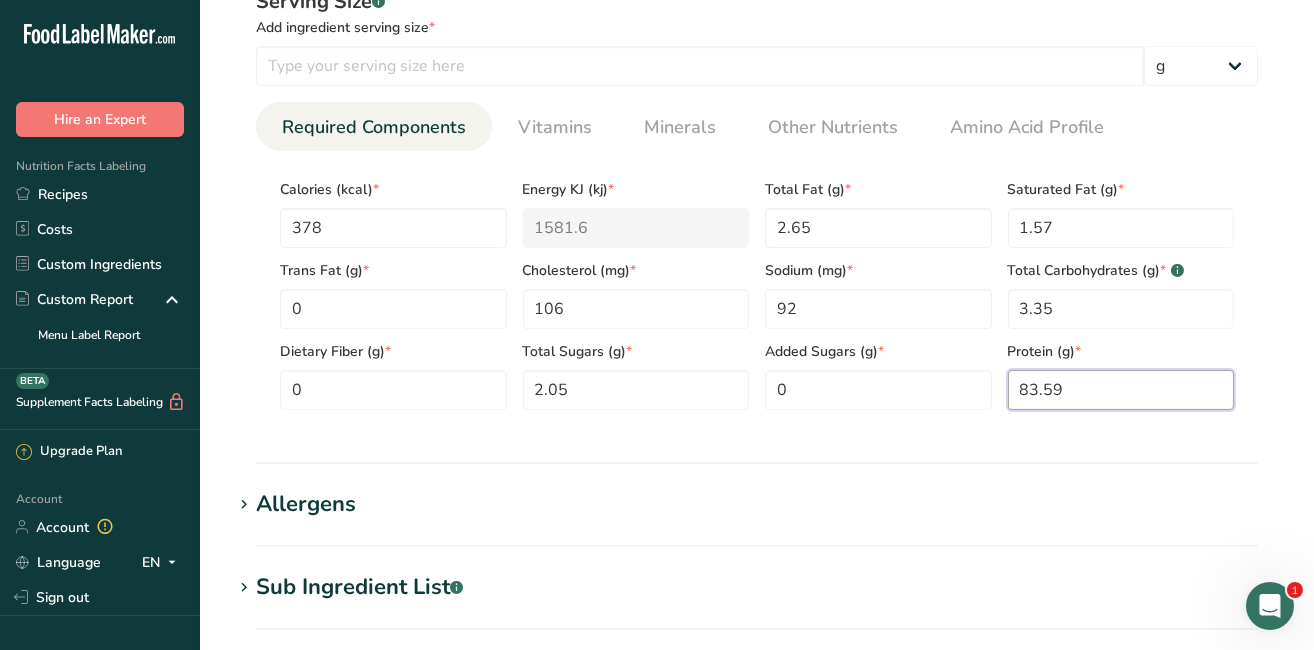 scroll, scrollTop: 845, scrollLeft: 0, axis: vertical 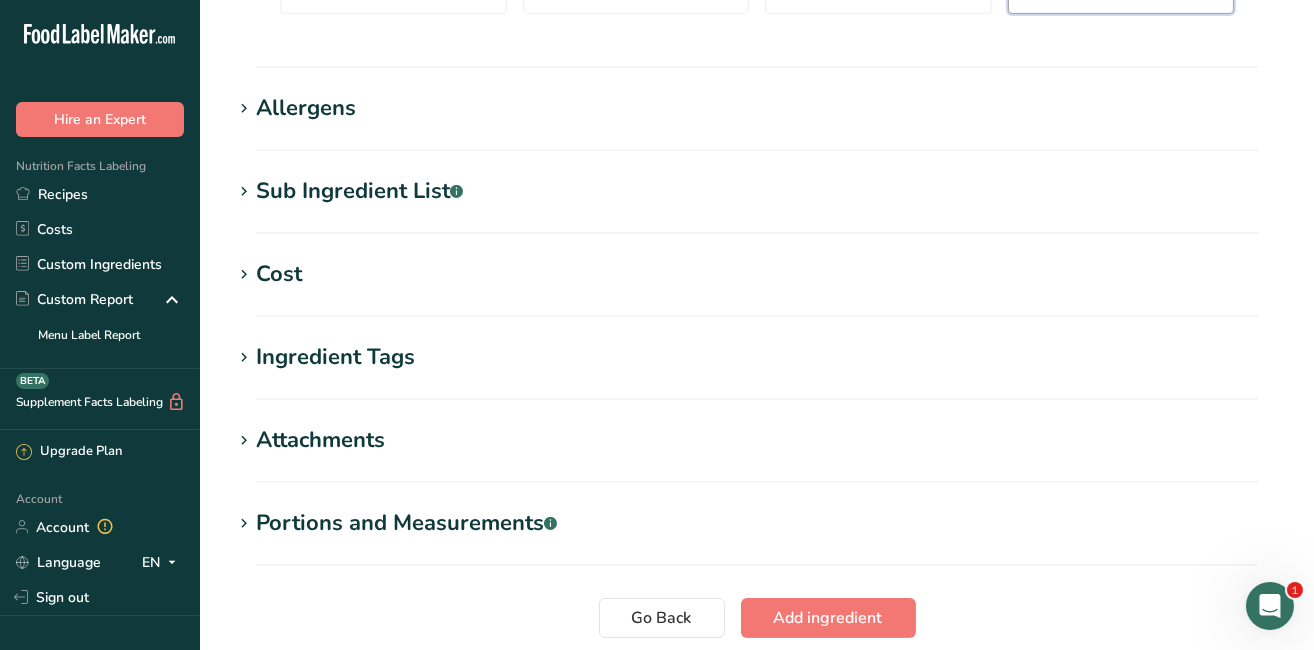 type on "83.59" 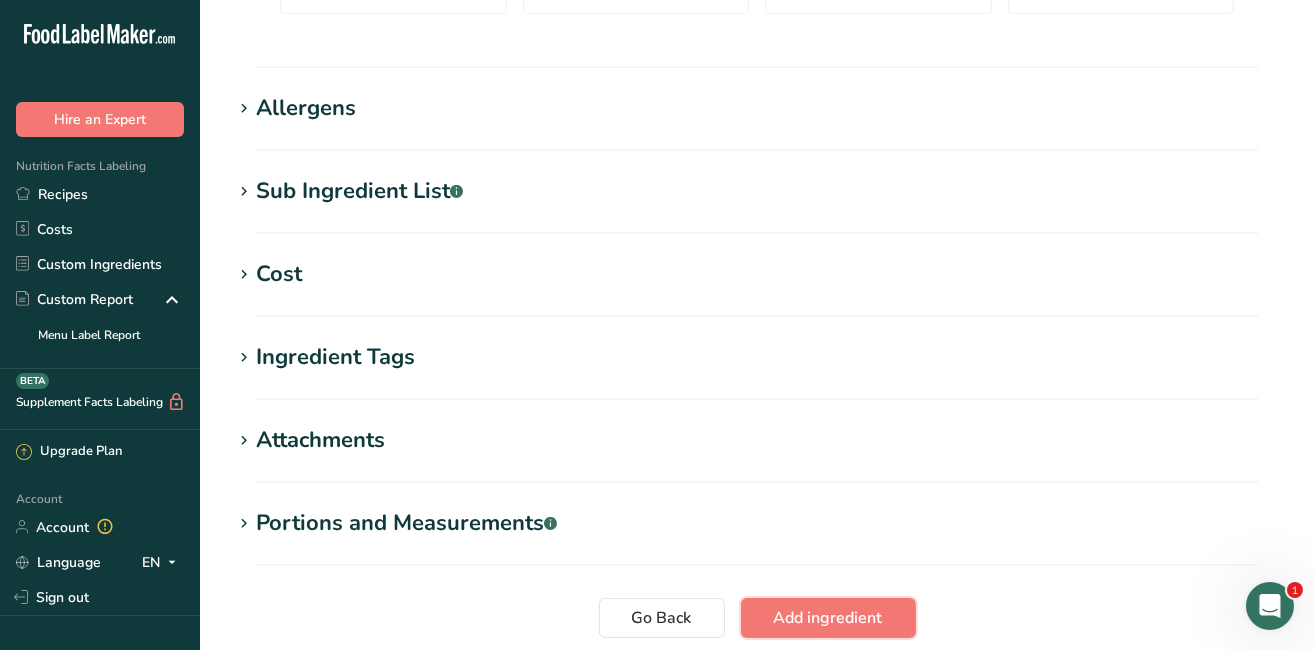click on "Add ingredient" at bounding box center (828, 618) 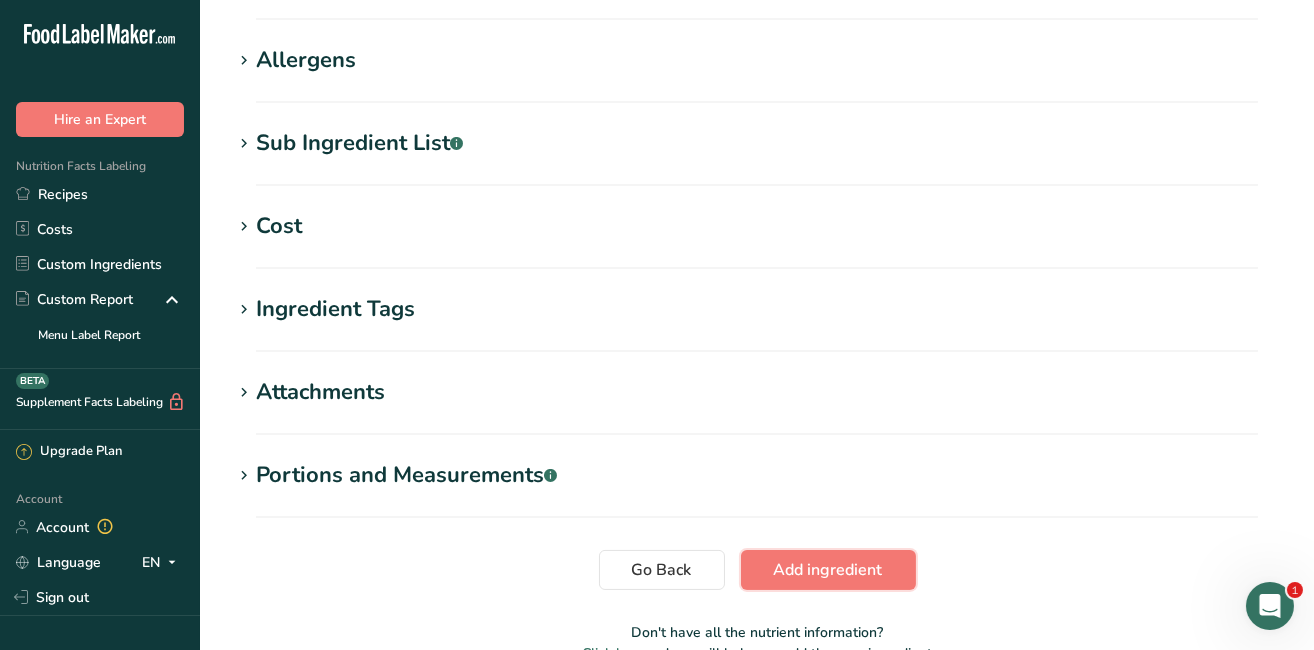 scroll, scrollTop: 774, scrollLeft: 0, axis: vertical 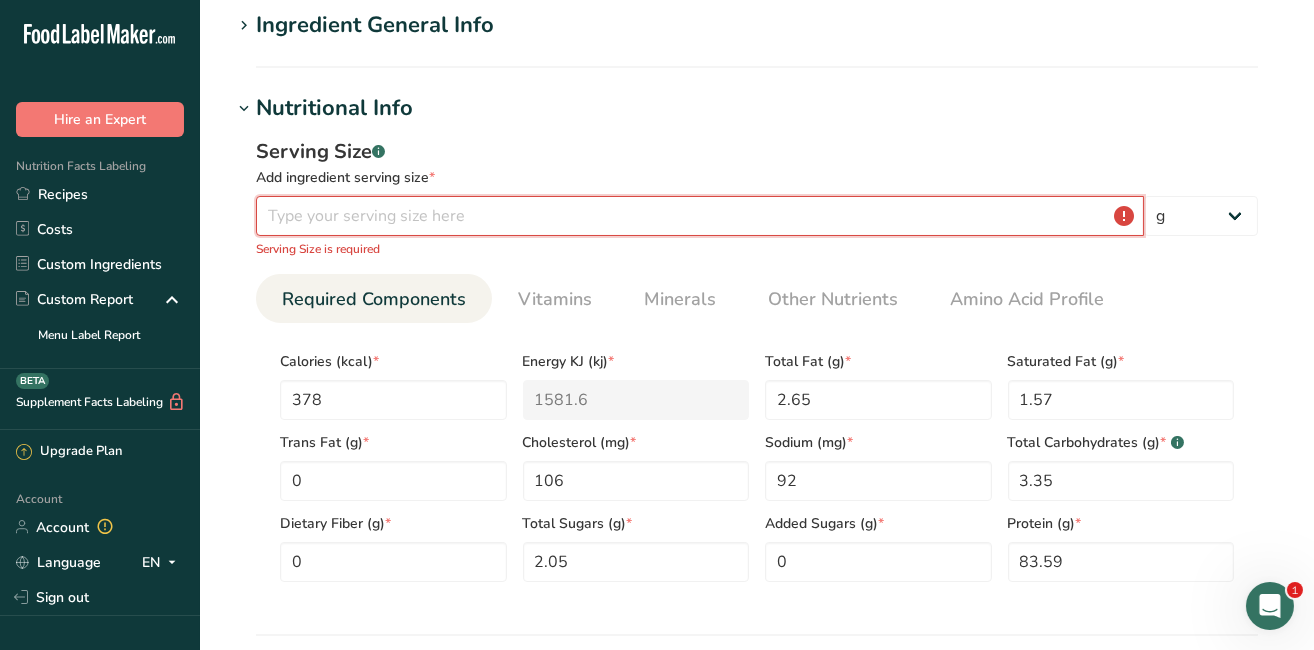 click at bounding box center (700, 216) 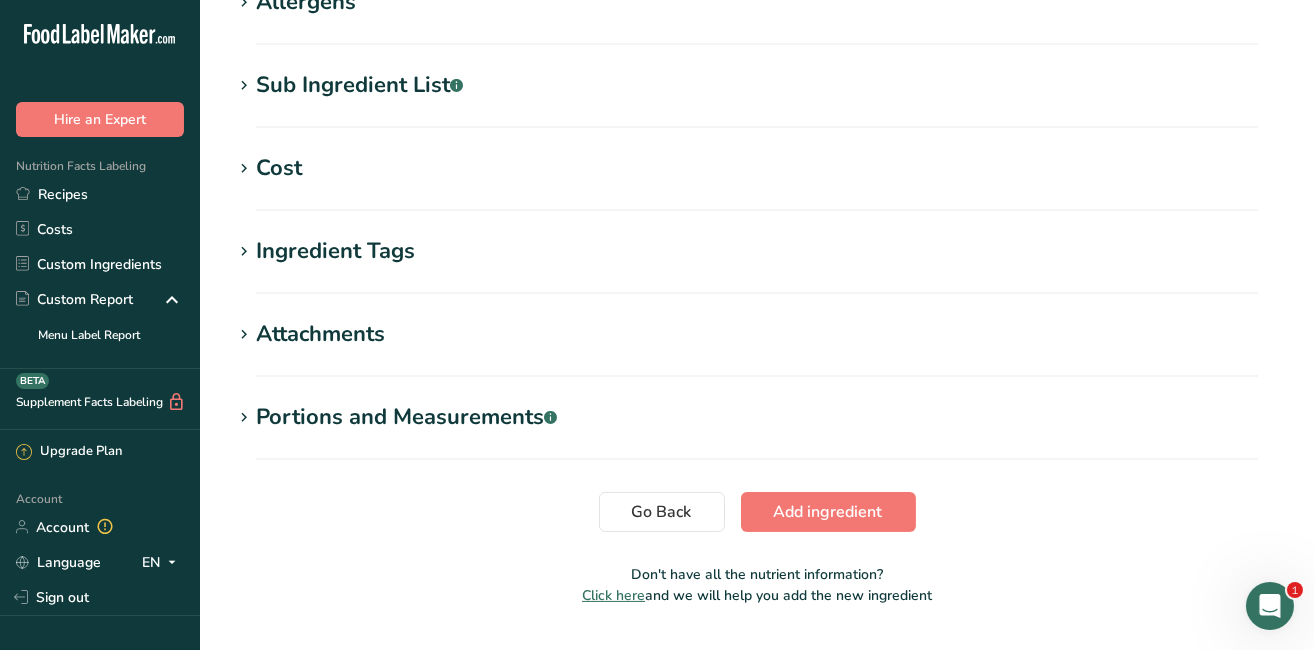 scroll, scrollTop: 870, scrollLeft: 0, axis: vertical 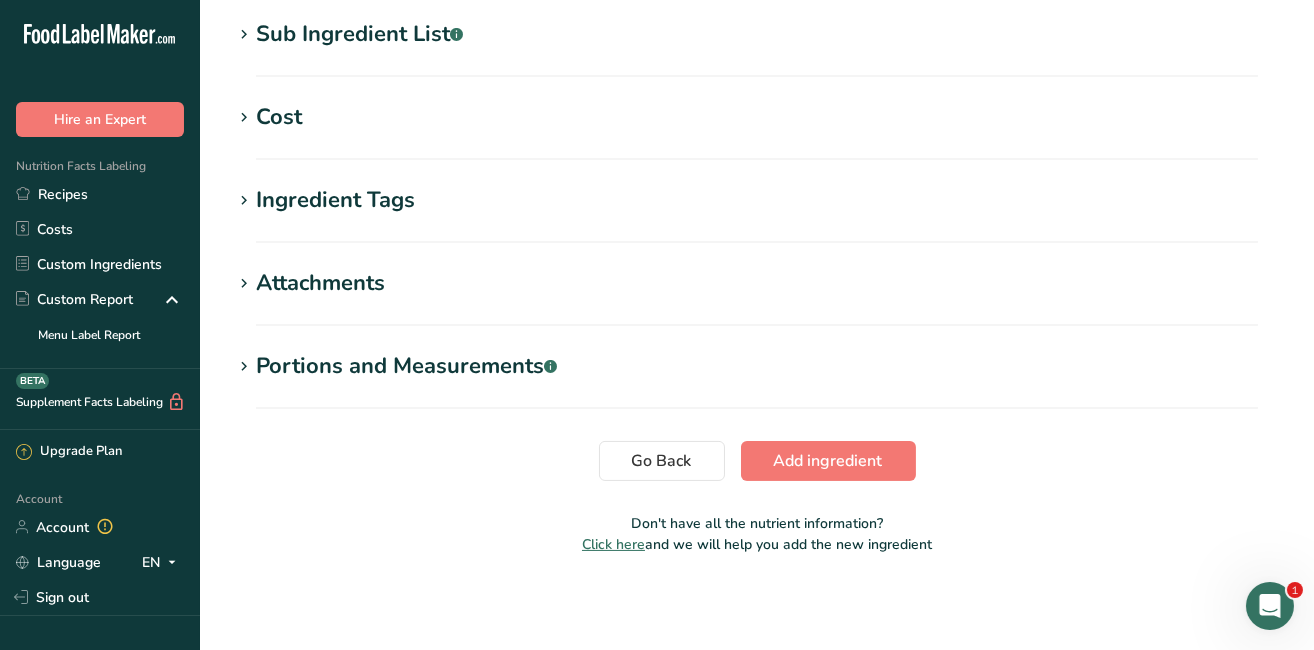 type on "100" 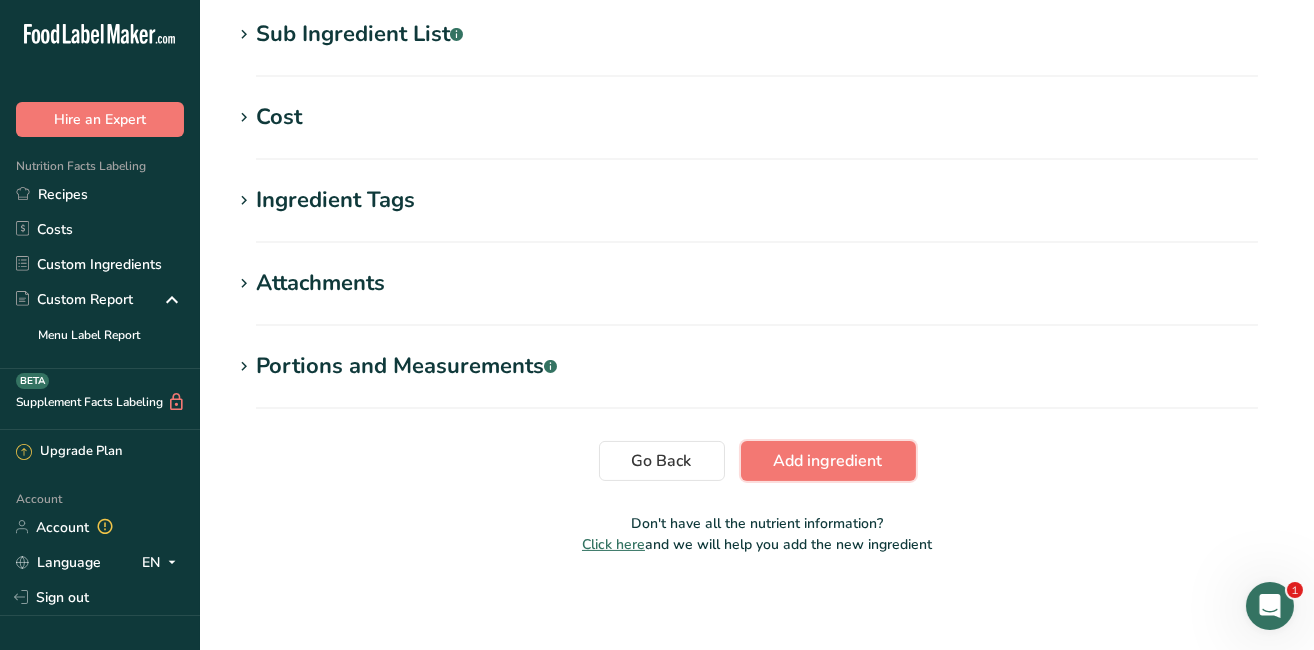click on "Add ingredient" at bounding box center (828, 461) 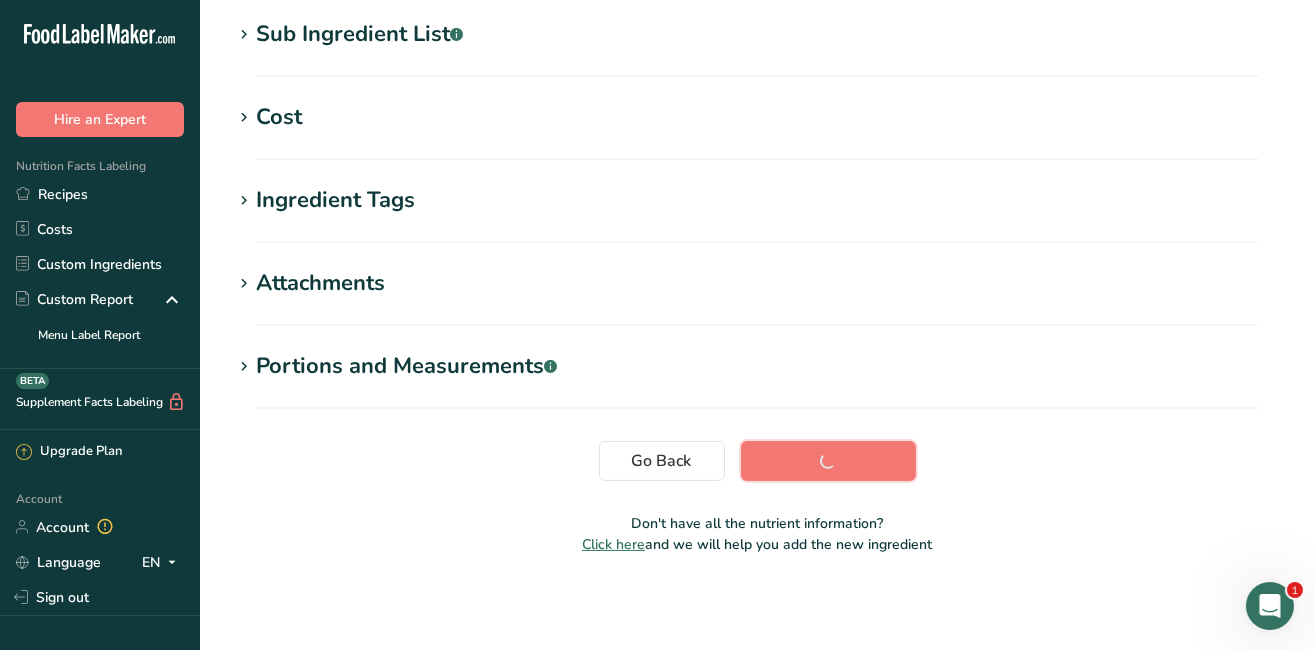 scroll, scrollTop: 407, scrollLeft: 0, axis: vertical 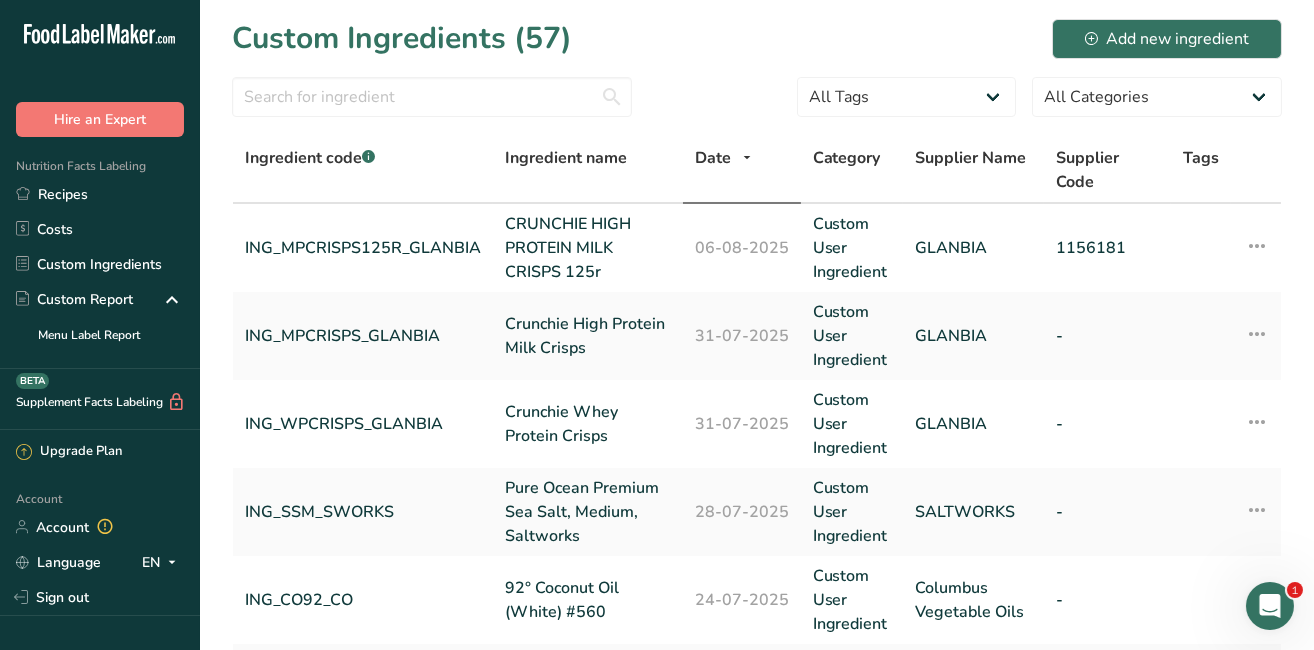 click on "ING_MPCRISPS_GLANBIA" at bounding box center [363, 336] 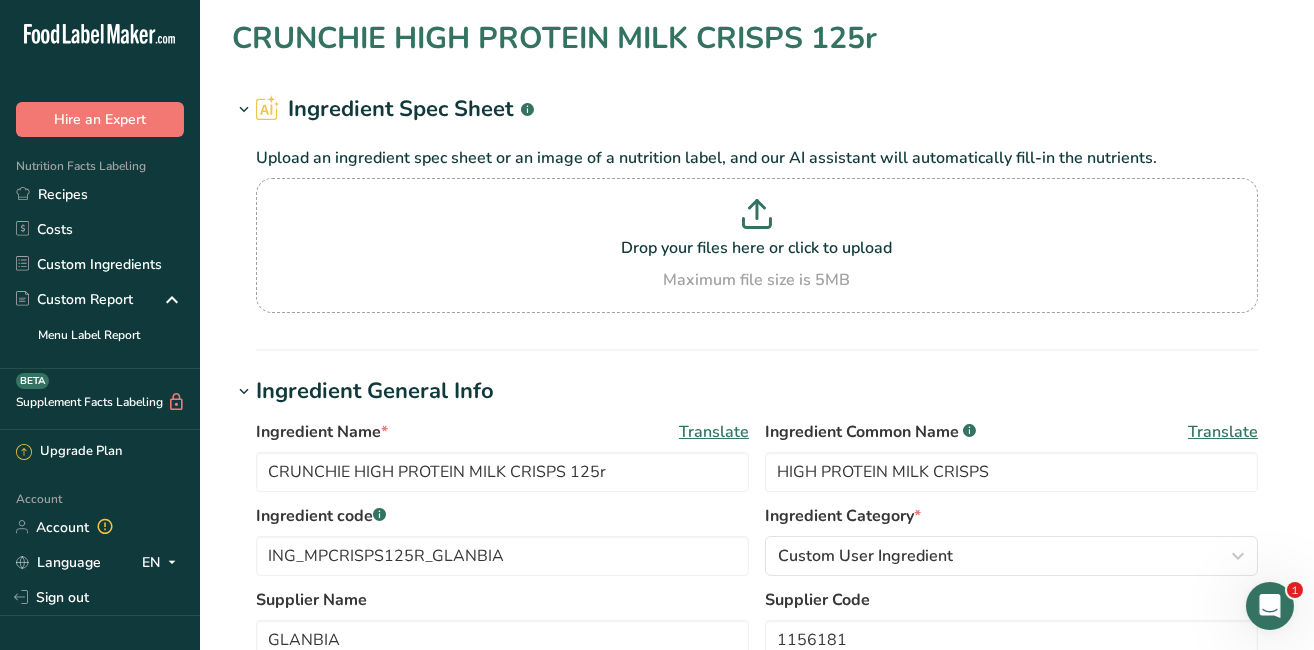type on "Crunchie High Protein Milk Crisps" 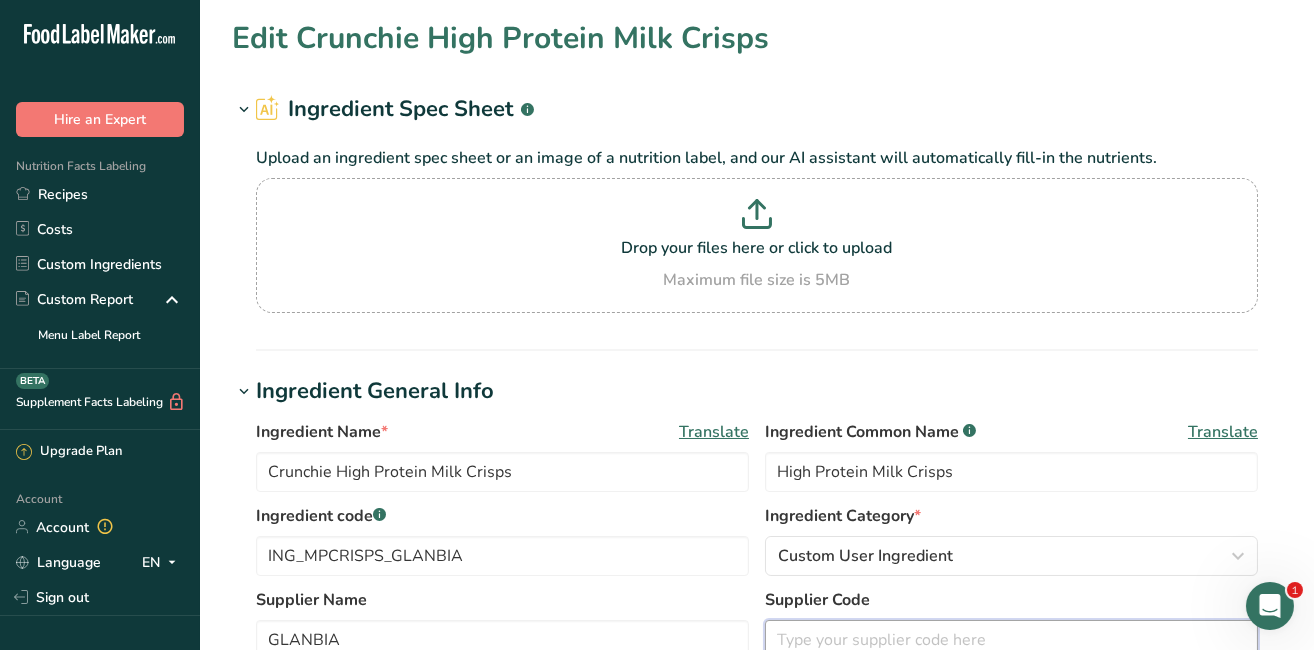 click at bounding box center (1011, 640) 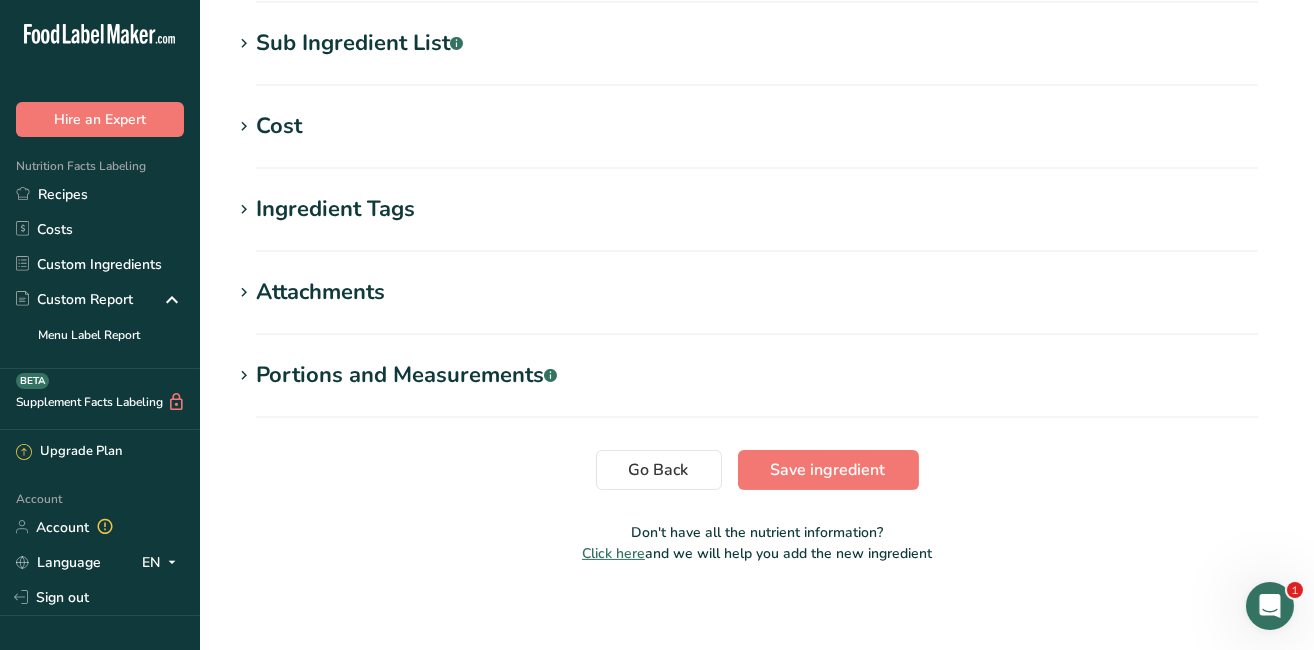 scroll, scrollTop: 881, scrollLeft: 0, axis: vertical 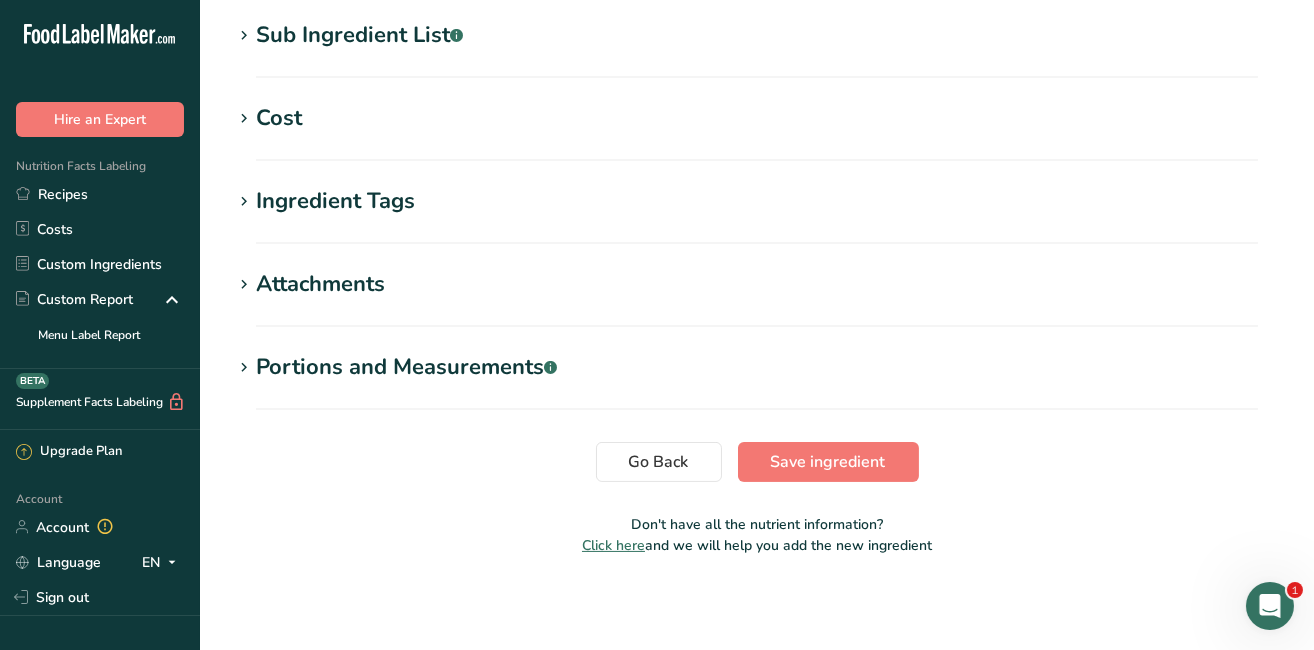 type on "1101774" 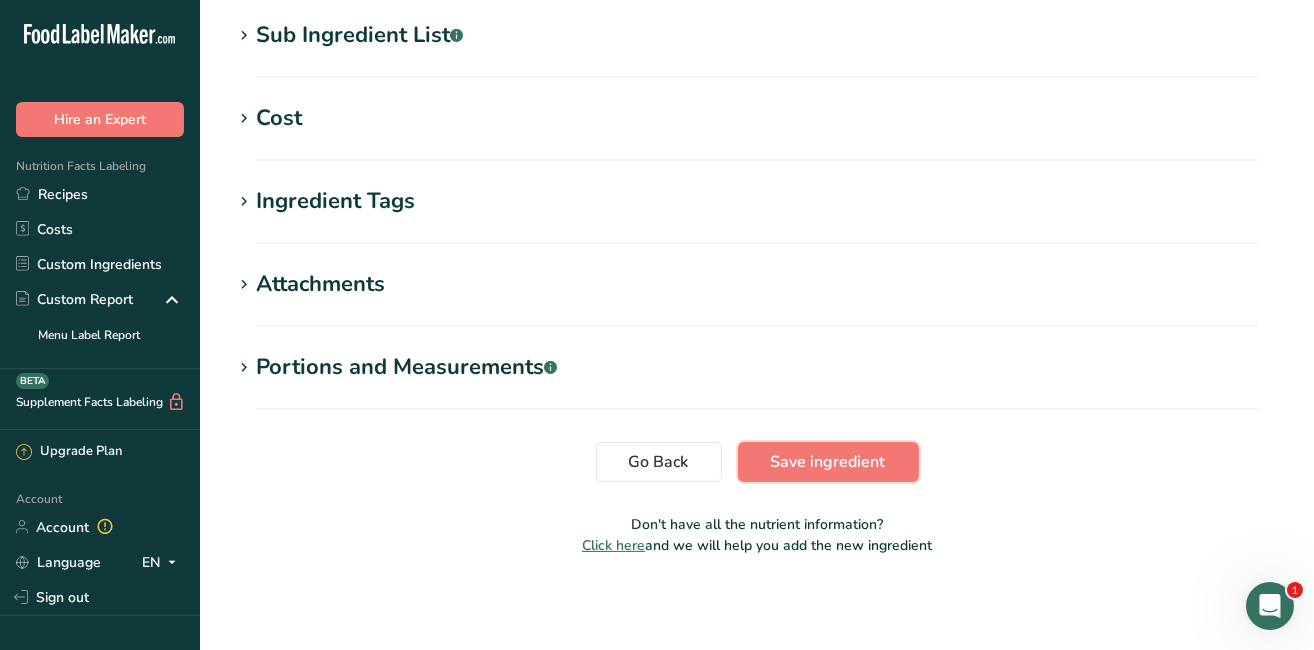 click on "Save ingredient" at bounding box center (828, 462) 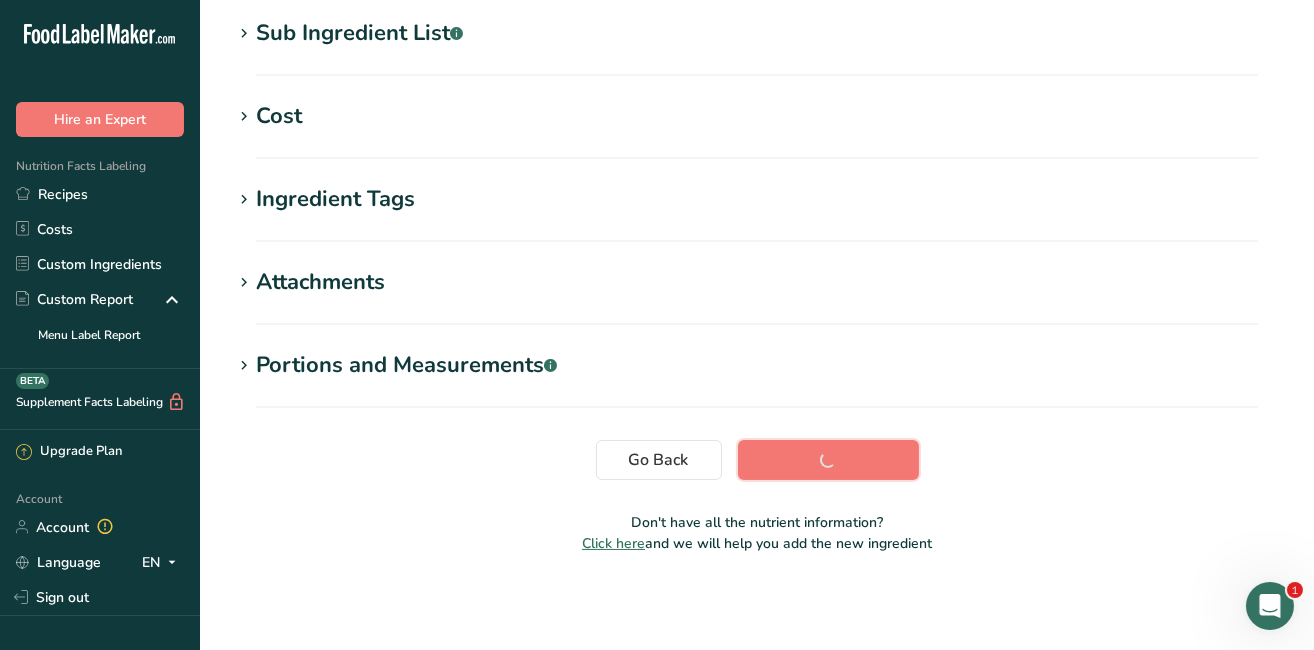 scroll, scrollTop: 407, scrollLeft: 0, axis: vertical 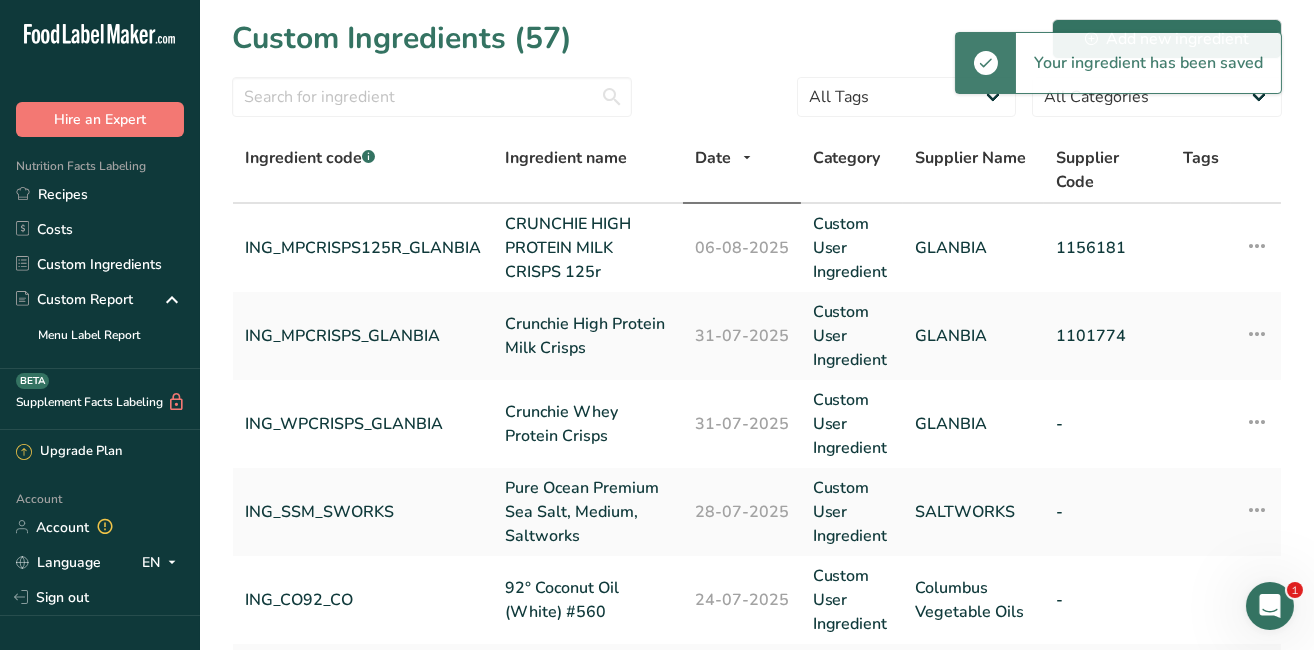 click on "ING_WPCRISPS_GLANBIA" at bounding box center [363, 424] 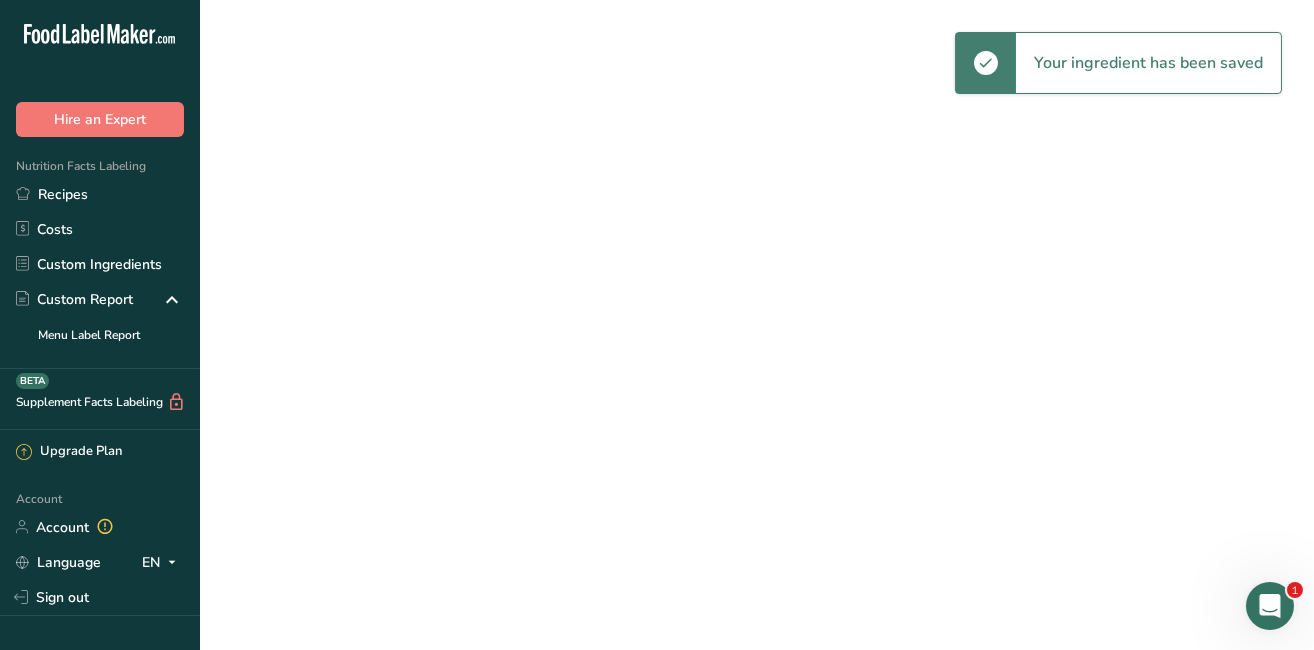 click on "ING_WPCRISPS_GLANBIA" at bounding box center (363, 424) 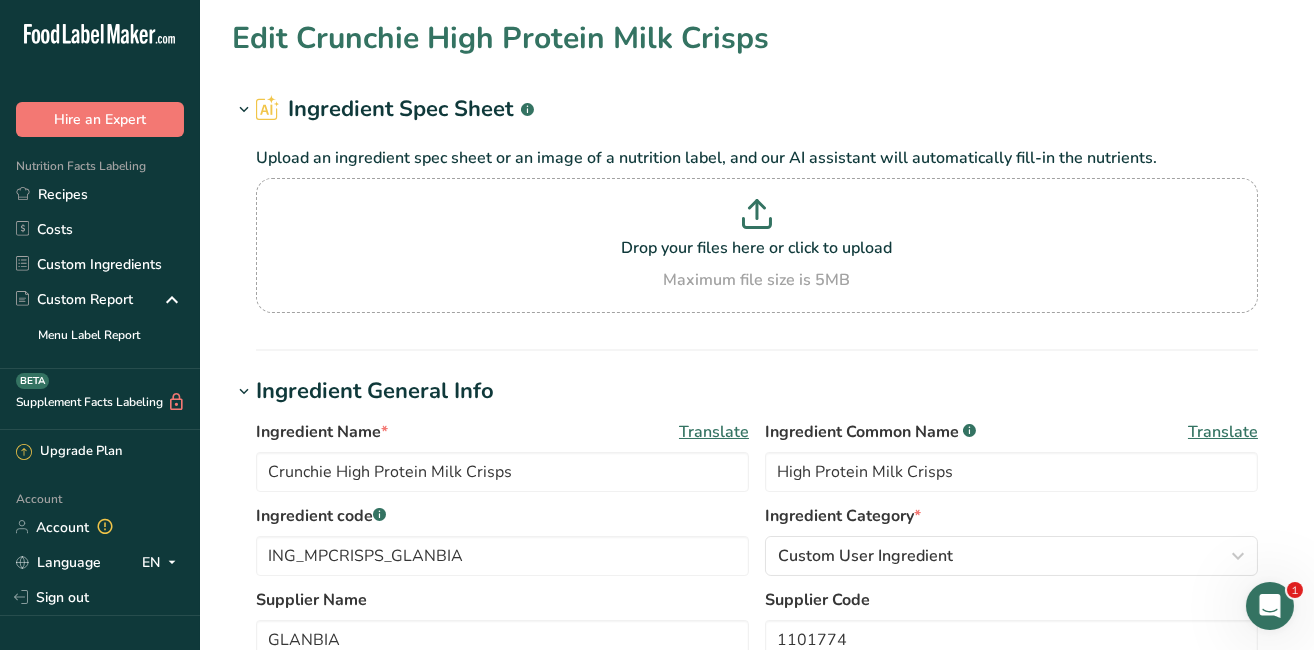 type on "Crunchie Whey Protein Crisps" 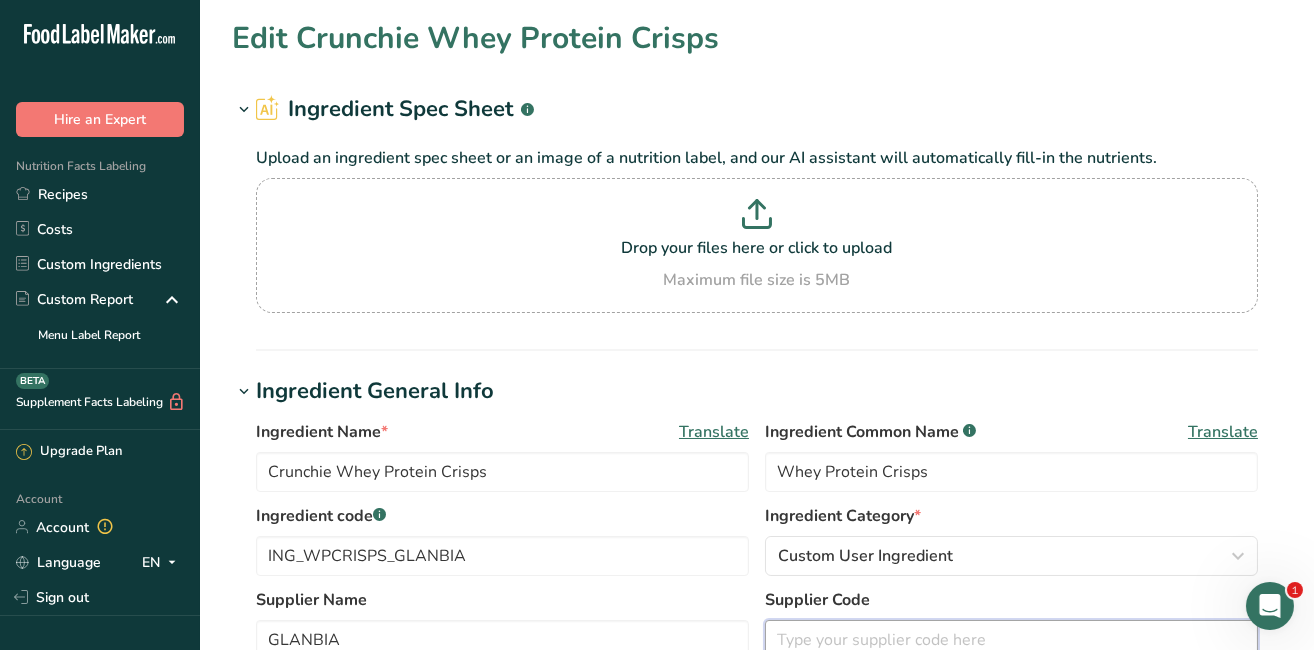 click at bounding box center (1011, 640) 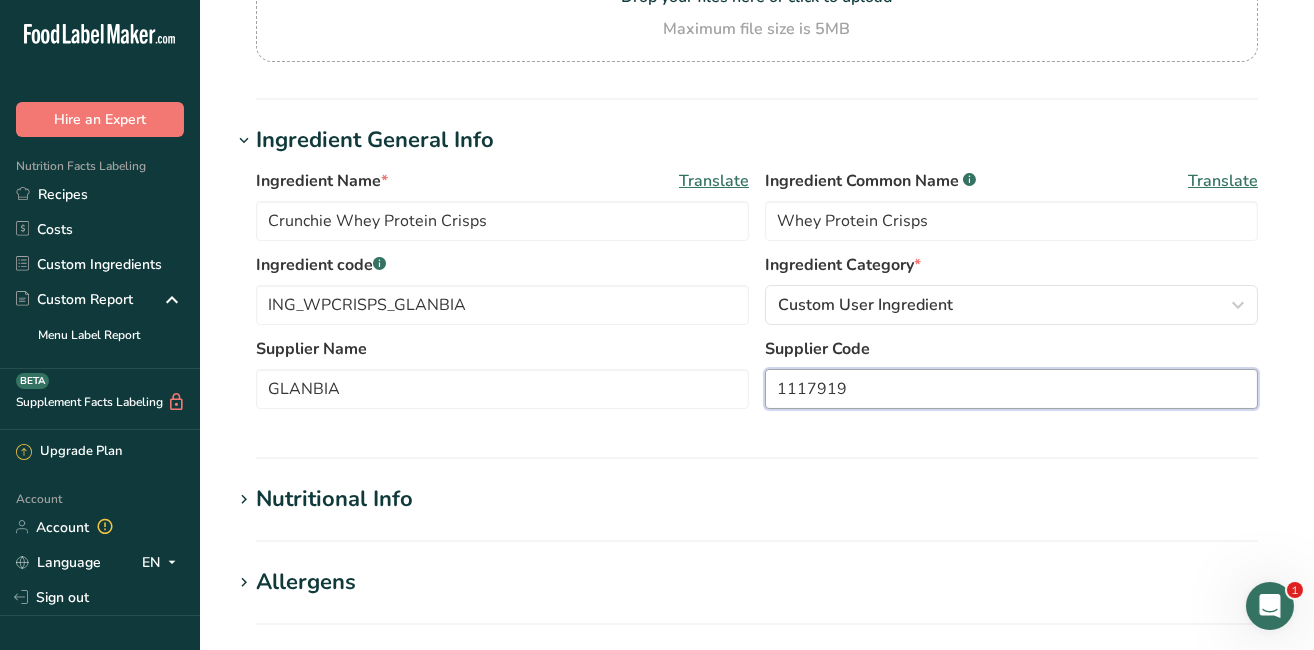 scroll, scrollTop: 281, scrollLeft: 0, axis: vertical 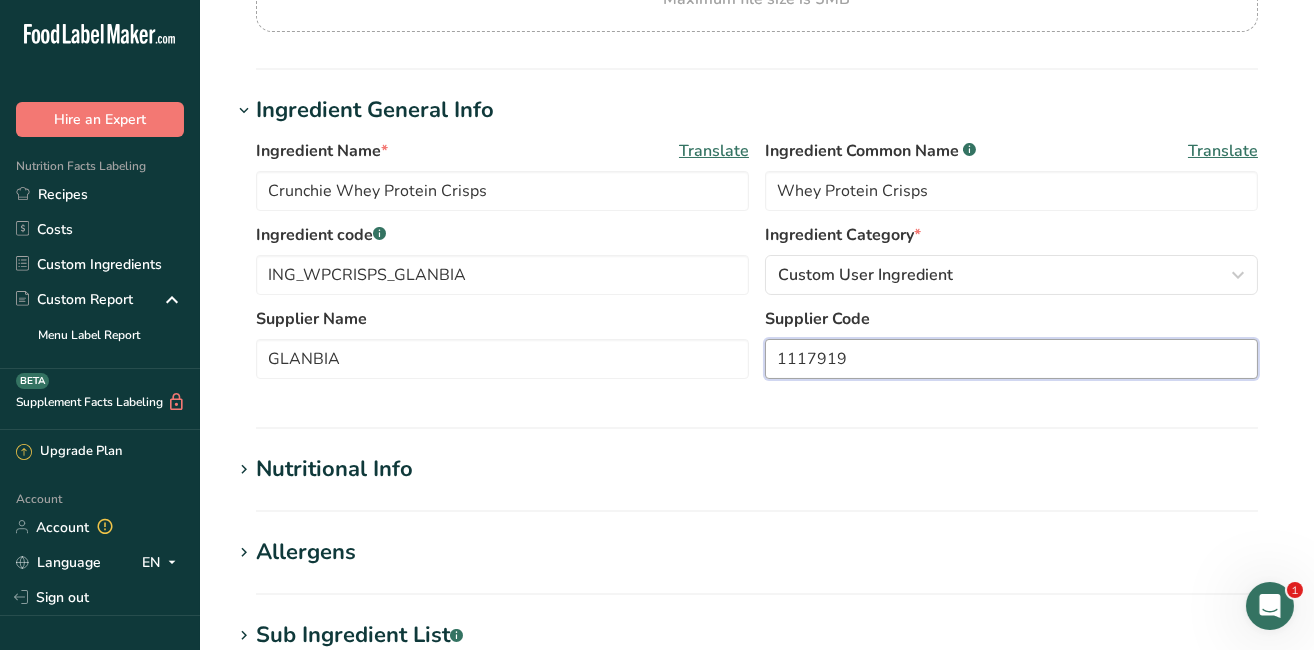 type on "1117919" 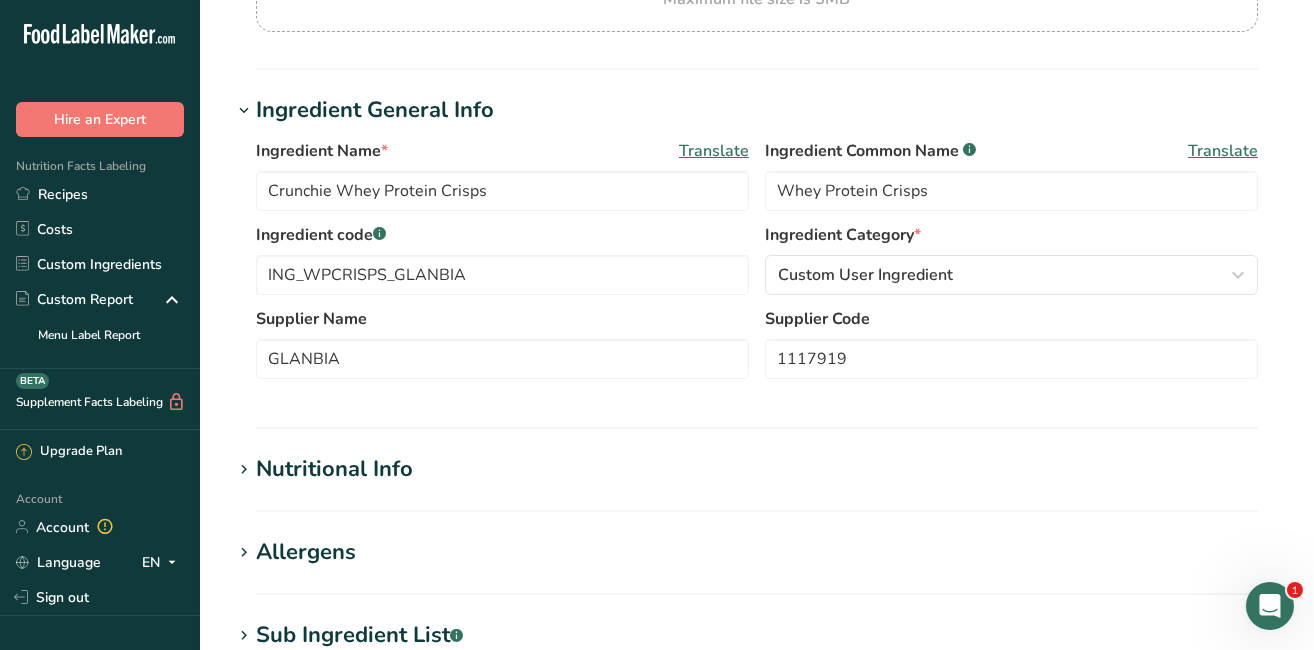 click on "Nutritional Info
Serving Size
.a-a{fill:#347362;}.b-a{fill:#fff;}
Add ingredient serving size *   100
g
kg
mg
mcg
lb
oz
l
mL
fl oz
tbsp
tsp
cup
qt
gallon
Required Components Vitamins Minerals Other Nutrients Amino Acid Profile
Calories
(kcal) *     378
Energy KJ
(kj) *     1581.6
Total Fat
(g) *     1.6 *     0.9 *" at bounding box center (757, 482) 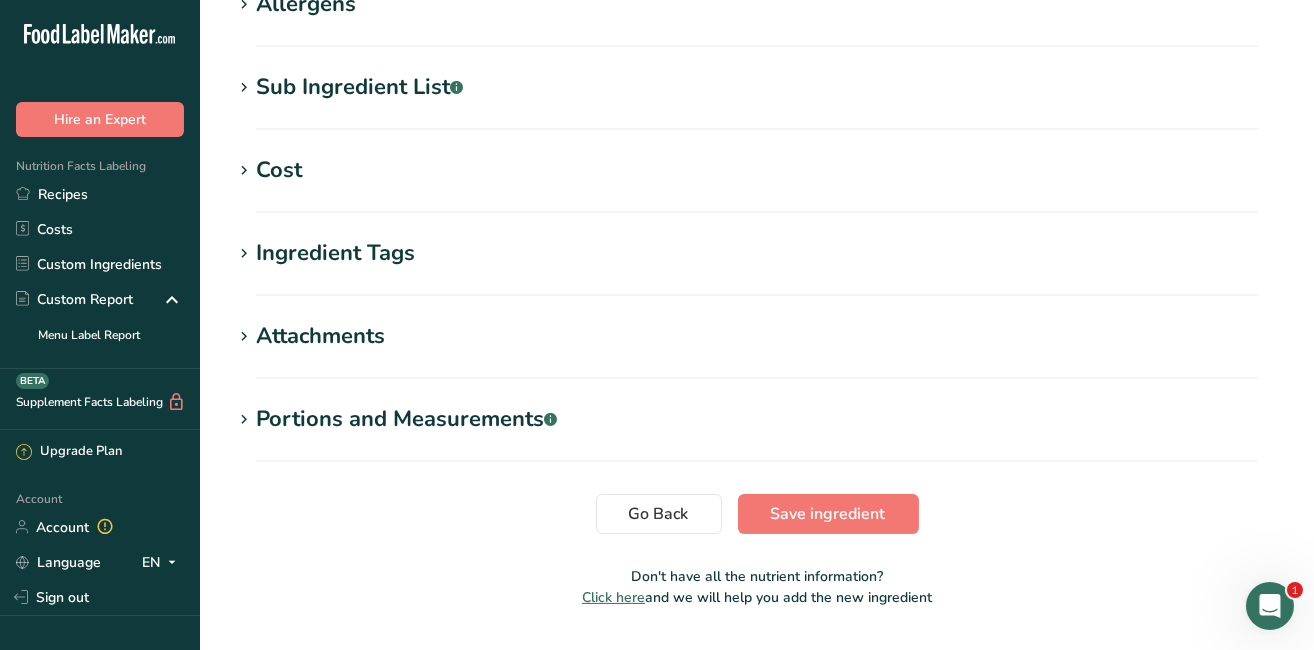 scroll, scrollTop: 881, scrollLeft: 0, axis: vertical 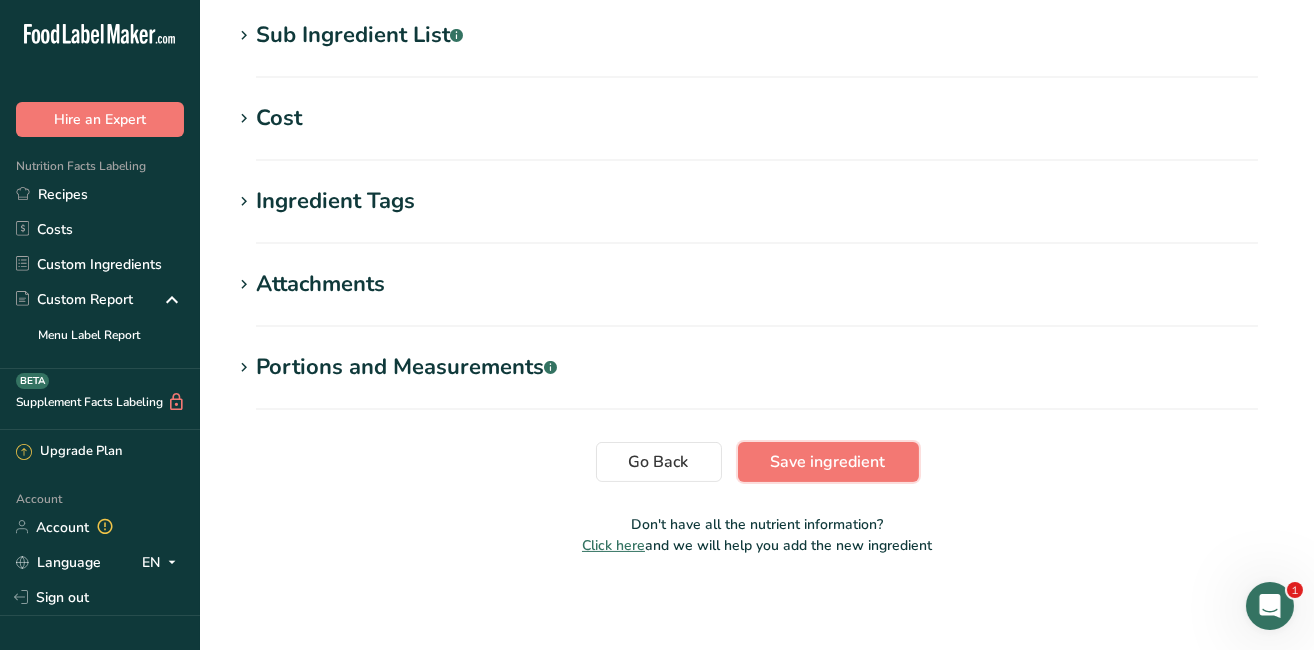 click on "Save ingredient" at bounding box center (828, 462) 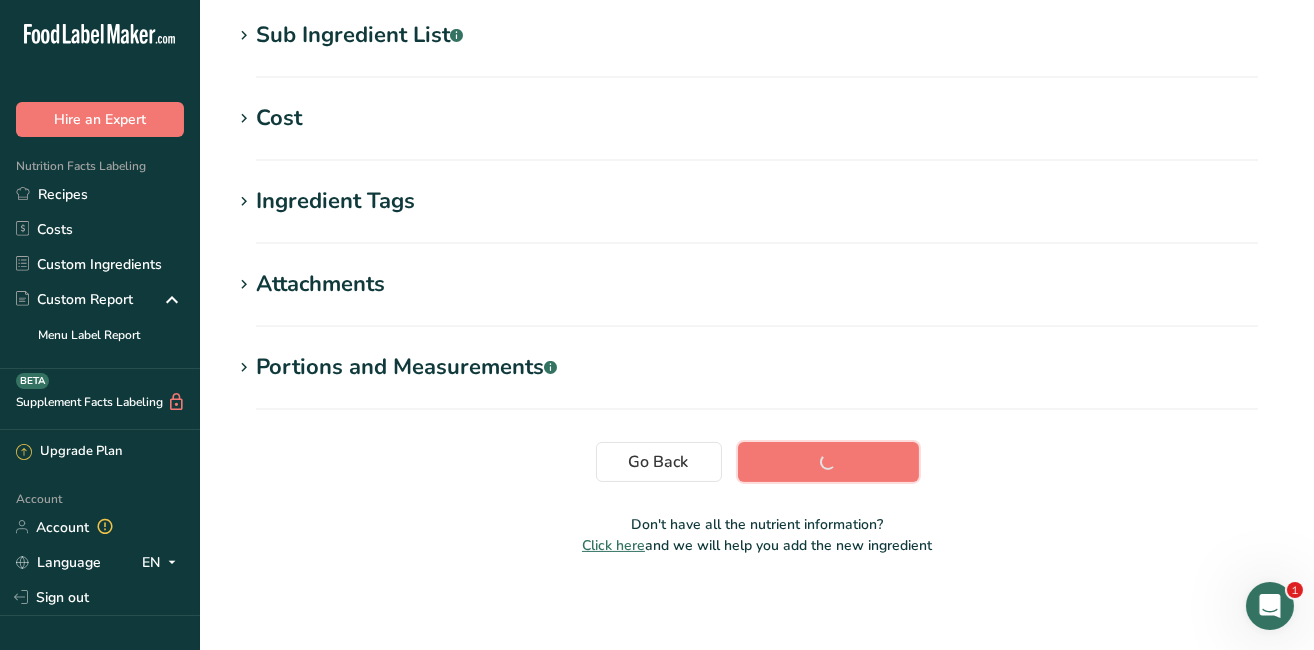 scroll, scrollTop: 407, scrollLeft: 0, axis: vertical 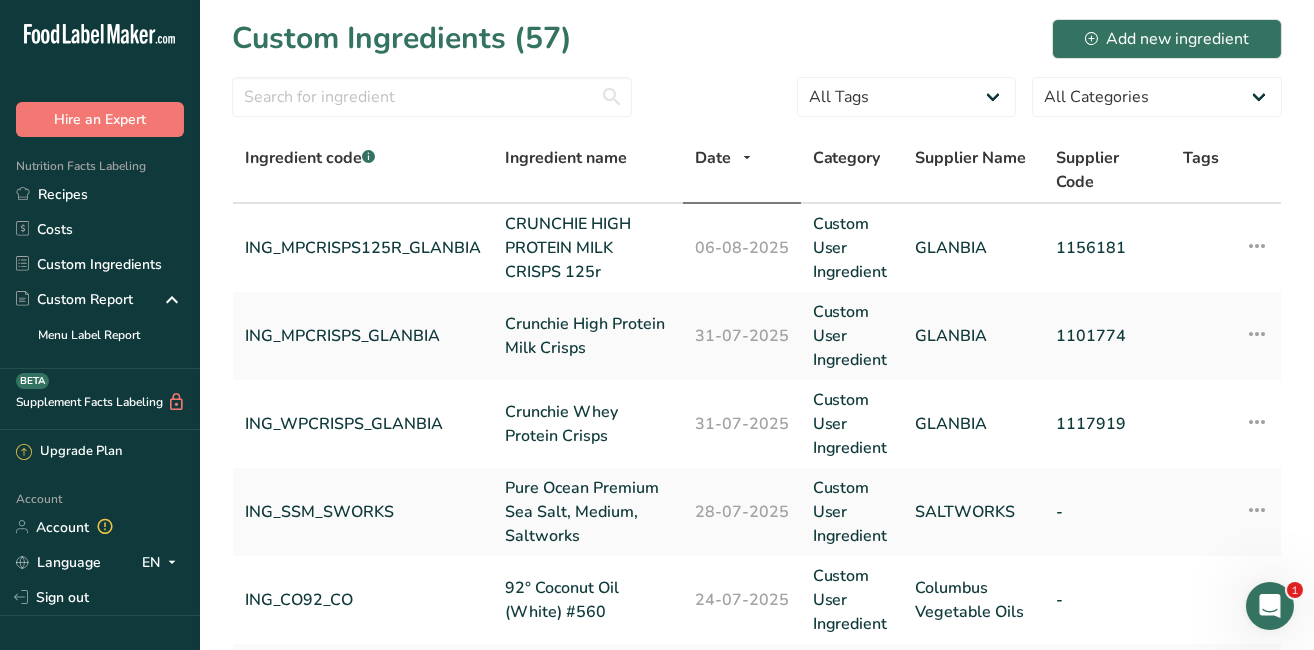 click on "Recipes" at bounding box center [100, 194] 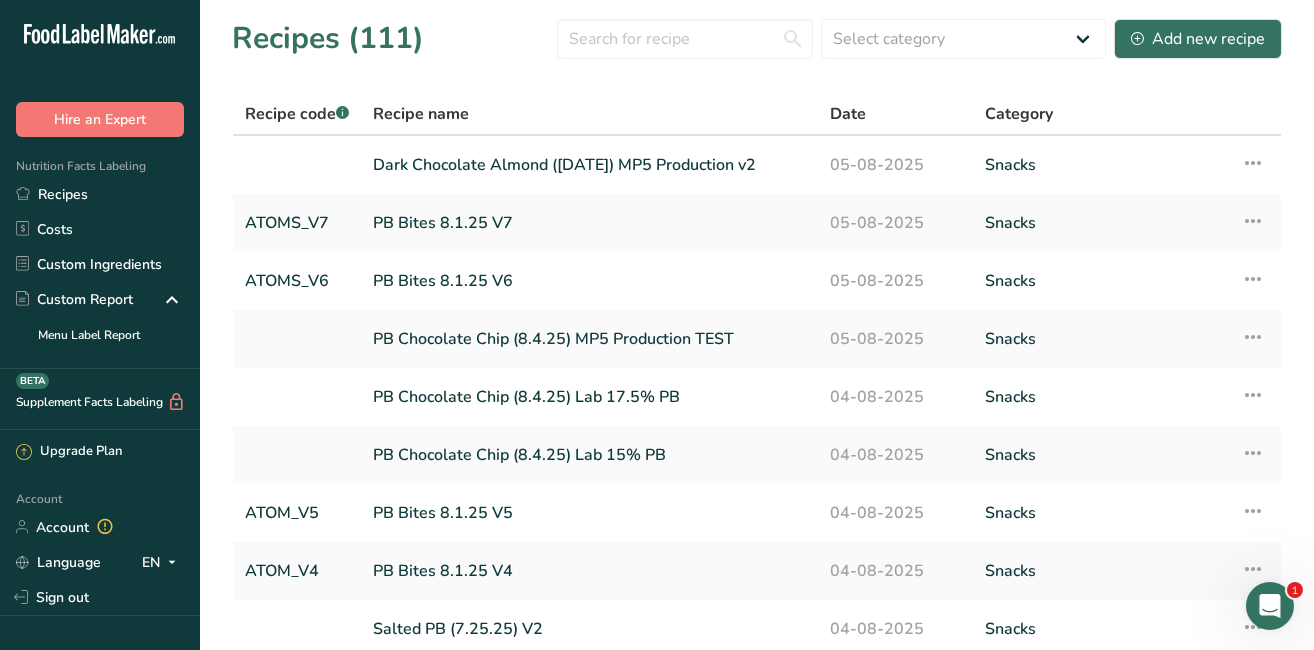 click on "Salted PB (7.25.25) V2" at bounding box center [589, 629] 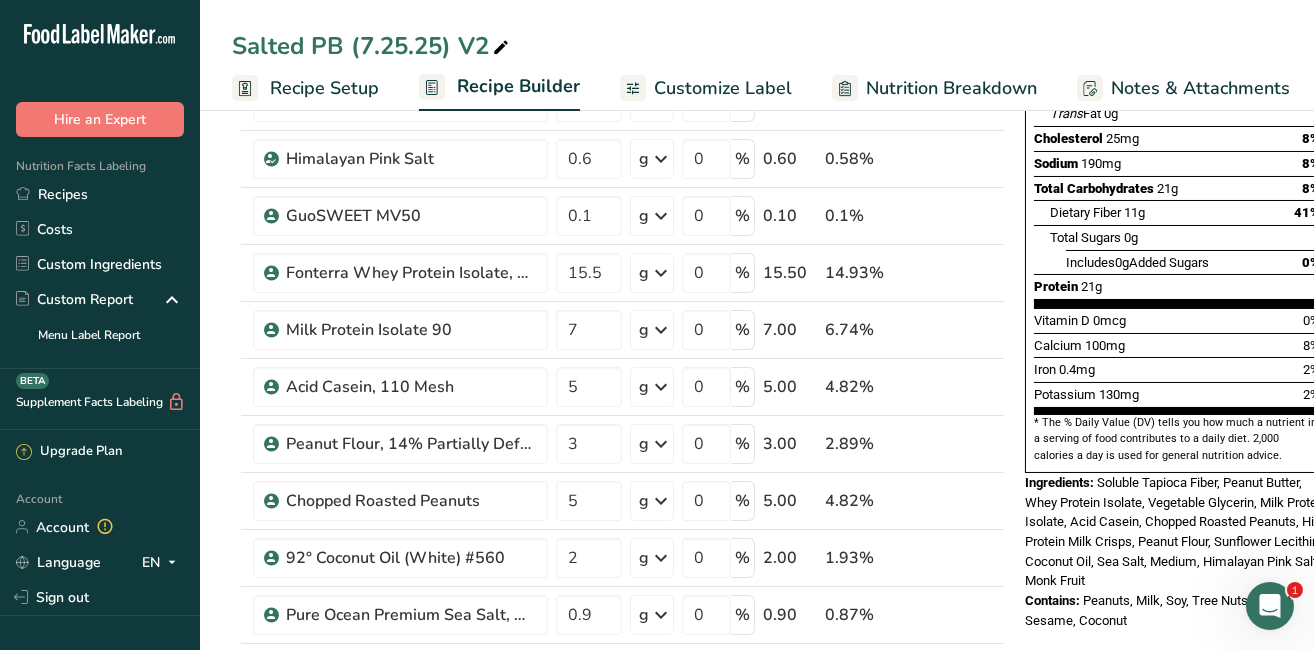 scroll, scrollTop: 445, scrollLeft: 0, axis: vertical 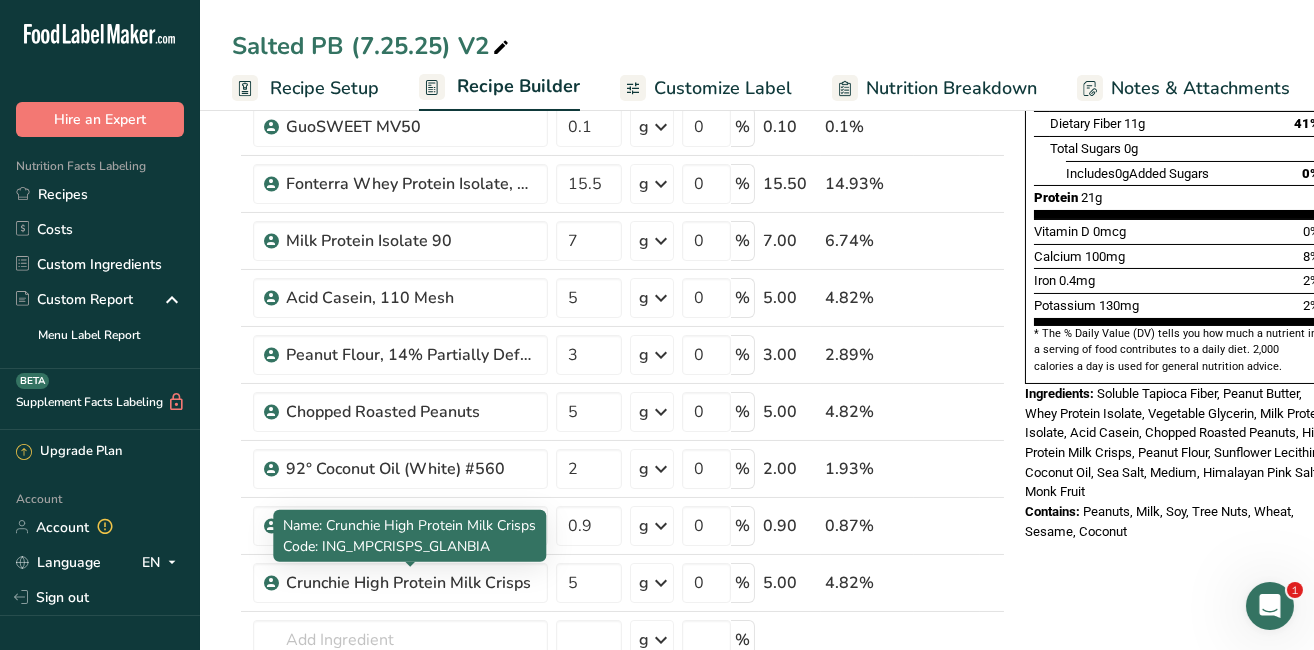 click on "Crunchie High Protein Milk Crisps" at bounding box center (411, 583) 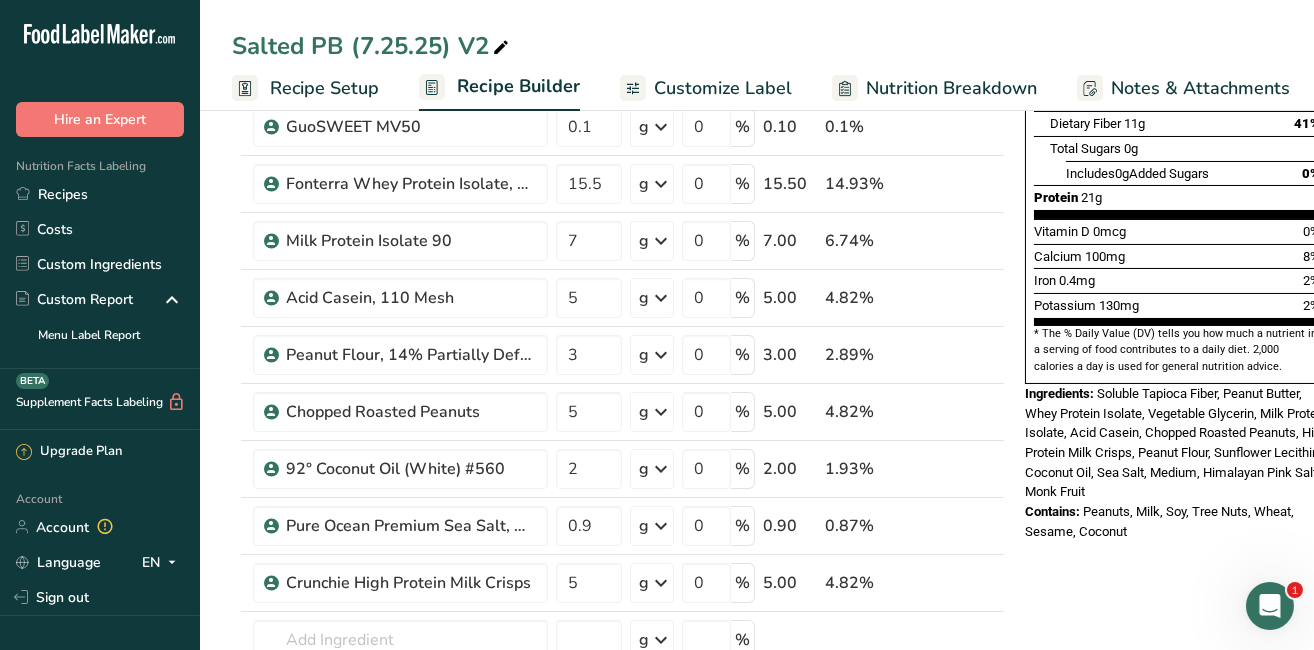 click at bounding box center (964, 583) 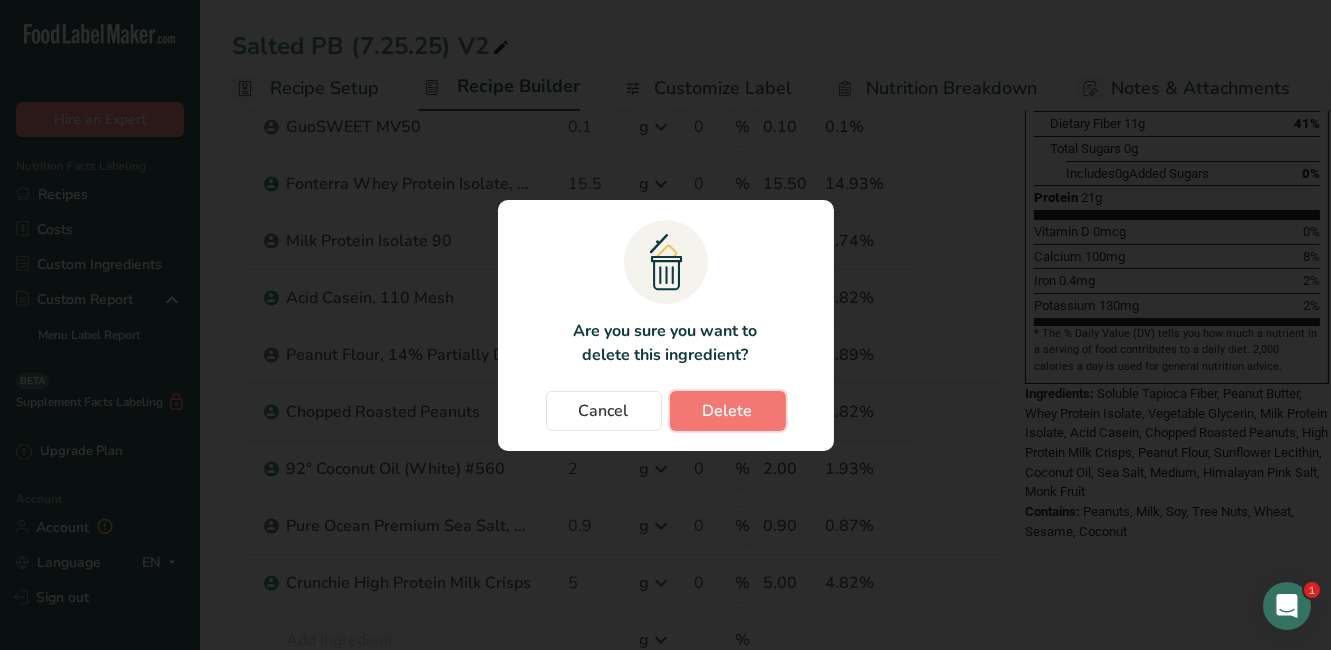 click on "Delete" at bounding box center [728, 411] 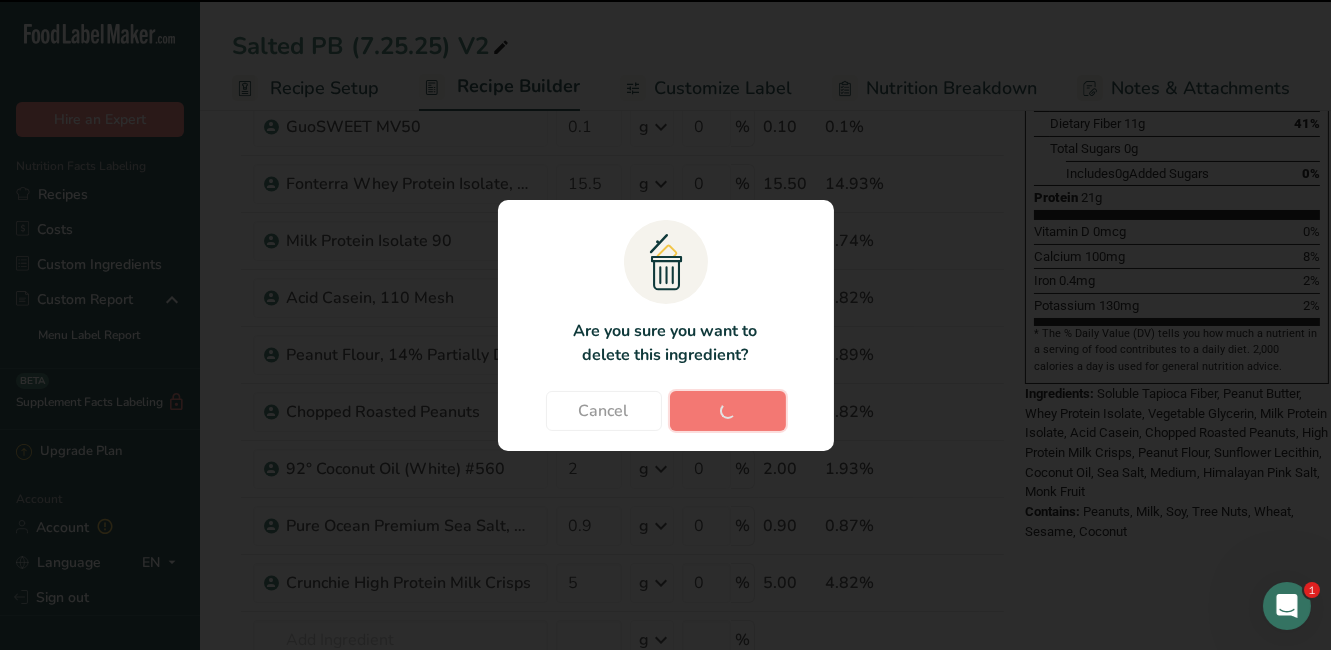type 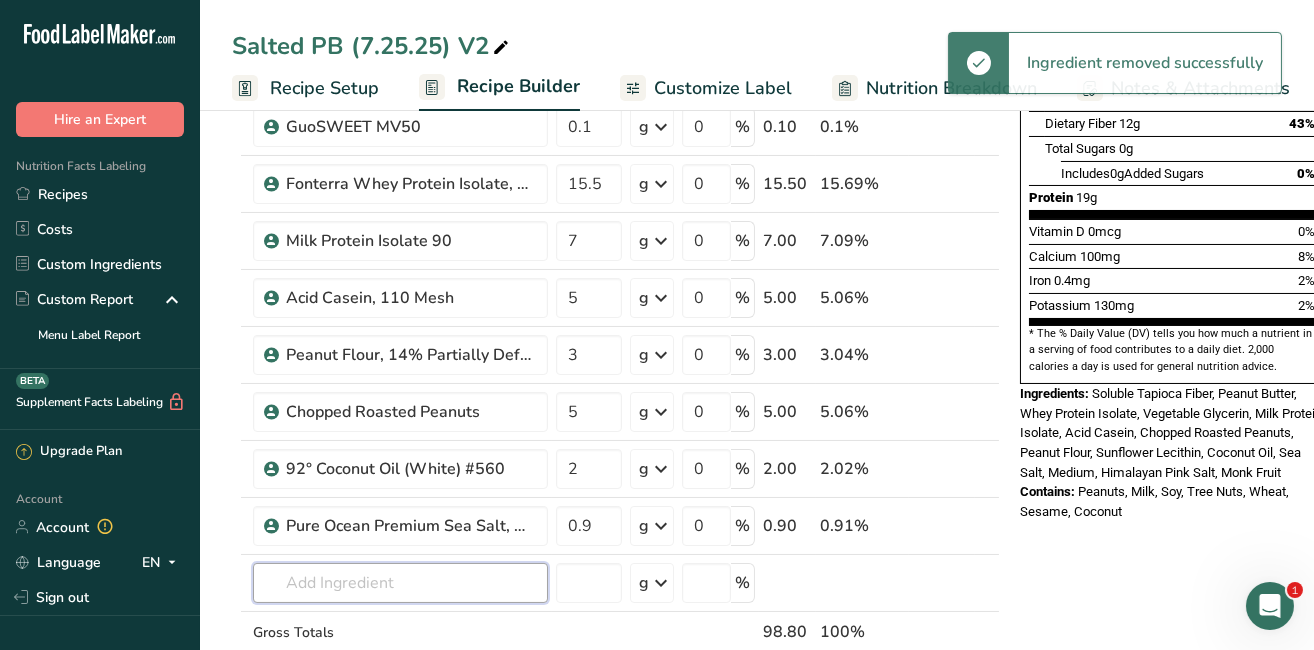 click at bounding box center (400, 583) 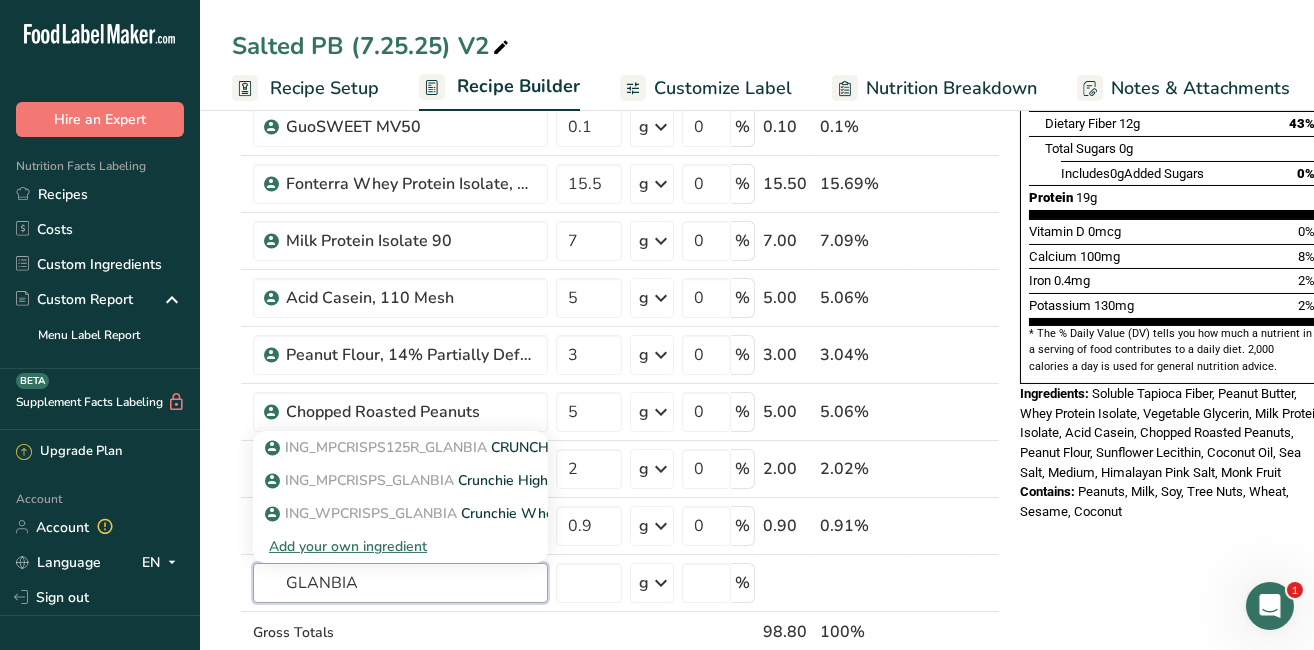 type on "GLANBIA" 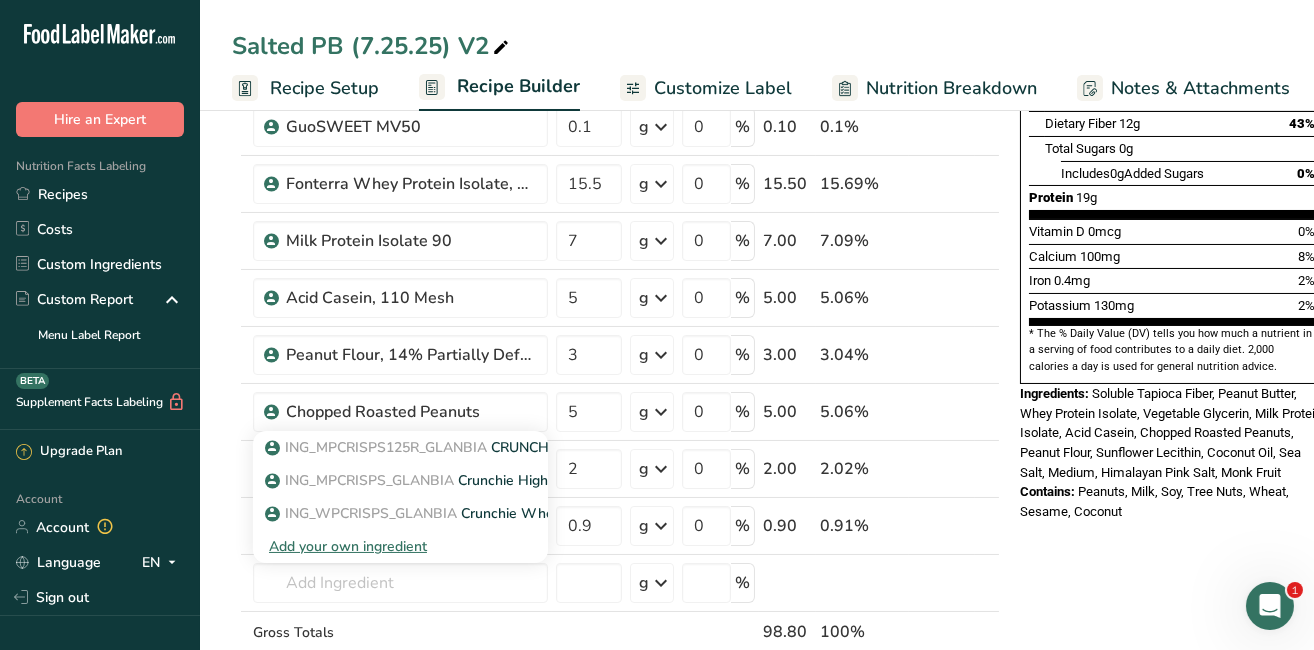 click on "ING_MPCRISPS125R_GLANBIA" at bounding box center (386, 447) 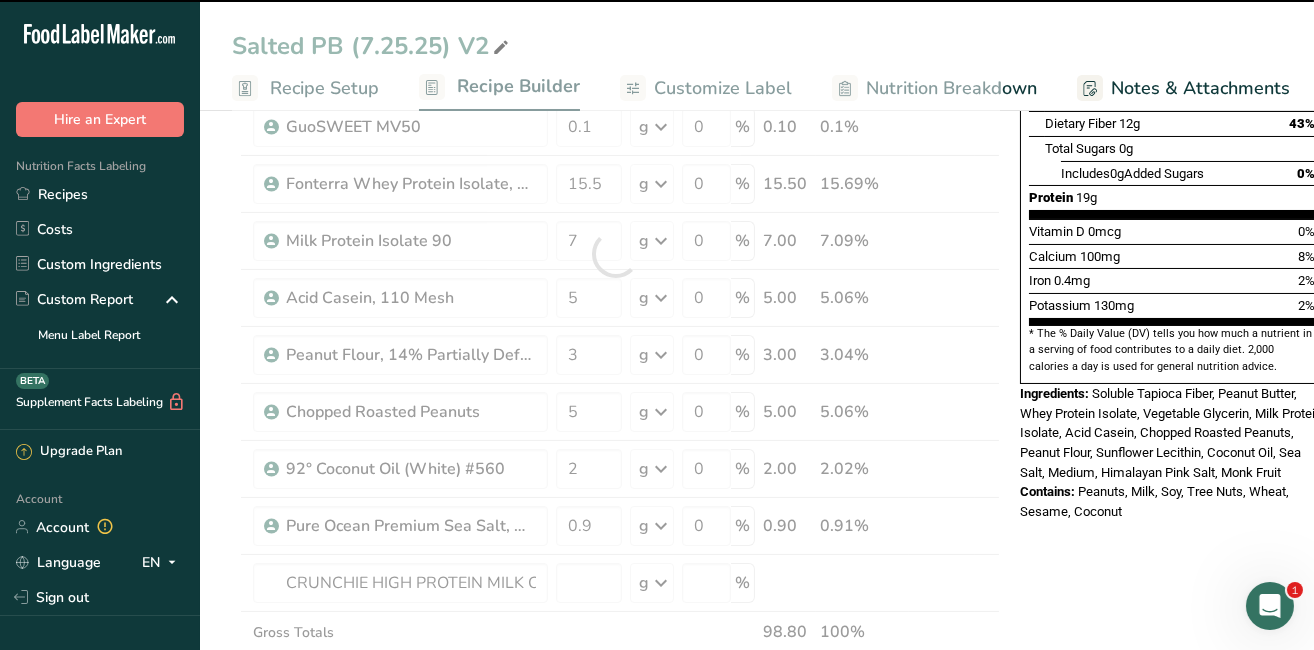 type on "0" 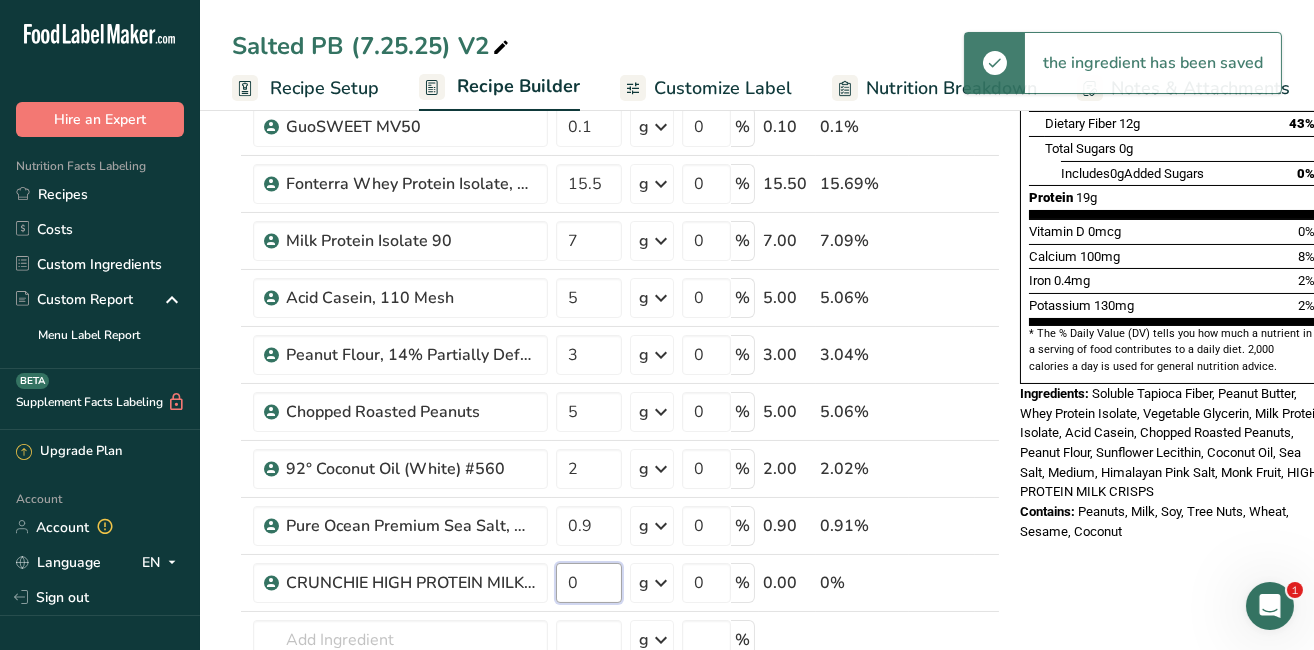 click on "0" at bounding box center [589, 583] 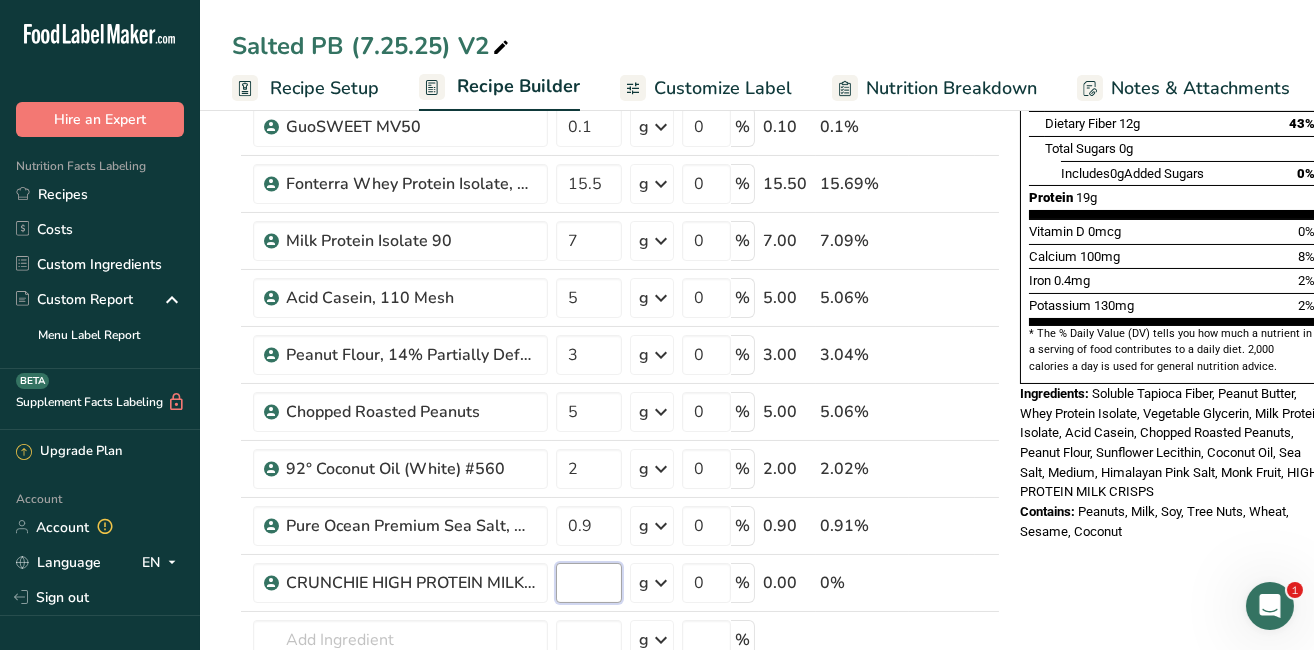 type on "5" 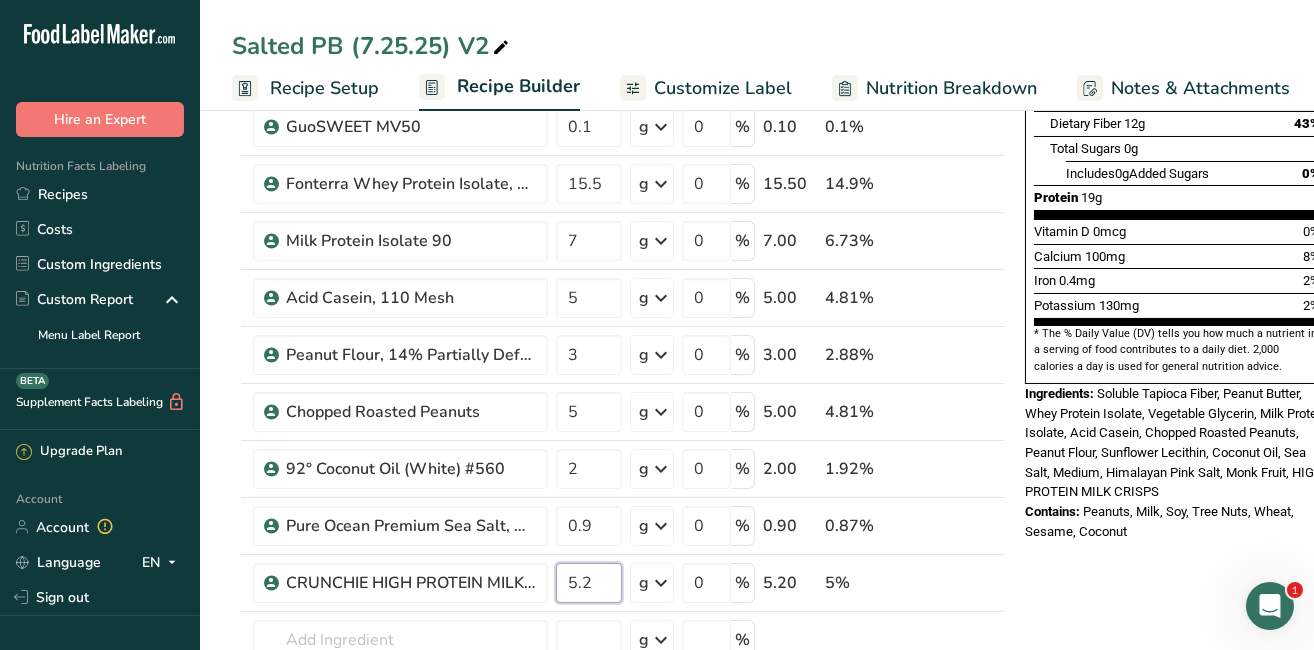 type on "5.2" 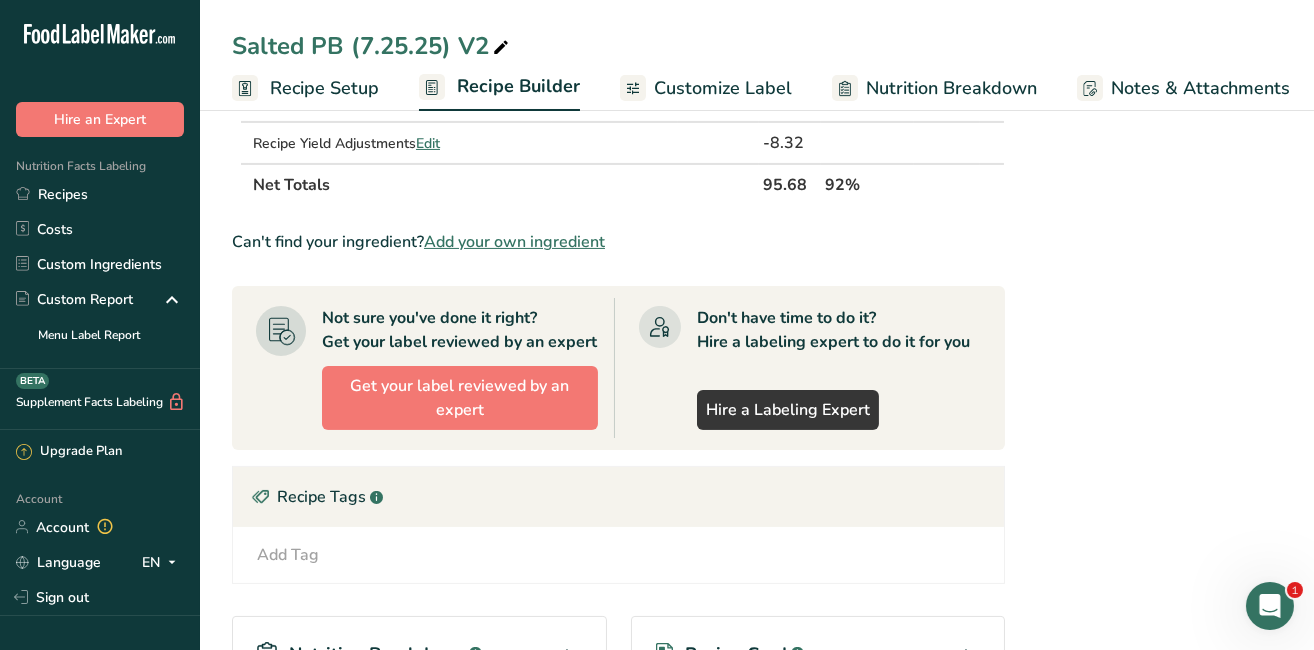 scroll, scrollTop: 1081, scrollLeft: 0, axis: vertical 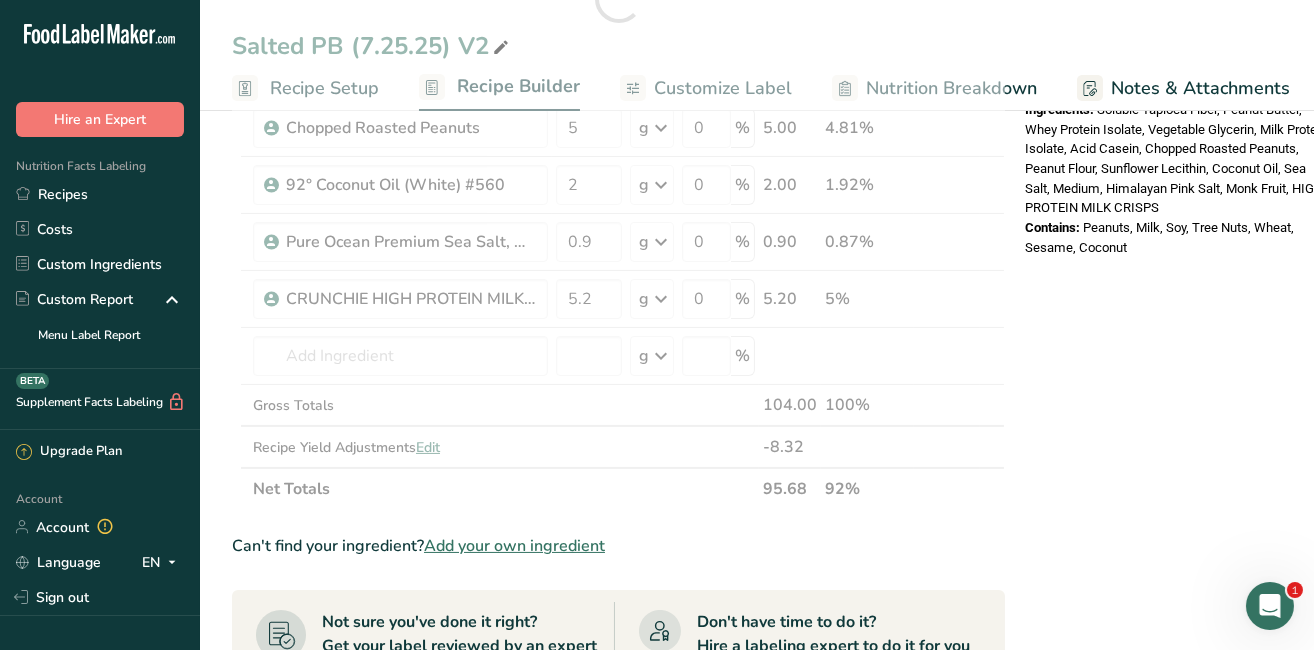 click on "Nutrition Facts
About 2 Servings Per Container
Serving Size
60g
Amount Per Serving
Calories
220
% Daily Value *
Total Fat
9g
12%
Saturated Fat
2.5g
12%
Trans  Fat
0g
Cholesterol
20mg
7%
Sodium
200mg
9%
Total Carbohydrates
22g
8%
Dietary Fiber
12g
43%" at bounding box center (1177, 315) 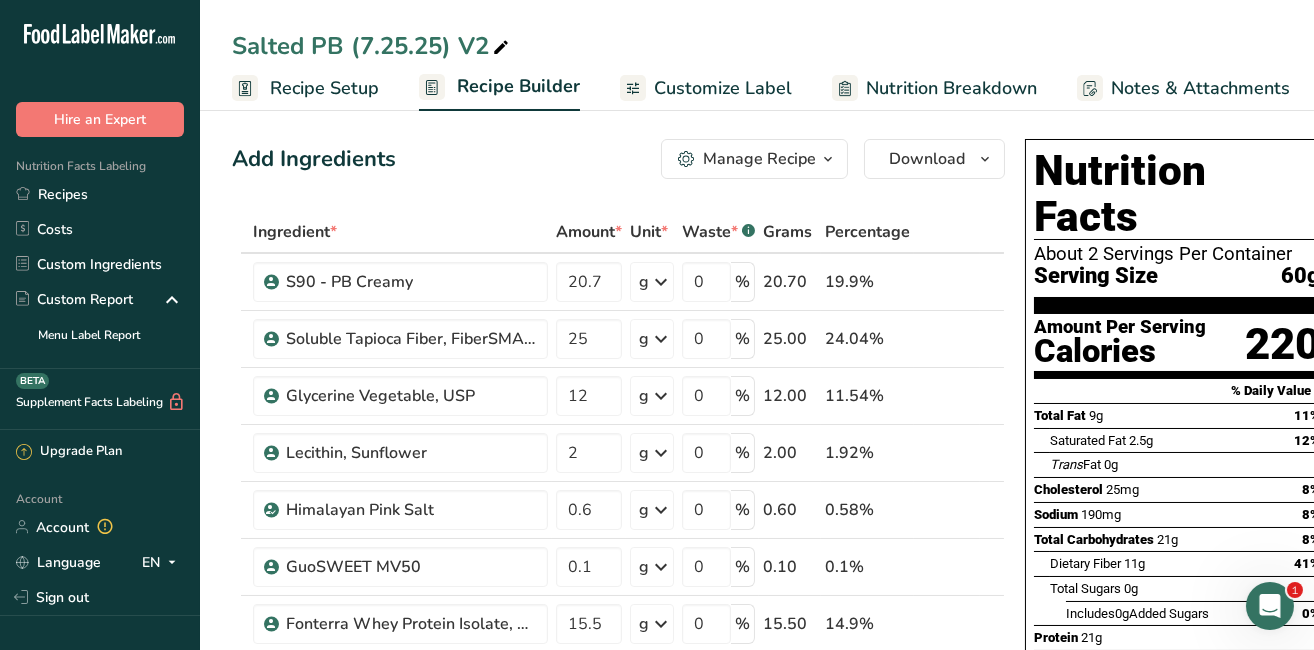 scroll, scrollTop: 0, scrollLeft: 0, axis: both 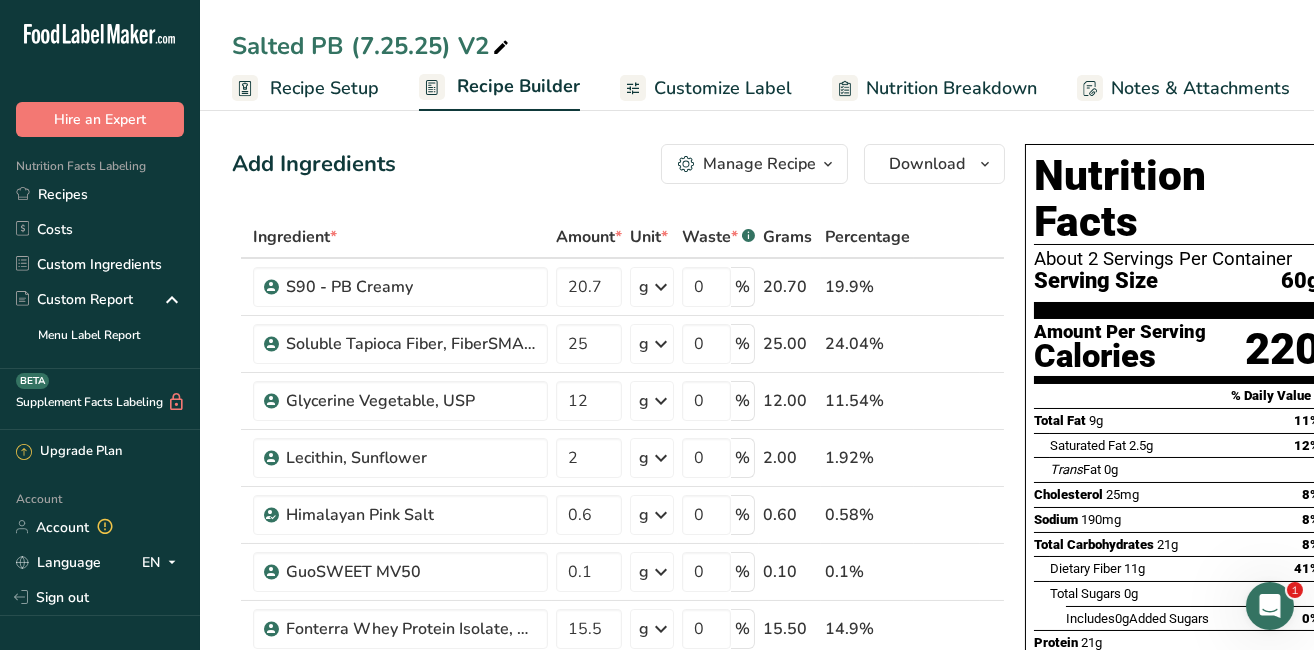 click at bounding box center (828, 164) 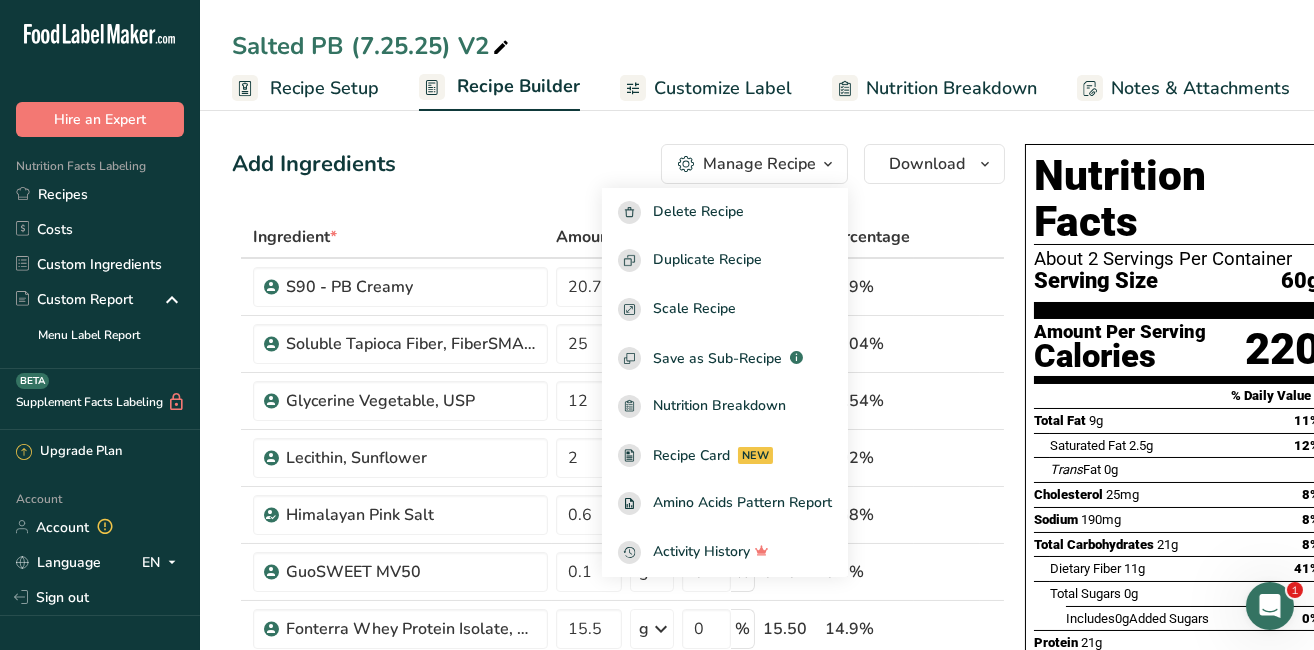 click on "Add Ingredients
Manage Recipe         Delete Recipe           Duplicate Recipe             Scale Recipe             Save as Sub-Recipe   .a-a{fill:#347362;}.b-a{fill:#fff;}                               Nutrition Breakdown                 Recipe Card
NEW
Amino Acids Pattern Report           Activity History
Download
Choose your preferred label style
Standard FDA label
Standard FDA label
The most common format for nutrition facts labels in compliance with the FDA's typeface, style and requirements
Tabular FDA label
A label format compliant with the FDA regulations presented in a tabular (horizontal) display.
Linear FDA label
A simple linear display for small sized packages.
Simplified FDA label" at bounding box center (624, 1044) 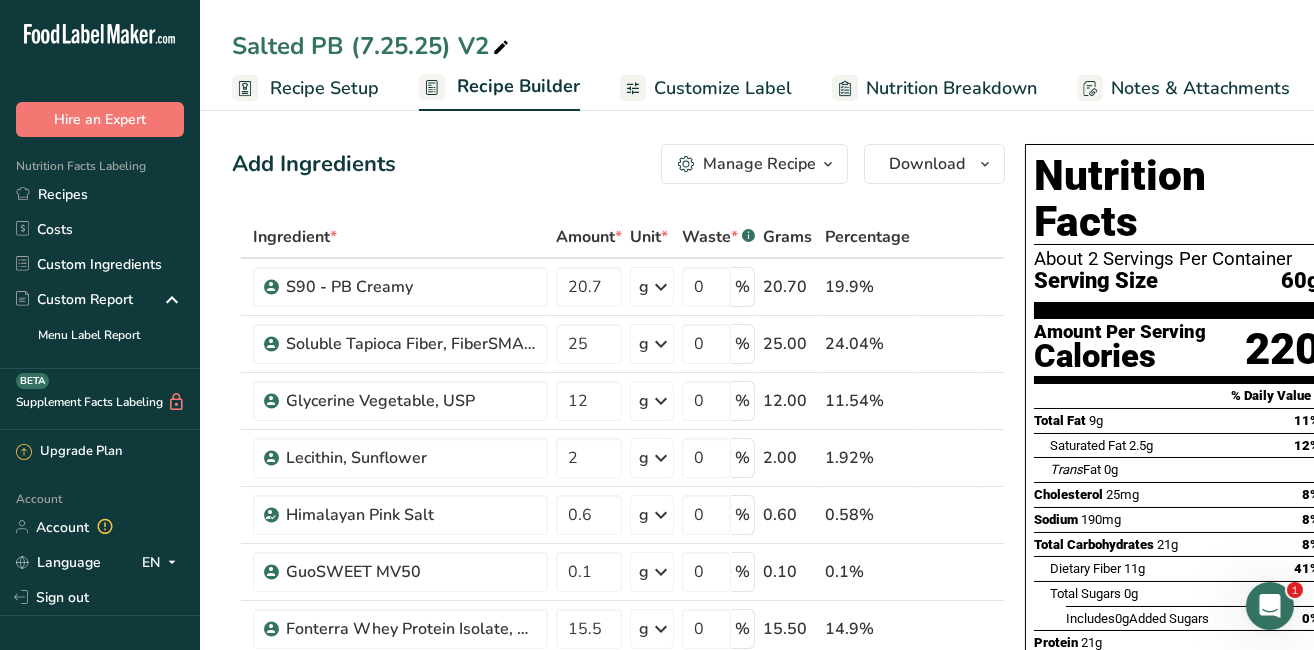 click on "Recipe Setup" at bounding box center [324, 88] 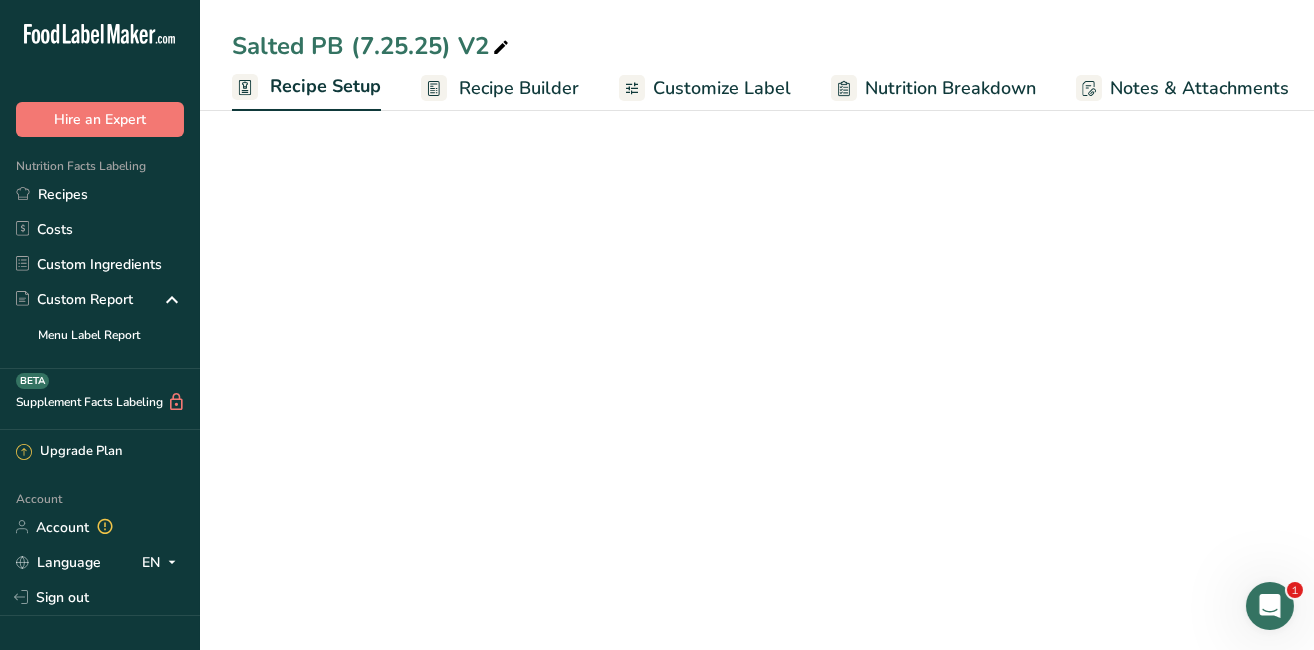 scroll, scrollTop: 0, scrollLeft: 6, axis: horizontal 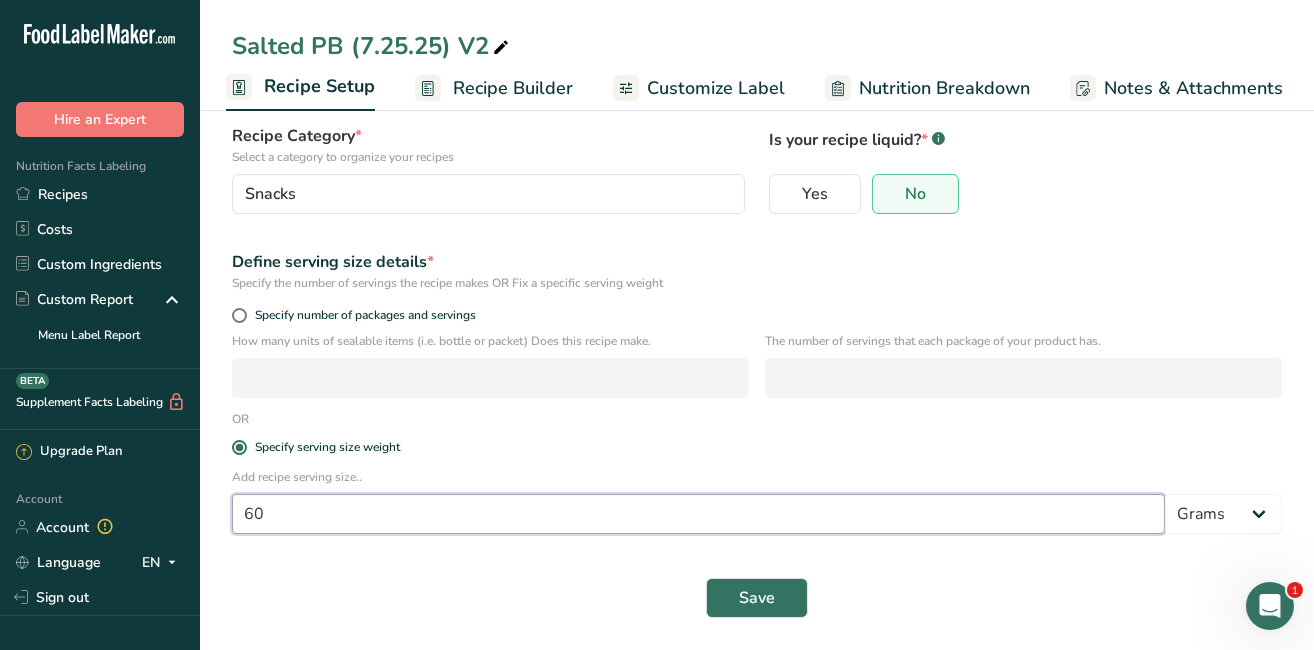 click on "60" at bounding box center [698, 514] 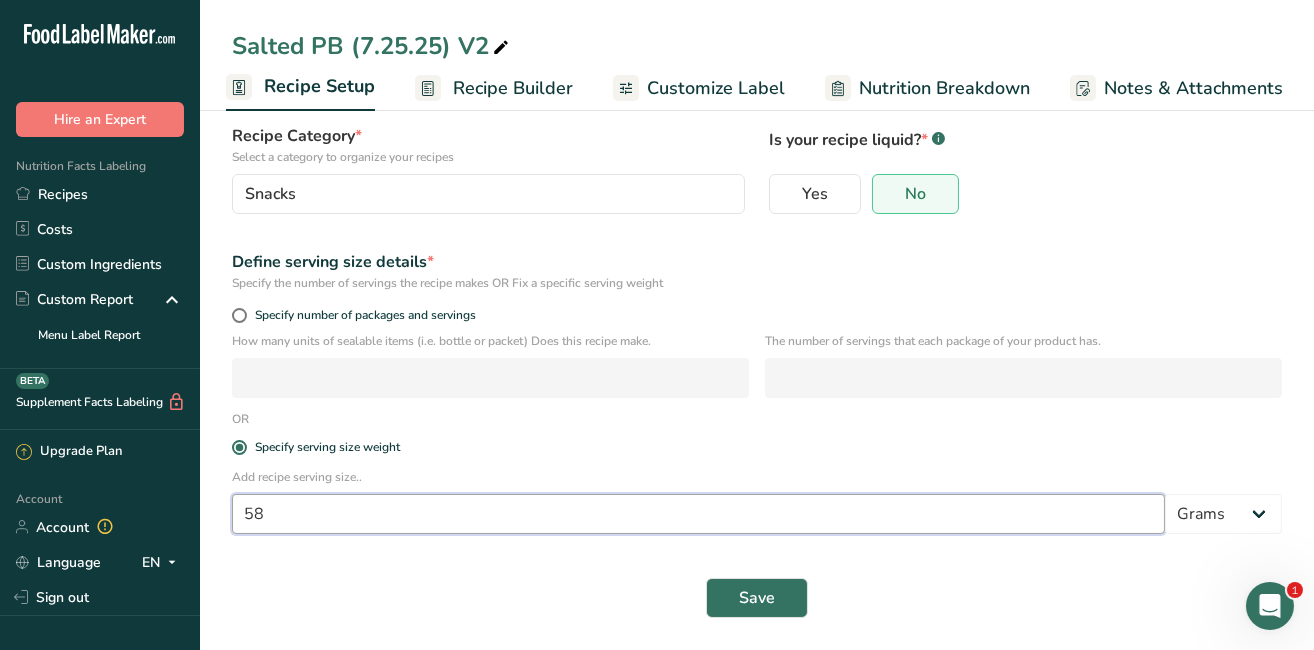 type on "58" 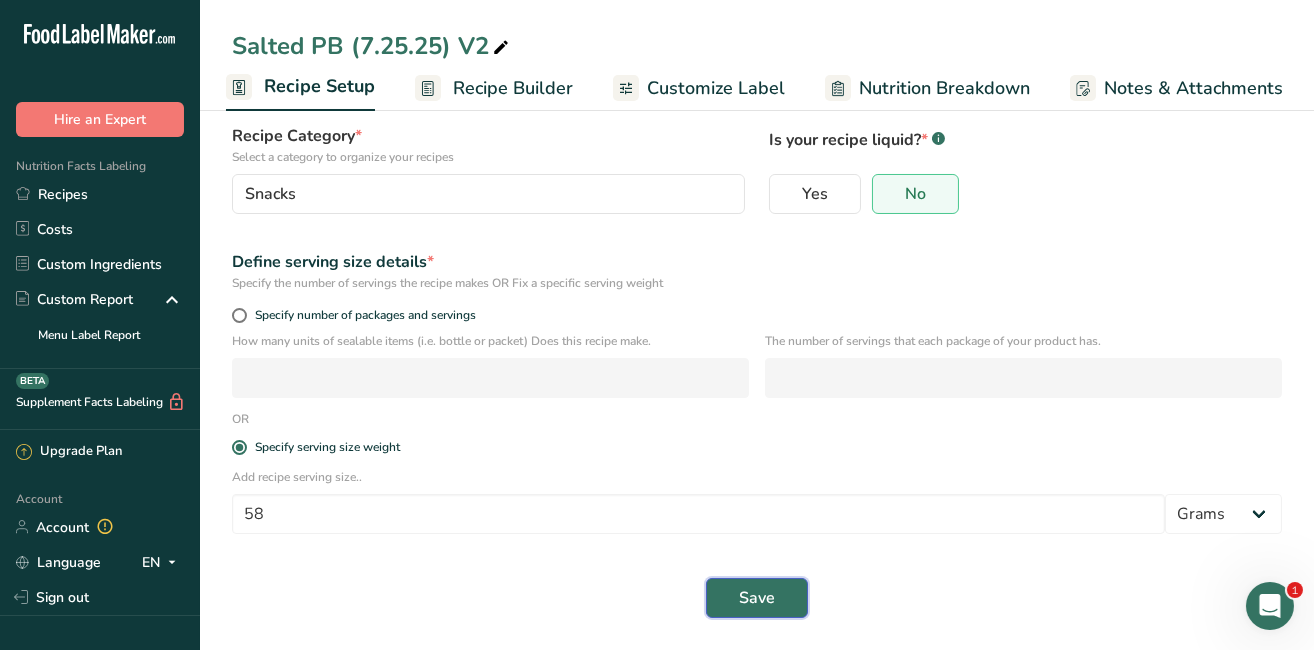 click on "Save" at bounding box center [757, 598] 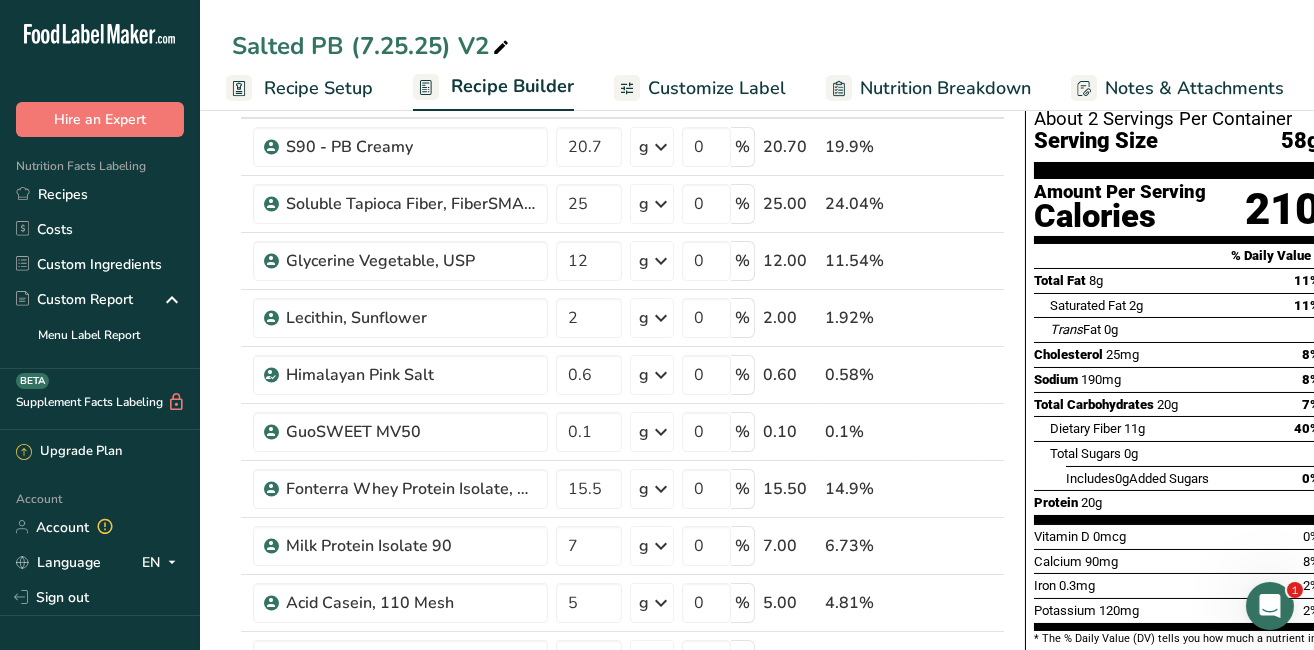 click on "Recipe Setup" at bounding box center (318, 88) 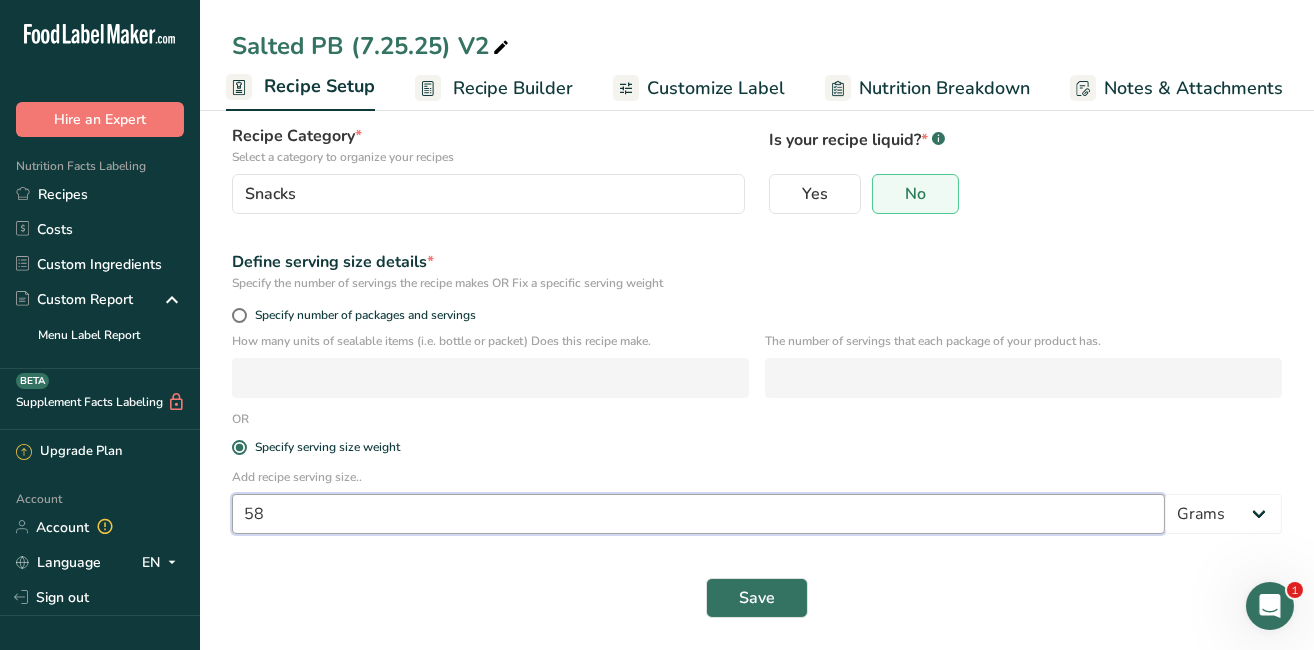 drag, startPoint x: 283, startPoint y: 516, endPoint x: 269, endPoint y: 518, distance: 14.142136 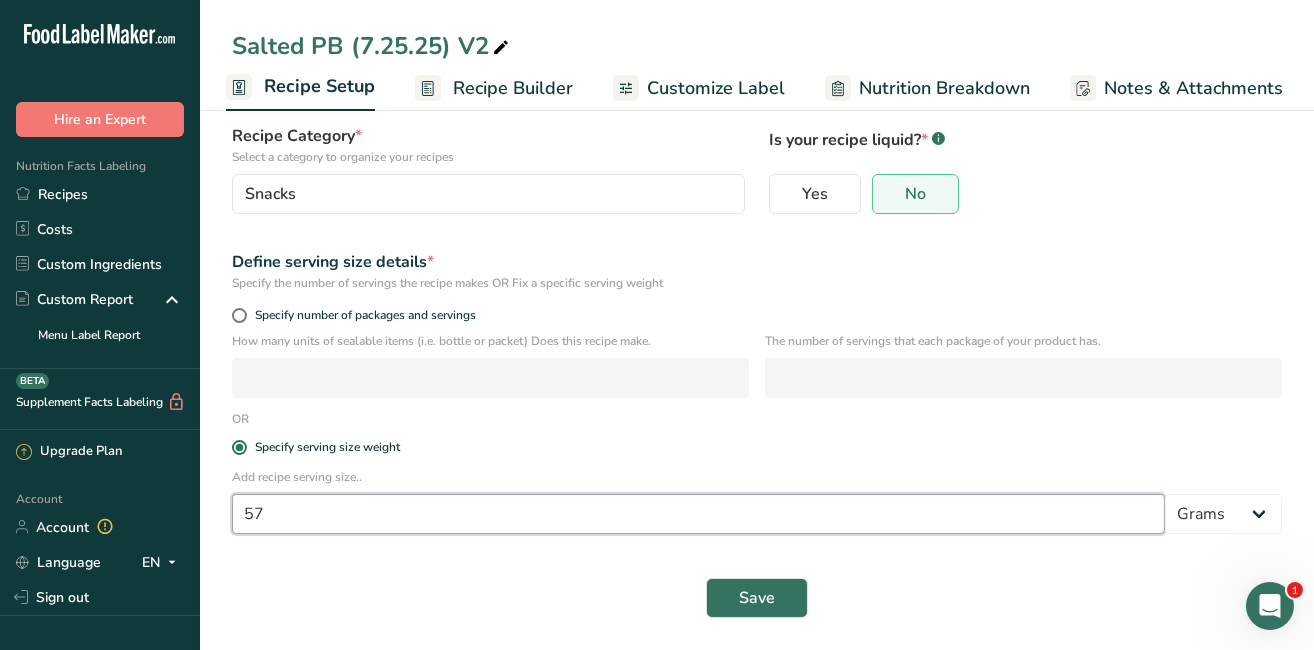 type on "57" 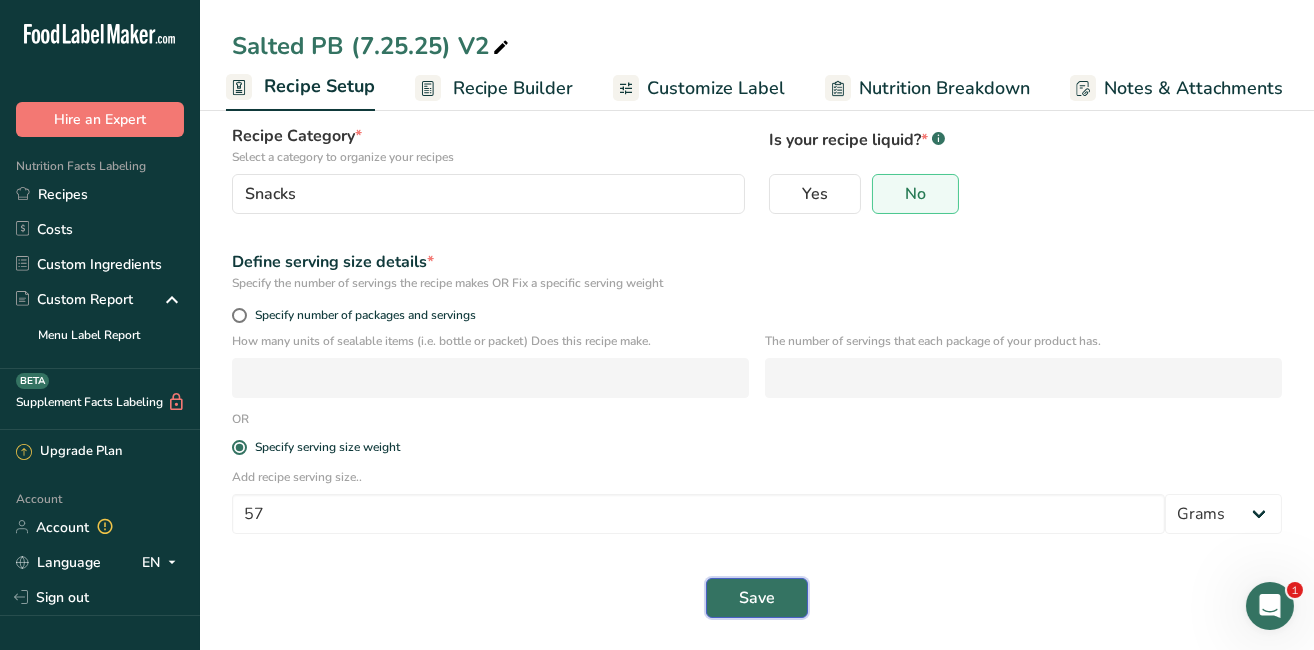 click on "Save" at bounding box center (757, 598) 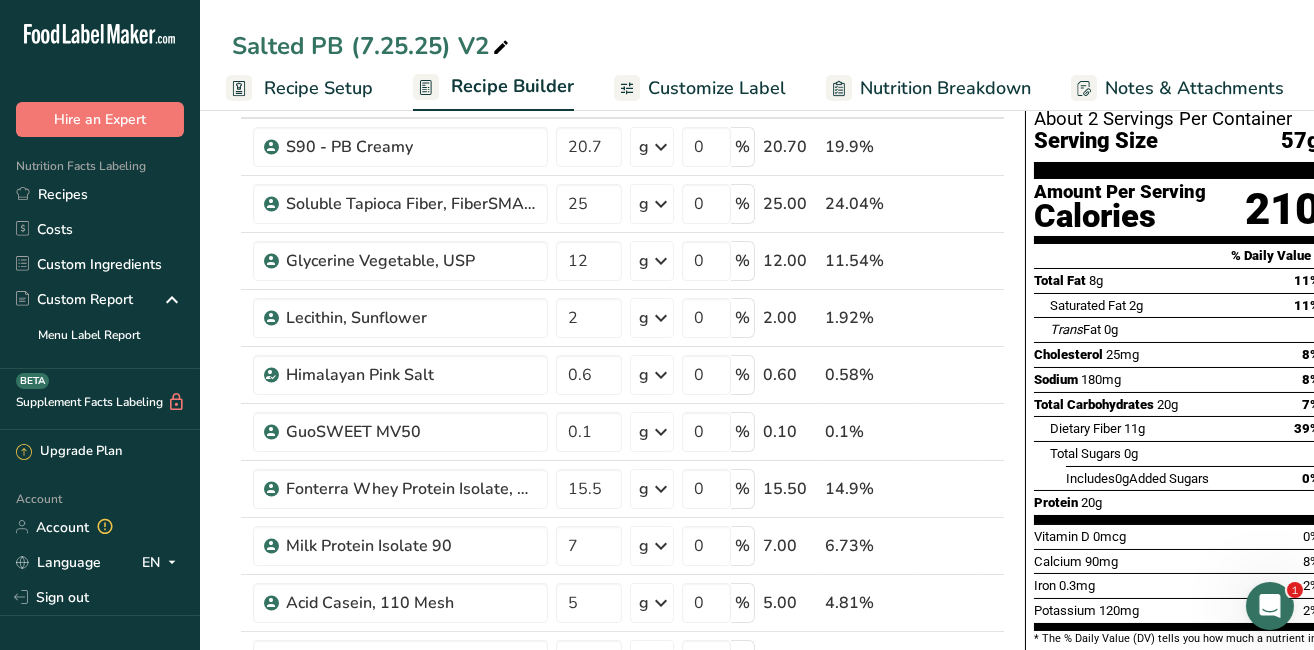 click on "Recipe Setup" at bounding box center [318, 88] 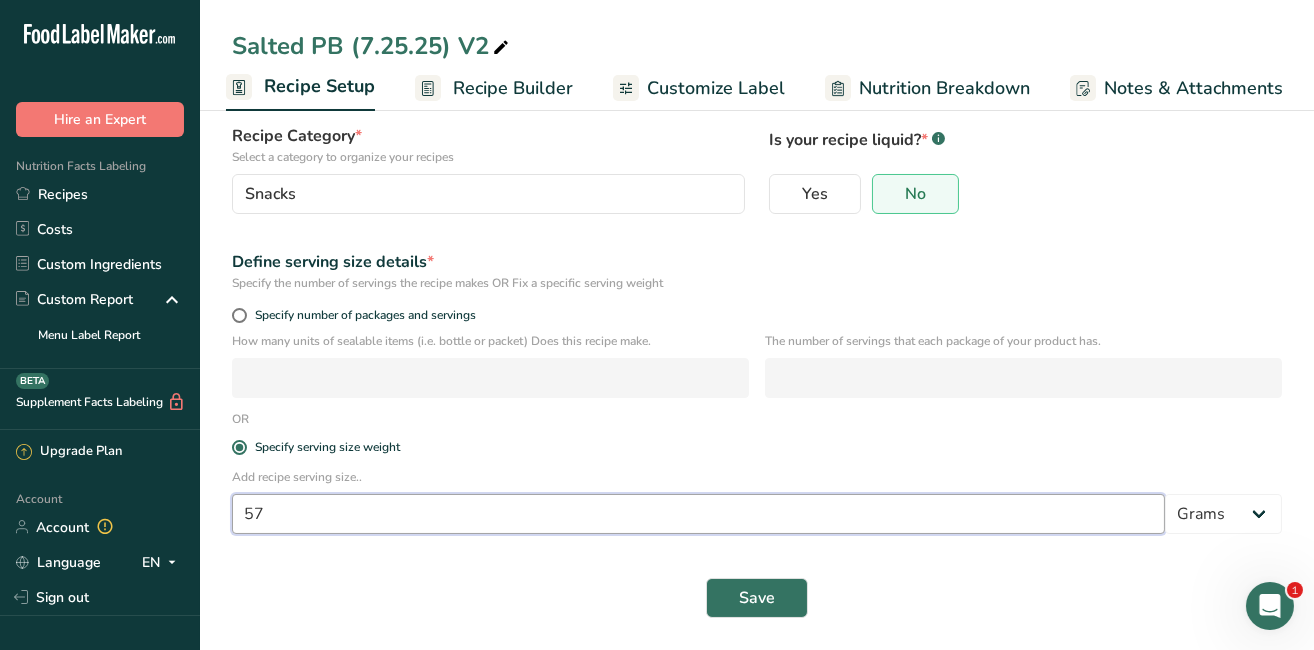 click on "57" at bounding box center (698, 514) 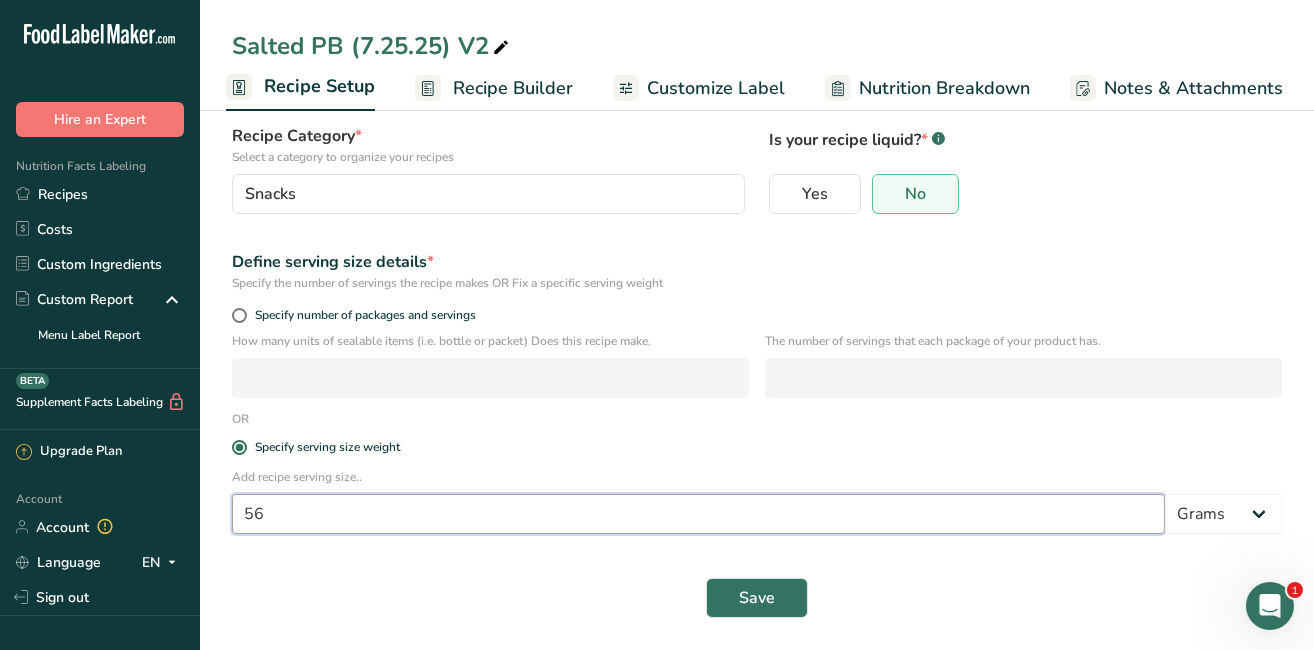 type on "56" 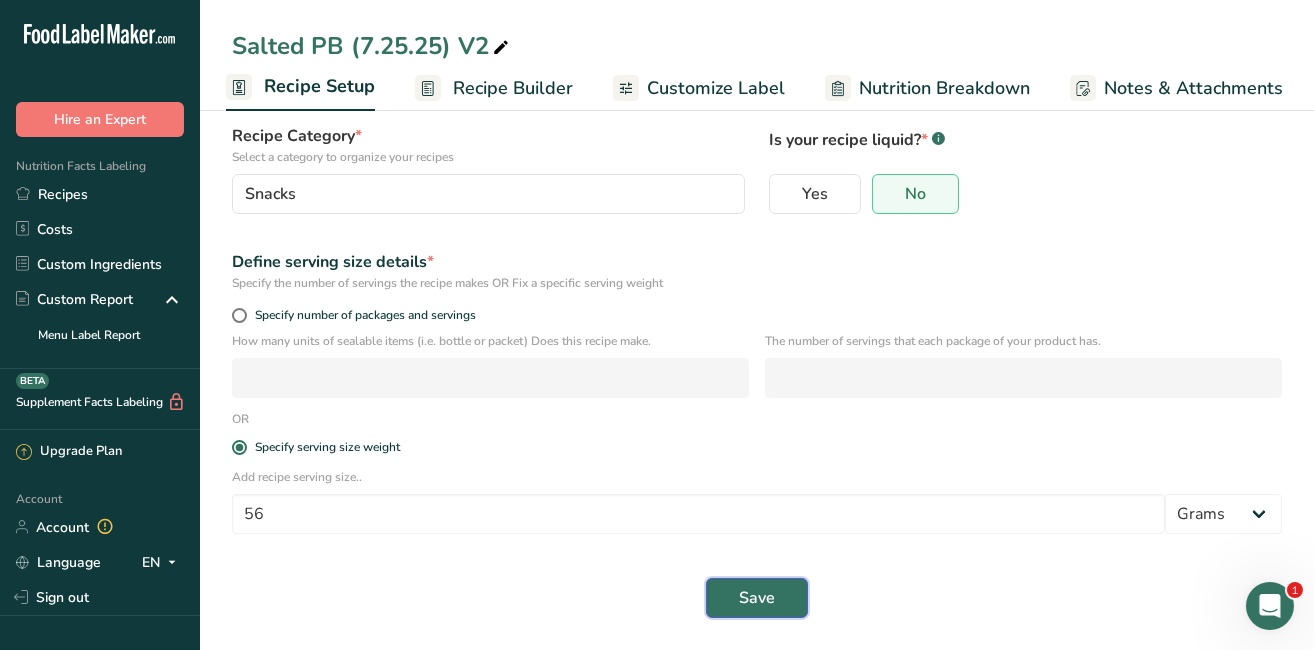 click on "Save" at bounding box center (757, 598) 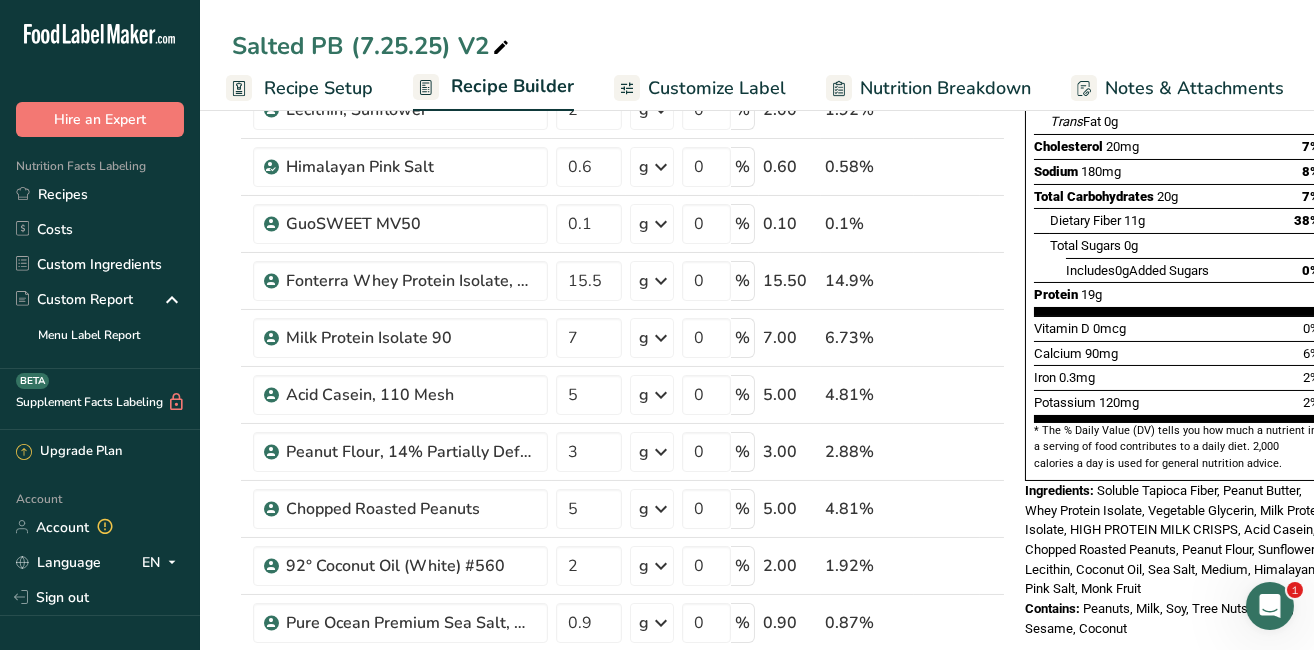 scroll, scrollTop: 407, scrollLeft: 0, axis: vertical 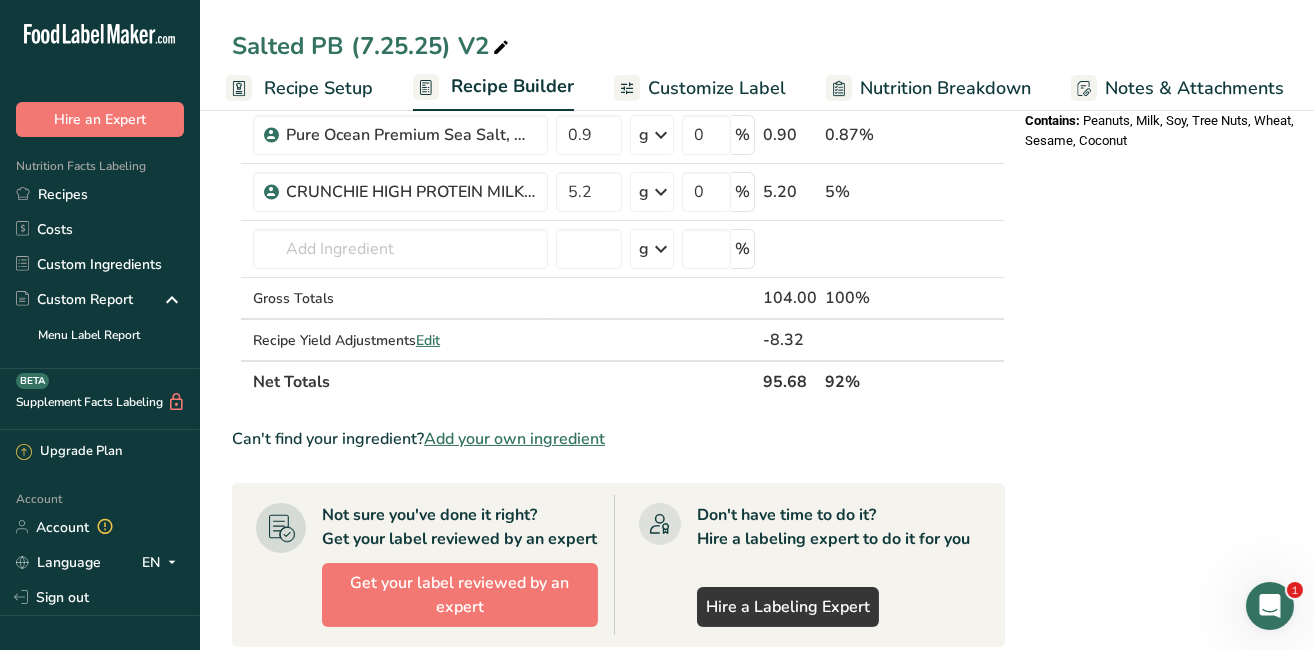 click on "Recipe Setup" at bounding box center (318, 88) 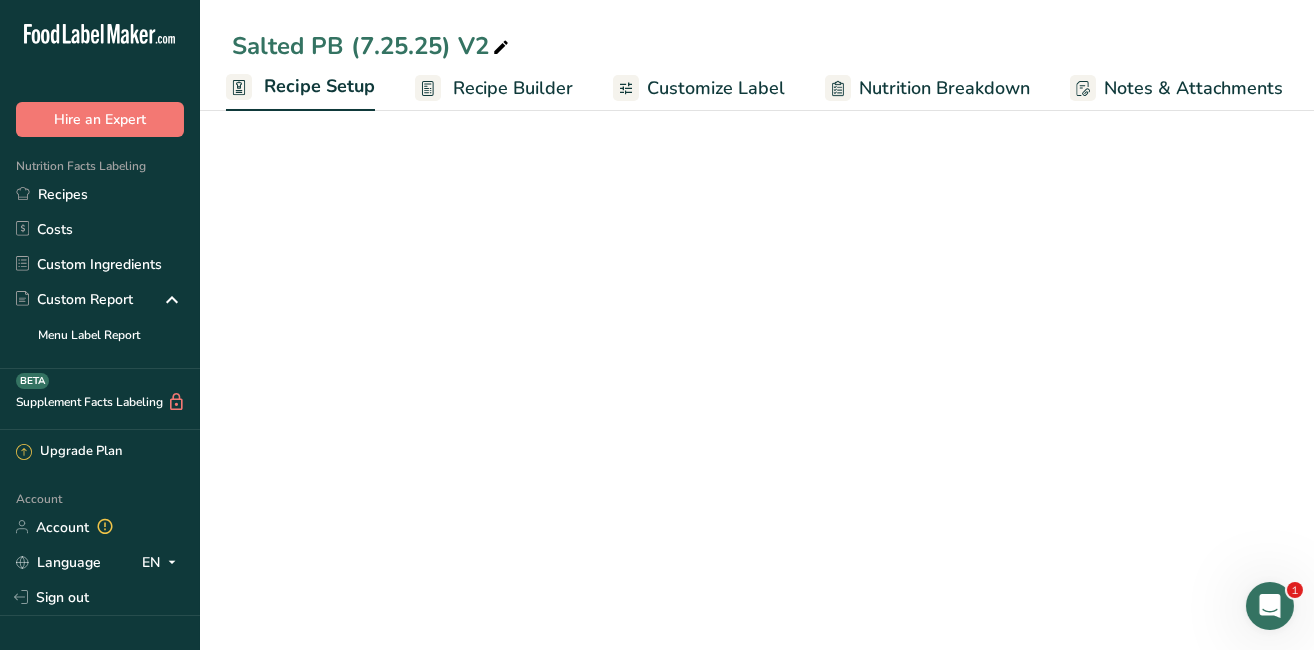 scroll, scrollTop: 140, scrollLeft: 0, axis: vertical 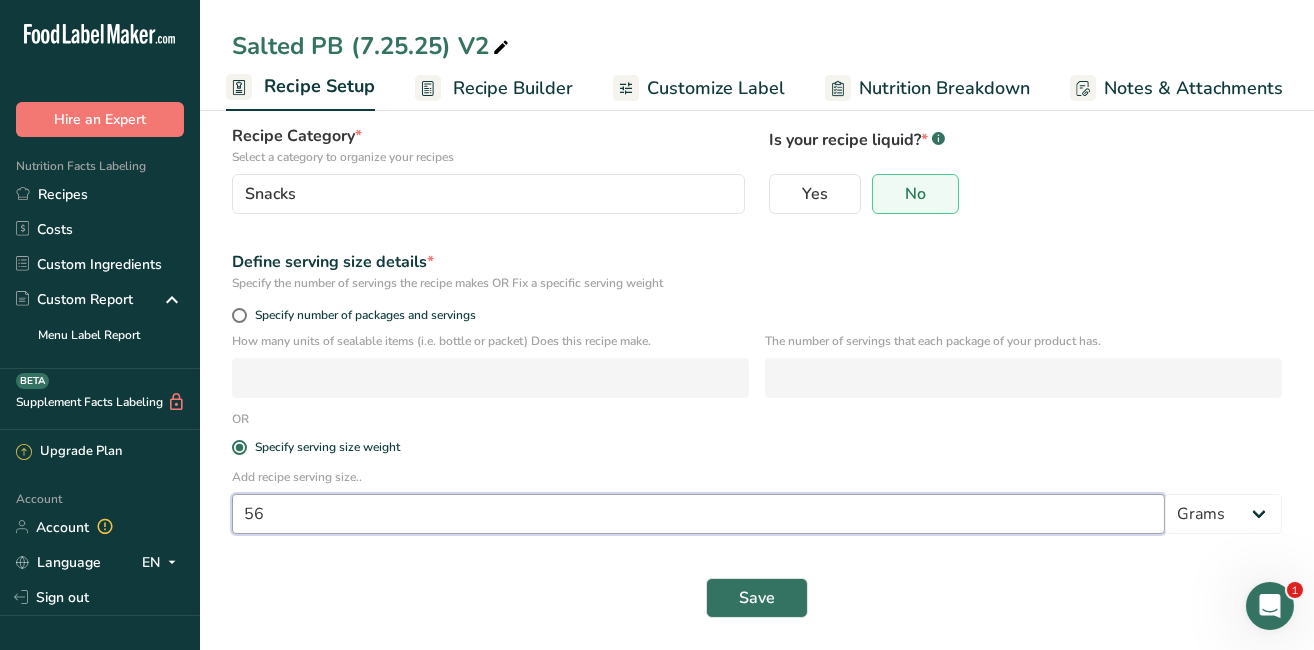 click on "56" at bounding box center [698, 514] 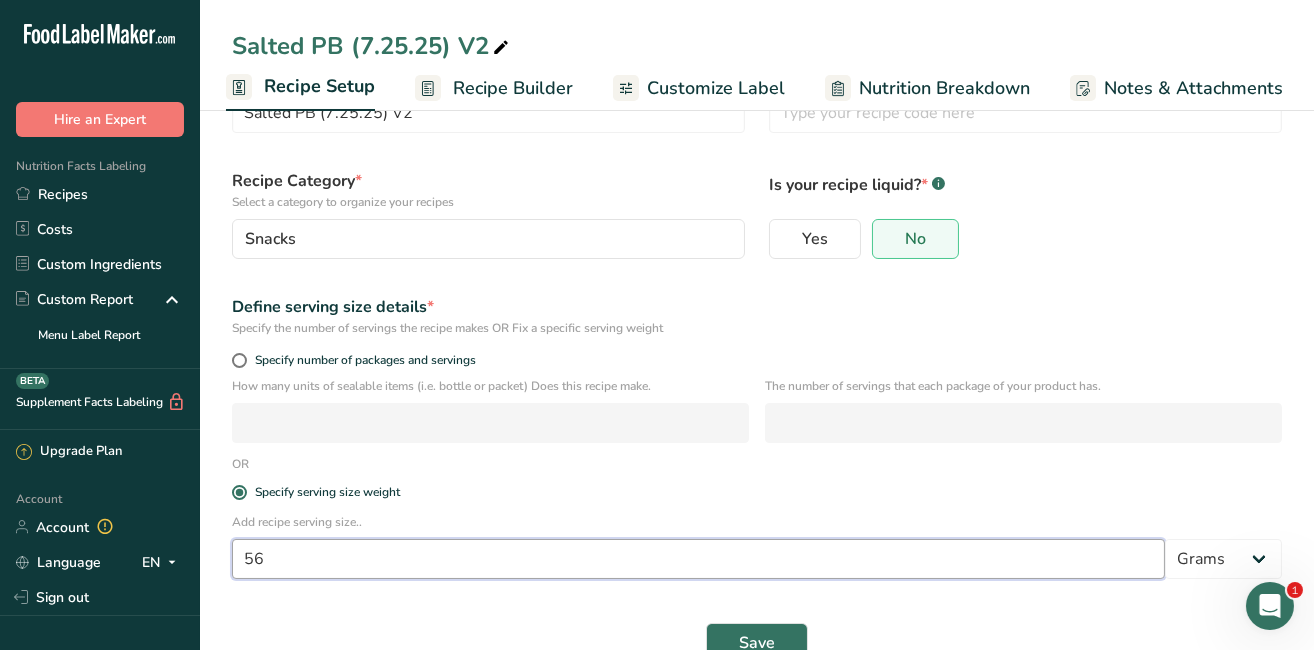 scroll, scrollTop: 0, scrollLeft: 0, axis: both 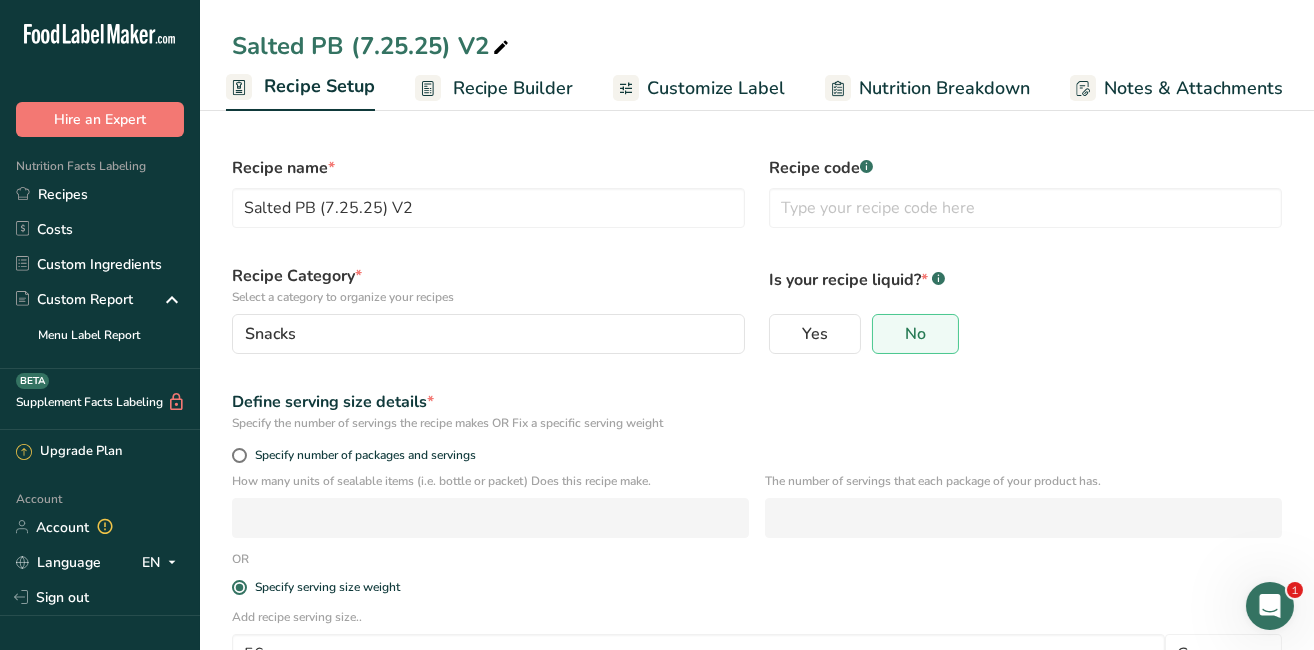 click on "Recipe Setup" at bounding box center (319, 86) 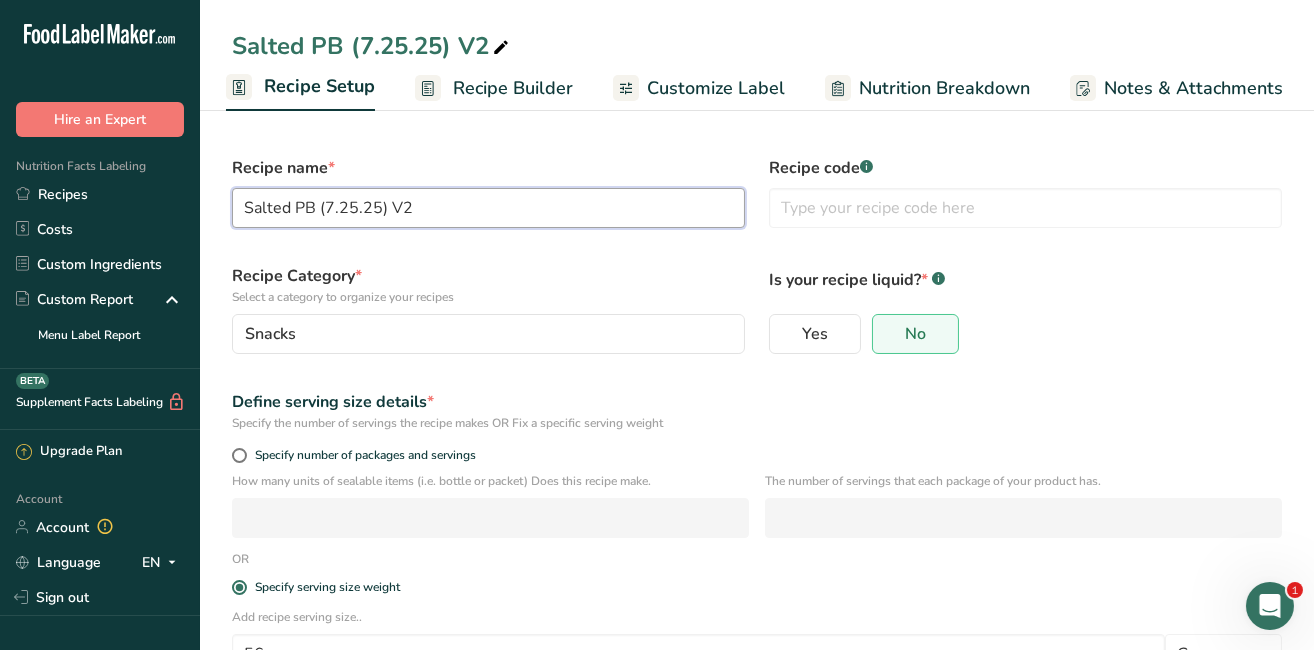 click on "Salted PB (7.25.25) V2" at bounding box center (488, 208) 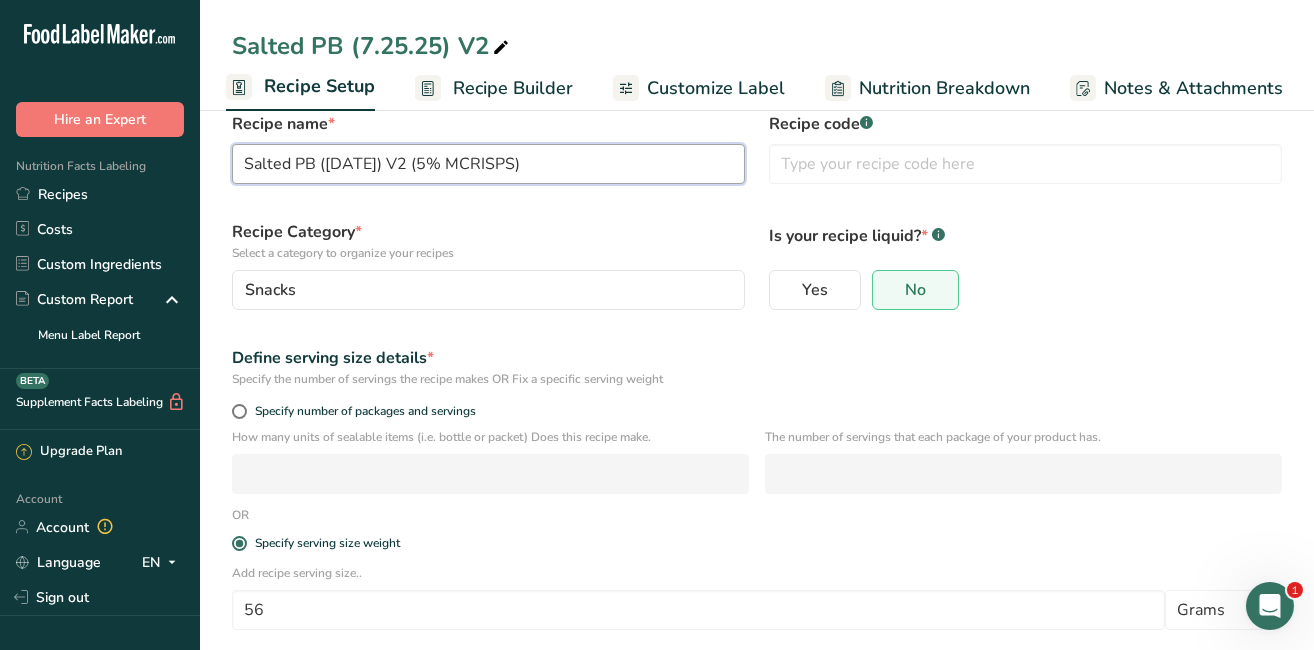 scroll, scrollTop: 140, scrollLeft: 0, axis: vertical 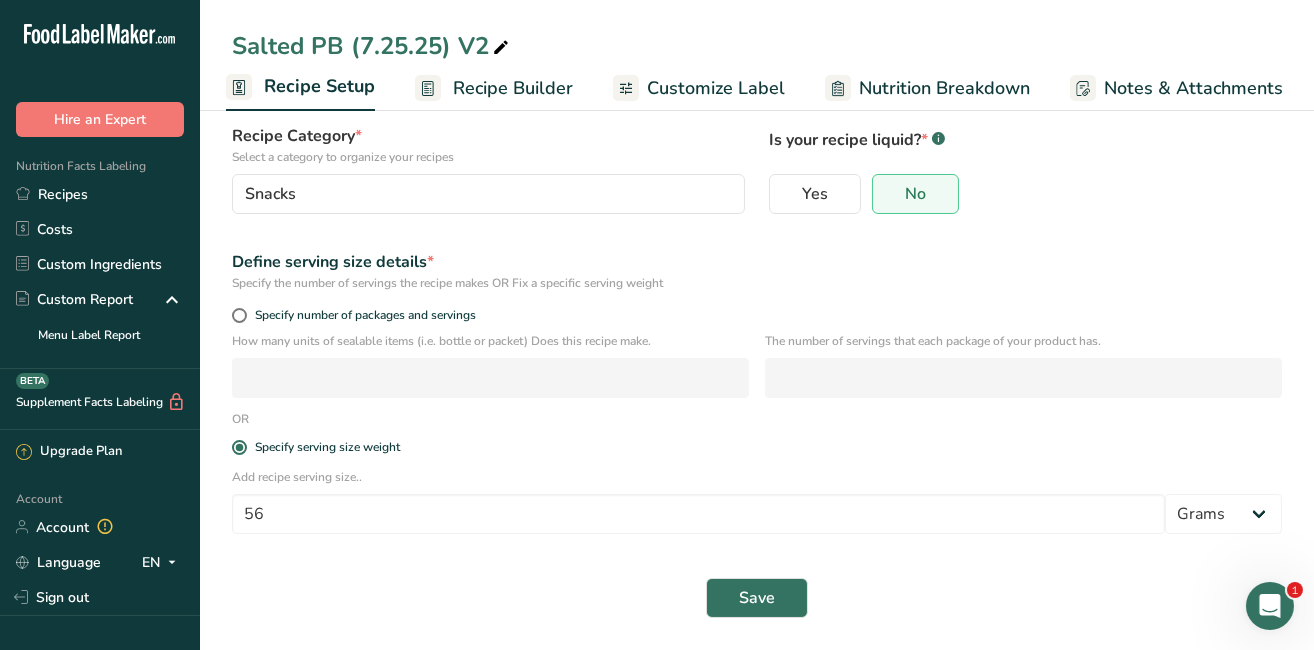 type on "Salted PB ([DATE]) V2 (5% MCRISPS)" 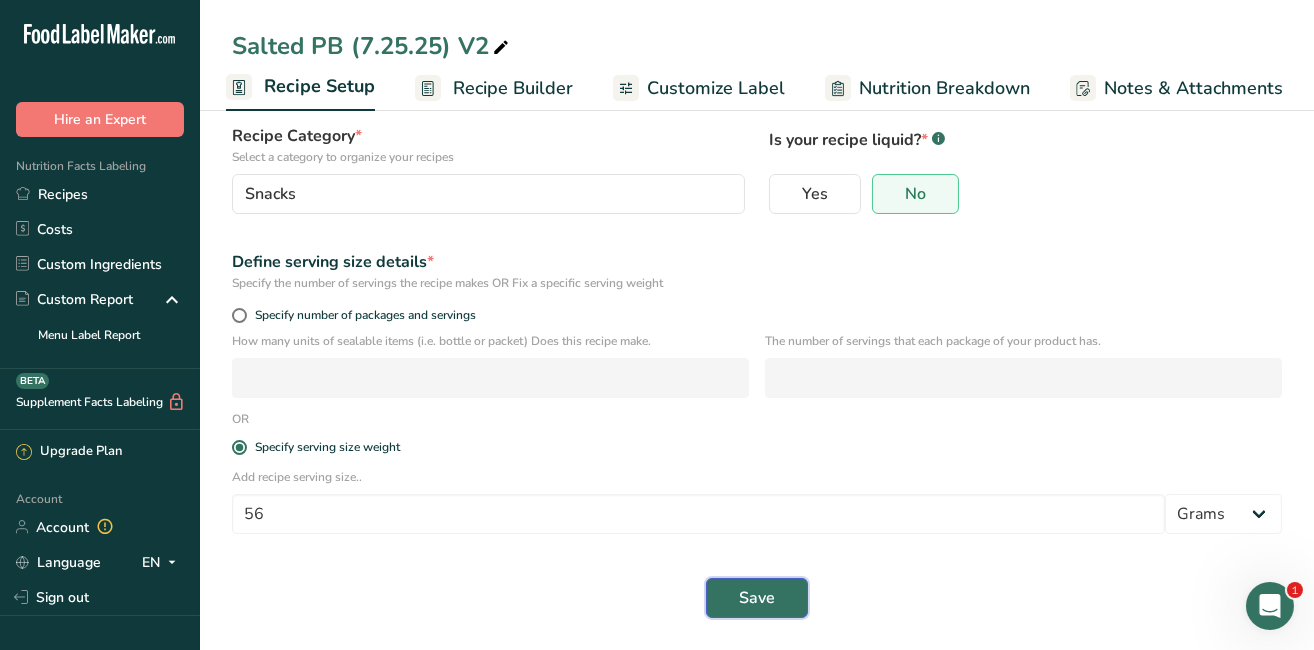 click on "Save" at bounding box center [757, 598] 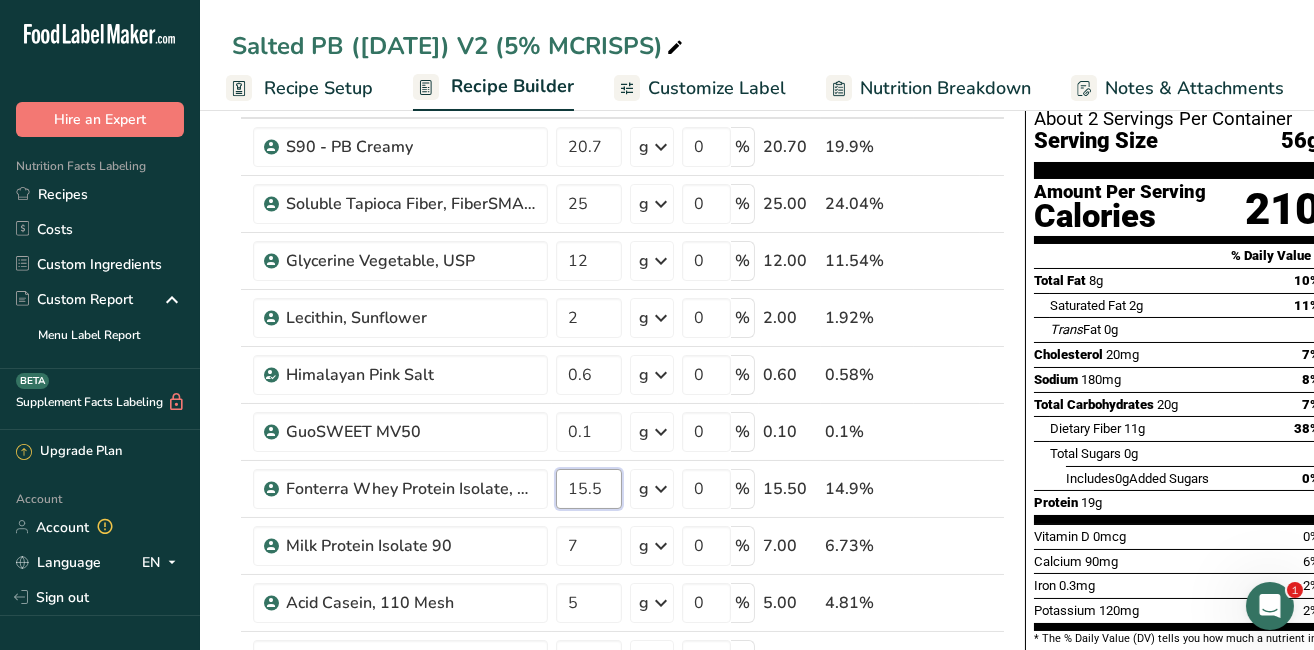 click on "15.5" at bounding box center (589, 489) 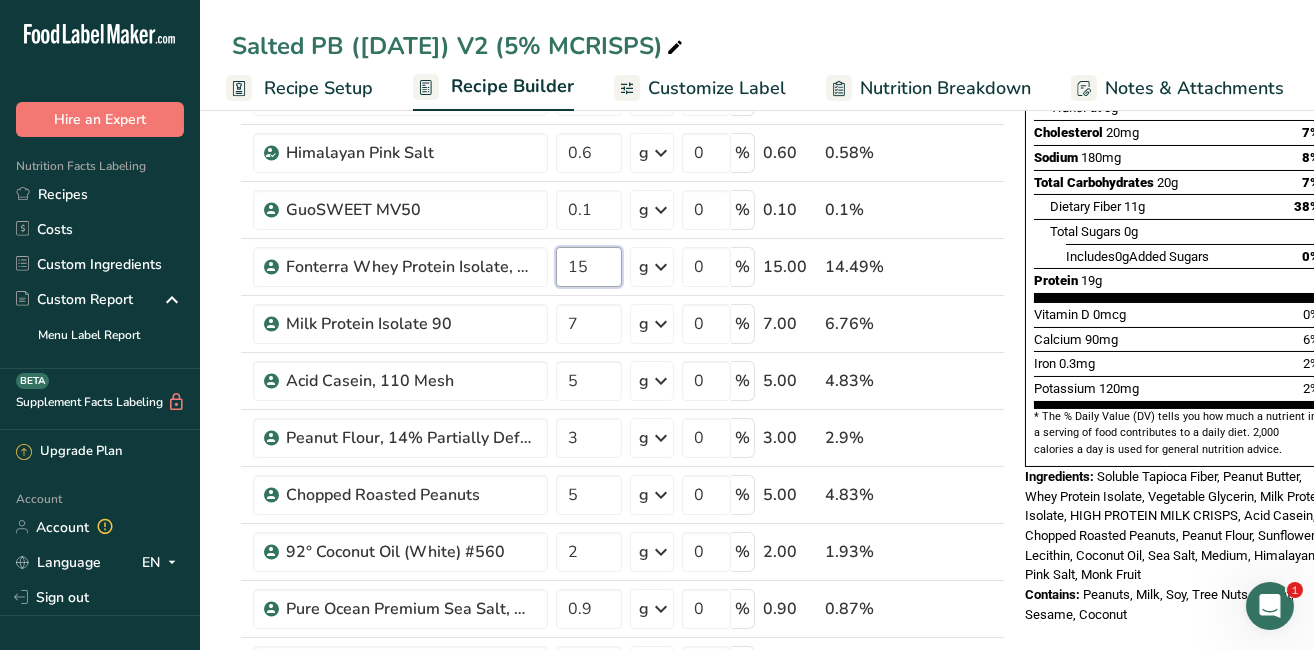 scroll, scrollTop: 406, scrollLeft: 0, axis: vertical 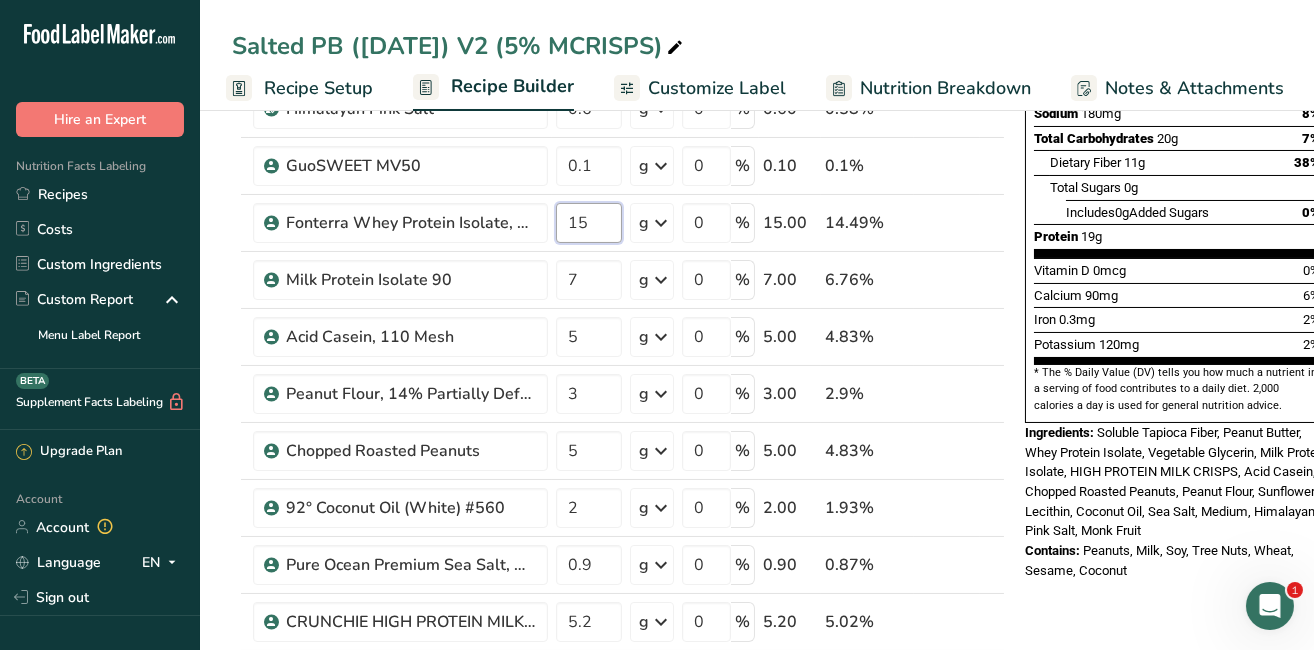 type on "15" 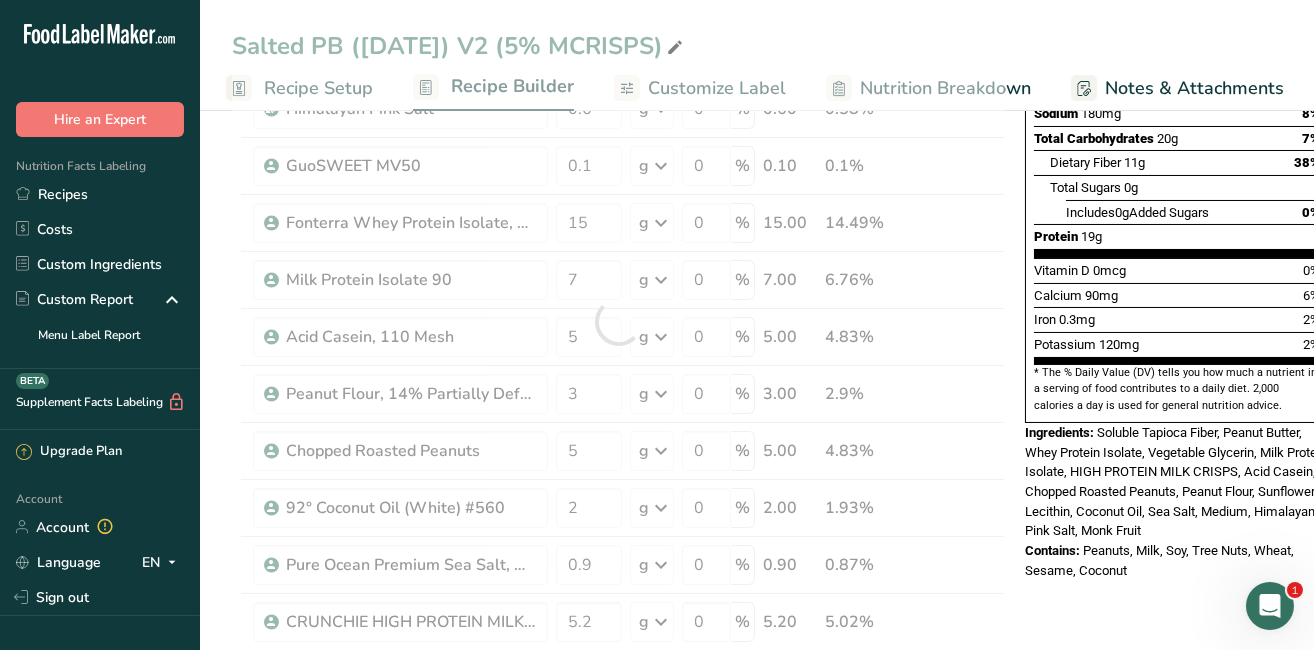 click on "Dark Chocolate Almond ([DATE])  P" at bounding box center (757, 638) 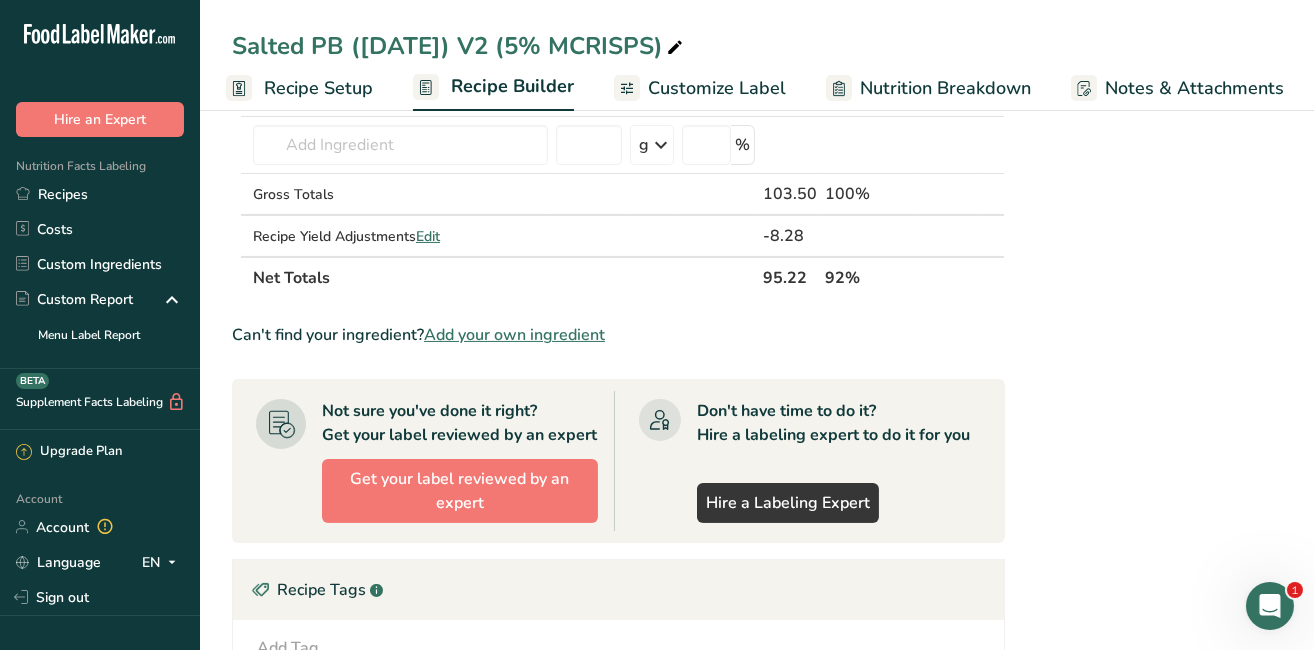 scroll, scrollTop: 1028, scrollLeft: 0, axis: vertical 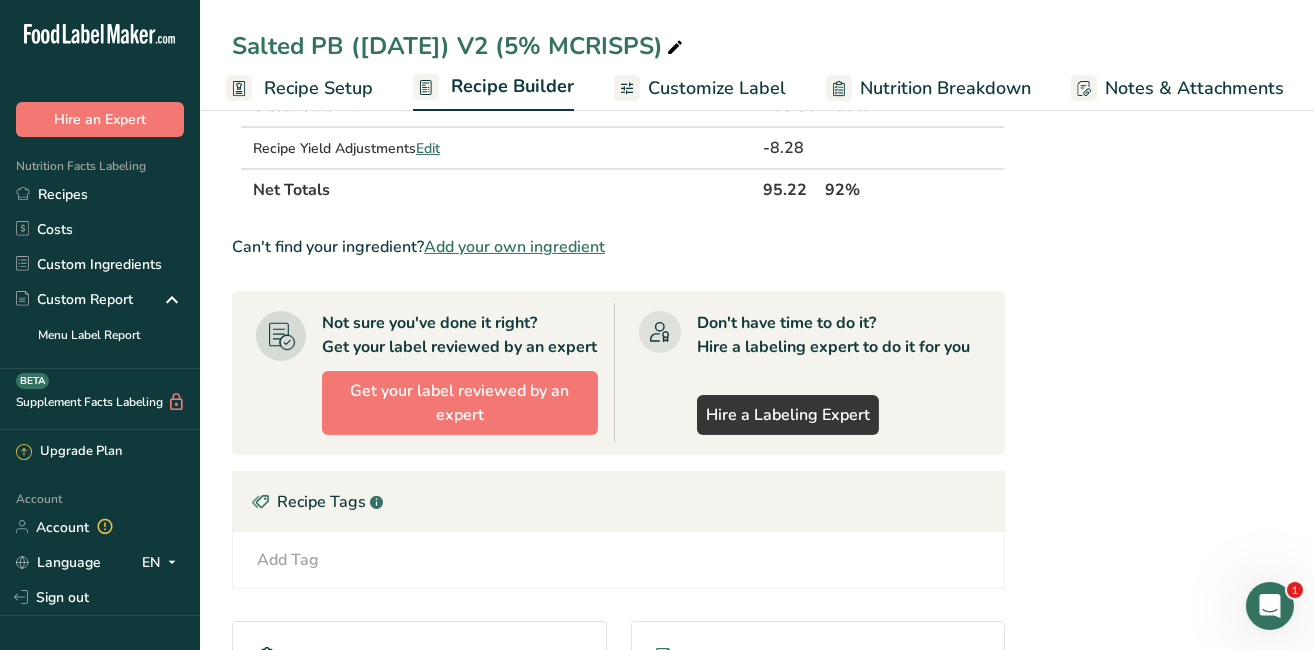 click on "Recipe Setup" at bounding box center (318, 88) 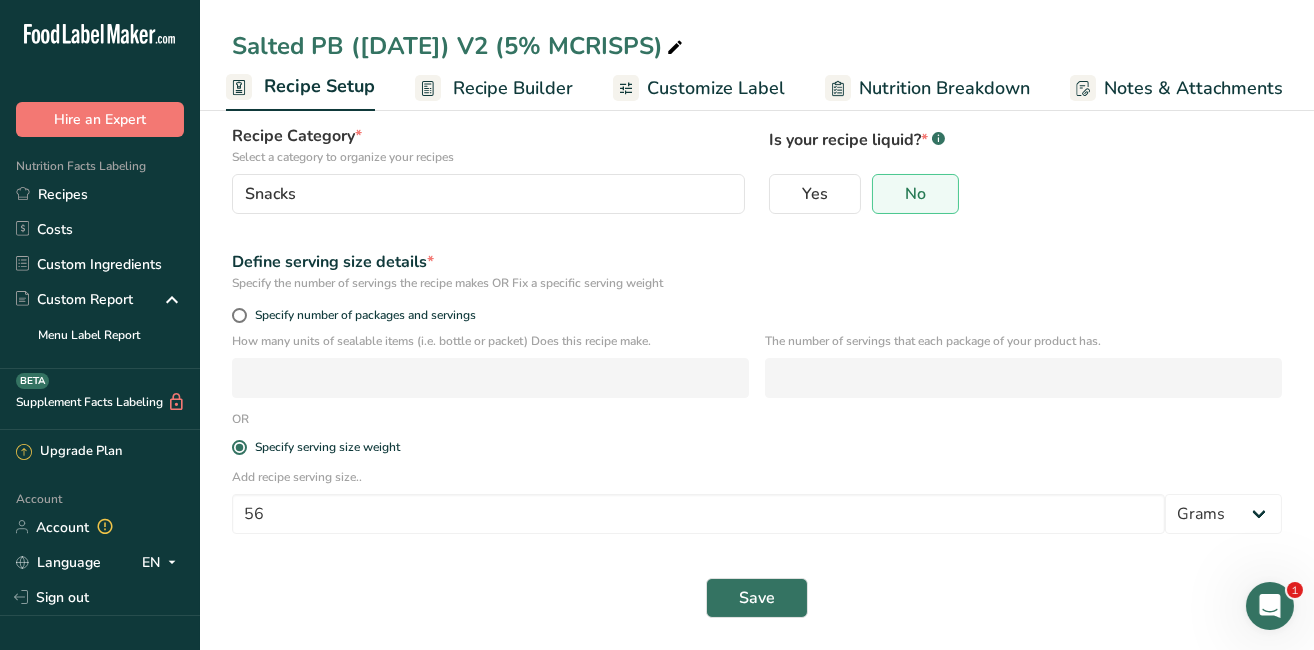 scroll, scrollTop: 140, scrollLeft: 0, axis: vertical 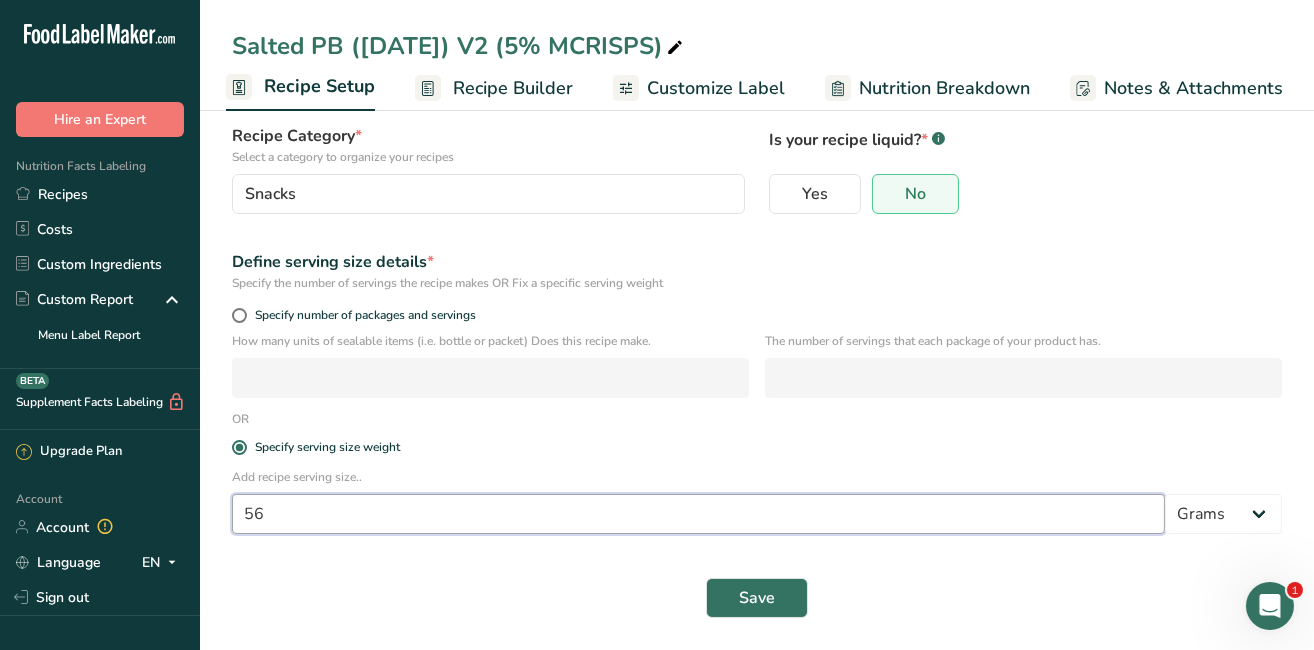 click on "56" at bounding box center [698, 514] 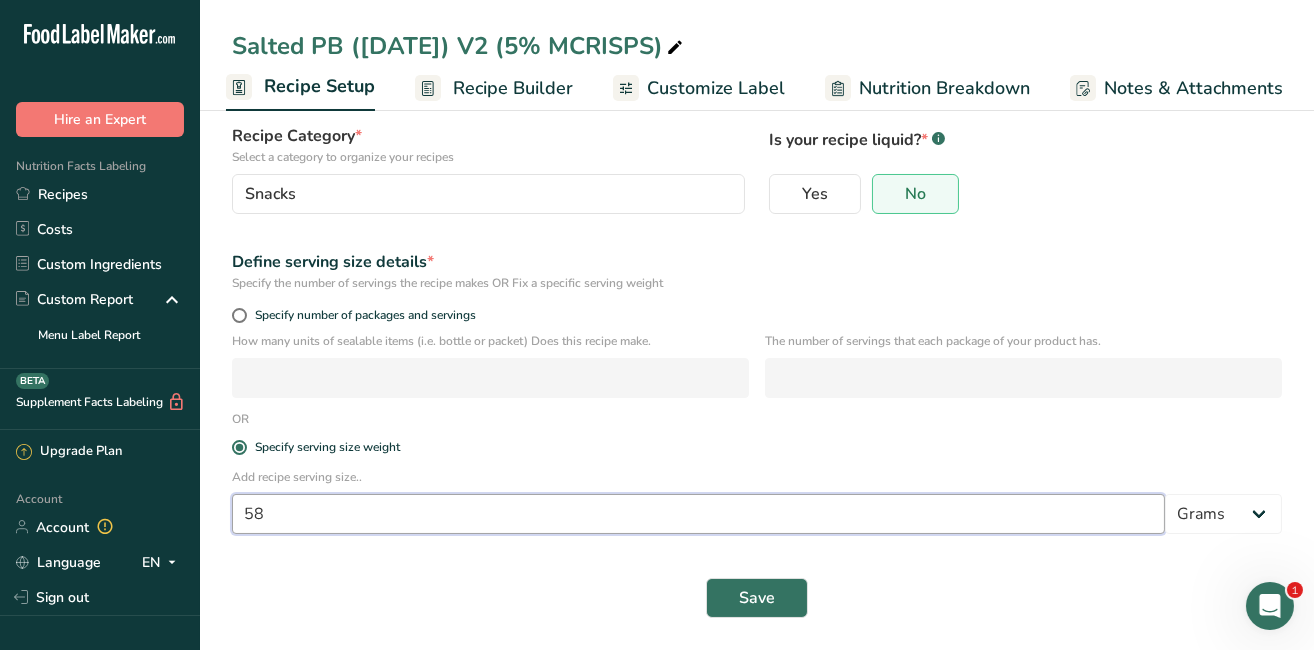 type on "58" 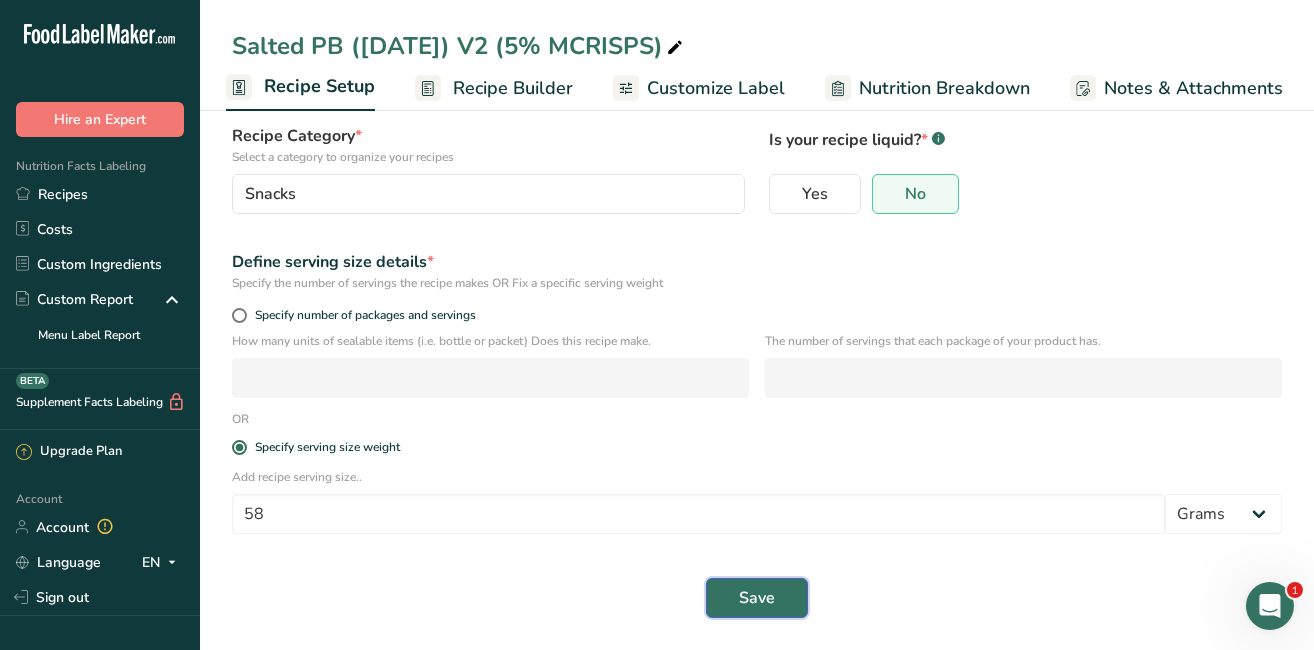 click on "Save" at bounding box center [757, 598] 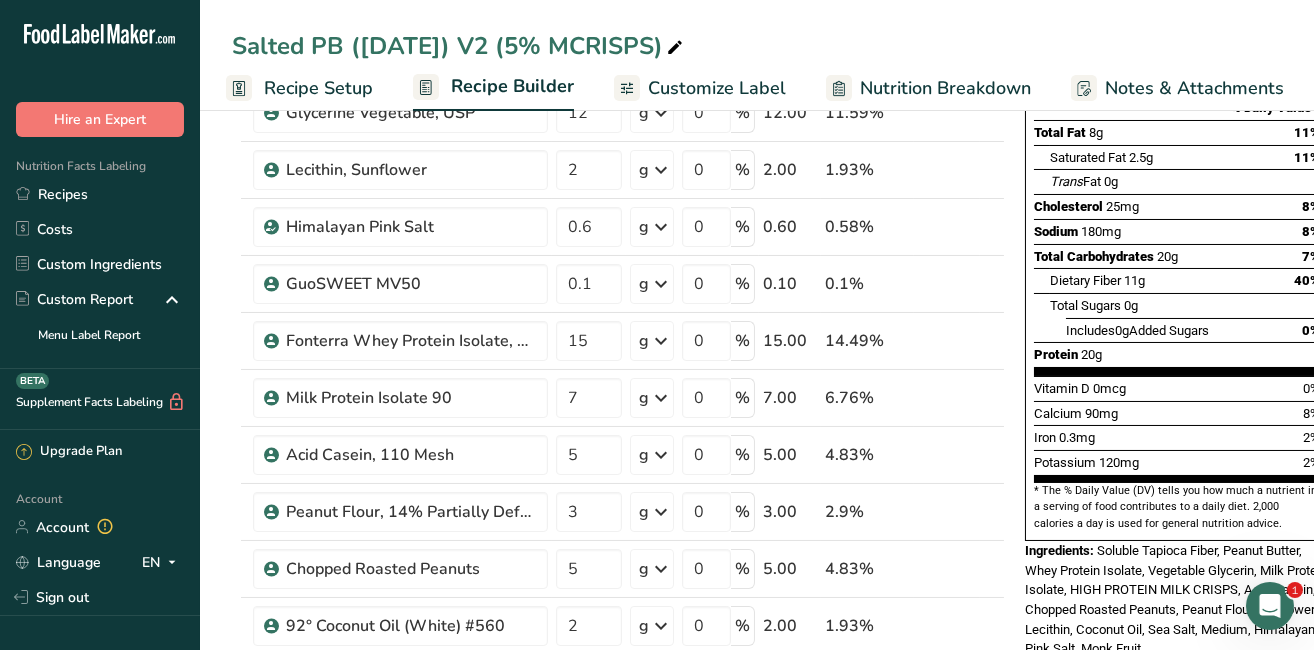 scroll, scrollTop: 362, scrollLeft: 0, axis: vertical 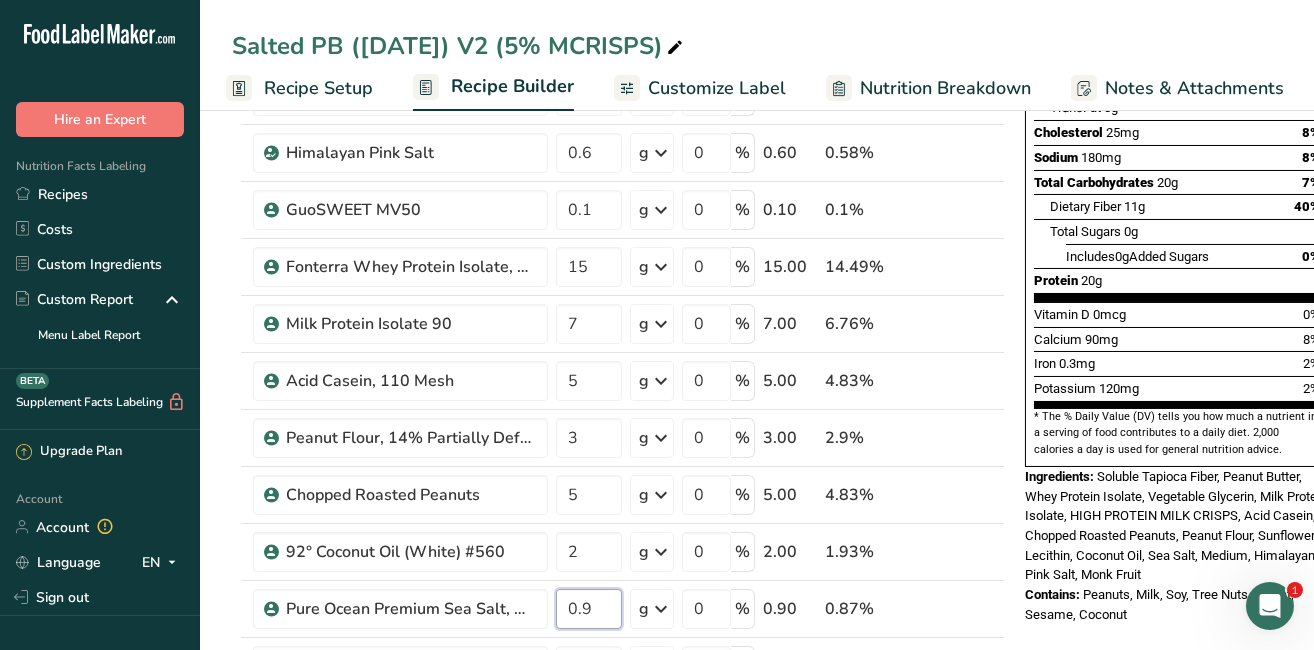 click on "0.9" at bounding box center [589, 609] 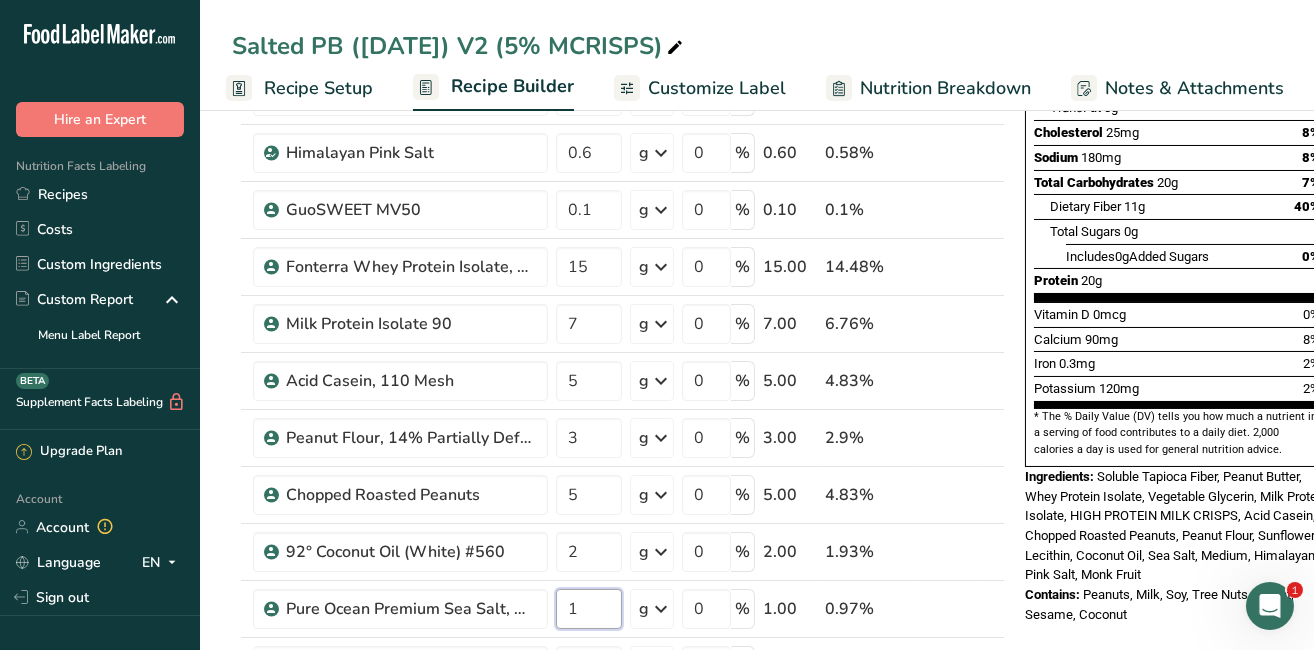 type on "1" 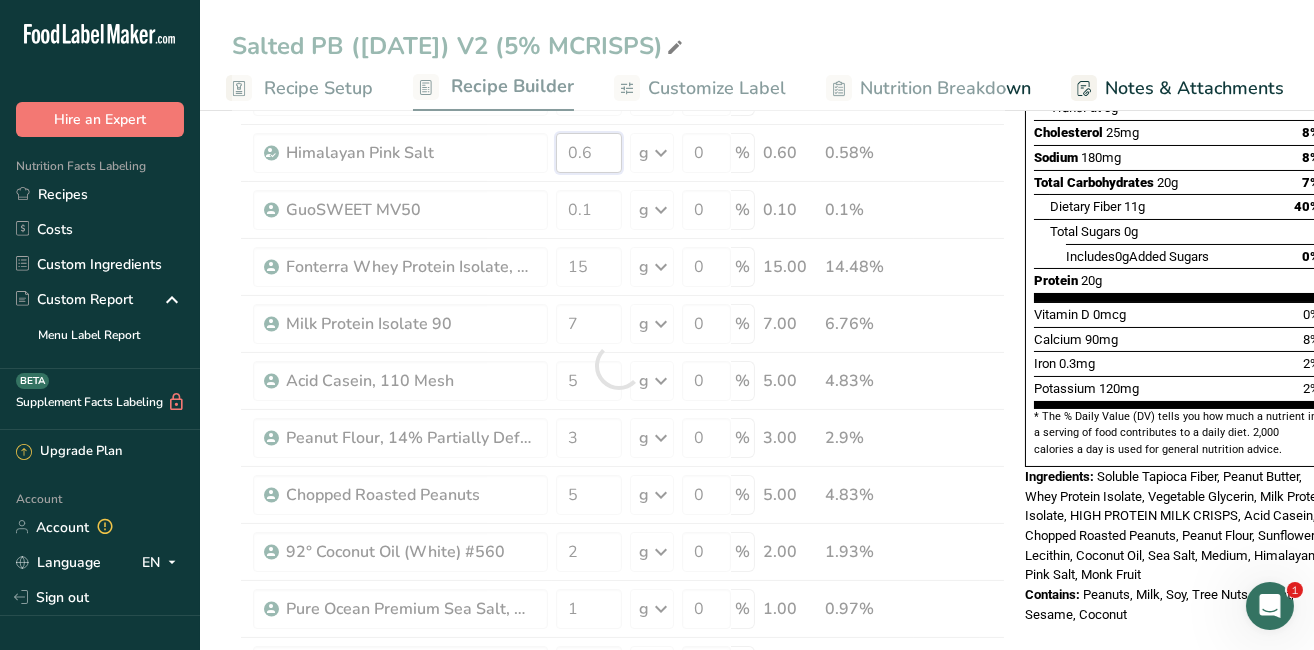click on "Ingredient *
Amount *
Unit *
Waste *   .a-a{fill:#347362;}.b-a{fill:#fff;}          Grams
Percentage
S90 - PB Creamy
20.7
g
Weight Units
g
kg
mg
See more
Volume Units
l
mL
fl oz
See more
0
%
20.70
19.98%
Soluble Tapioca Fiber, FiberSMART TS90
25
g
Weight Units
g
kg
mg
See more
Volume Units
l
mL
fl oz
See more
0
%
25.00
24.13%
Glycerine Vegetable, USP" at bounding box center [618, 365] 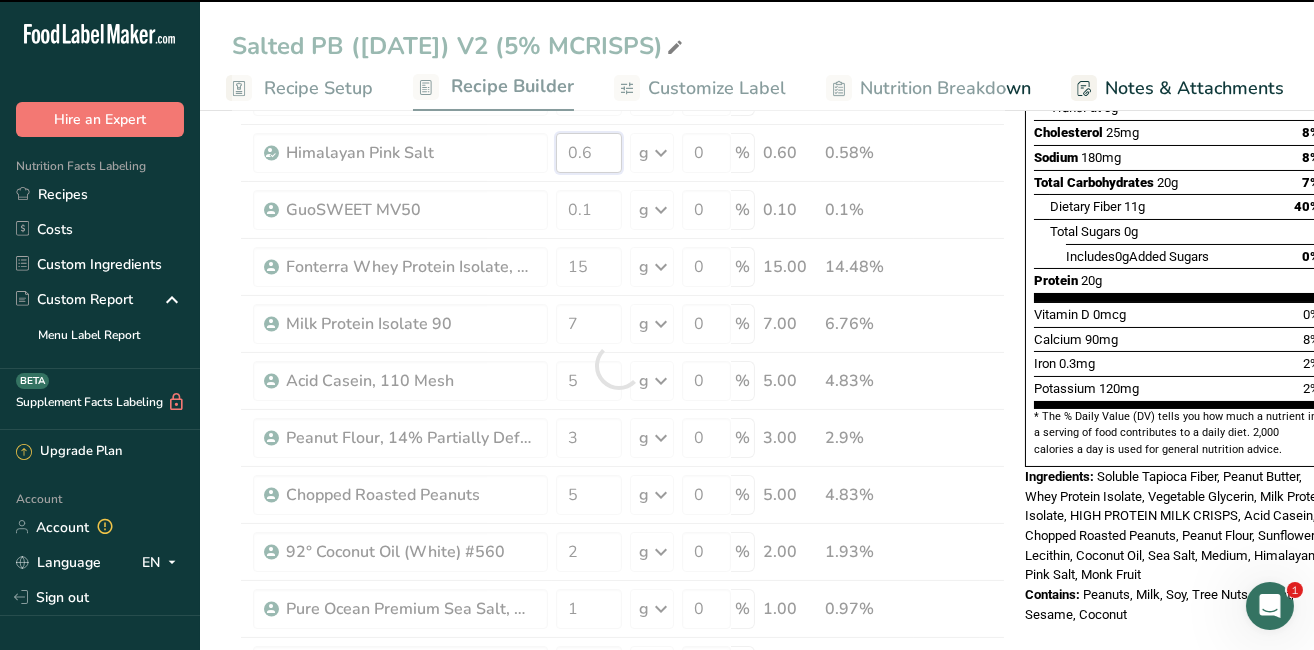 type on "0" 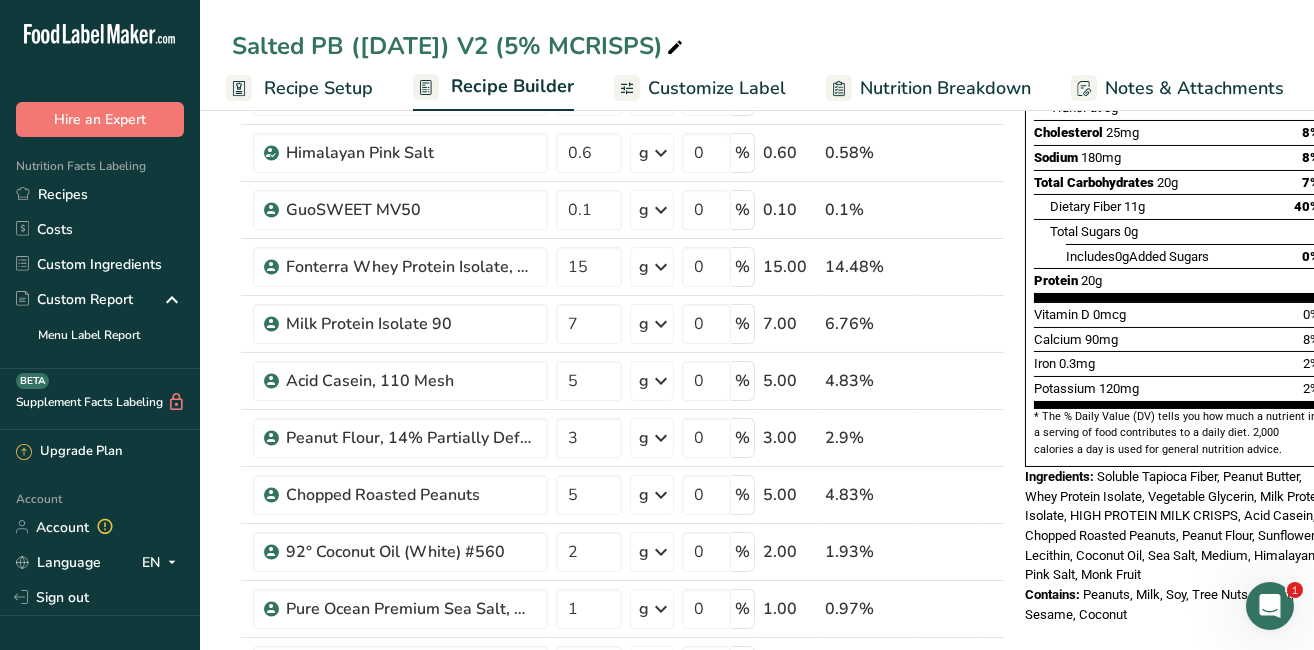 click on "Ingredient *
Amount *
Unit *
Waste *   .a-a{fill:#347362;}.b-a{fill:#fff;}          Grams
Percentage
S90 - PB Creamy
20.7
g
Weight Units
g
kg
mg
See more
Volume Units
l
mL
fl oz
See more
0
%
20.70
19.98%
Soluble Tapioca Fiber, FiberSMART TS90
25
g
Weight Units
g
kg
mg
See more
Volume Units
l
mL
fl oz
See more
0
%
25.00
24.13%
Glycerine Vegetable, USP" at bounding box center [618, 365] 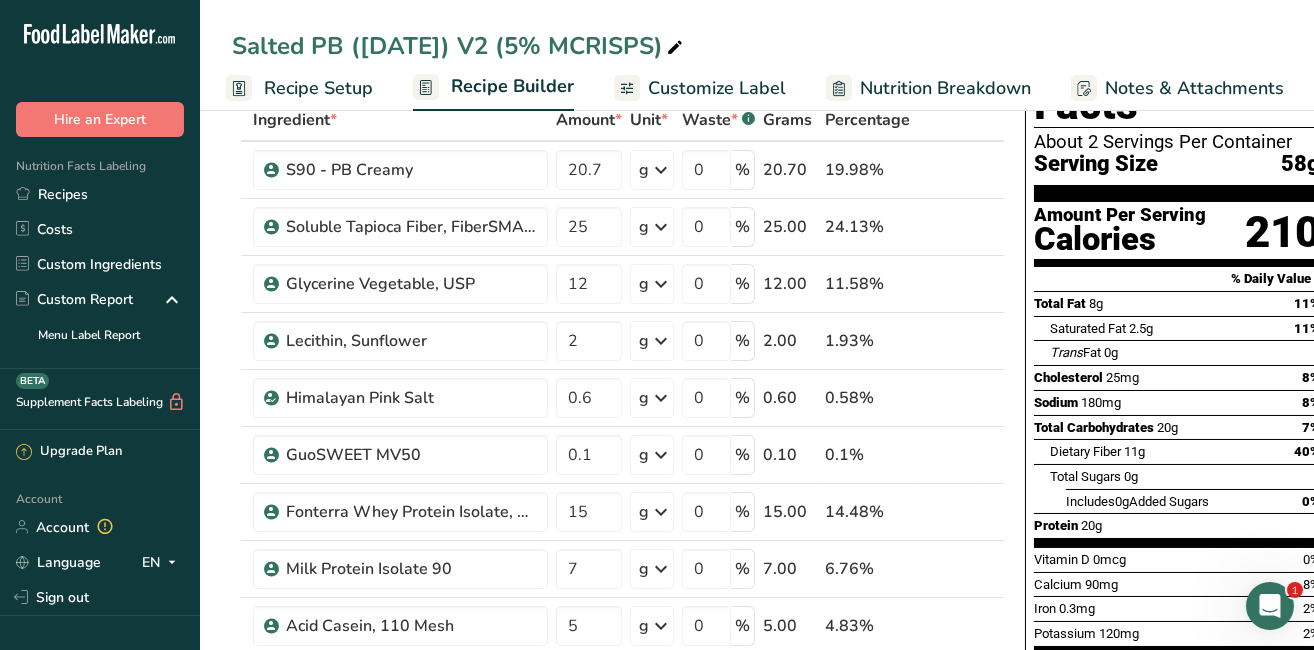 scroll, scrollTop: 95, scrollLeft: 0, axis: vertical 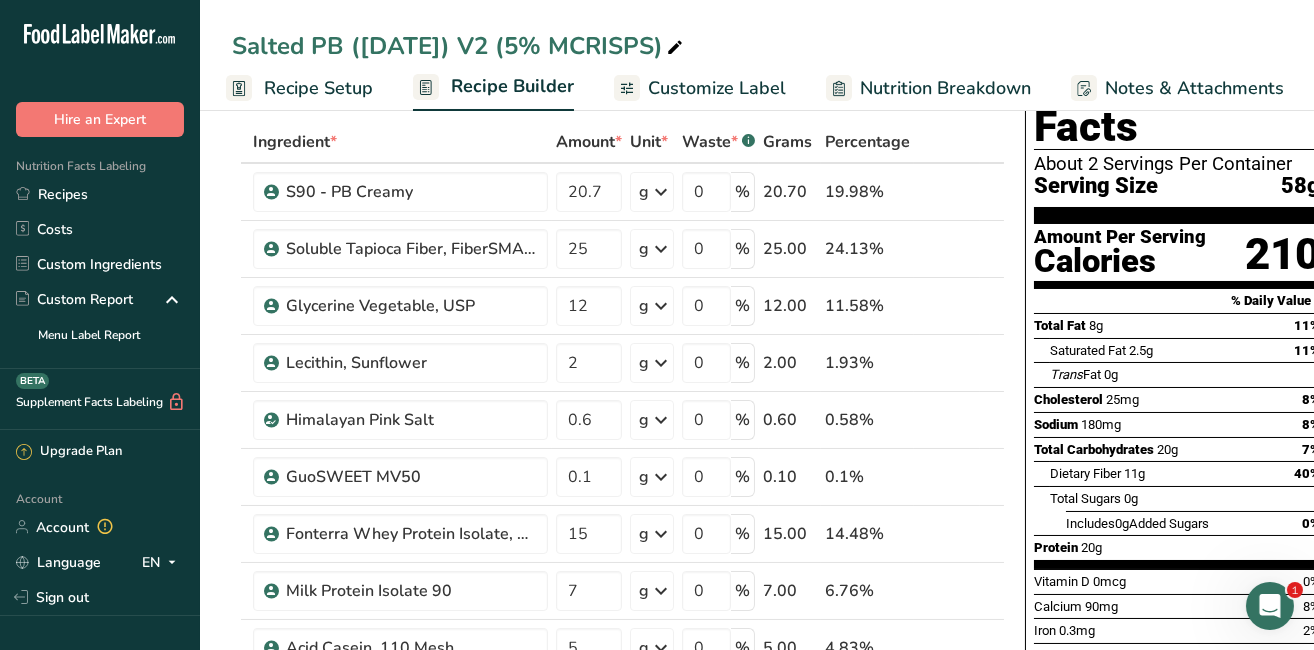 click at bounding box center [964, 420] 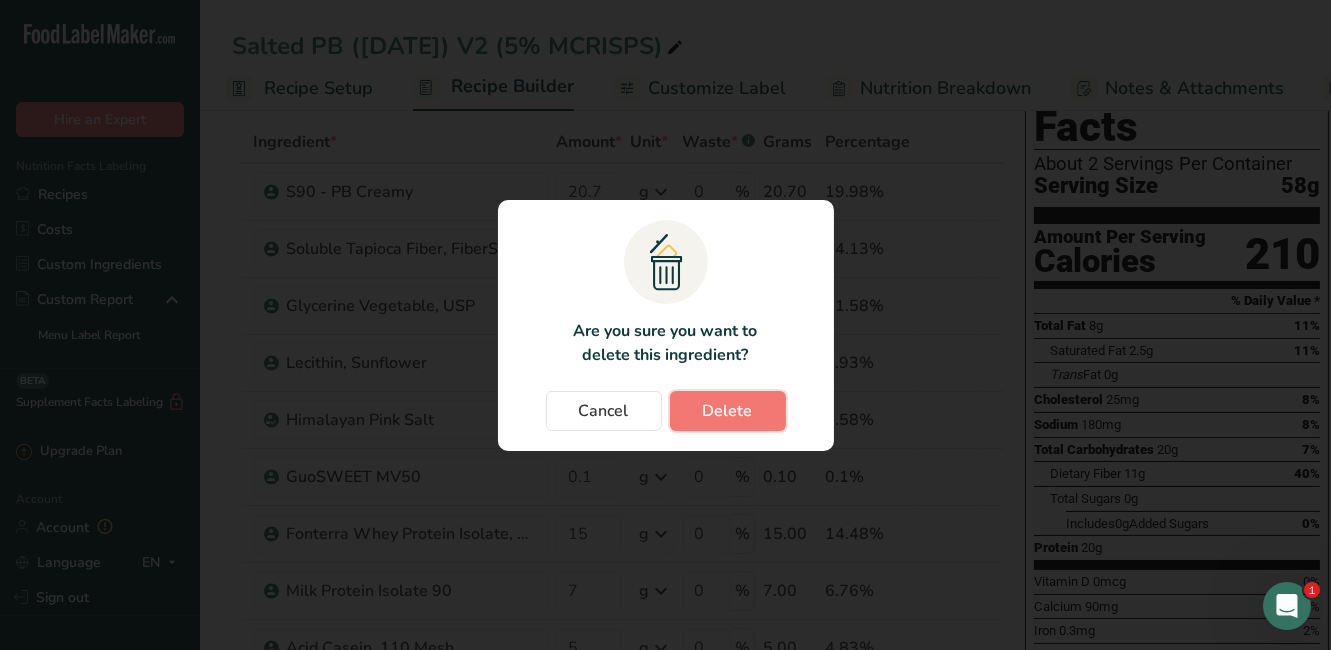 click on "Delete" at bounding box center (728, 411) 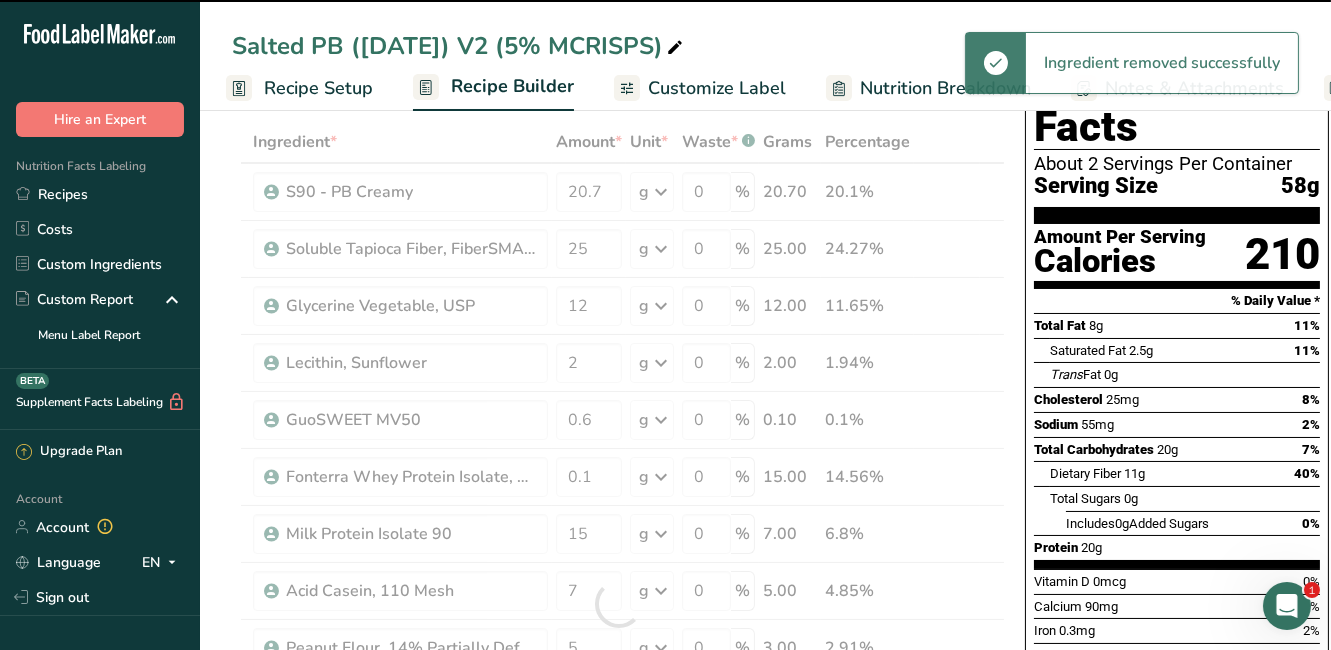 type on "0.1" 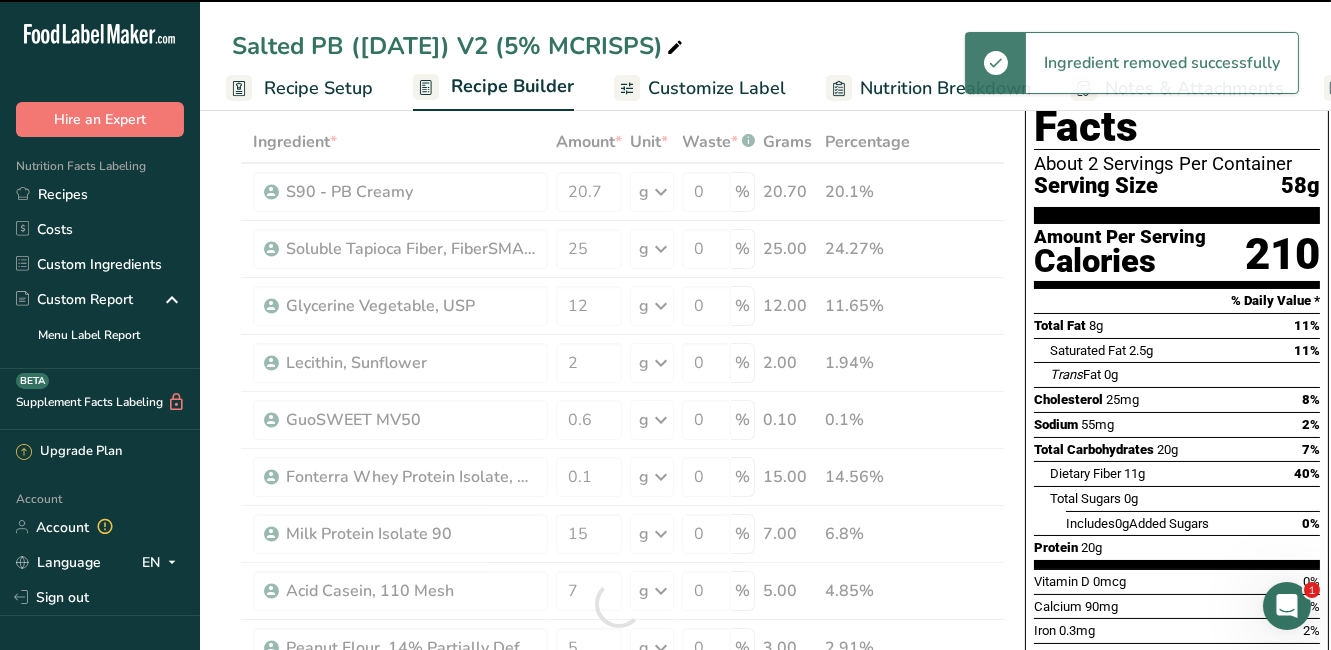 type on "15" 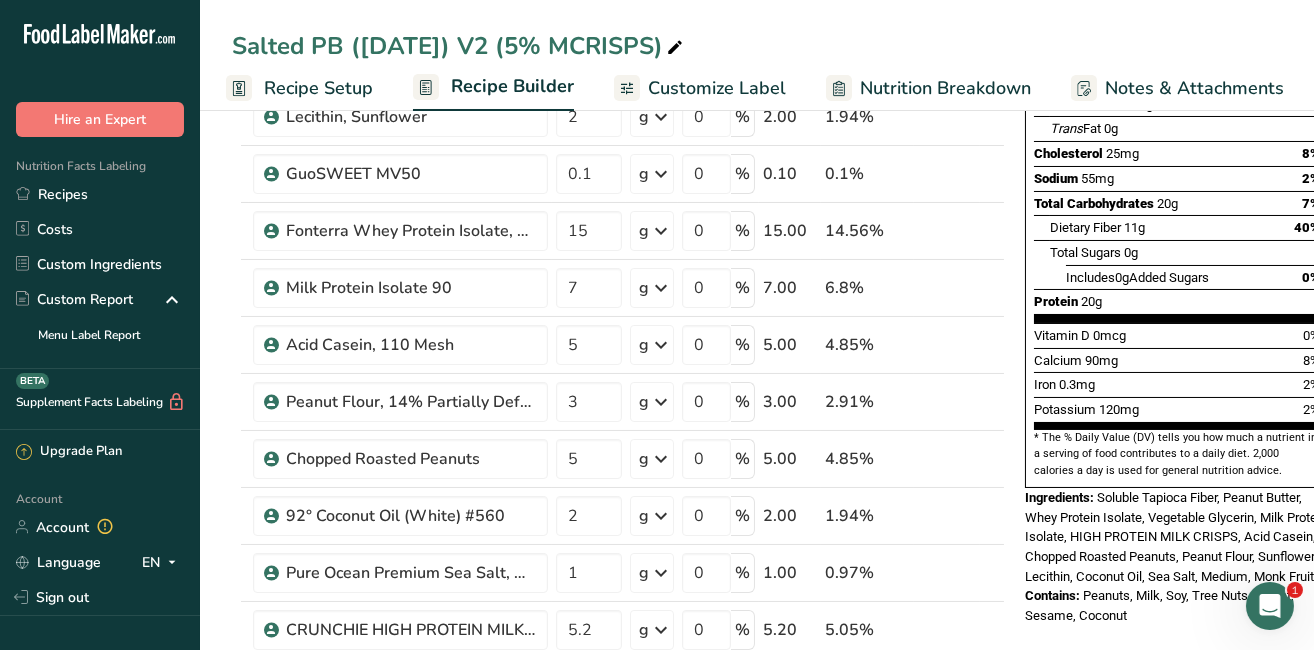 scroll, scrollTop: 362, scrollLeft: 0, axis: vertical 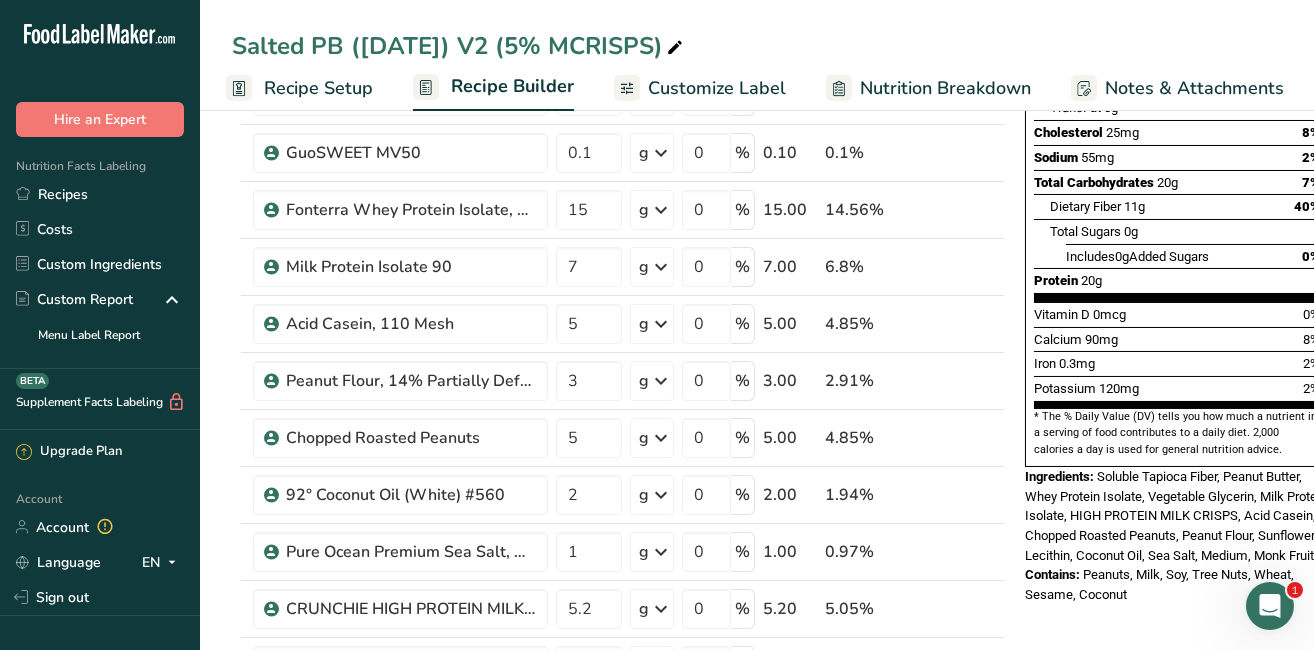 click on "Recipes" at bounding box center [100, 194] 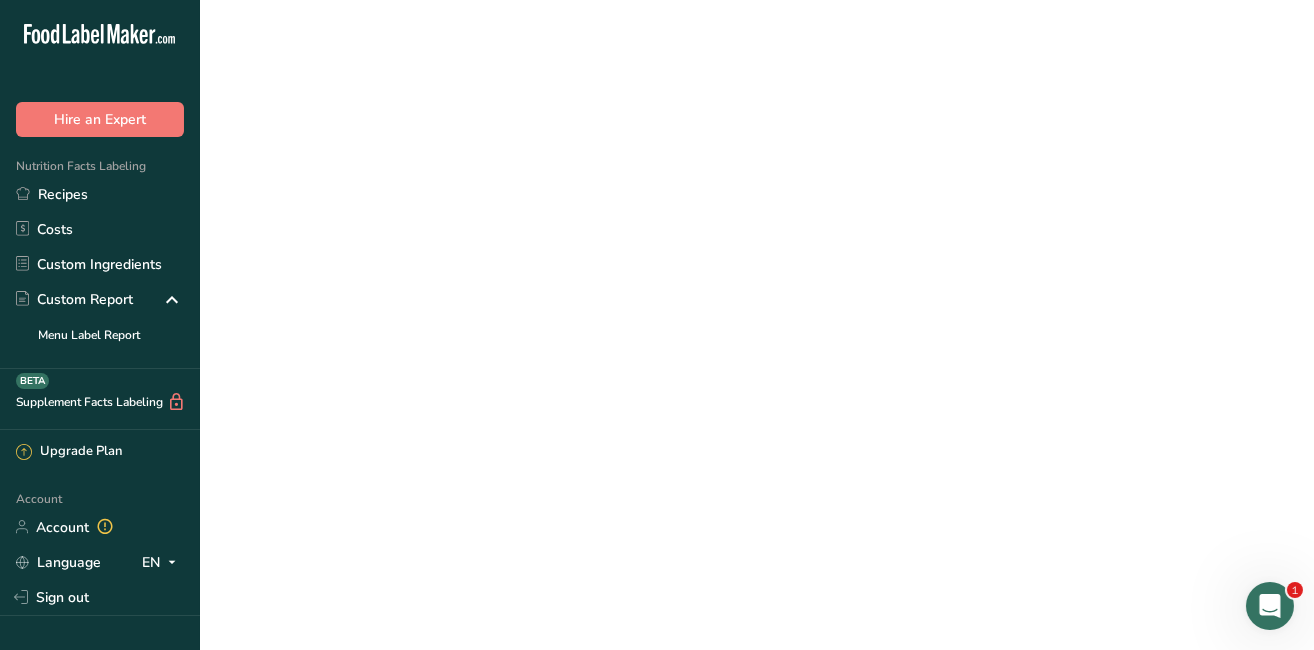 scroll, scrollTop: 0, scrollLeft: 0, axis: both 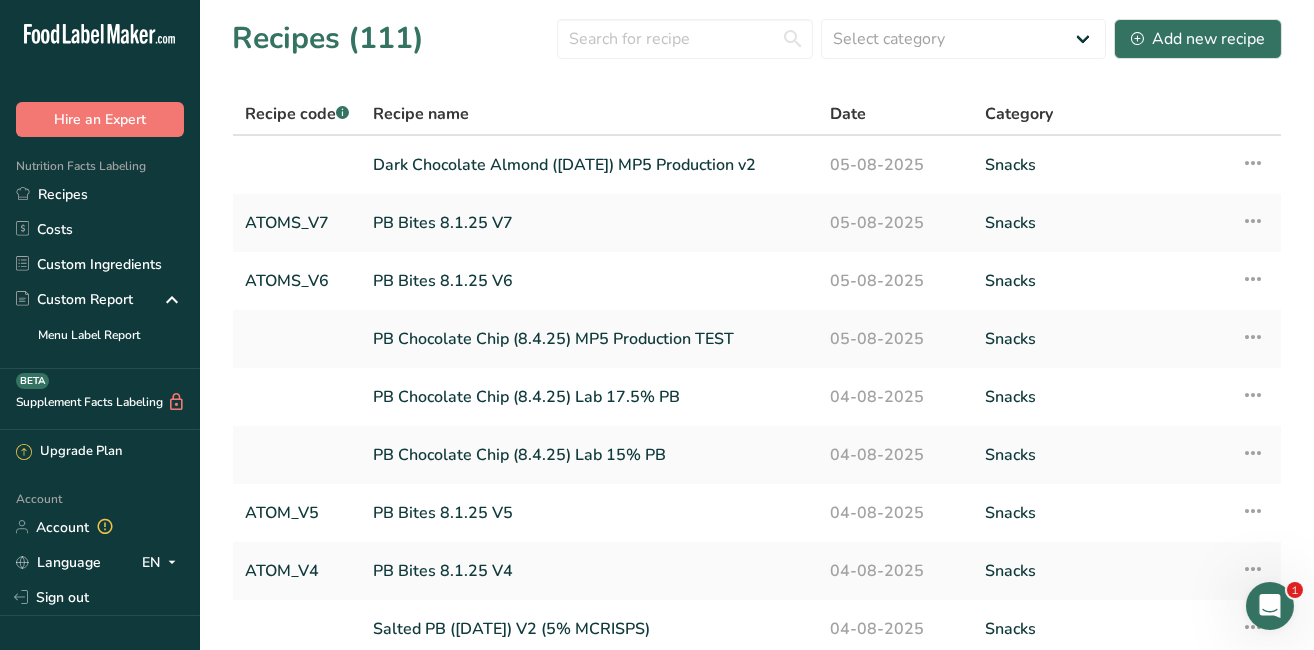 click on "Dark Chocolate Almond ([DATE]) MP5 Production v2" at bounding box center (589, 165) 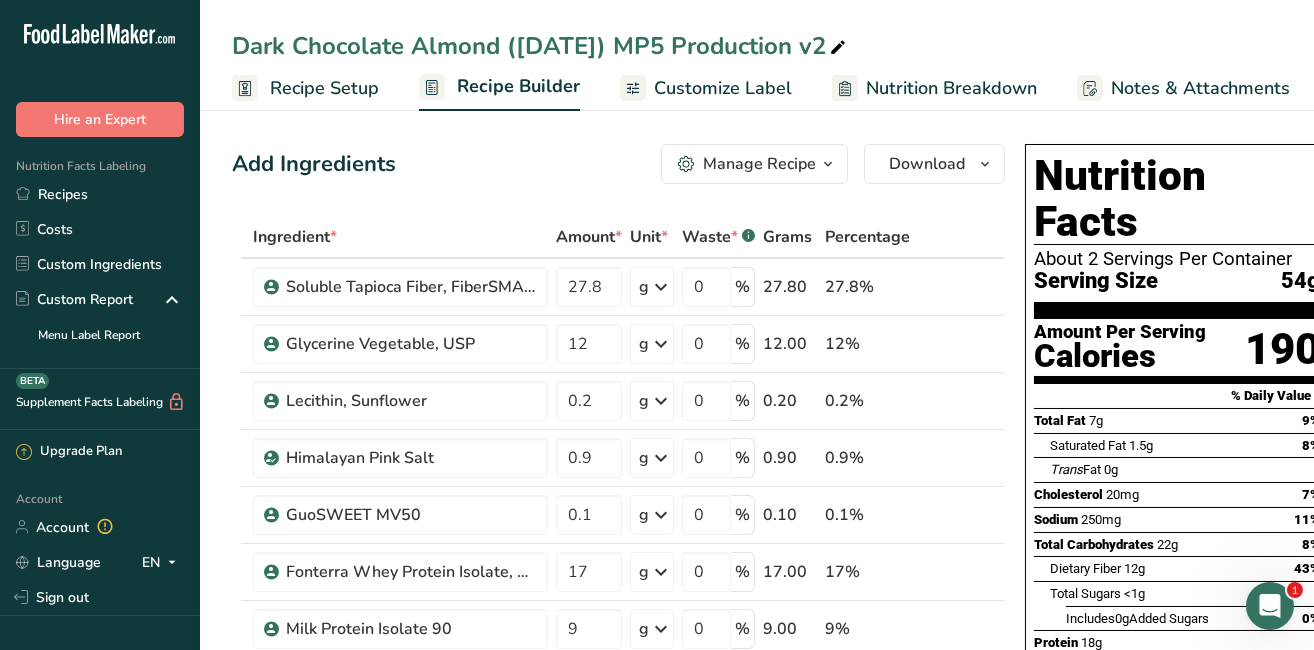 click on "Dark Chocolate Almond ([DATE]) MP5 Production v2" at bounding box center (541, 46) 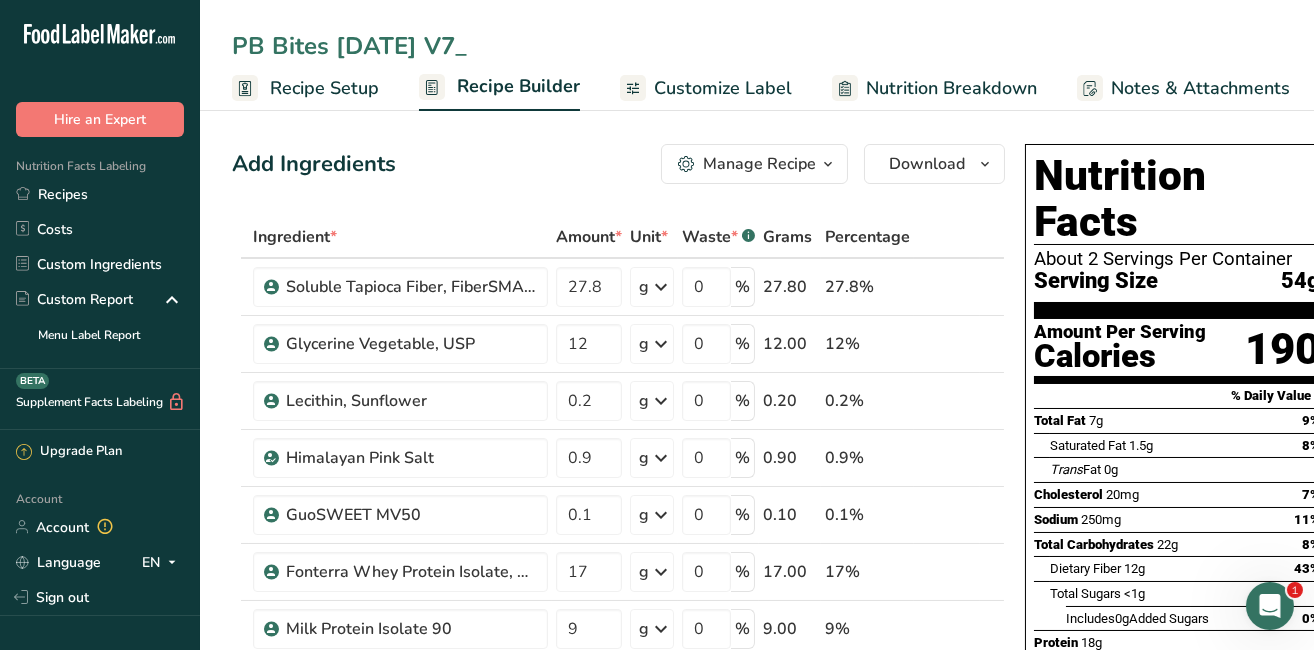 type on "Dark Chocolate Almond ([DATE]) MP5 Production v2" 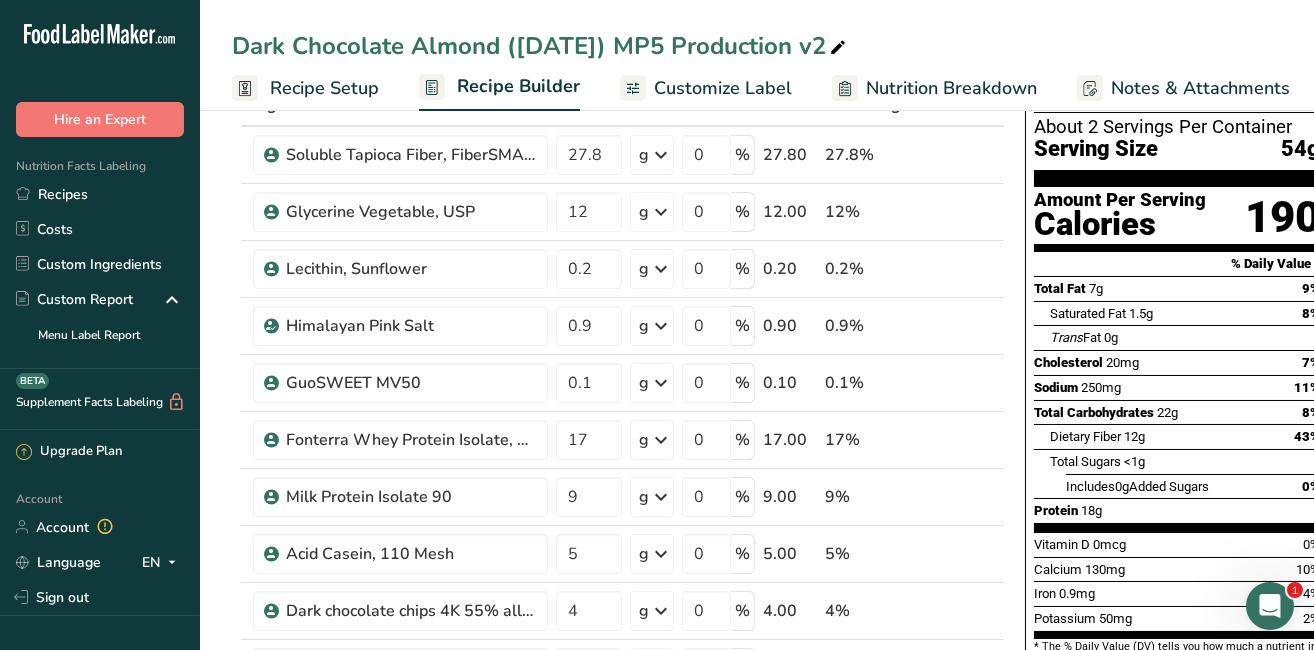 scroll, scrollTop: 147, scrollLeft: 0, axis: vertical 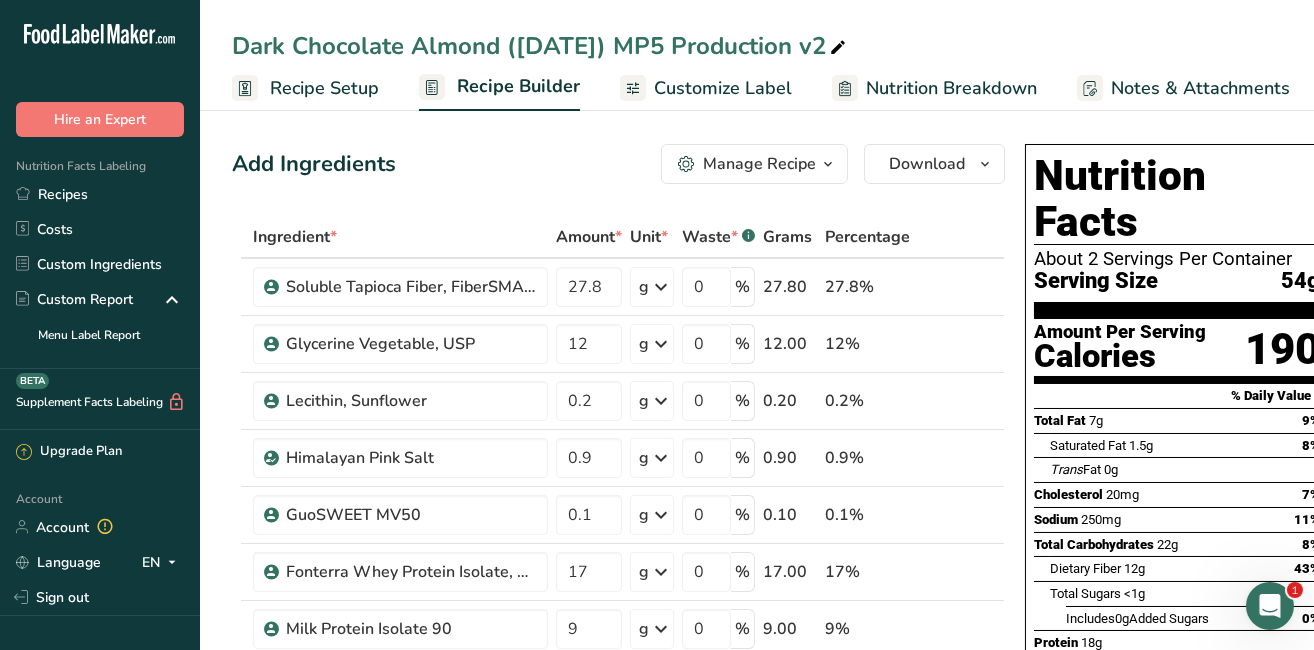 click on "Manage Recipe" at bounding box center (759, 164) 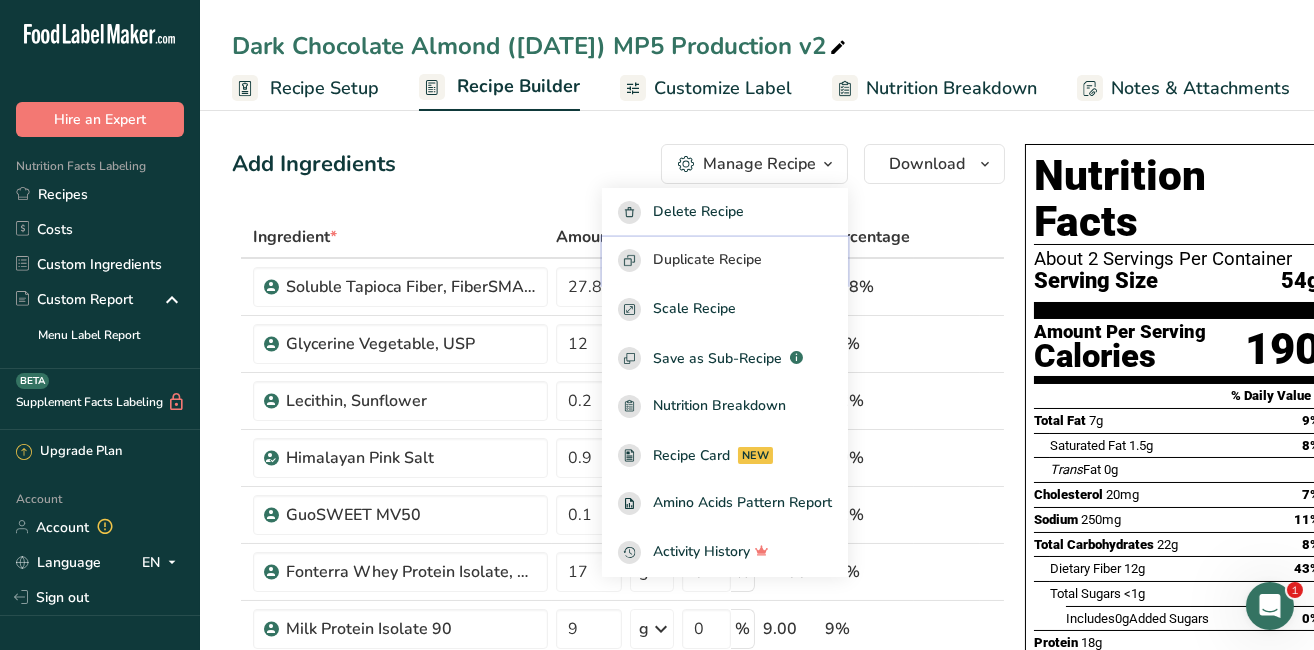 click on "Duplicate Recipe" at bounding box center (707, 260) 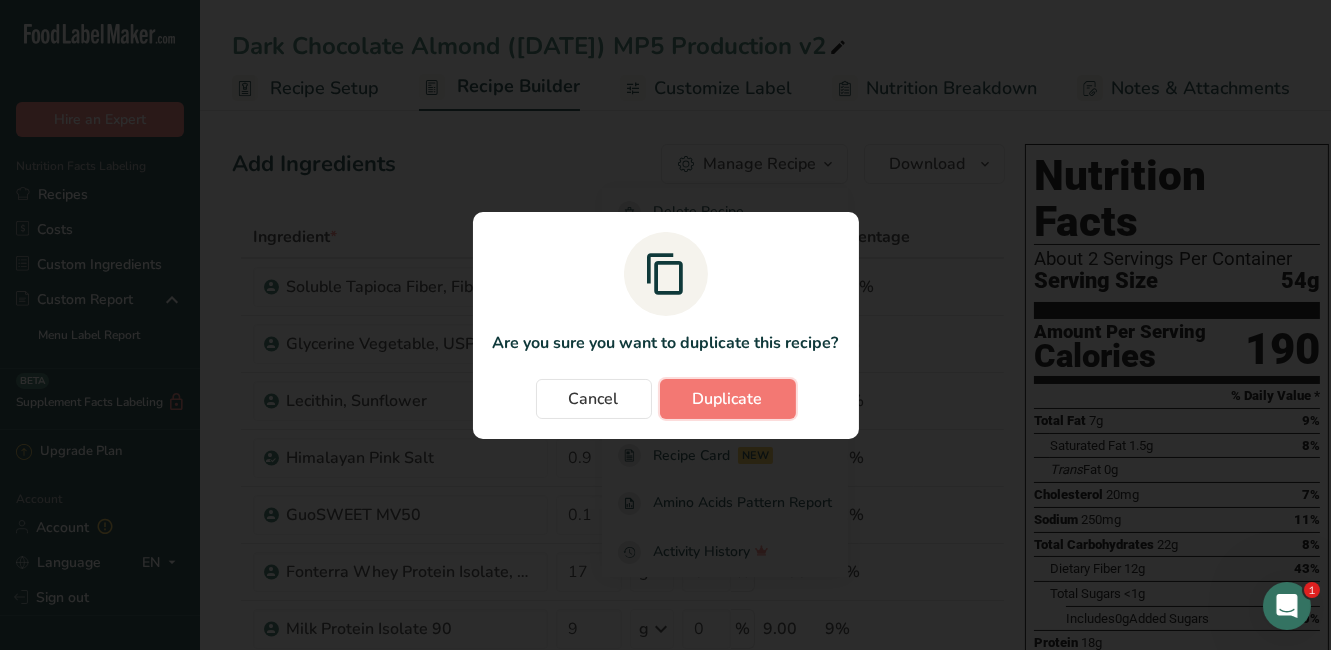 click on "Duplicate" at bounding box center [728, 399] 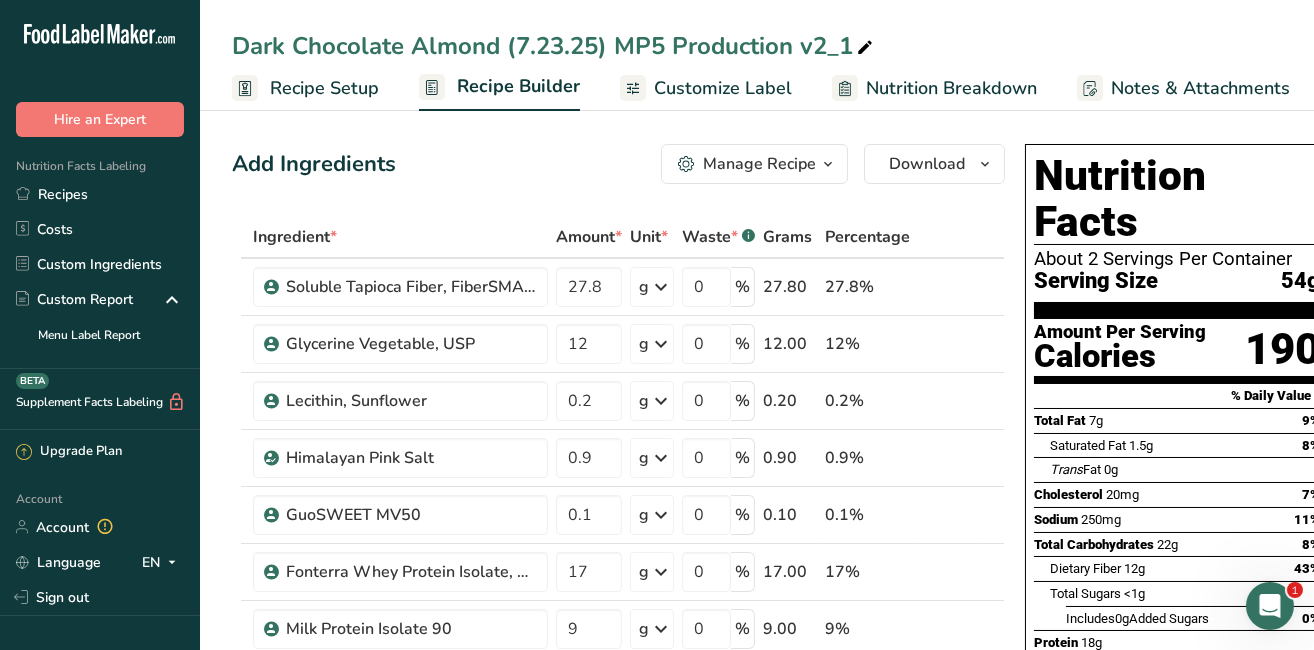 click on "Dark Chocolate Almond (7.23.25) MP5 Production v2_1" at bounding box center [554, 46] 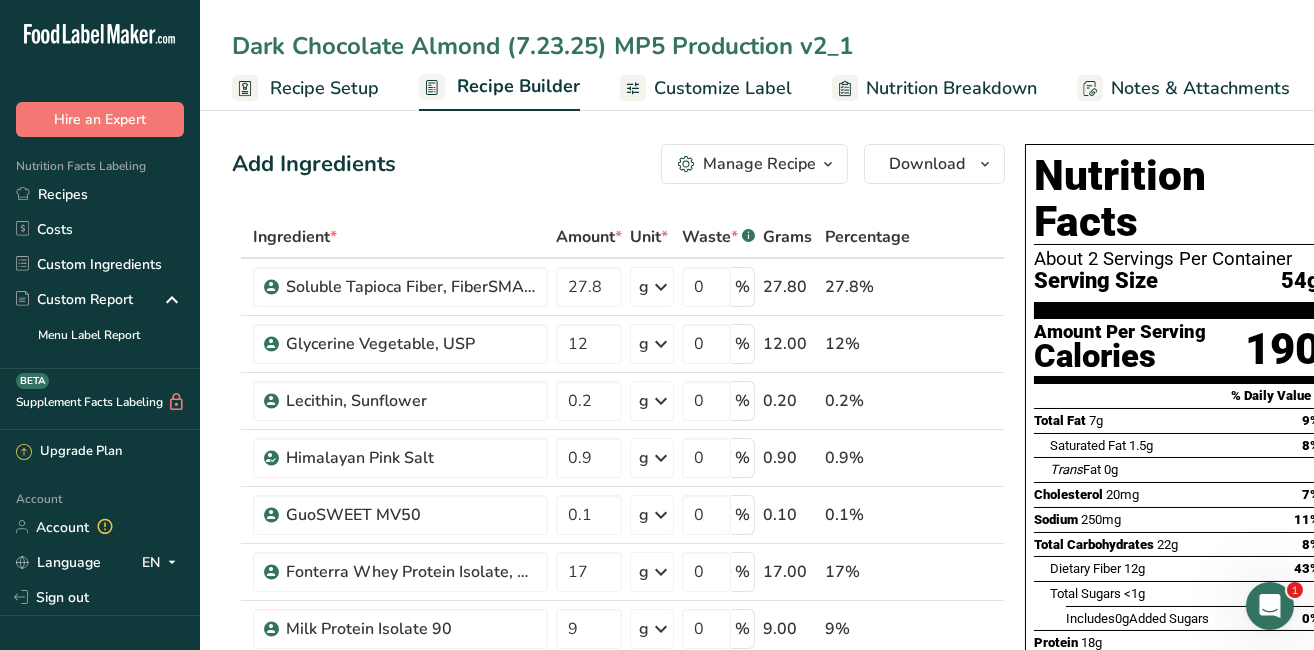 click on "Dark Chocolate Almond (7.23.25) MP5 Production v2_1" at bounding box center [757, 46] 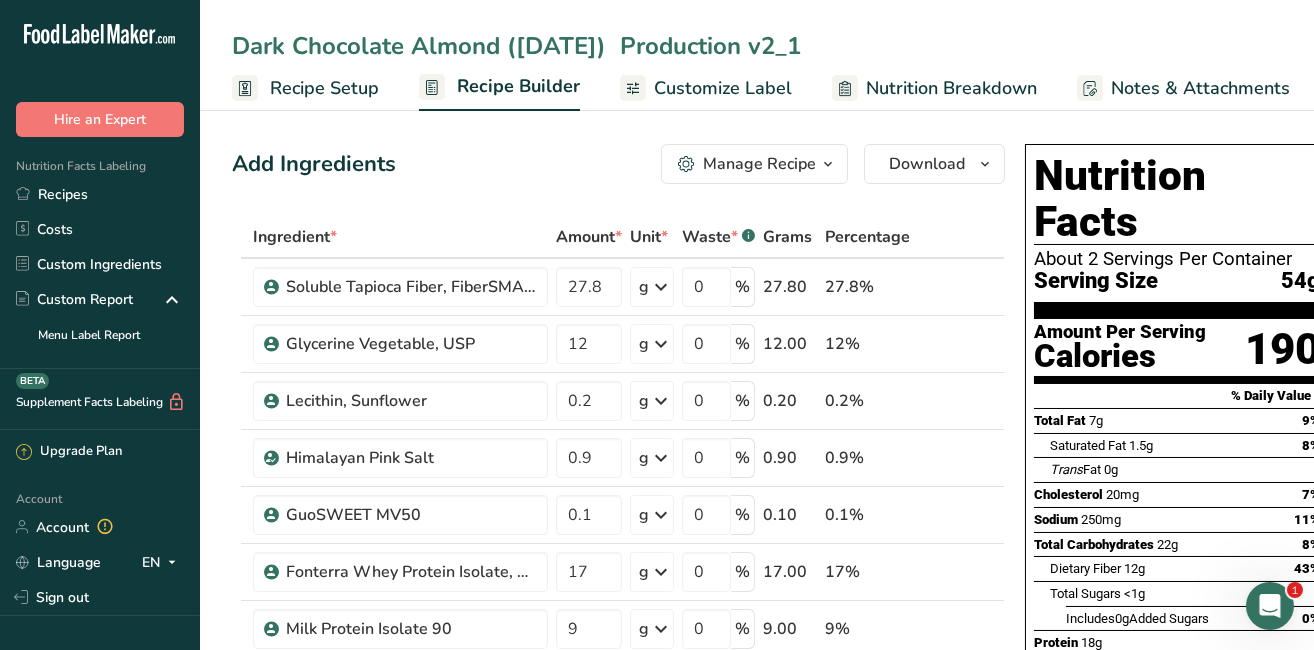 click on "Dark Chocolate Almond ([DATE])  Production v2_1" at bounding box center [757, 46] 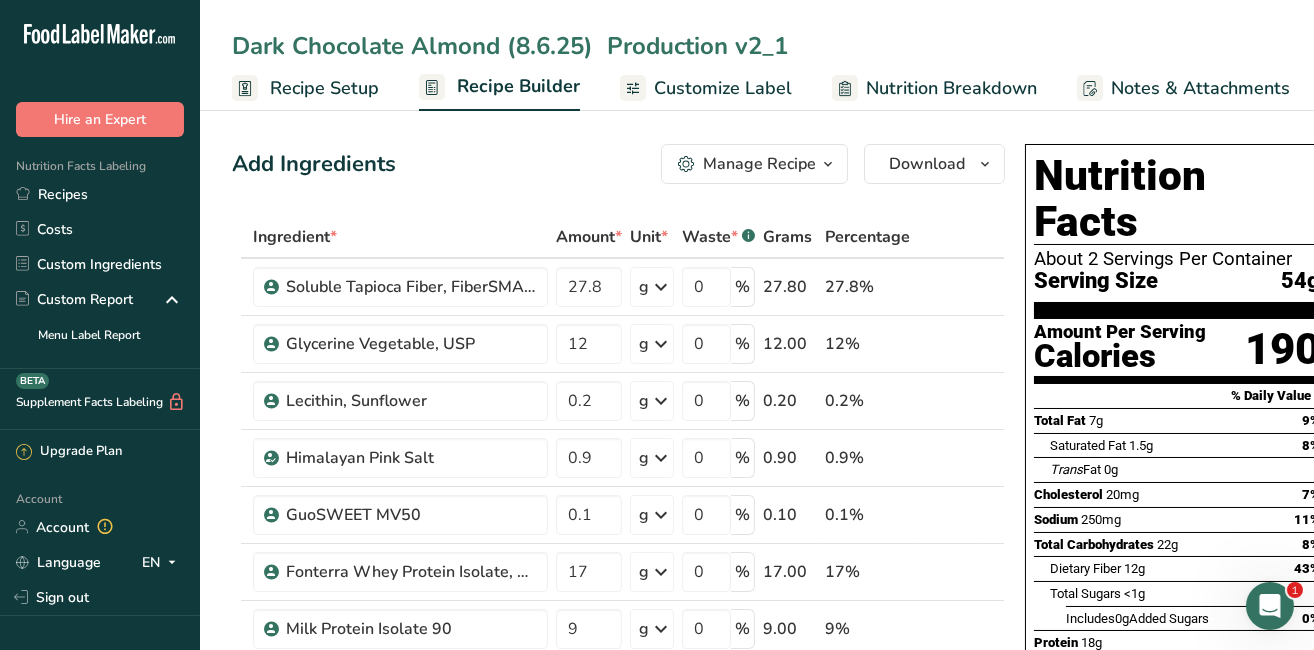 click on "Dark Chocolate Almond (8.6.25)  Production v2_1" at bounding box center (757, 46) 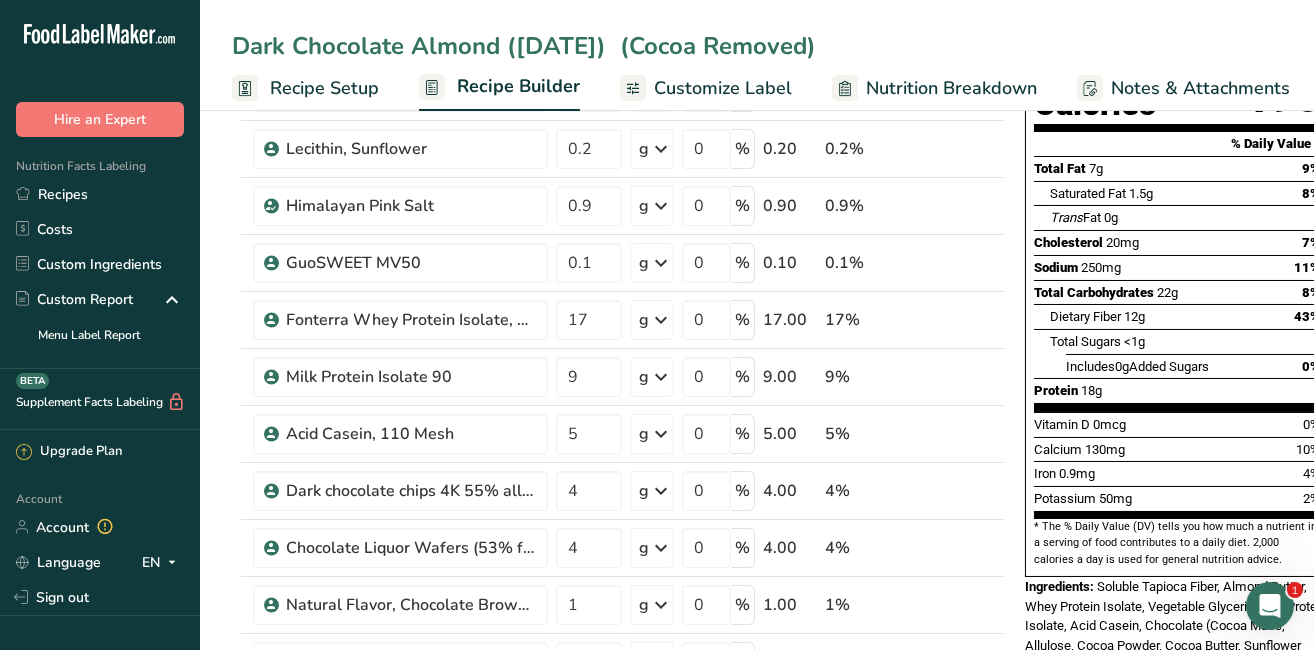 scroll, scrollTop: 325, scrollLeft: 0, axis: vertical 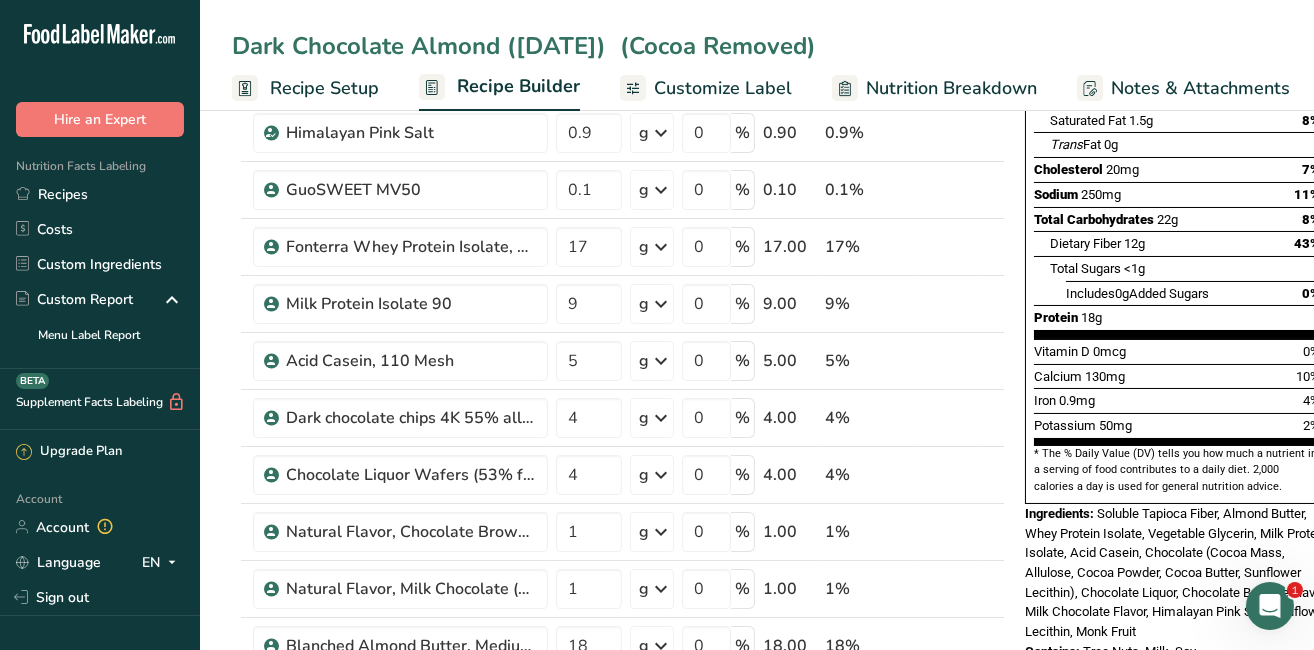 type on "Dark Chocolate Almond ([DATE])  (Cocoa Removed)" 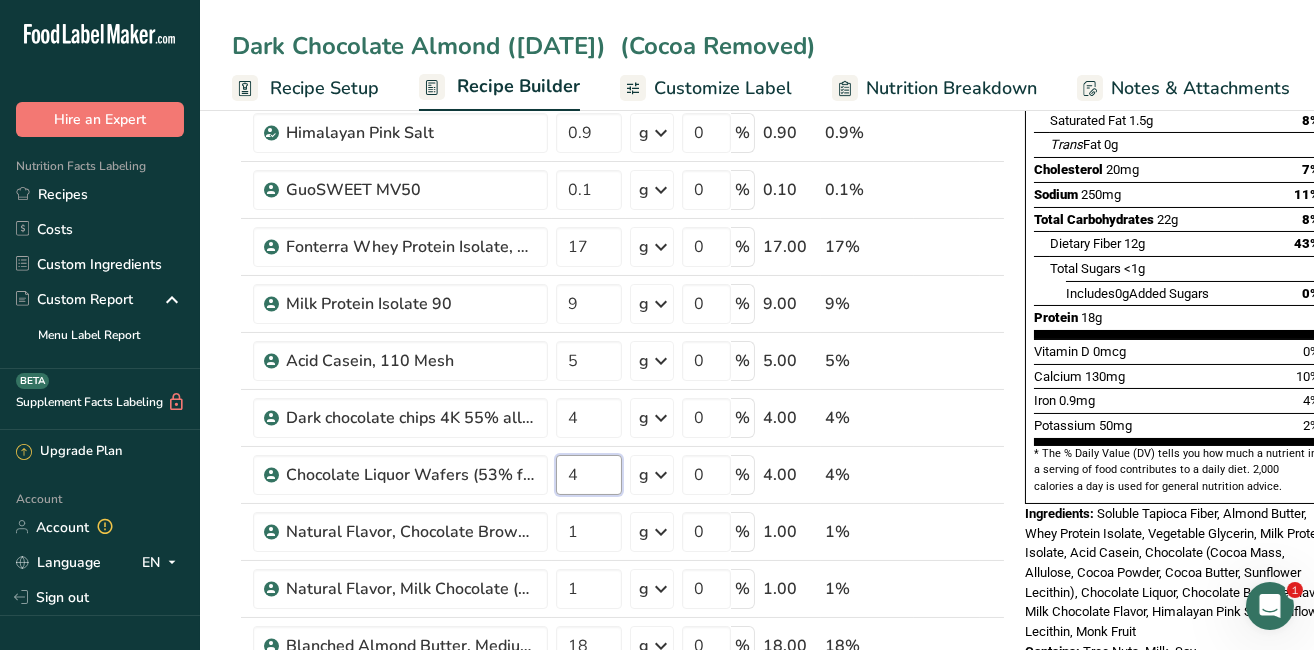 click on "4" at bounding box center [589, 475] 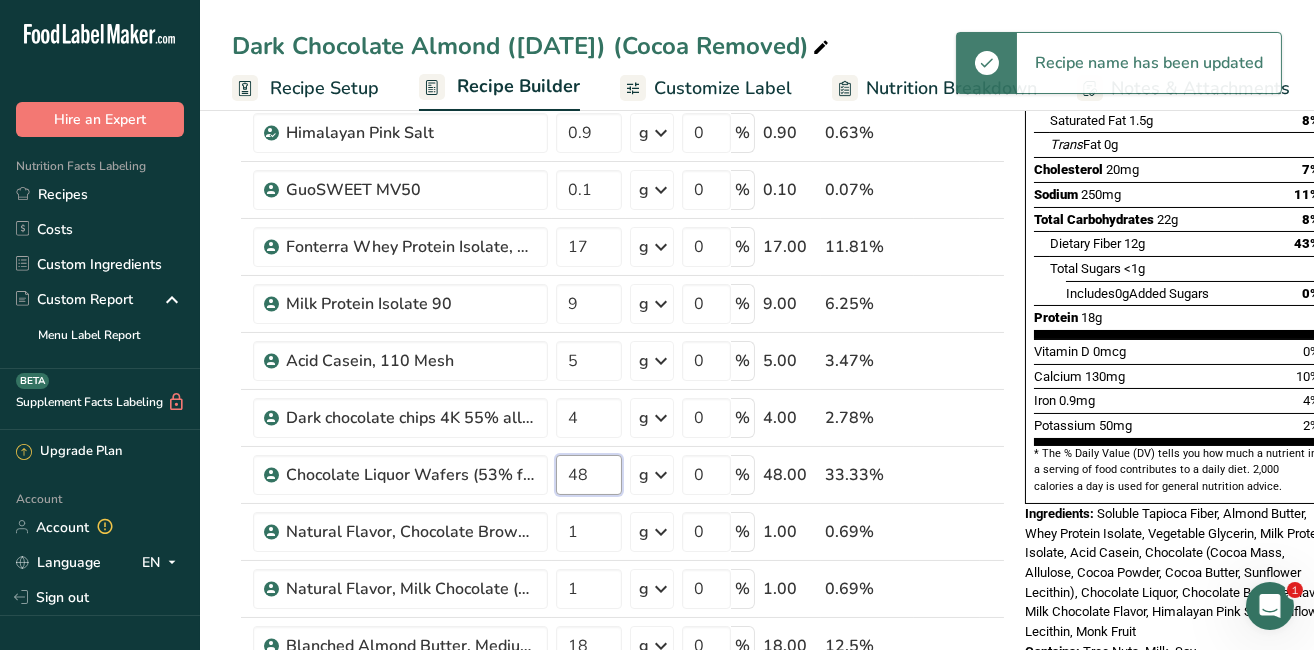 type on "4" 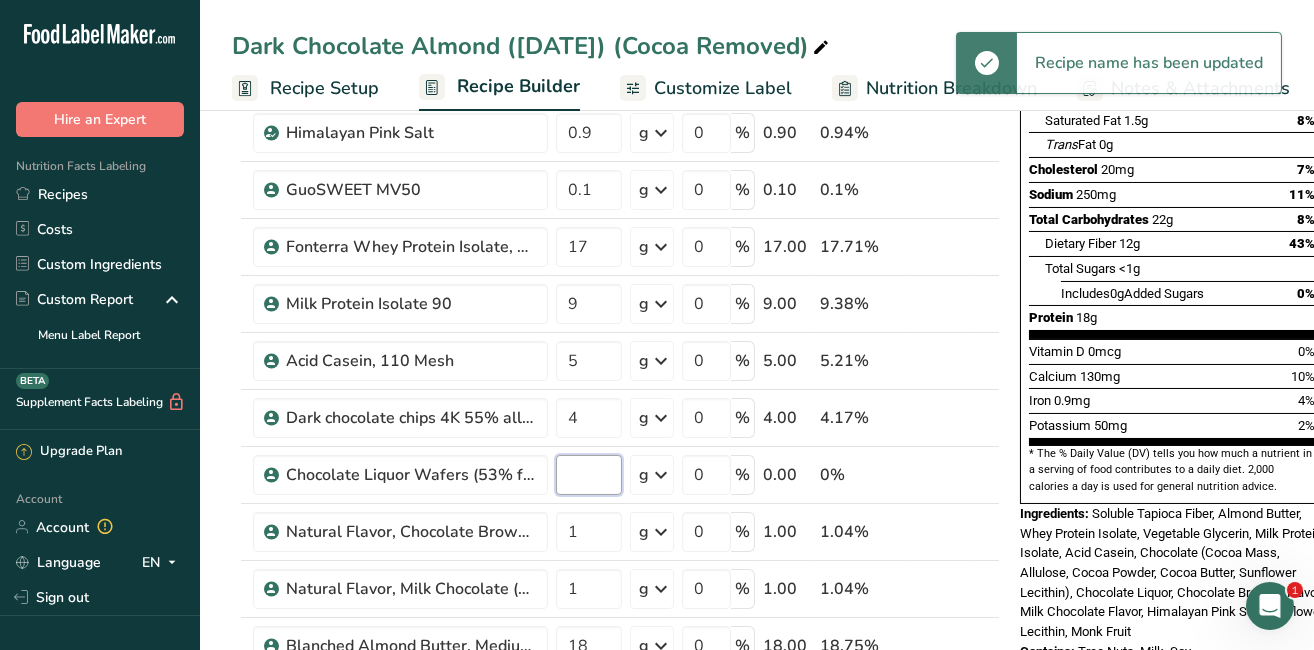 type on "8" 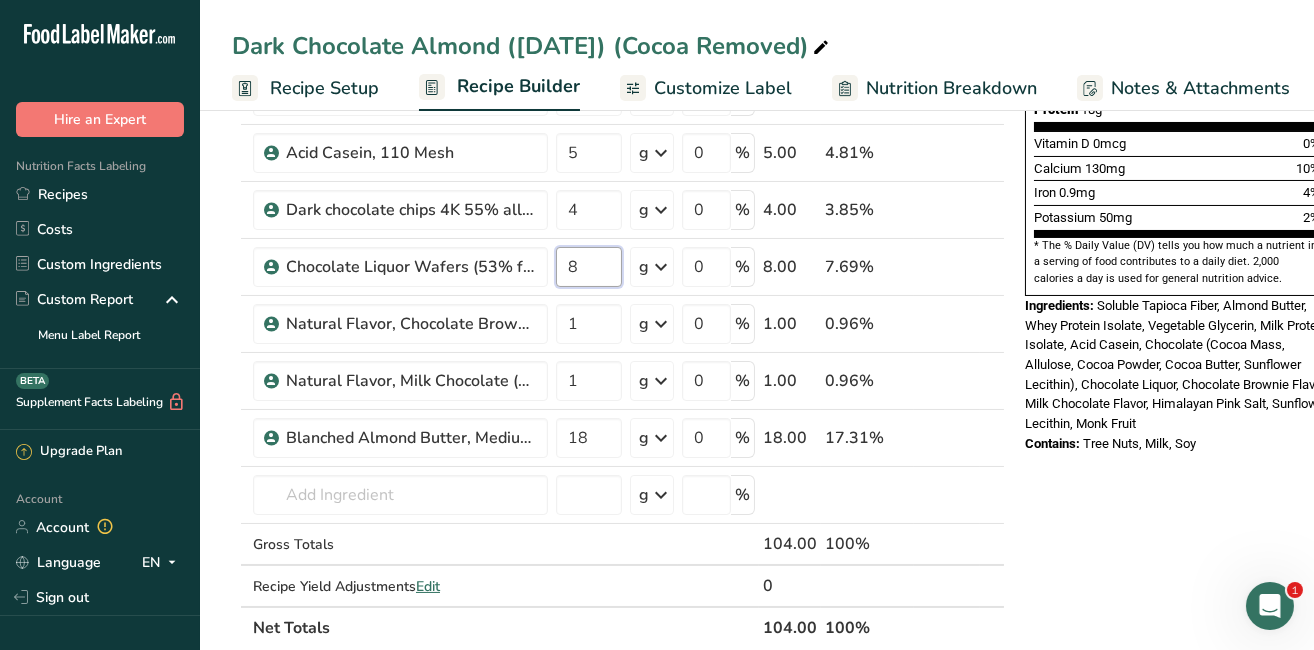 scroll, scrollTop: 577, scrollLeft: 0, axis: vertical 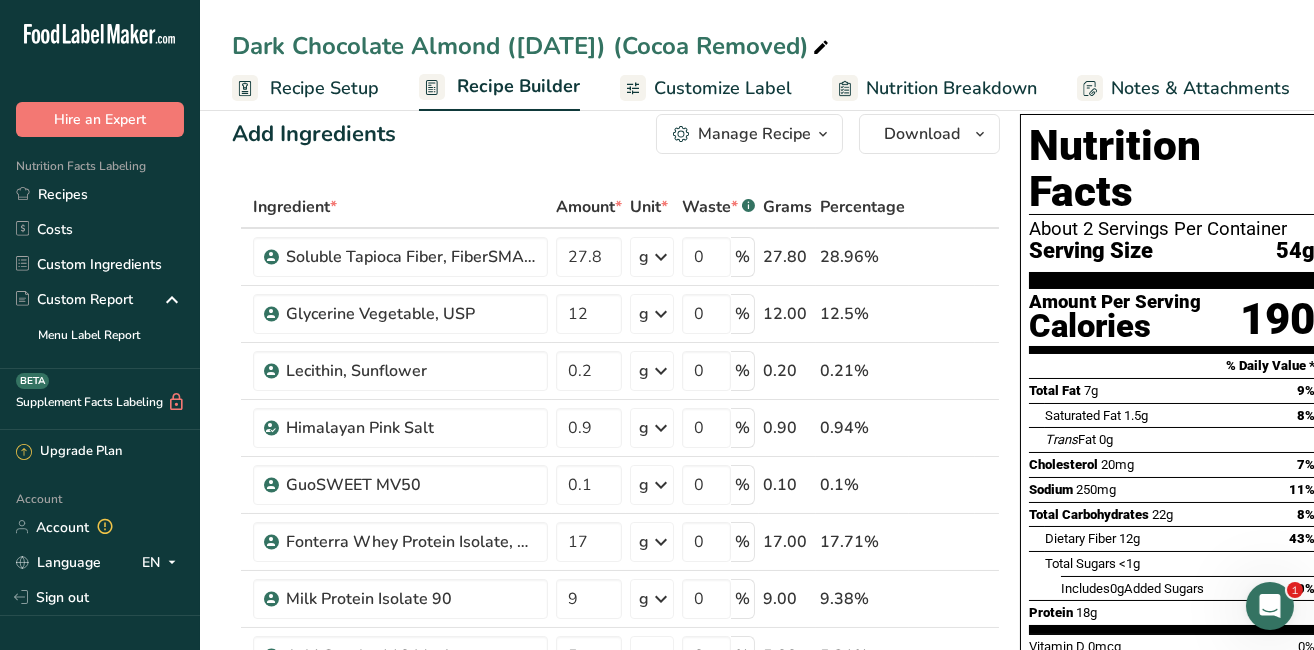 type 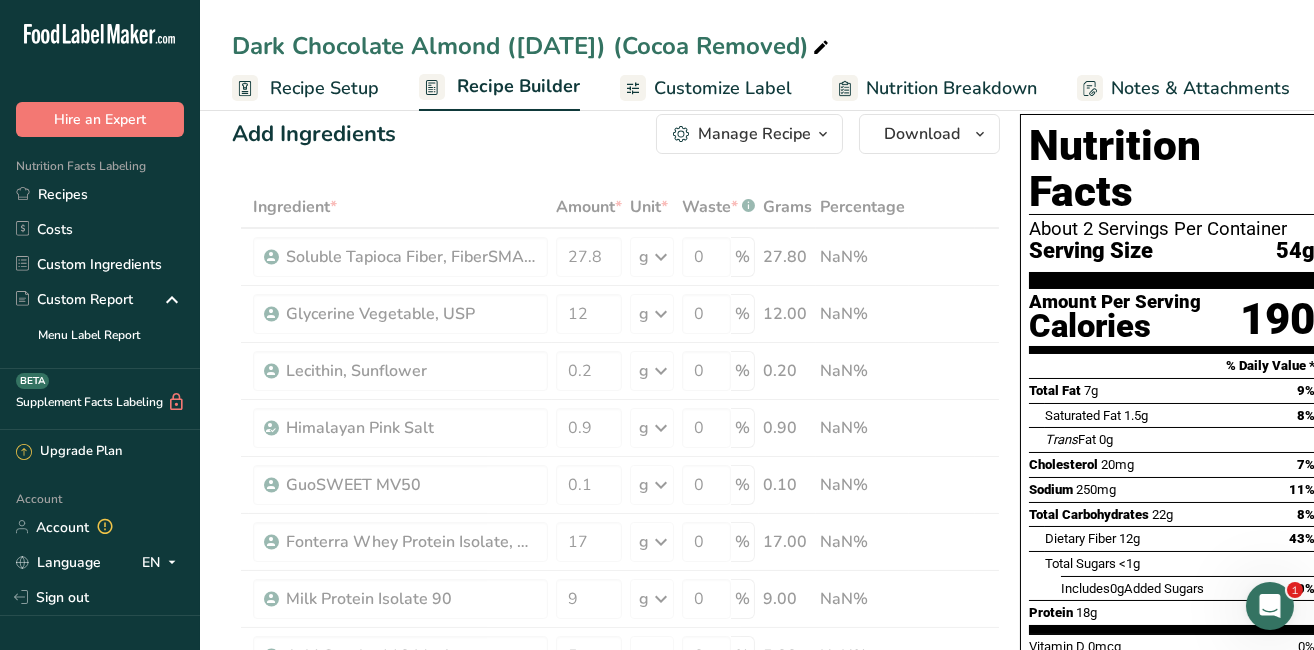 click on "Recipe Setup" at bounding box center (305, 88) 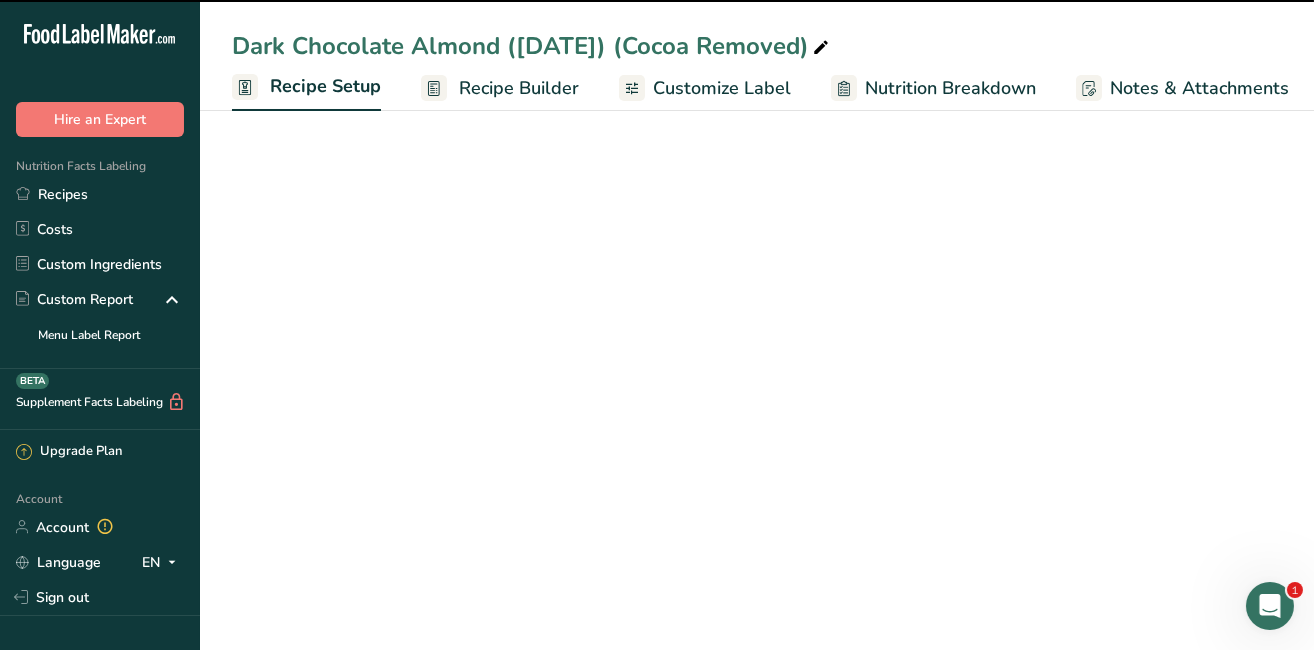 scroll, scrollTop: 0, scrollLeft: 6, axis: horizontal 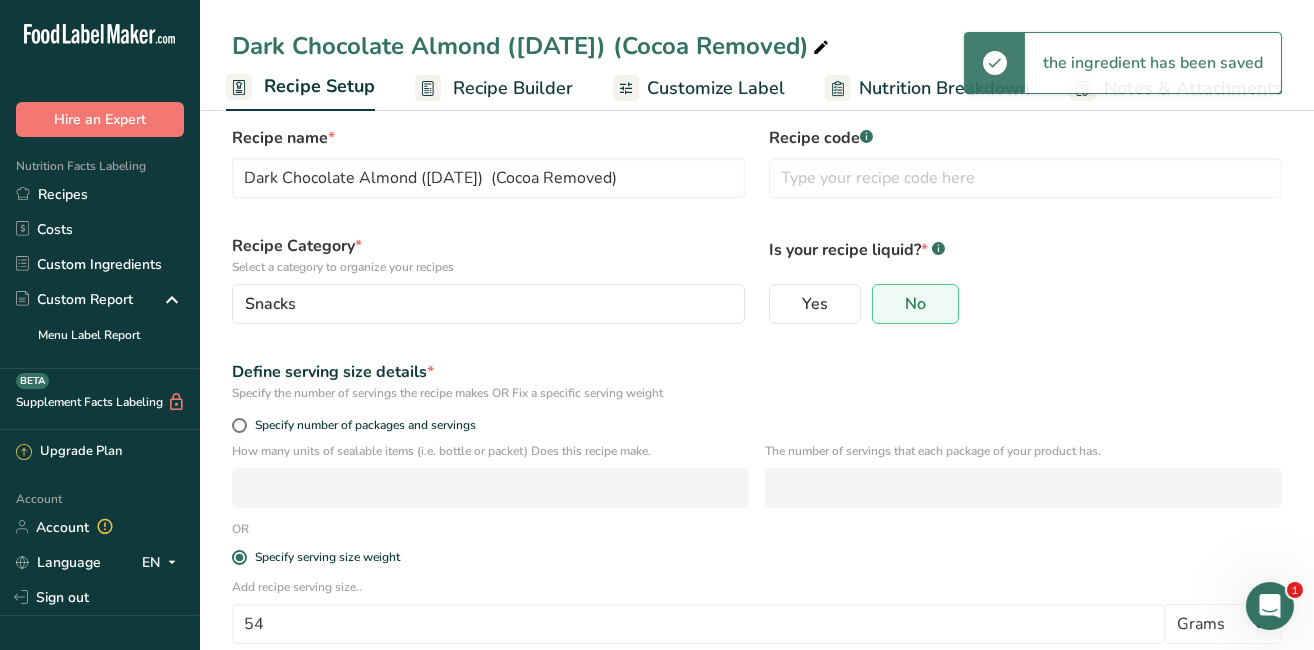 click on "Recipes" at bounding box center [100, 194] 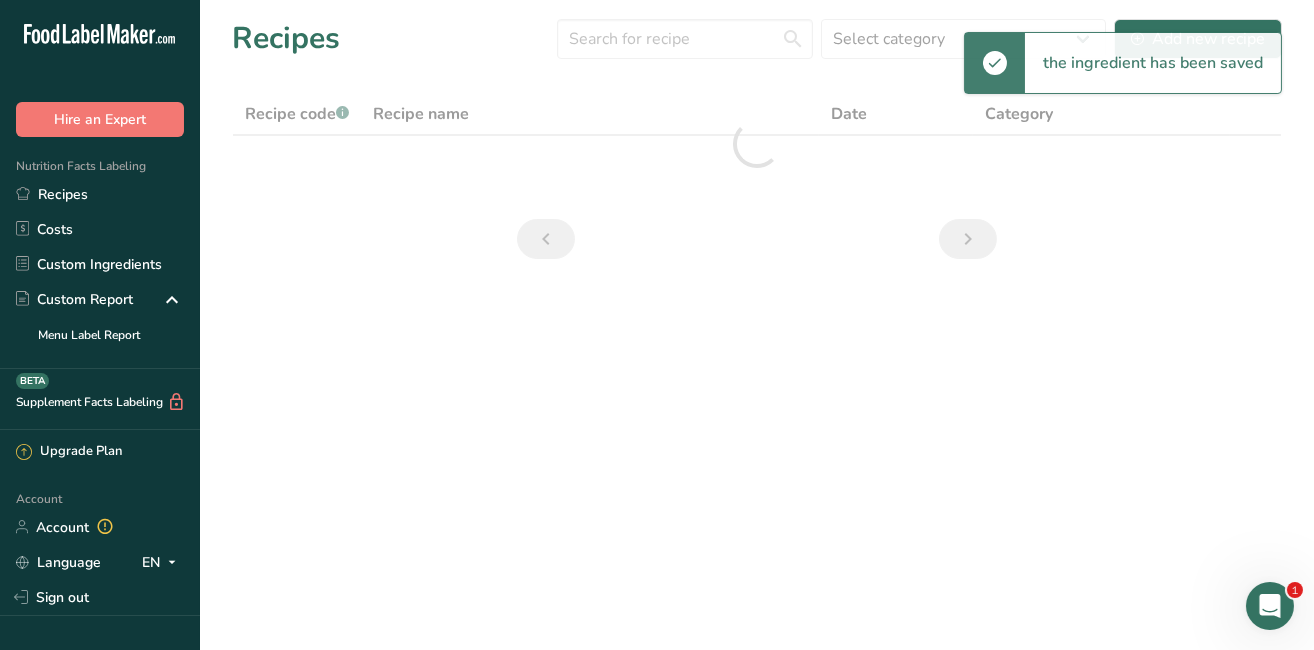 scroll, scrollTop: 0, scrollLeft: 0, axis: both 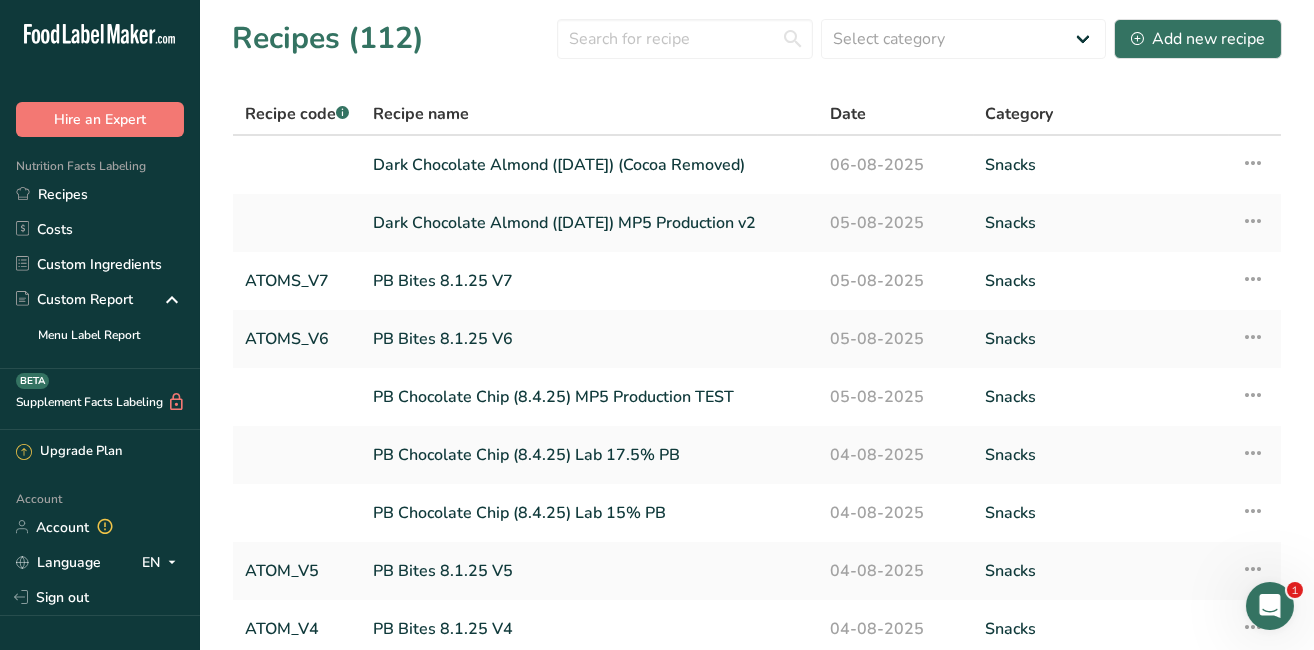 click at bounding box center [1253, 163] 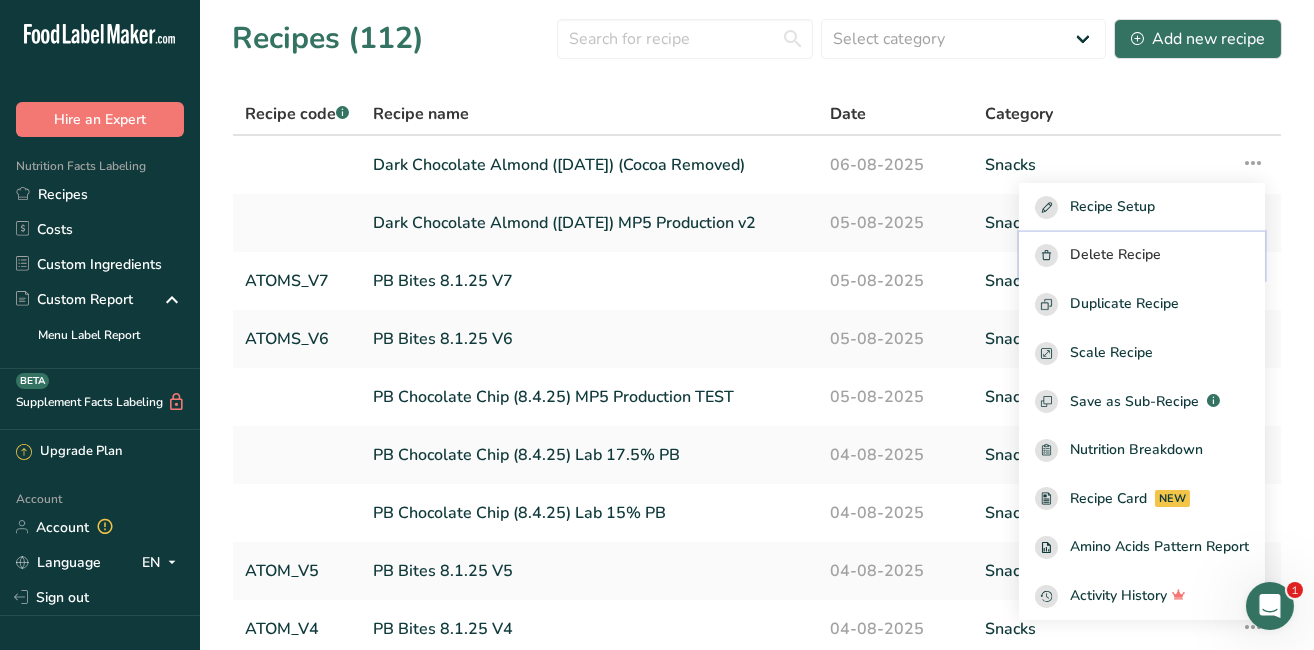click on "Delete Recipe" at bounding box center [1115, 255] 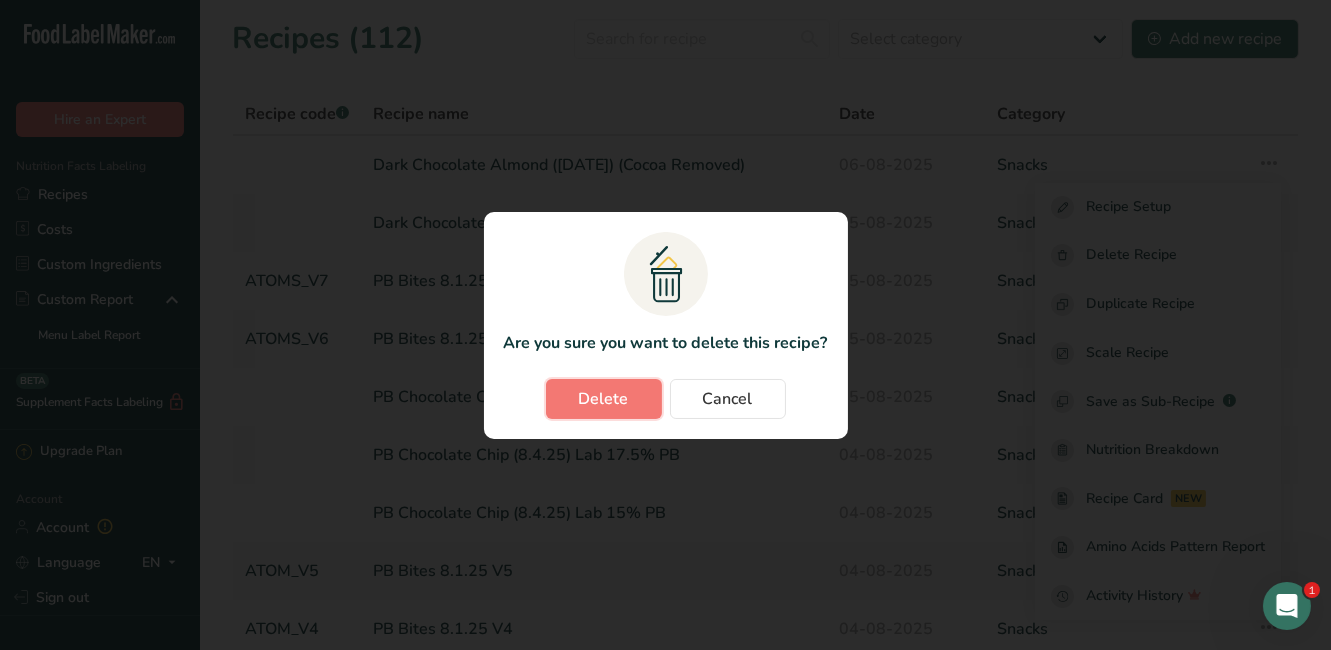 click on "Delete" at bounding box center [604, 399] 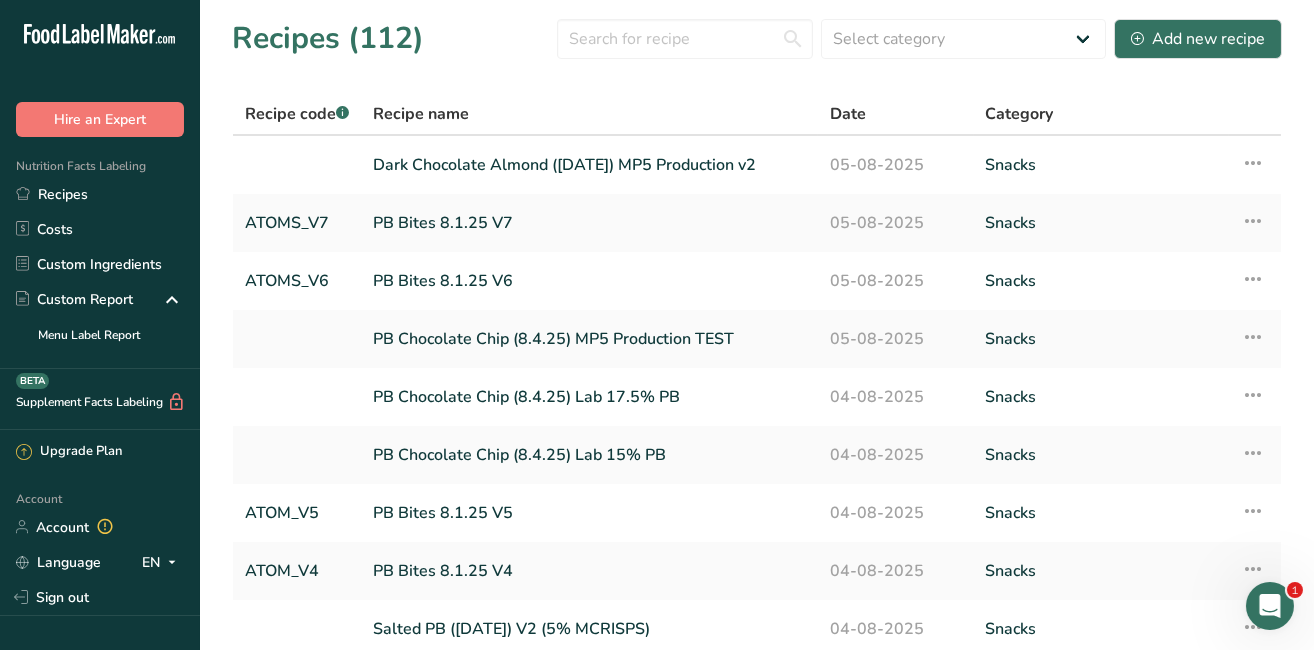 click on "Dark Chocolate Almond ([DATE]) MP5 Production v2" at bounding box center [589, 165] 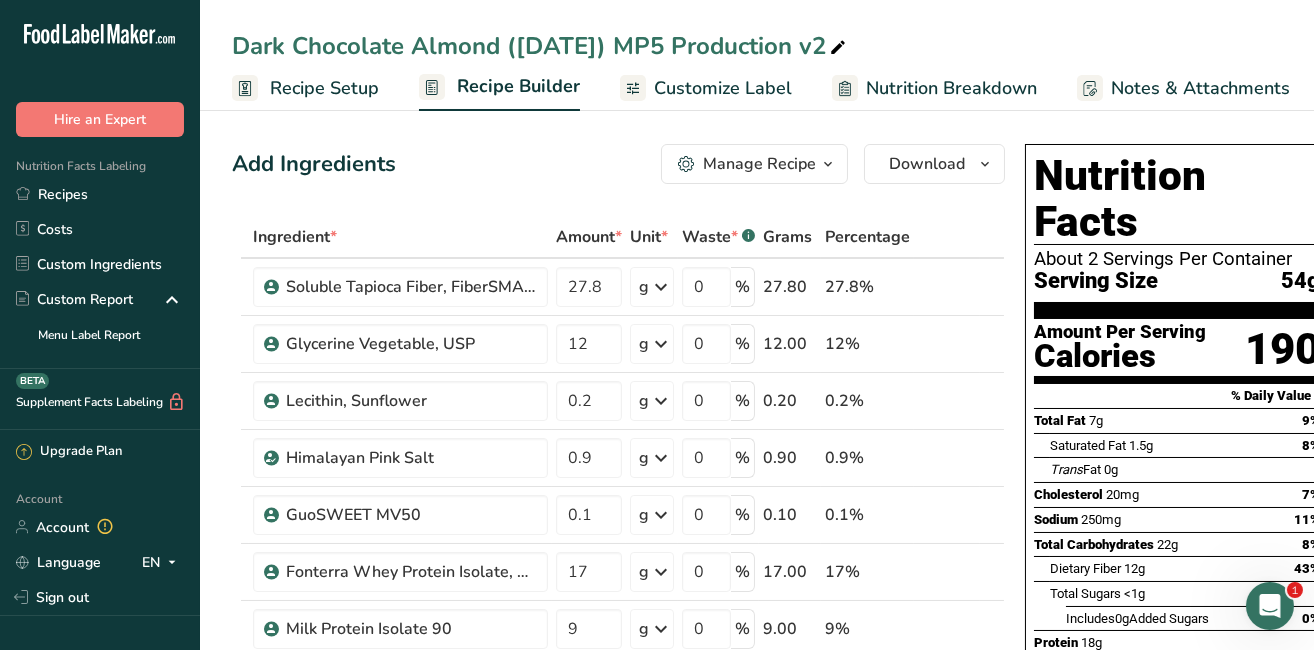 click on "Manage Recipe" at bounding box center [759, 164] 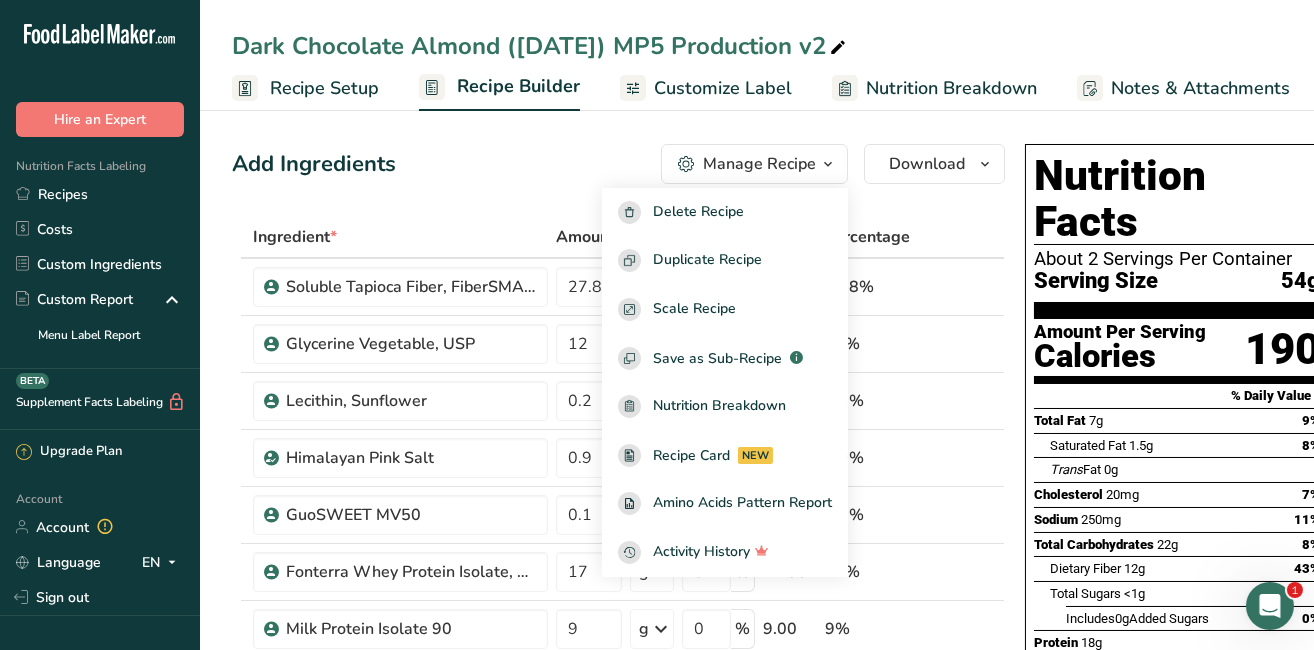 click on "Recipe Setup" at bounding box center [324, 88] 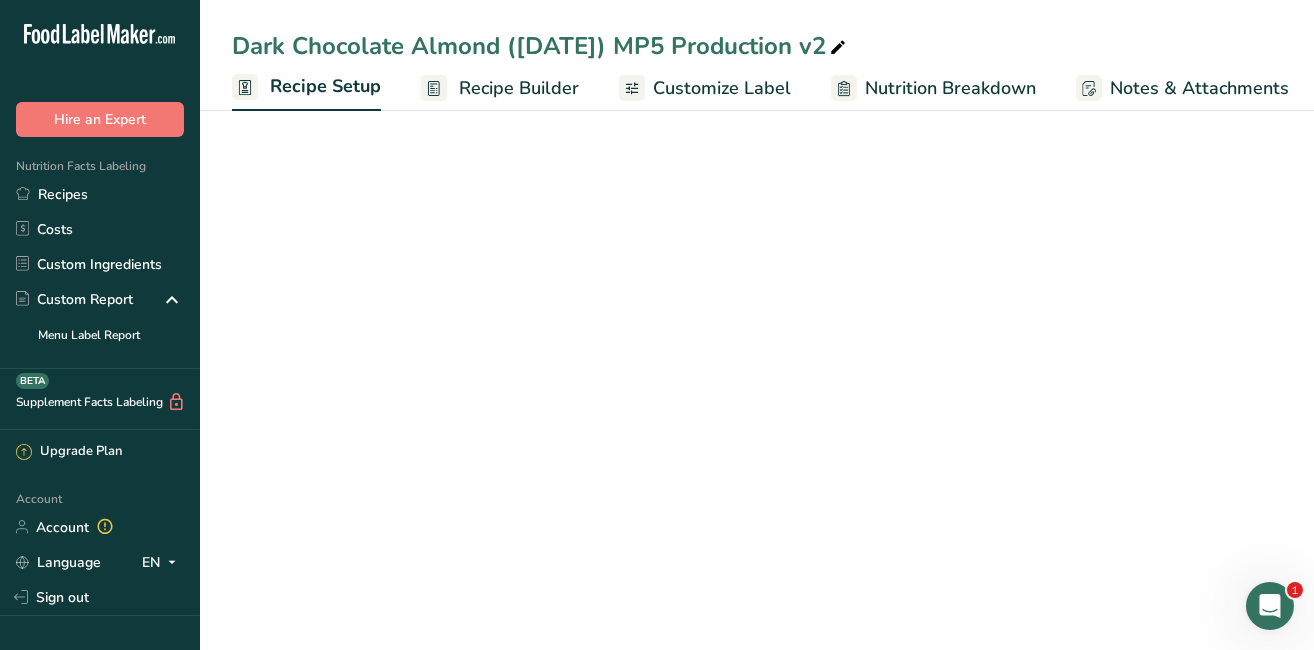scroll, scrollTop: 0, scrollLeft: 6, axis: horizontal 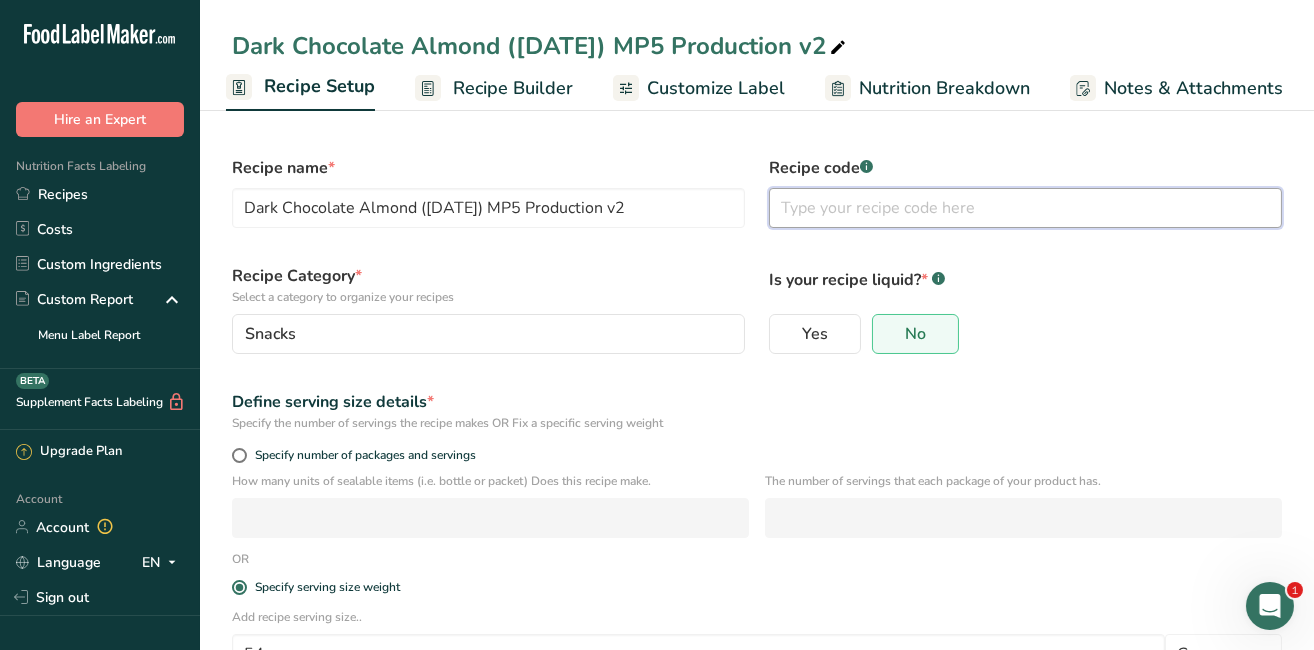click at bounding box center [1025, 208] 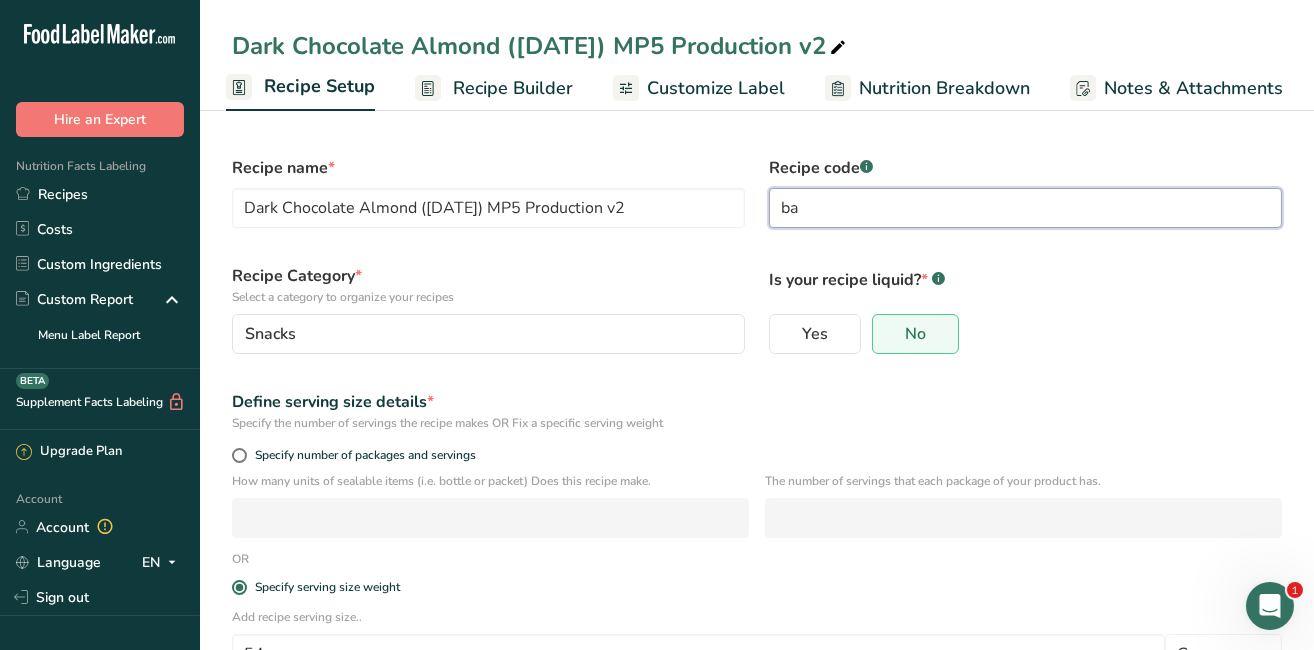 type on "b" 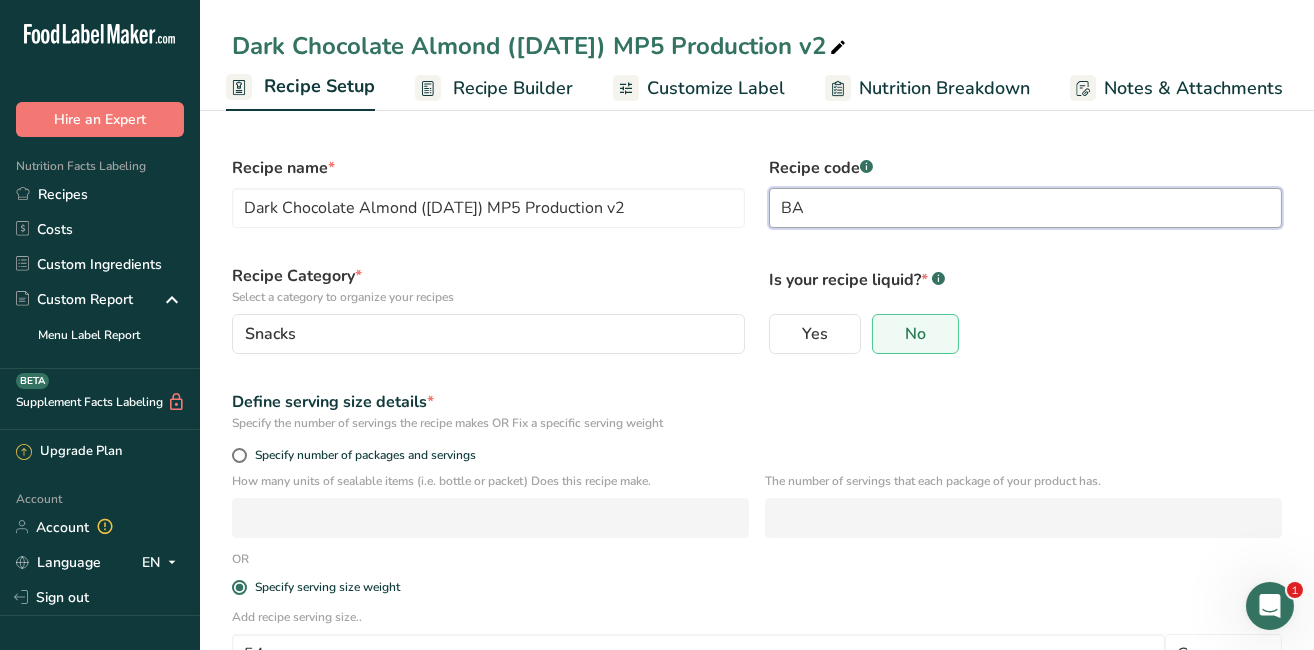 type on "B" 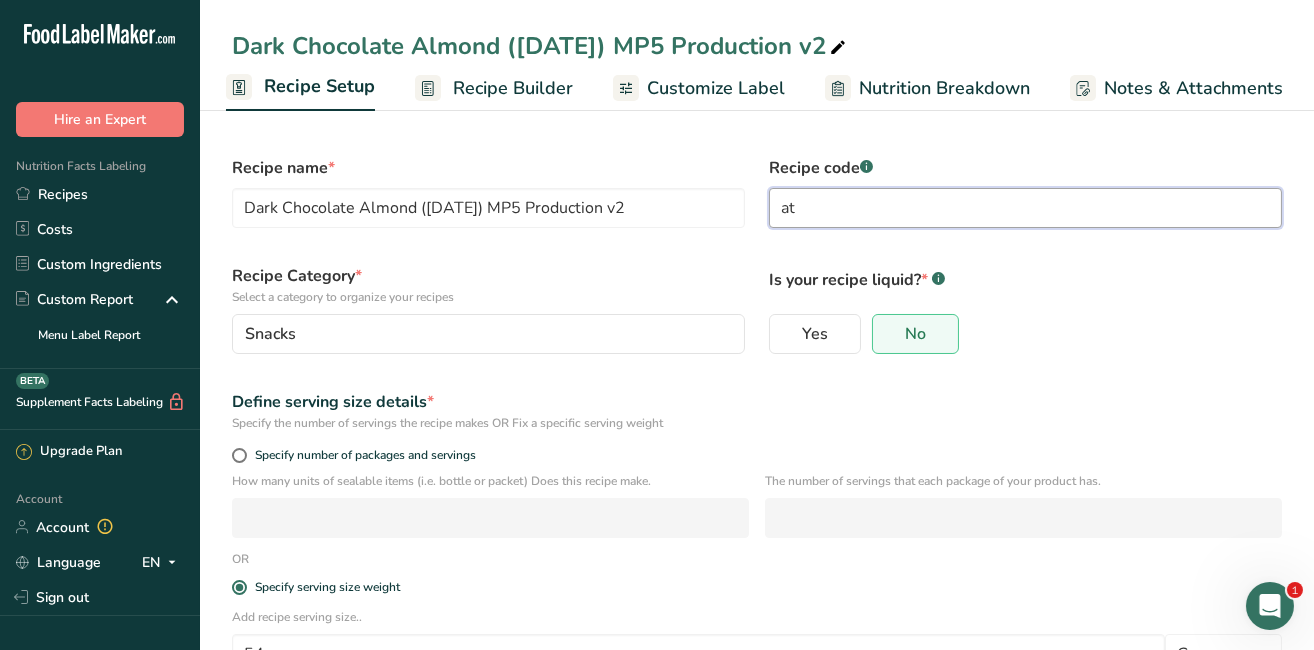 type on "a" 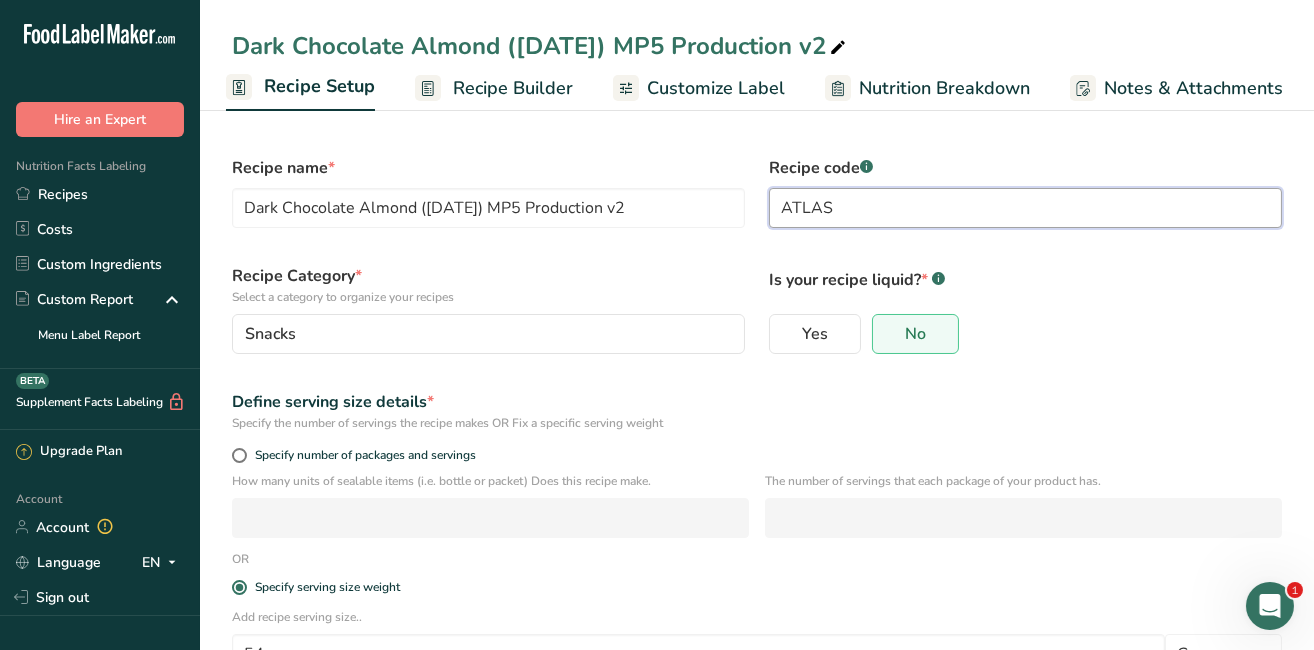 type on "ATLAS" 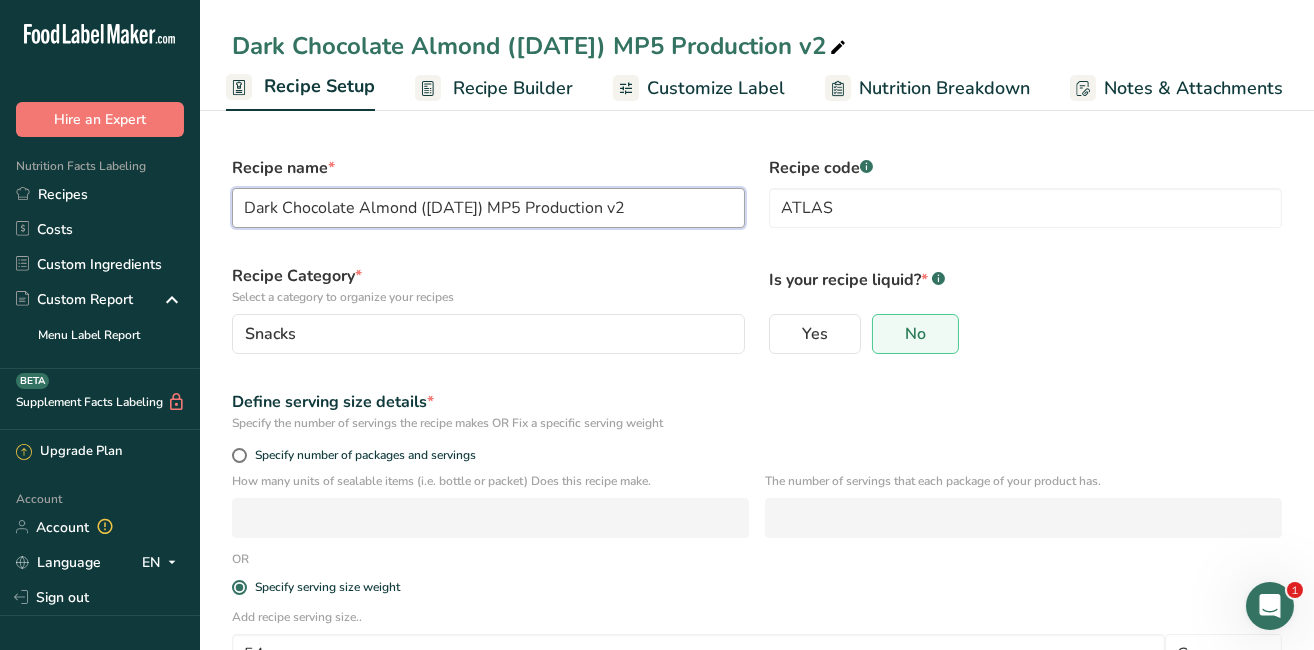 click on "Dark Chocolate Almond ([DATE]) MP5 Production v2" at bounding box center (488, 208) 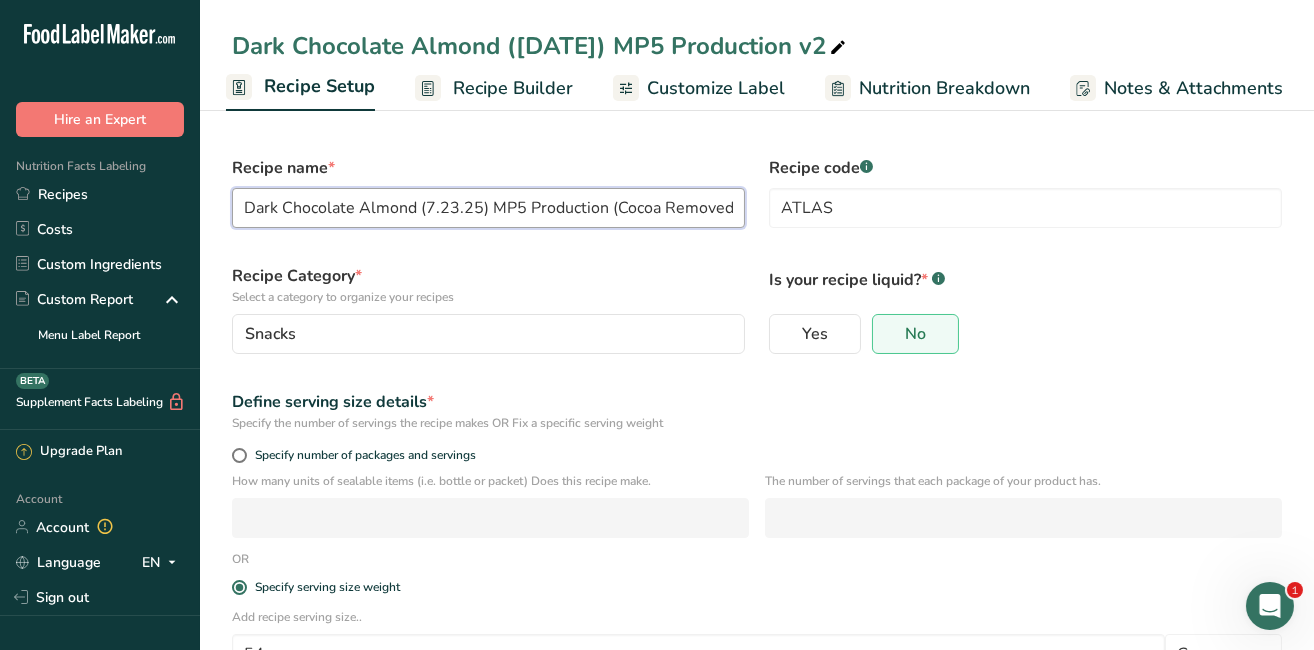 click on "Dark Chocolate Almond (7.23.25) MP5 Production (Cocoa Removed)" at bounding box center (488, 208) 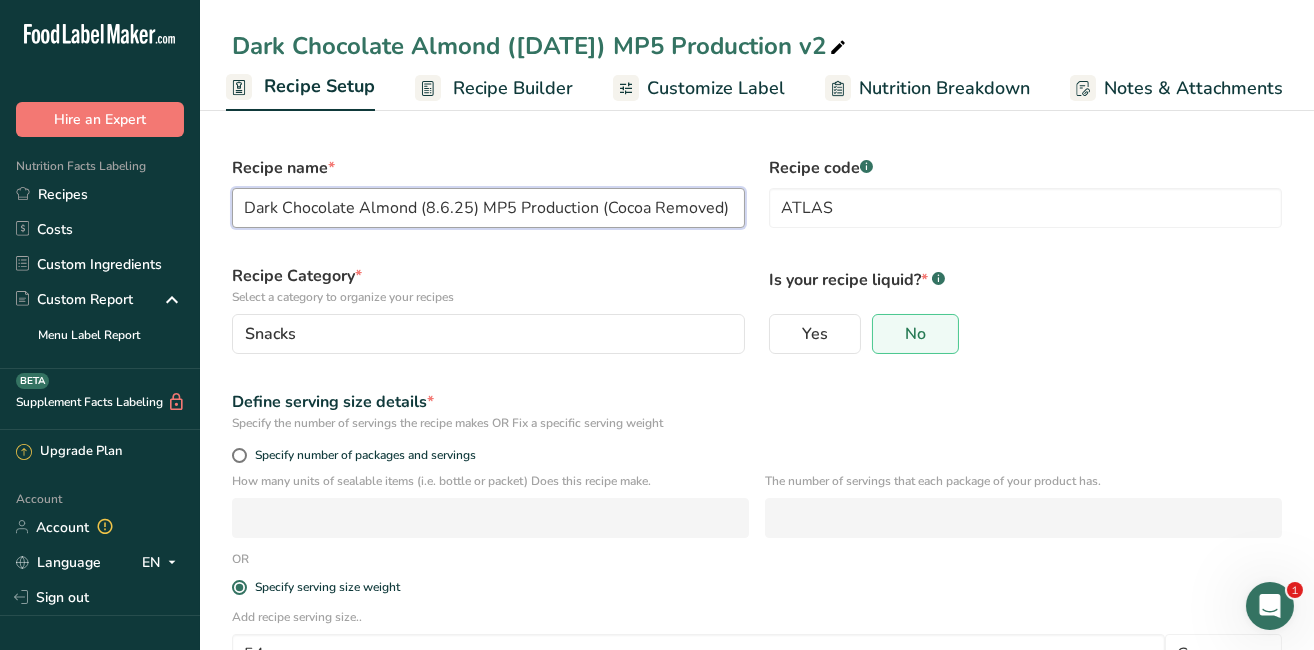 type on "Dark Chocolate Almond (8.6.25) MP5 Production (Cocoa Removed)" 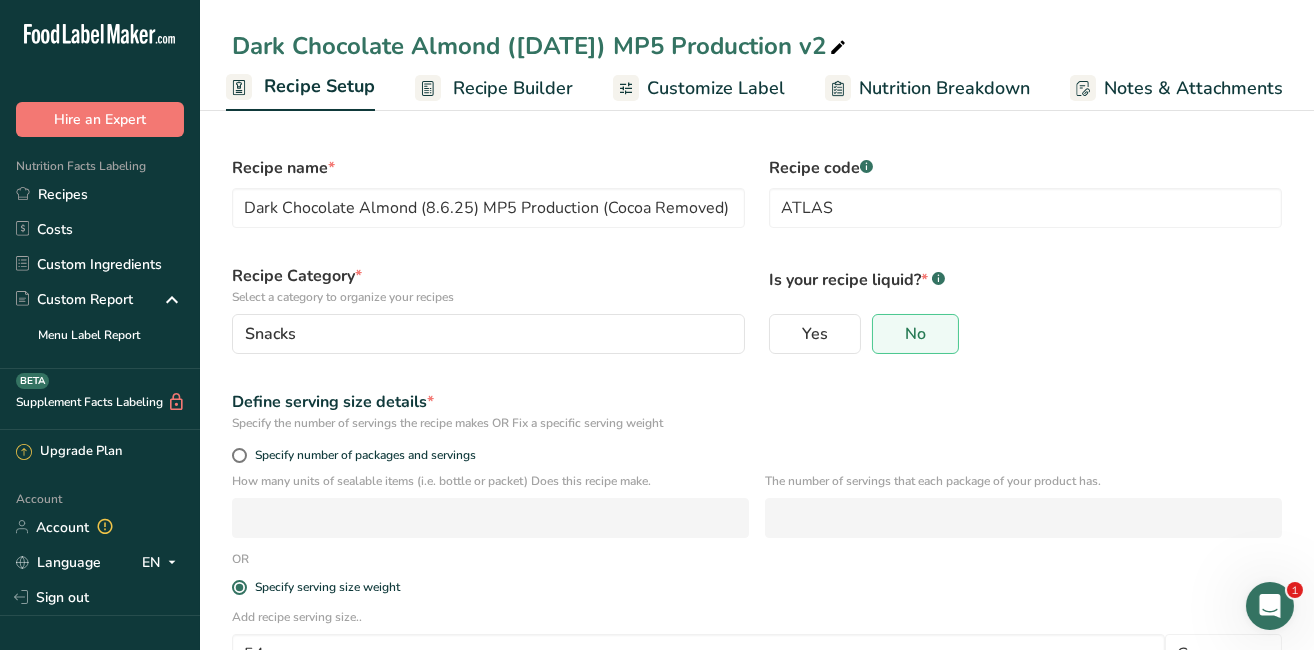 click on "Dark Chocolate Almond ([DATE])  Production v2_1" at bounding box center [757, 457] 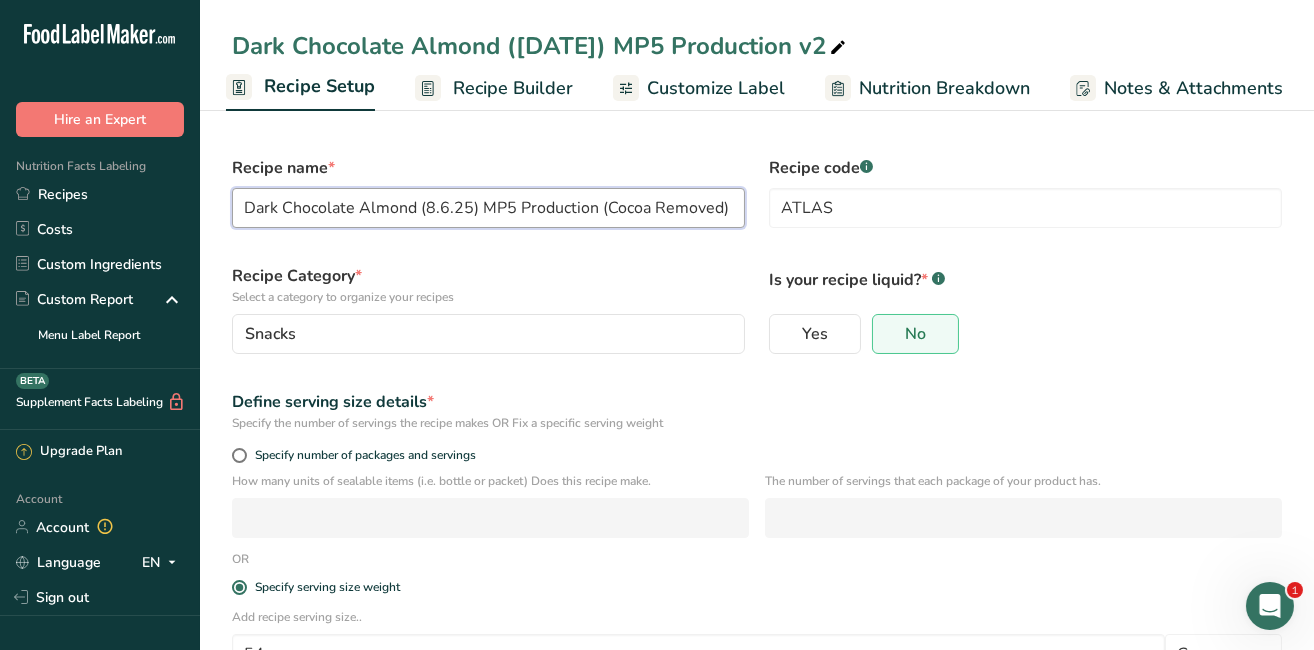 click on "Dark Chocolate Almond (8.6.25) MP5 Production (Cocoa Removed)" at bounding box center (488, 208) 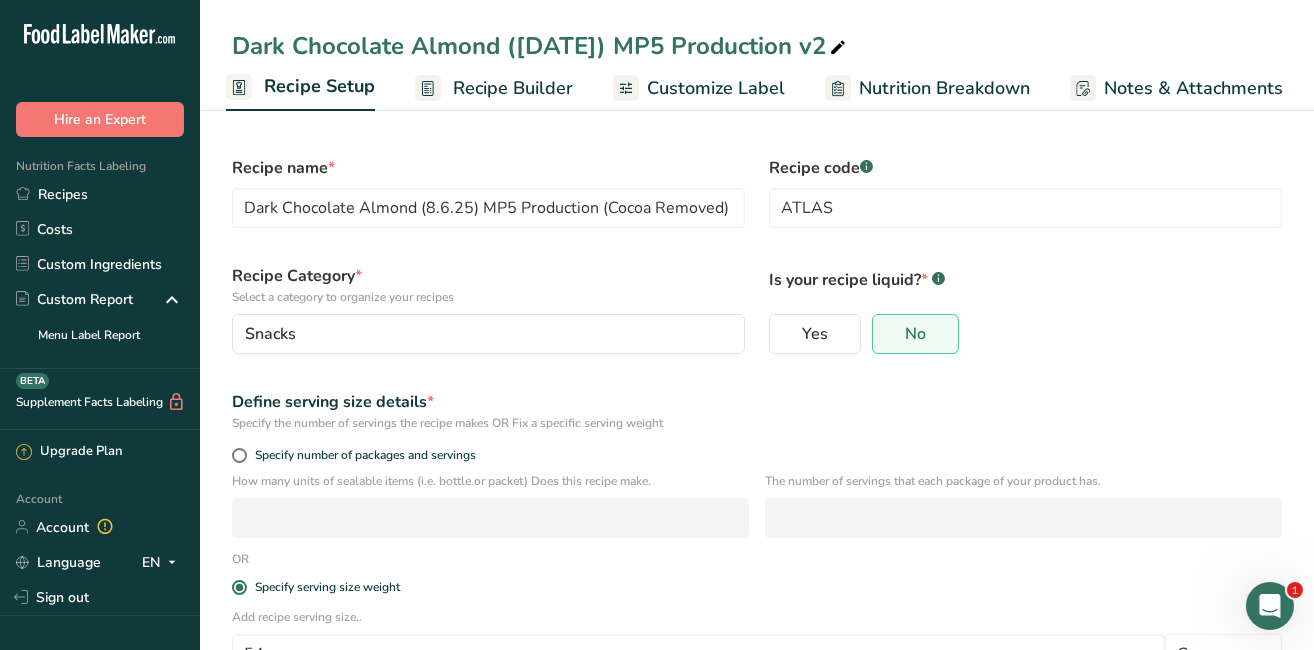 click on "Recipe Category *
Select a category to organize your recipes
Snacks
Standard Categories
Custom Categories
.a-a{fill:#347362;}.b-a{fill:#fff;}
Baked Goods
Beverages
Confectionery
Cooked Meals, Salads, & Sauces
Dairy
Snacks
Add New Category" at bounding box center [488, 309] 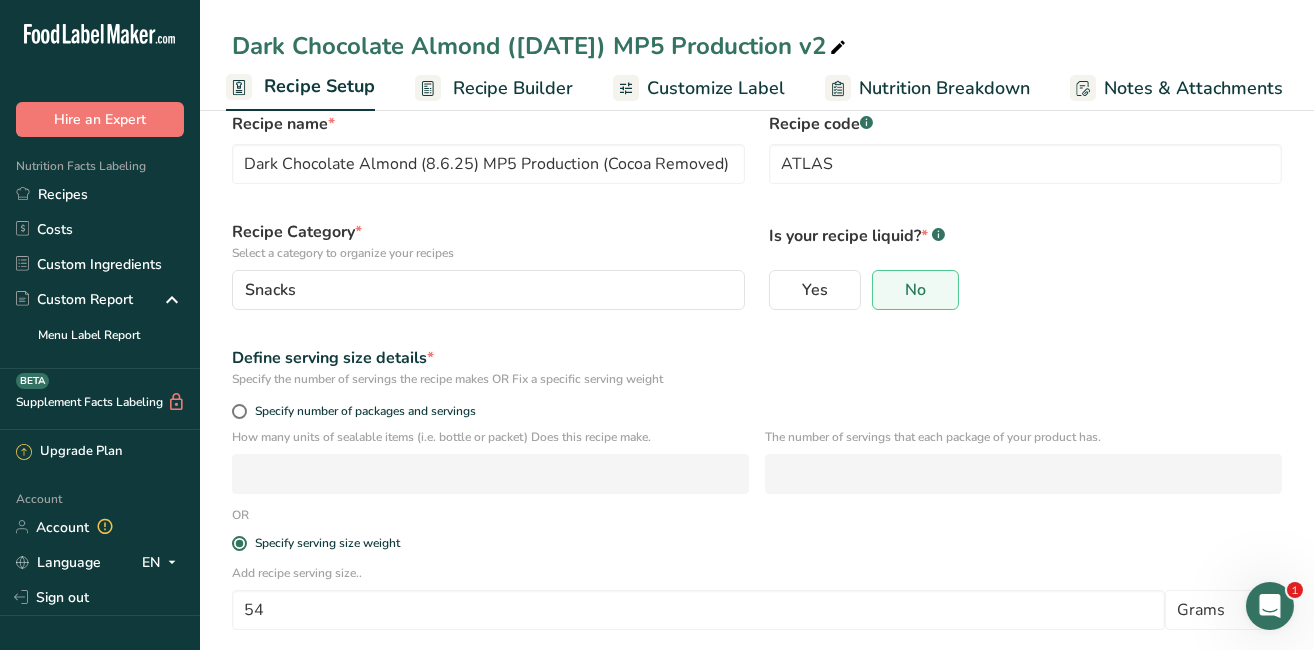 scroll, scrollTop: 140, scrollLeft: 0, axis: vertical 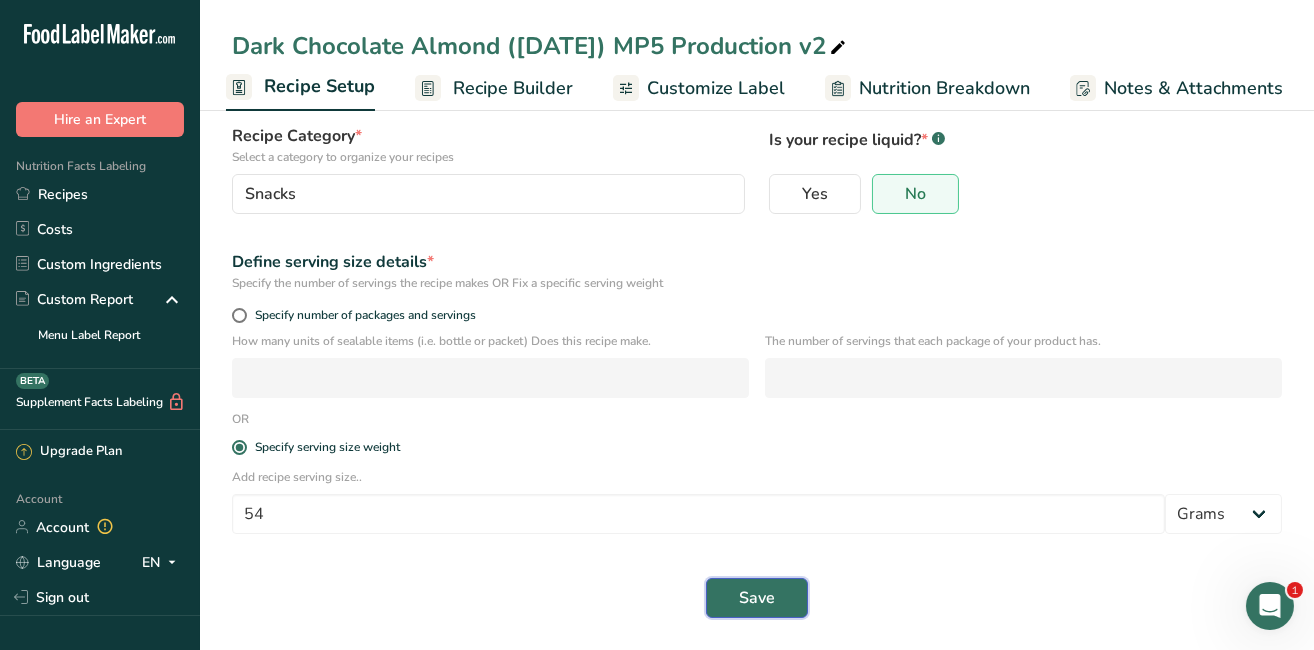 click on "Save" at bounding box center (757, 598) 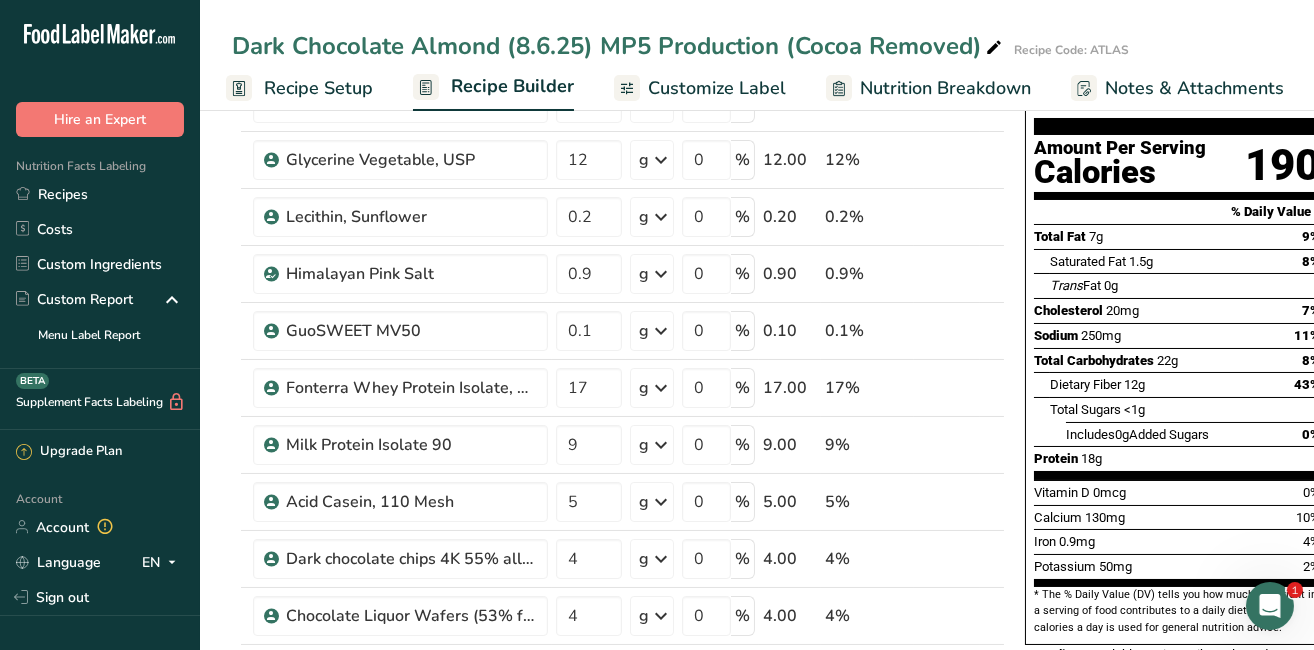 scroll, scrollTop: 347, scrollLeft: 0, axis: vertical 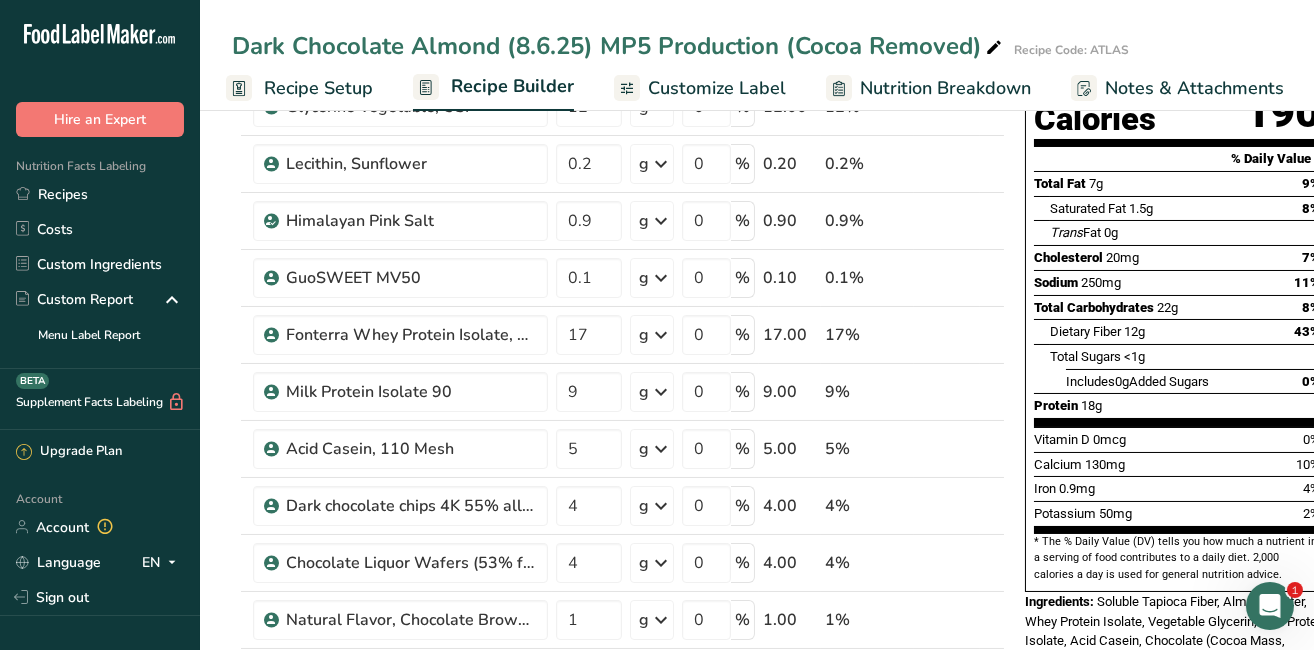 click on "Recipes" at bounding box center (100, 194) 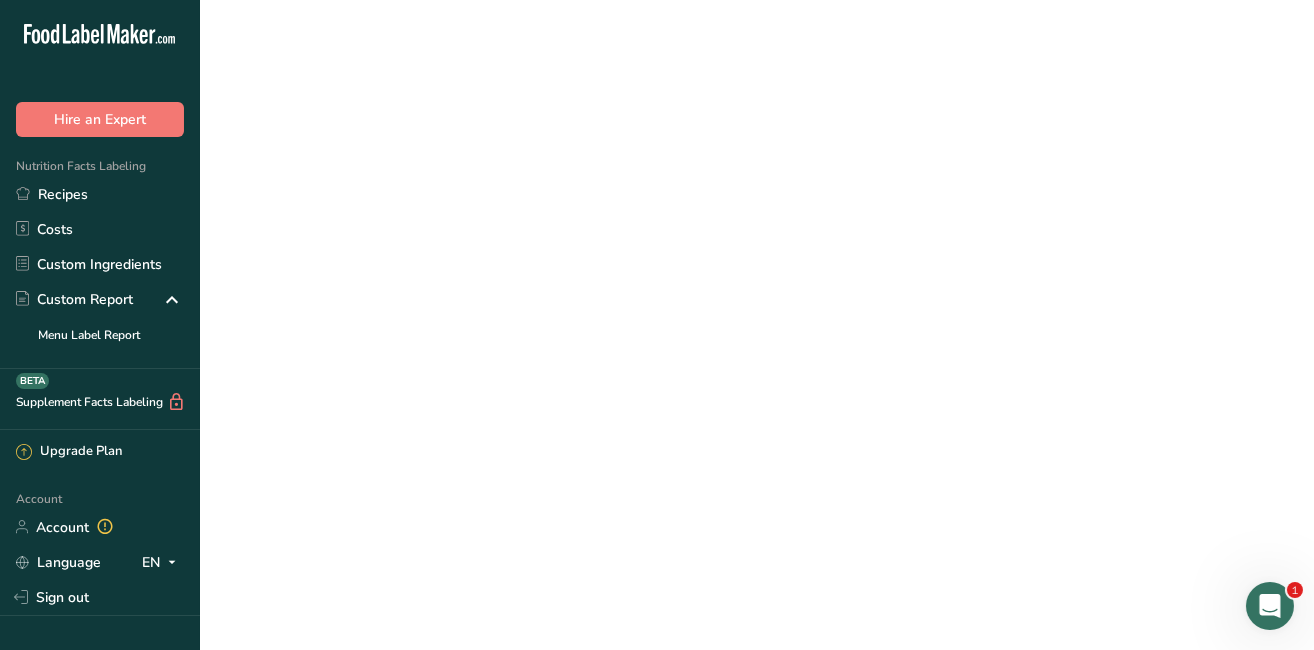 scroll, scrollTop: 0, scrollLeft: 0, axis: both 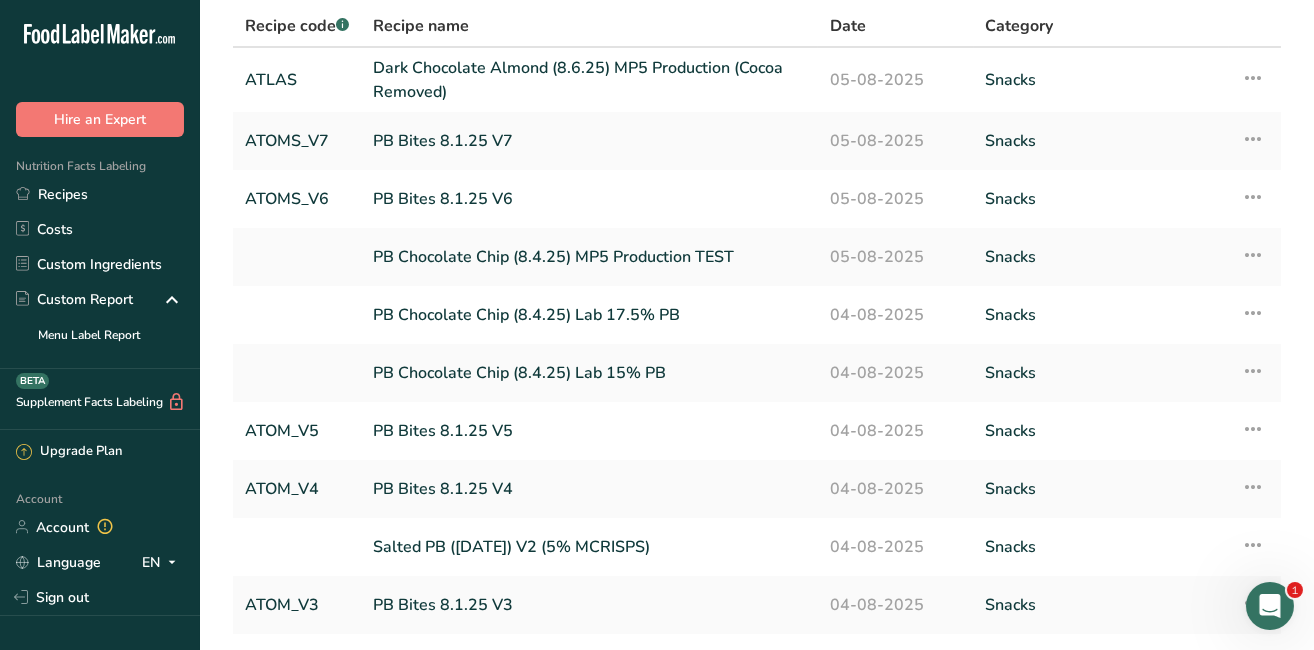 click on "Salted PB ([DATE]) V2 (5% MCRISPS)" at bounding box center [589, 547] 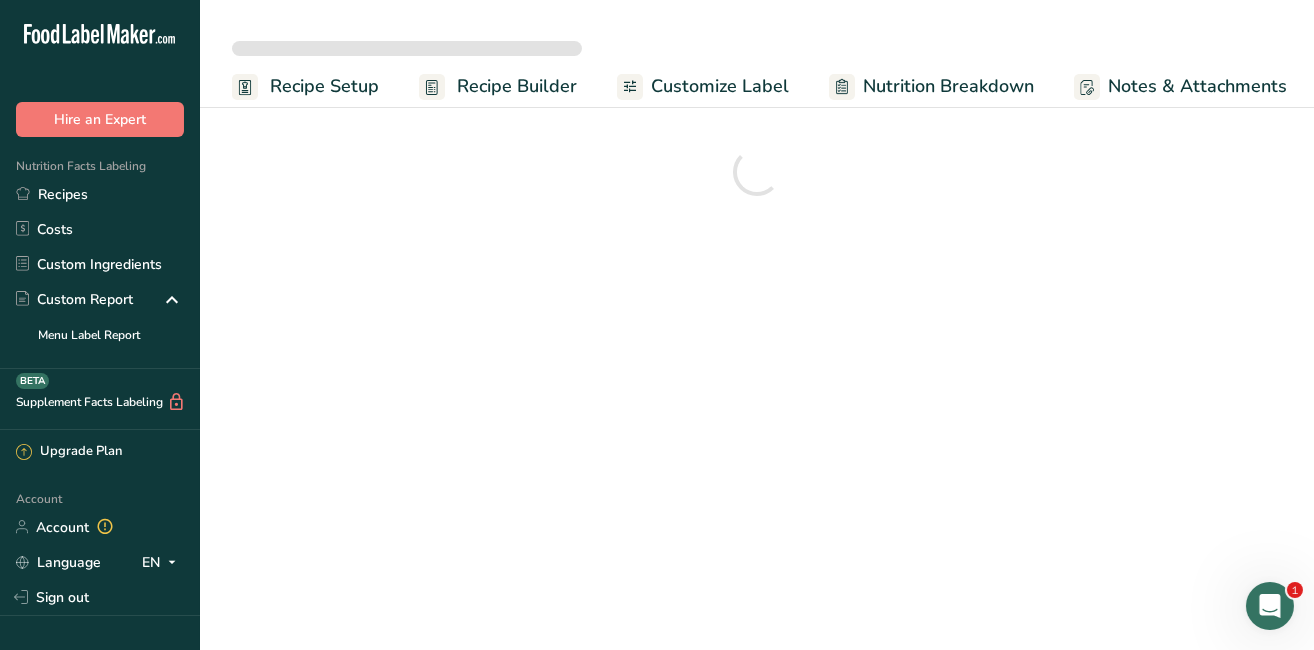 scroll, scrollTop: 0, scrollLeft: 0, axis: both 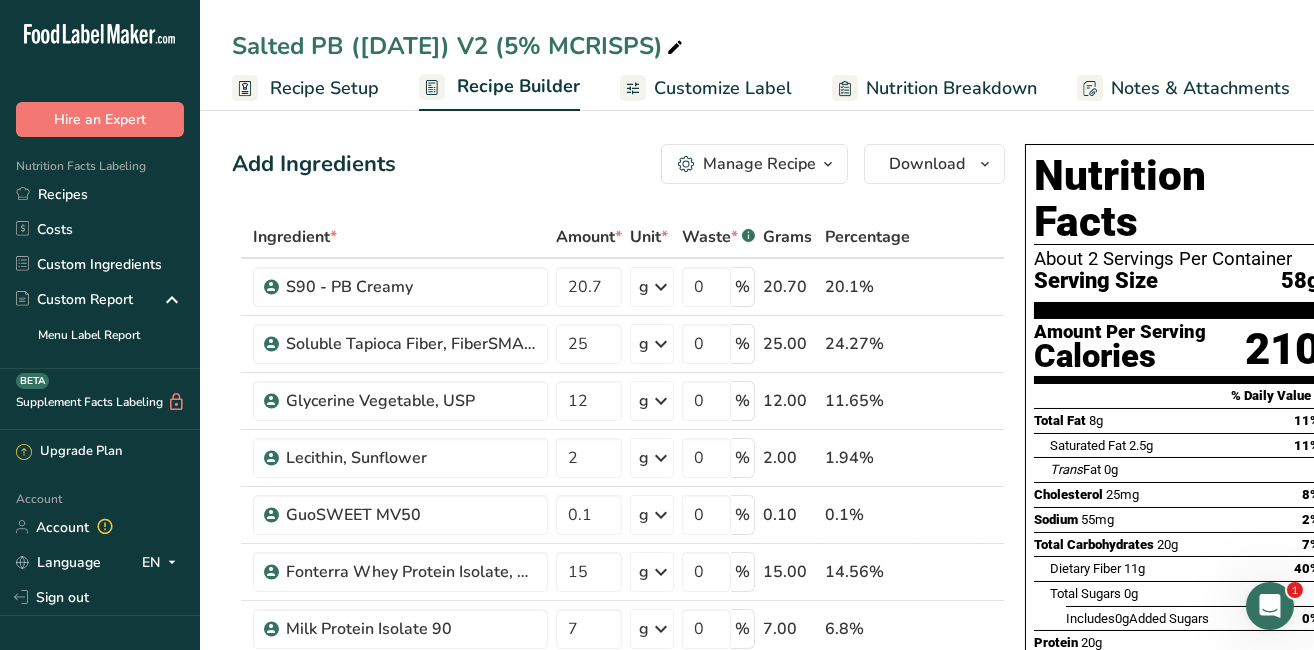 click on "Recipes" at bounding box center (100, 194) 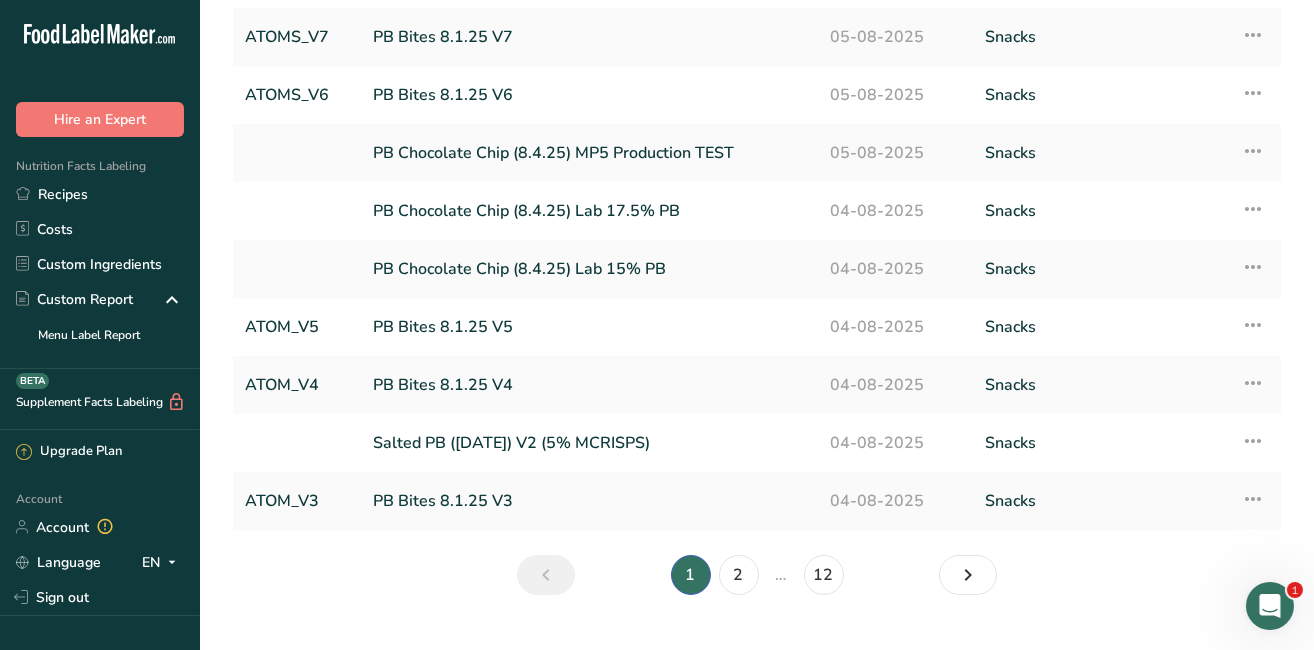 scroll, scrollTop: 208, scrollLeft: 0, axis: vertical 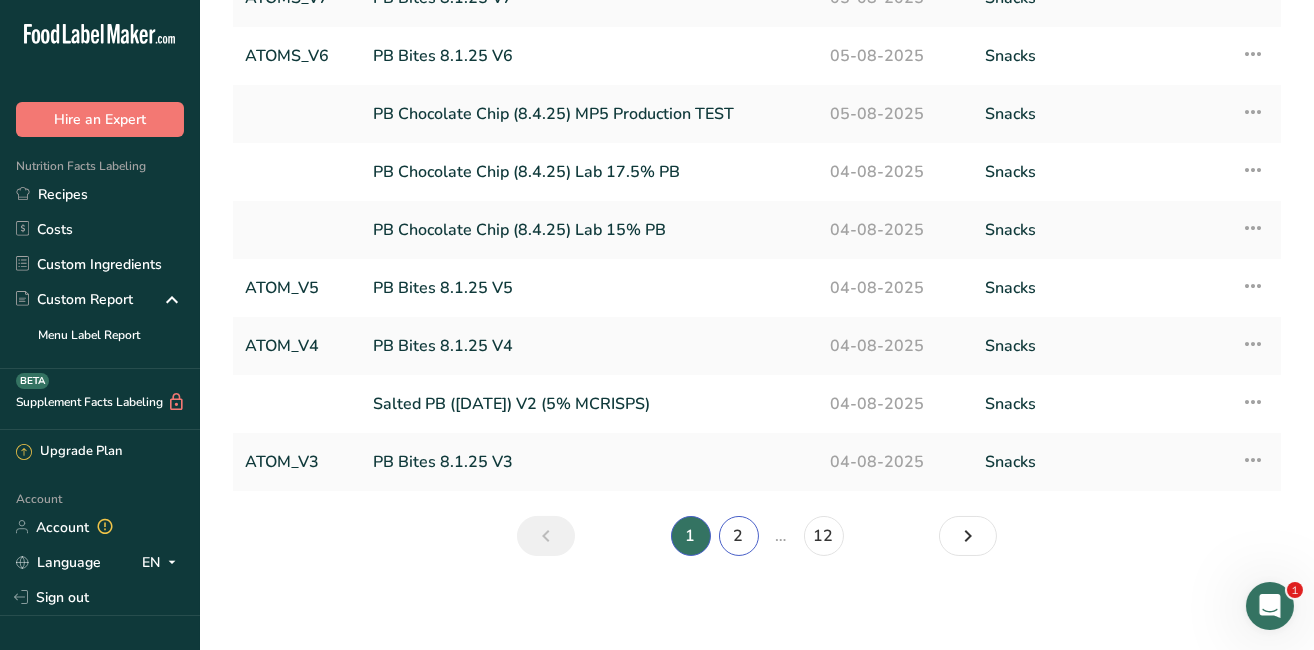 click on "2" at bounding box center (739, 536) 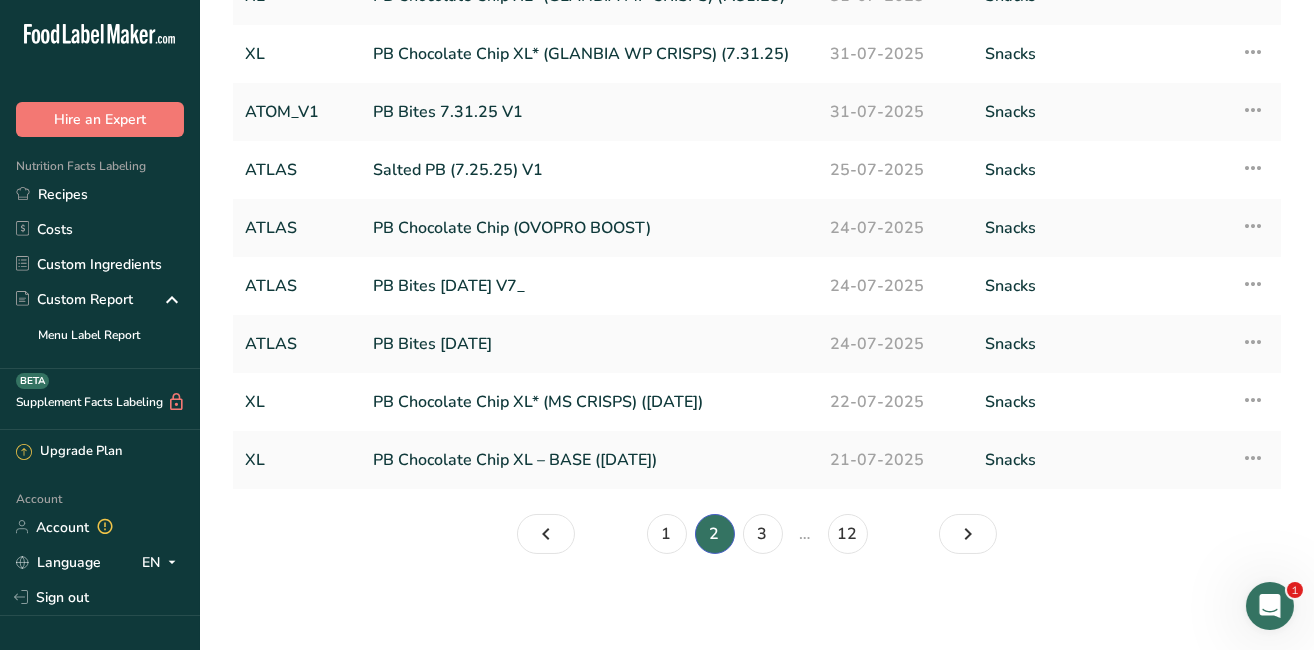 scroll, scrollTop: 225, scrollLeft: 0, axis: vertical 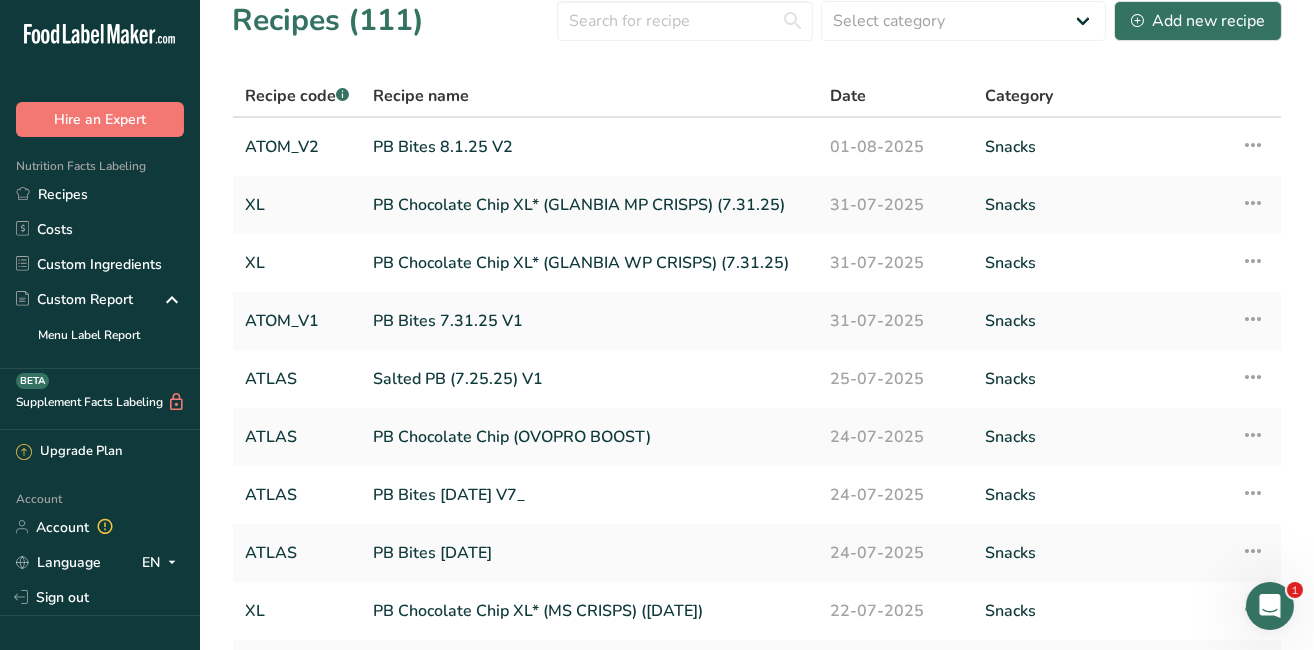 click on "PB Bites [DATE] V7_" at bounding box center (589, 495) 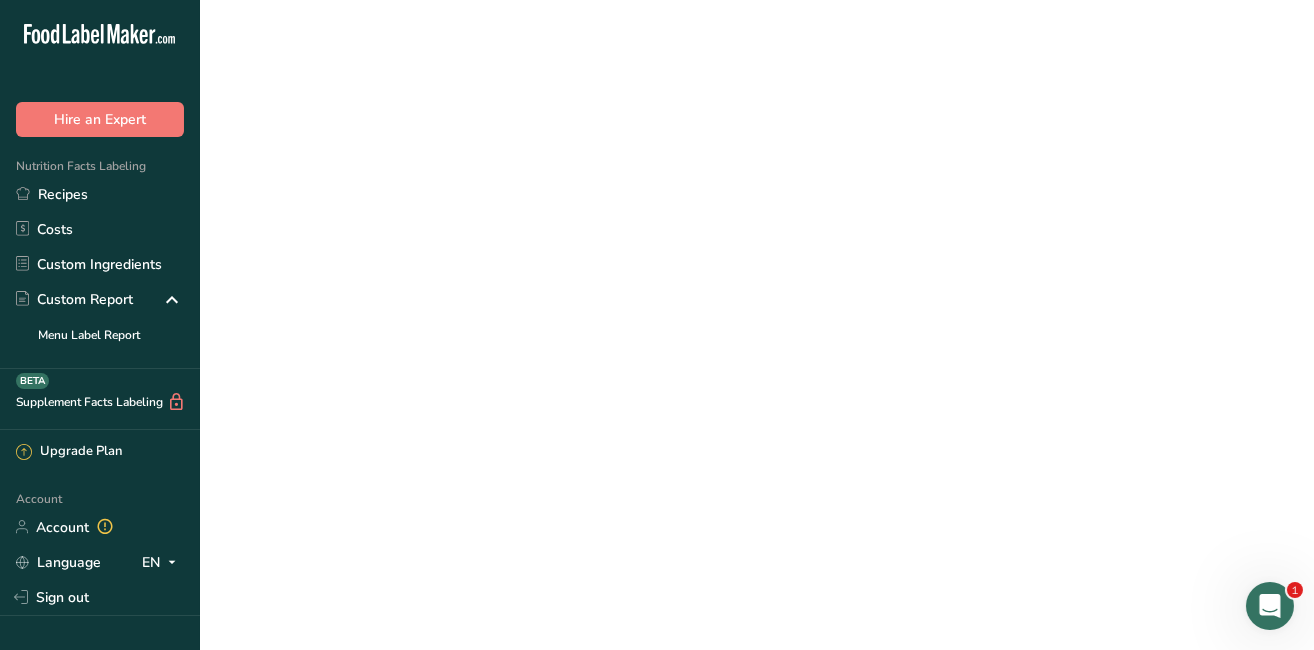 click on "PB Bites [DATE] V7_" at bounding box center (589, 495) 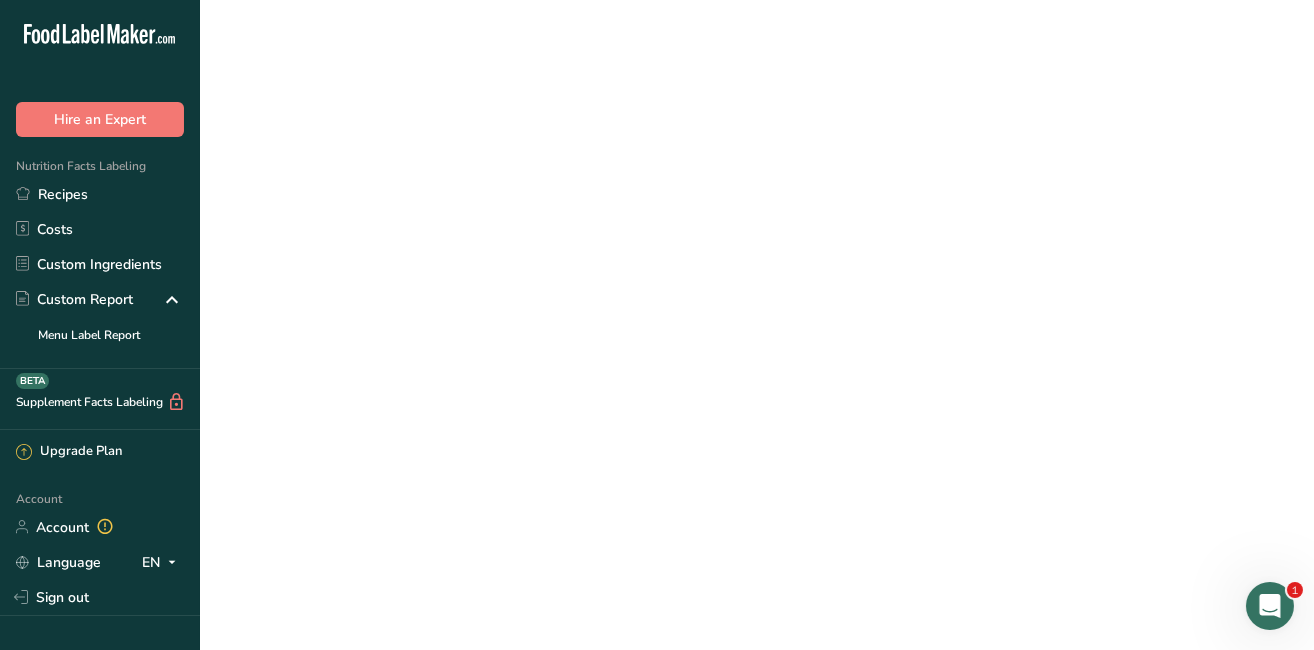 scroll, scrollTop: 0, scrollLeft: 0, axis: both 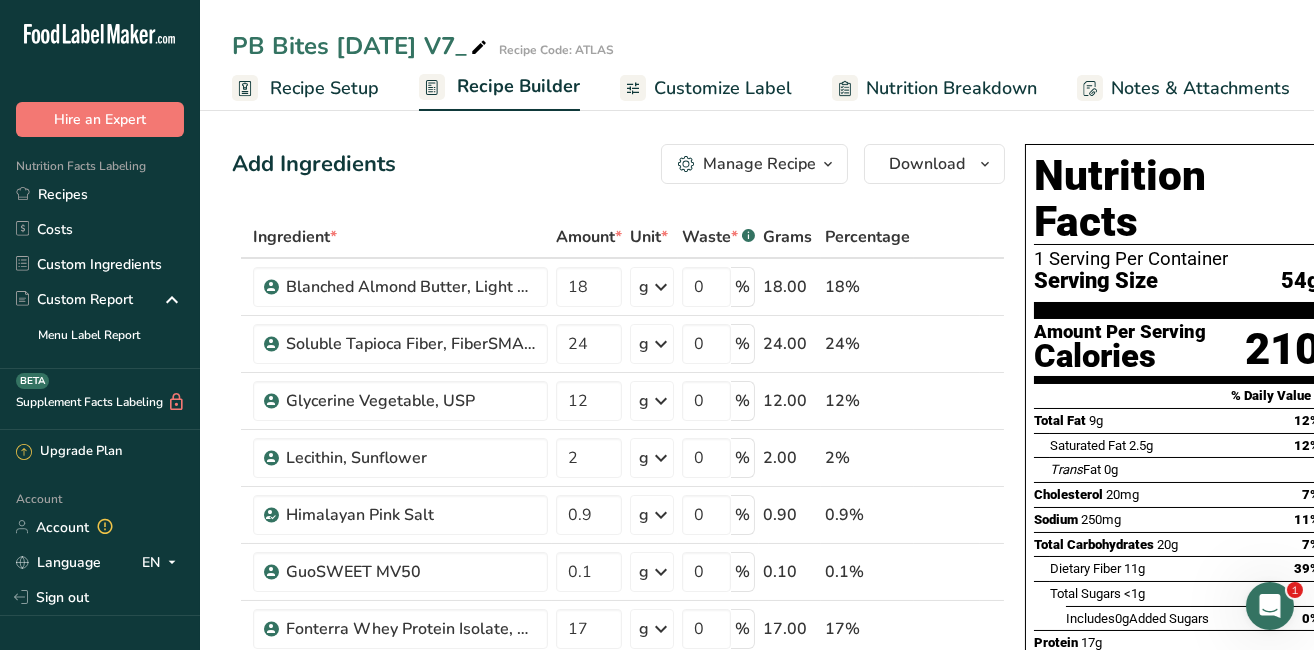 click on "Recipes" at bounding box center [100, 194] 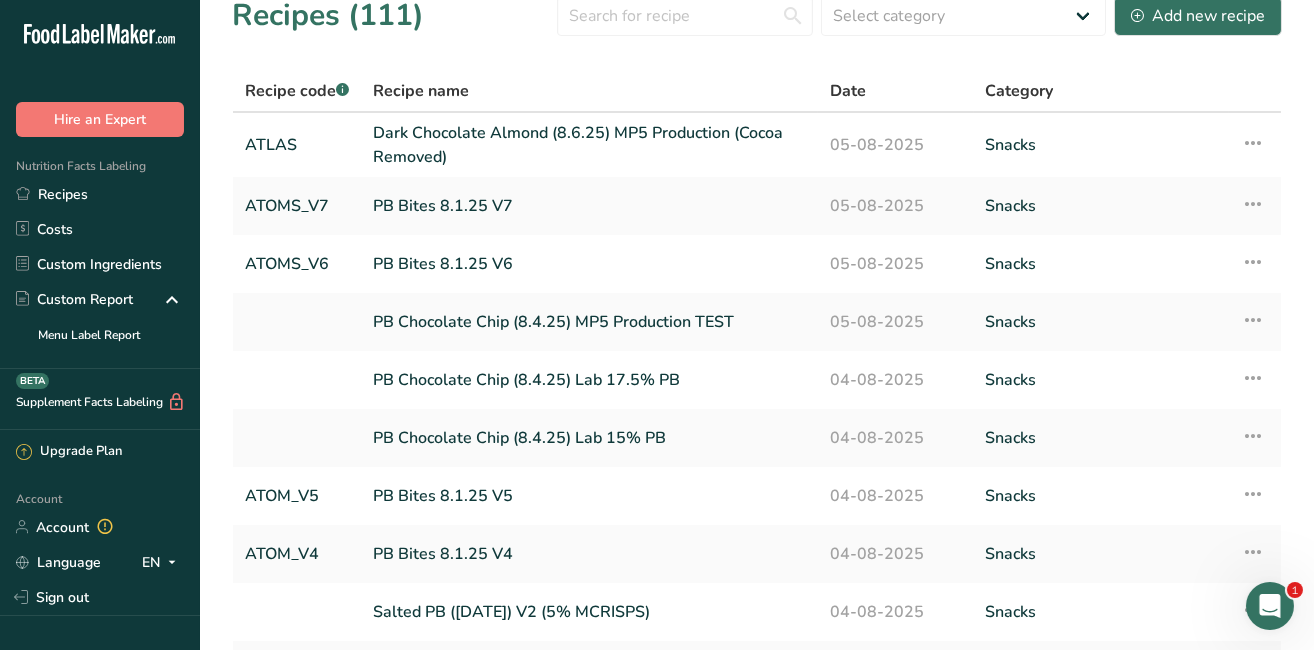 scroll, scrollTop: 44, scrollLeft: 0, axis: vertical 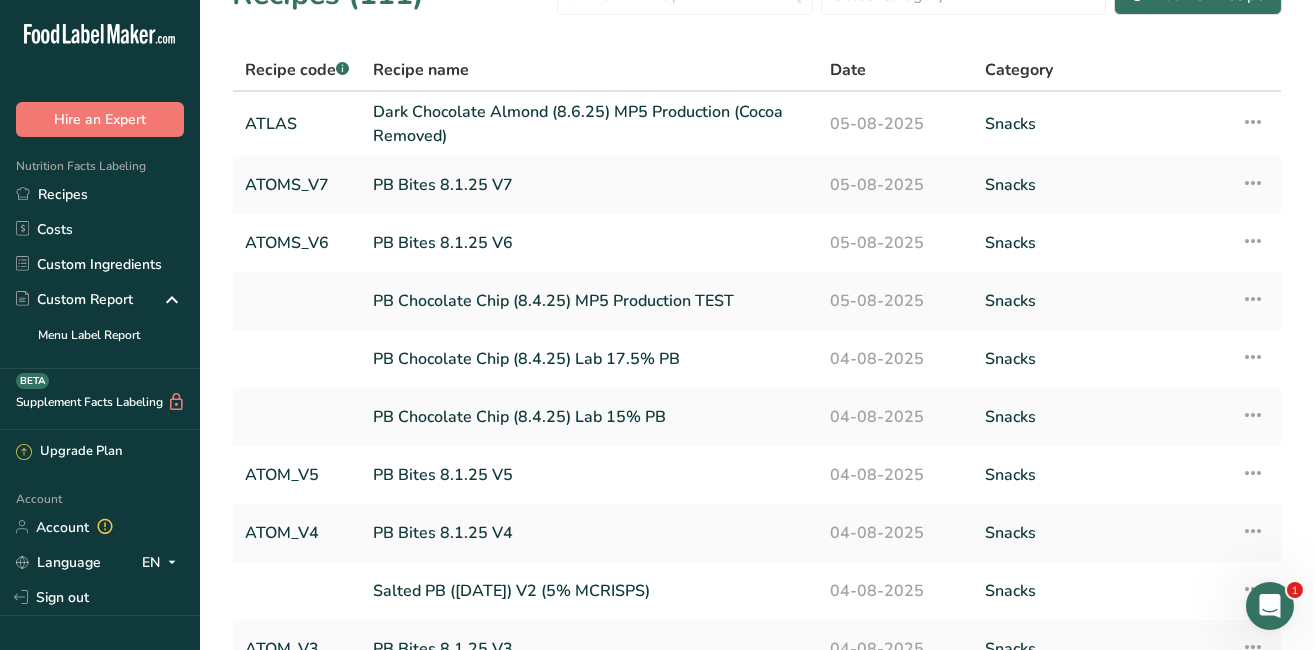 click on "PB Bites 8.1.25 V4" at bounding box center (589, 533) 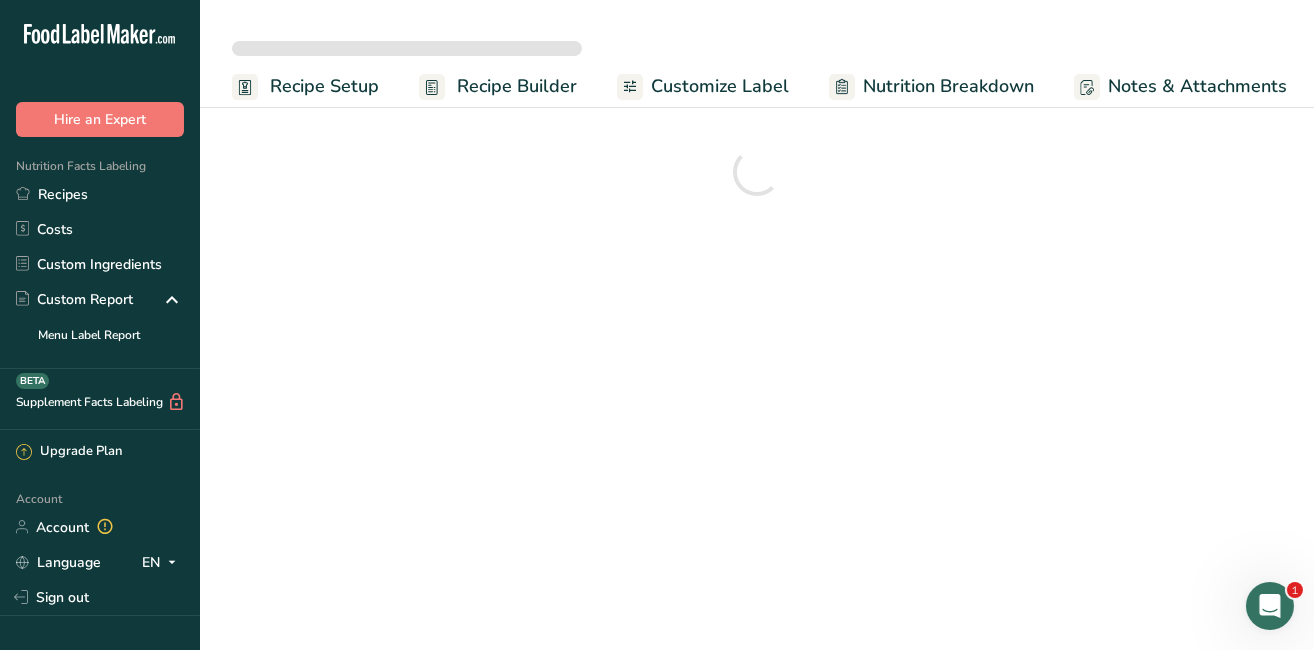 scroll, scrollTop: 0, scrollLeft: 0, axis: both 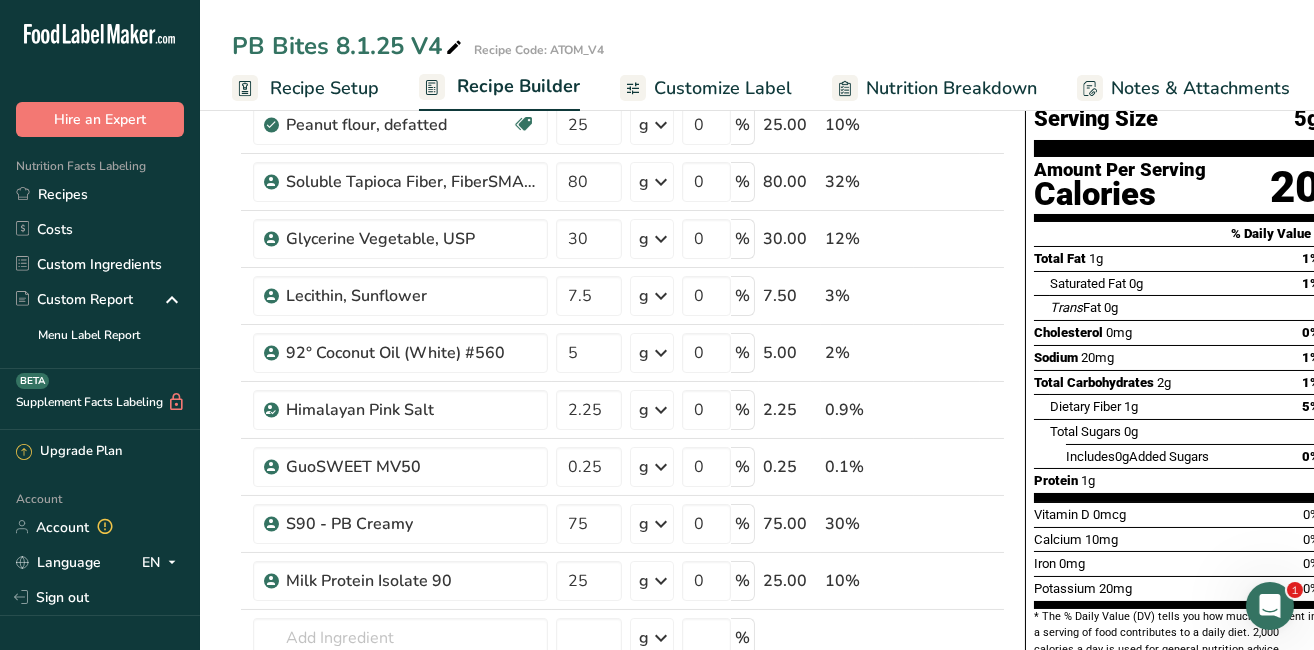click on "Recipes" at bounding box center [100, 194] 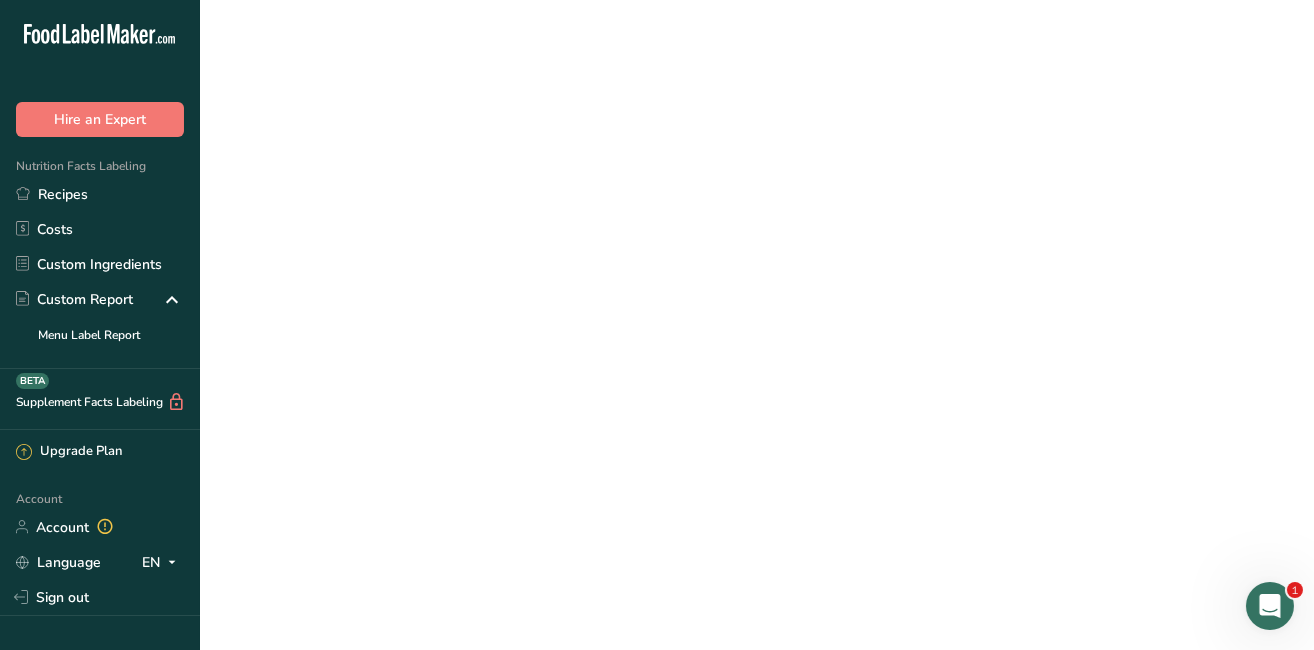 scroll, scrollTop: 0, scrollLeft: 0, axis: both 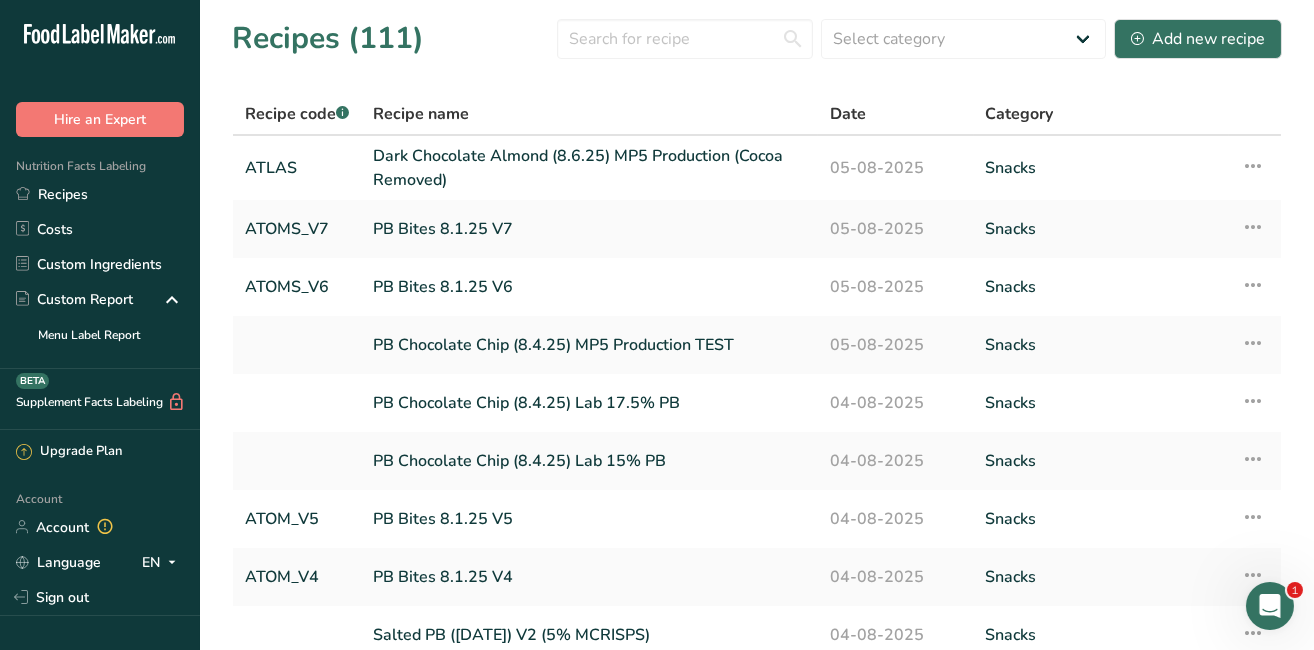 drag, startPoint x: 448, startPoint y: 518, endPoint x: 271, endPoint y: 514, distance: 177.0452 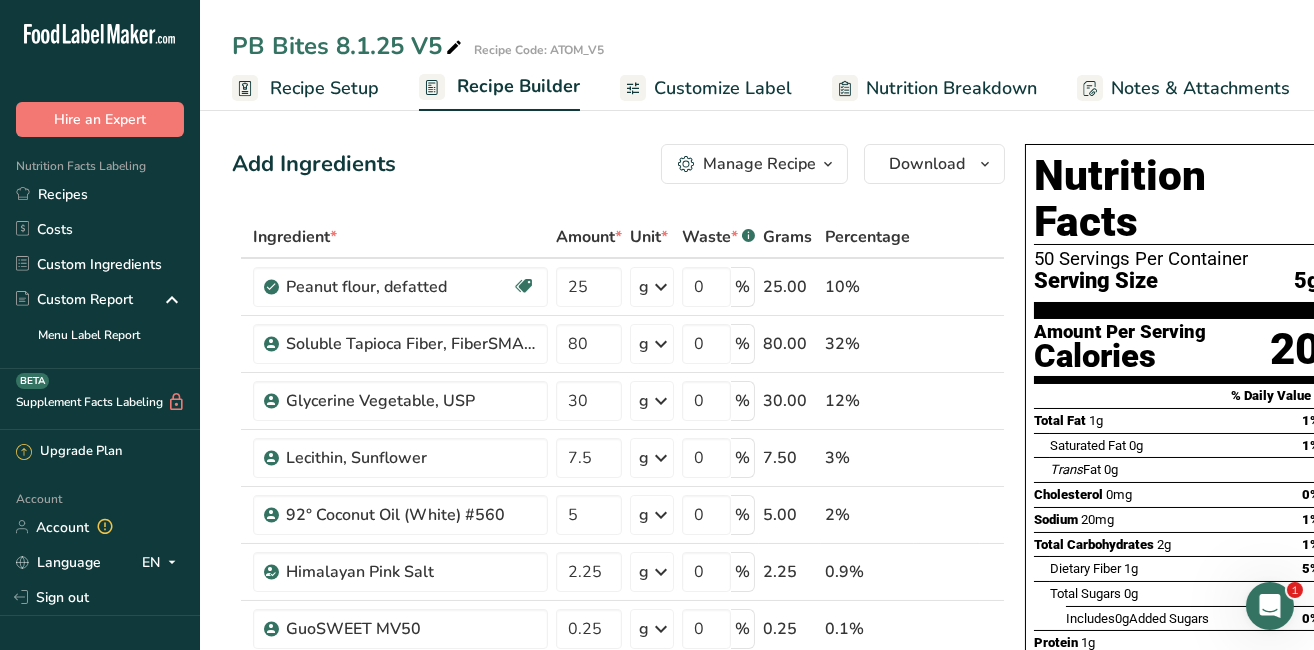 click on "Recipes" at bounding box center (100, 194) 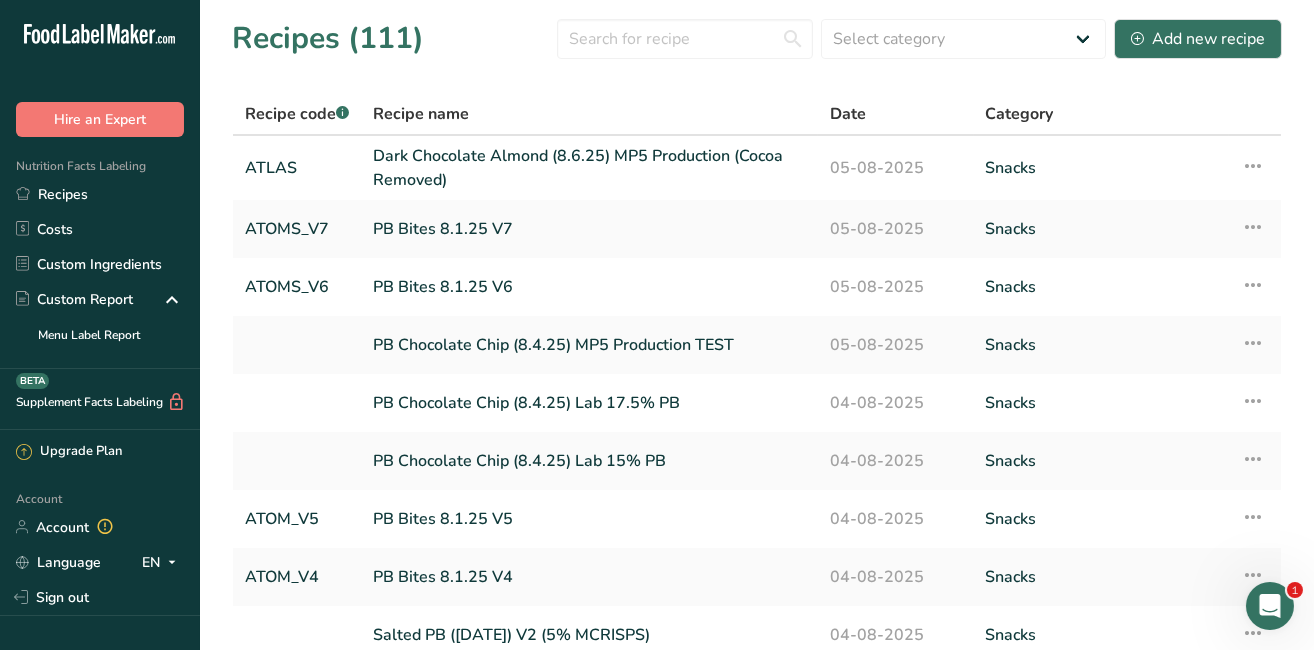 click on "PB Bites 8.1.25 V4" at bounding box center (589, 577) 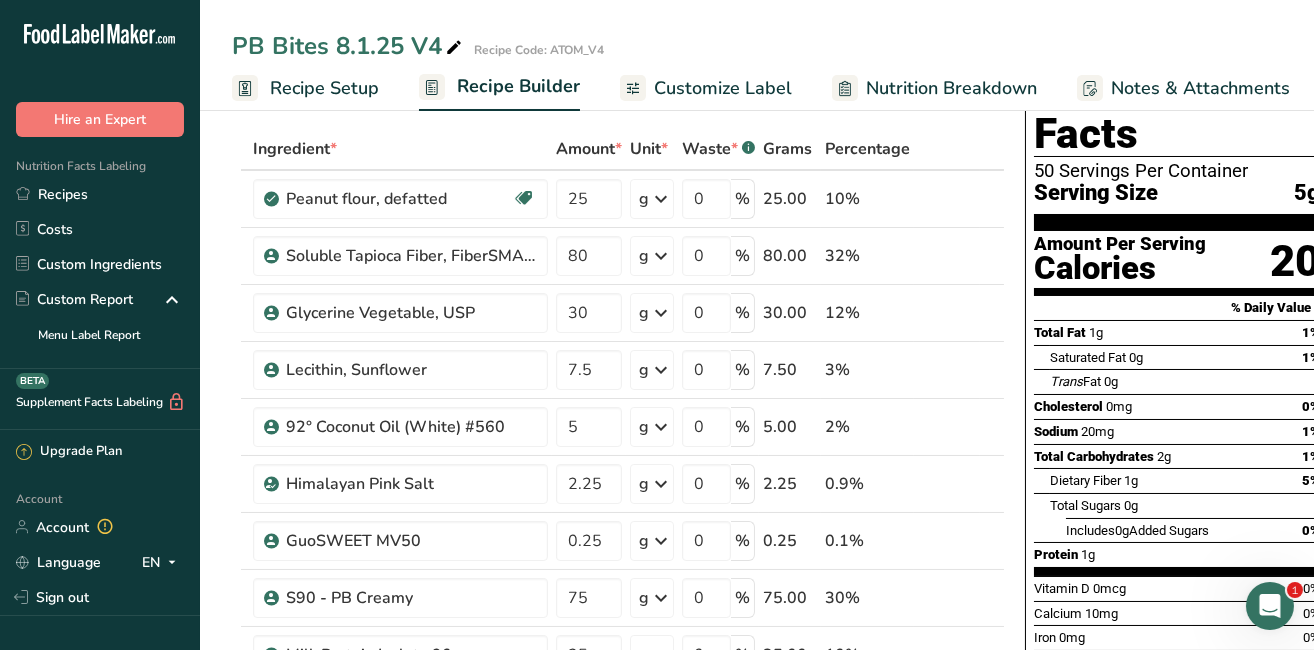 scroll, scrollTop: 133, scrollLeft: 0, axis: vertical 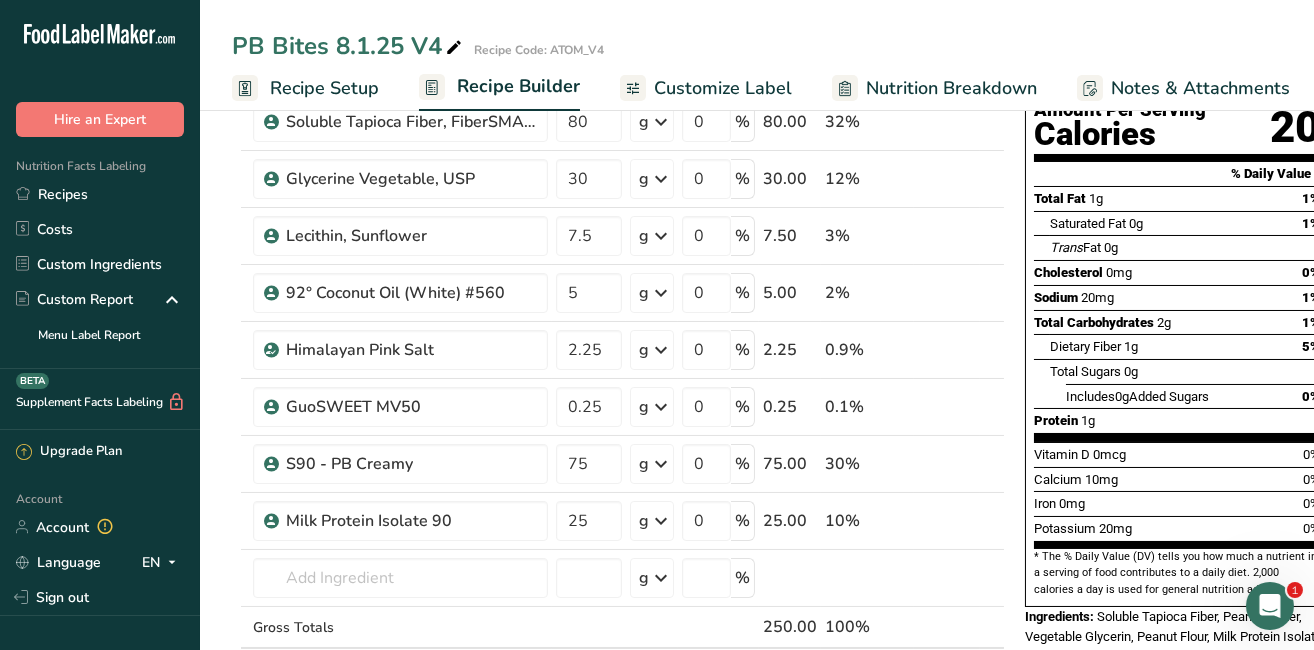 click on "Recipes" at bounding box center [100, 194] 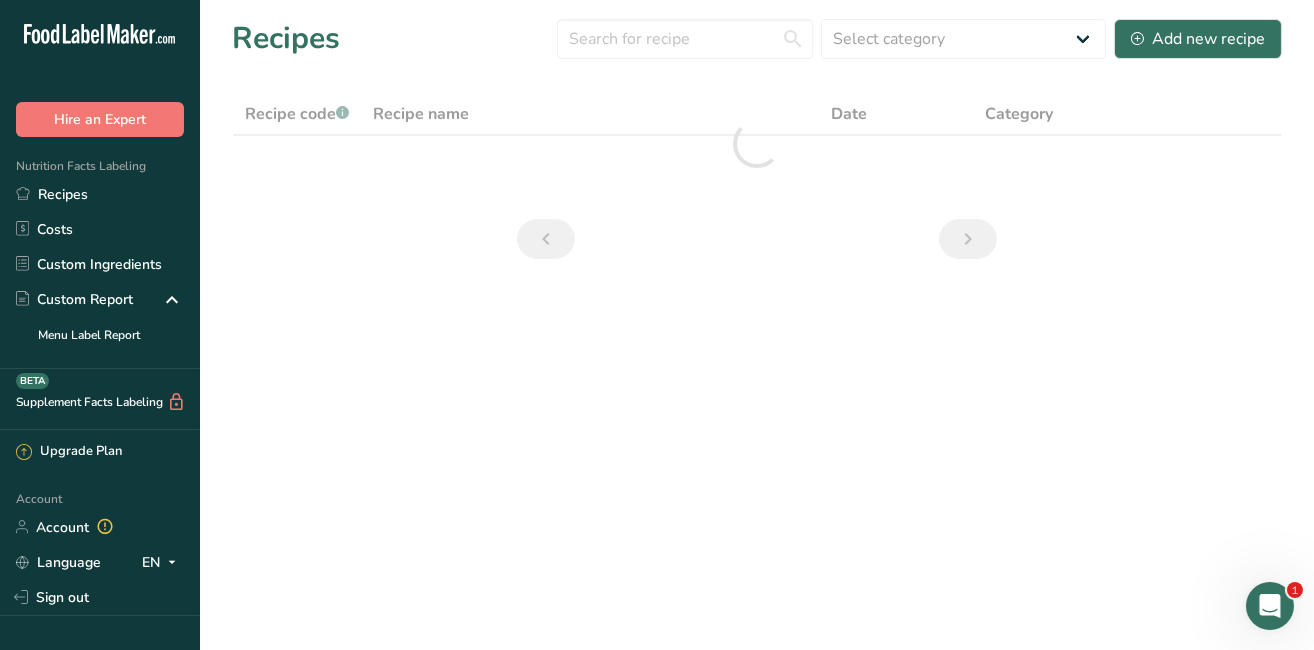 scroll, scrollTop: 0, scrollLeft: 0, axis: both 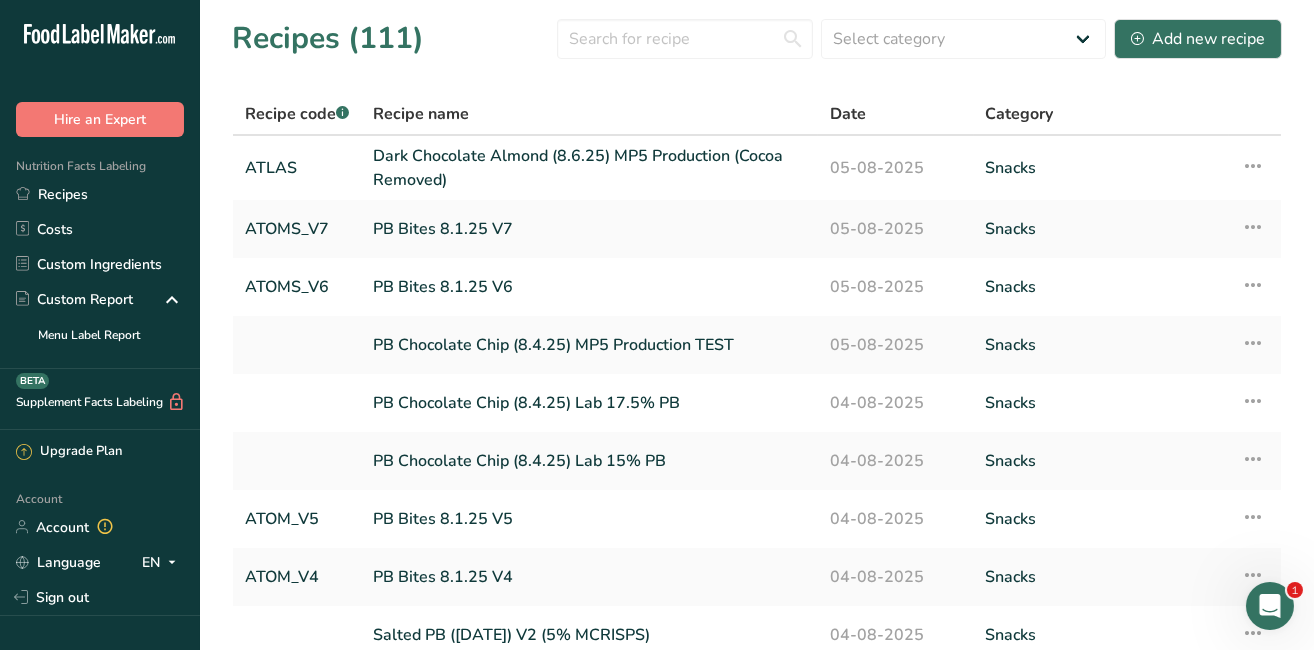 click on "PB Bites 8.1.25 V5" at bounding box center (589, 519) 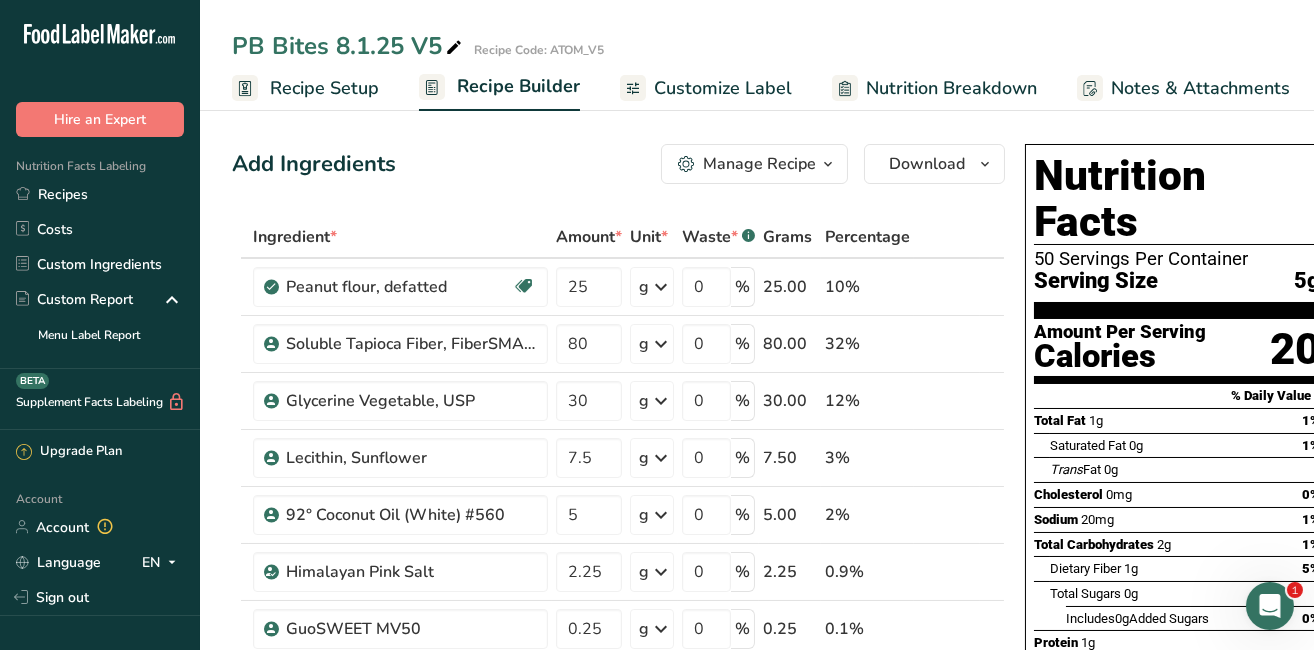 click on "Recipes" at bounding box center [100, 194] 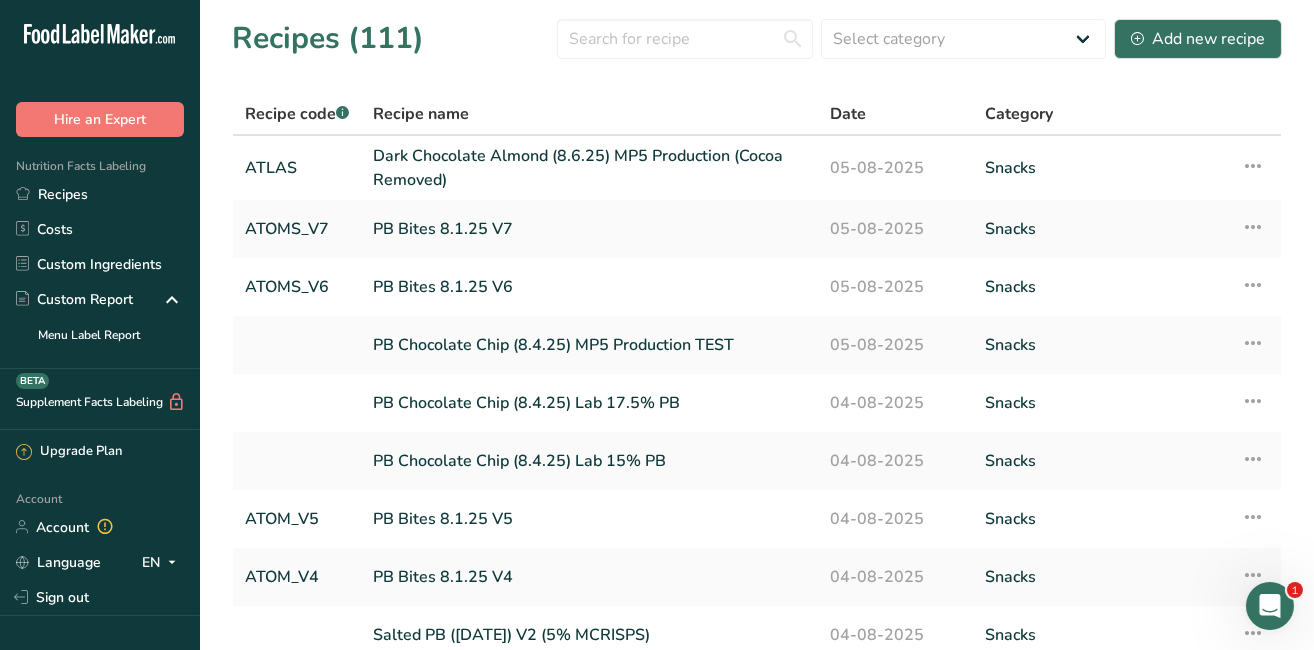 click on "PB Chocolate Chip (8.4.25) MP5 Production TEST" at bounding box center (589, 345) 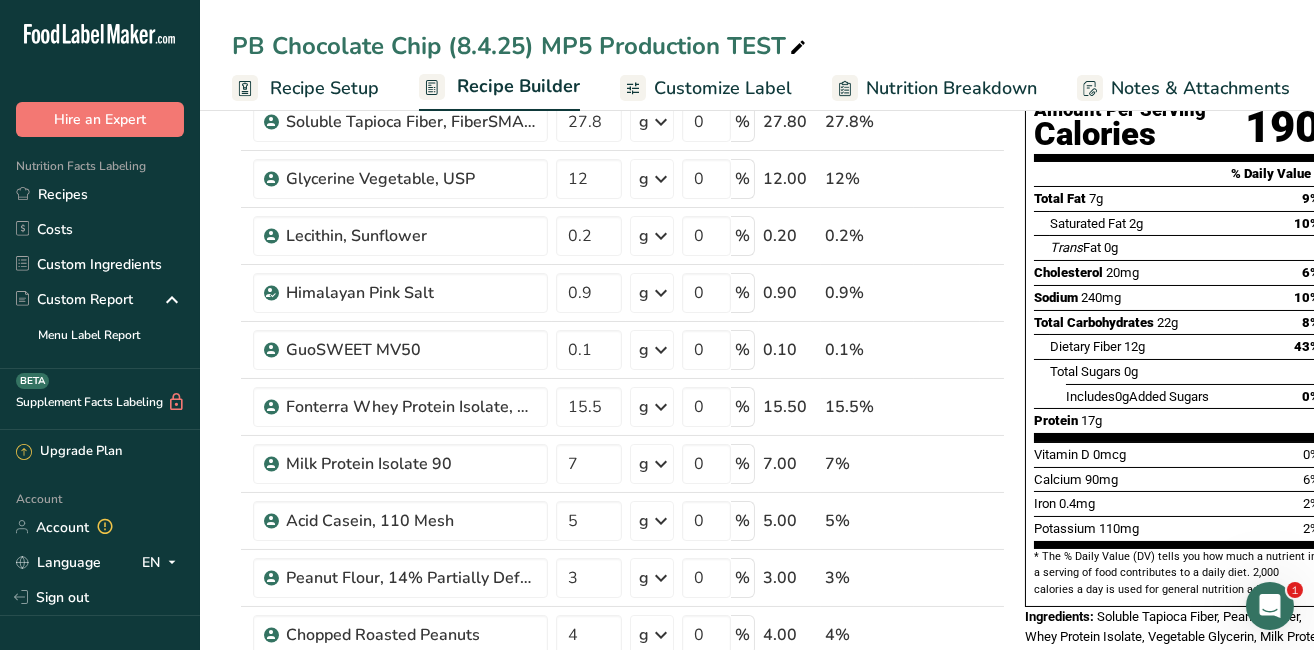 scroll, scrollTop: 266, scrollLeft: 0, axis: vertical 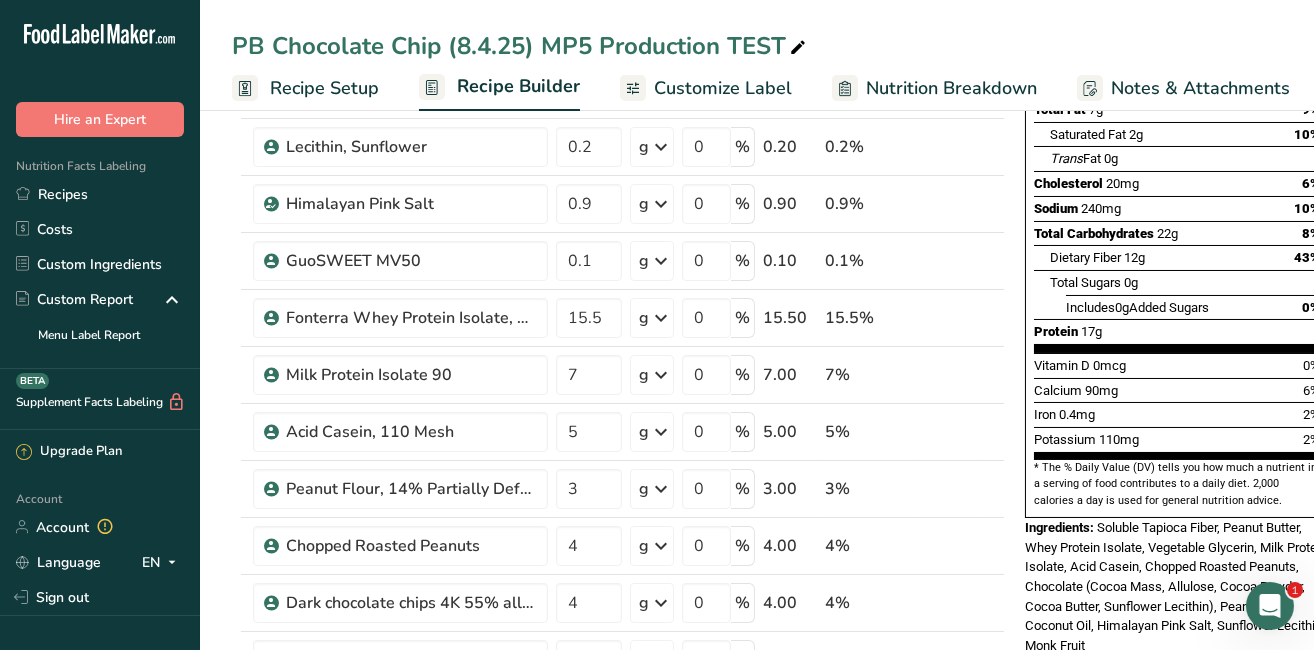 click on "Recipes" at bounding box center [100, 194] 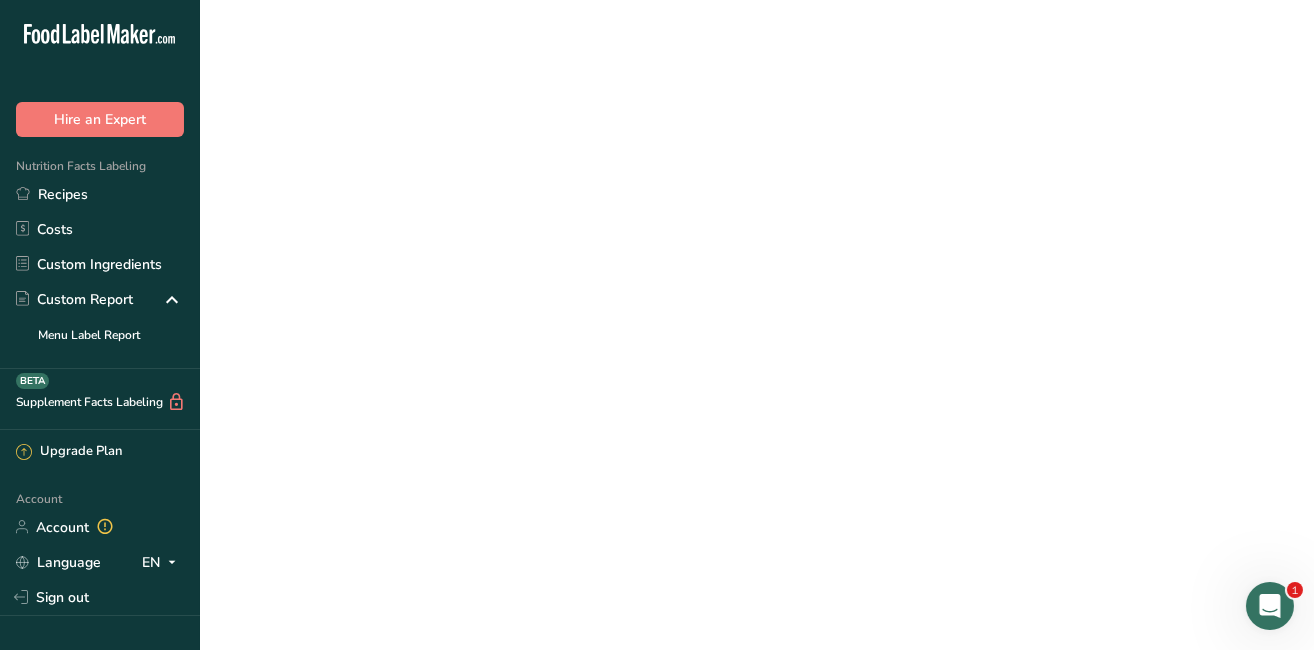 scroll, scrollTop: 0, scrollLeft: 0, axis: both 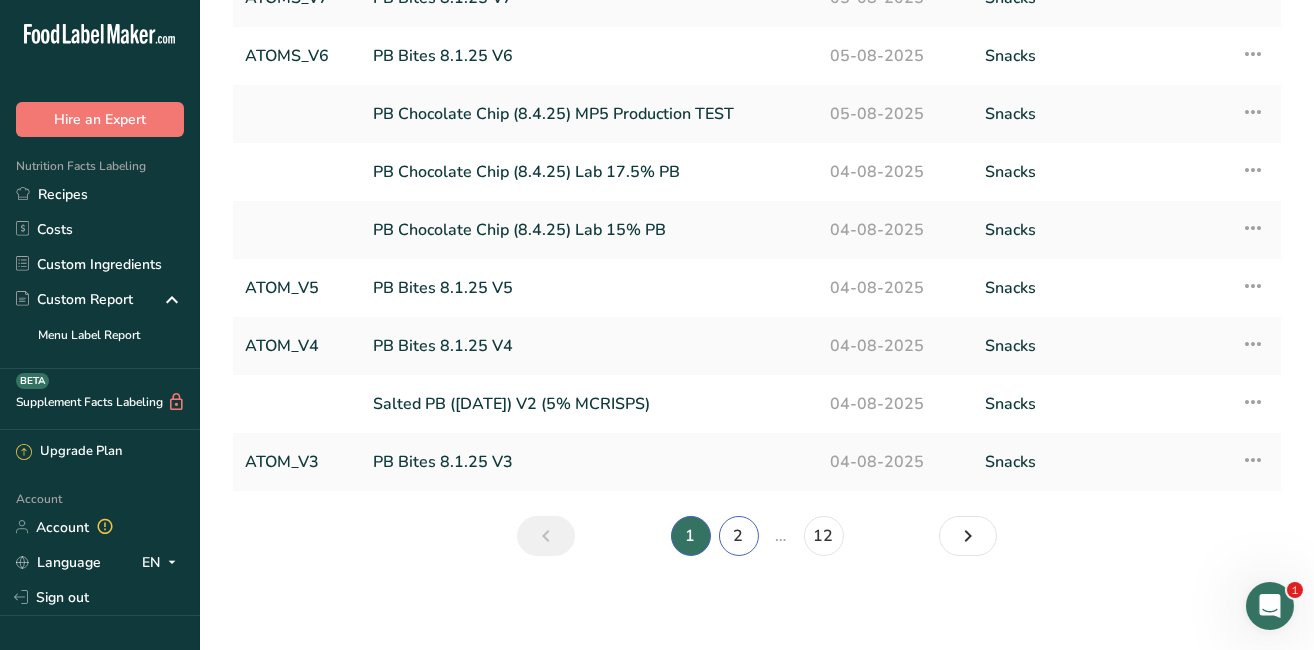 click on "2" at bounding box center [739, 536] 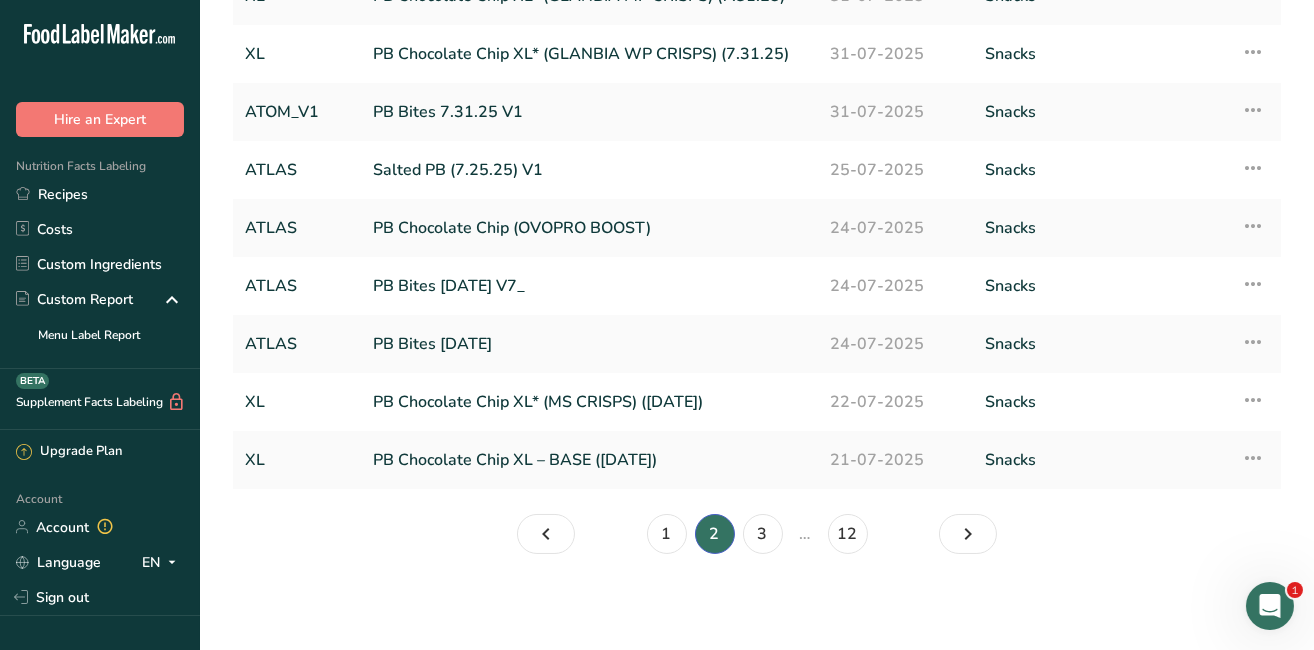 scroll, scrollTop: 225, scrollLeft: 0, axis: vertical 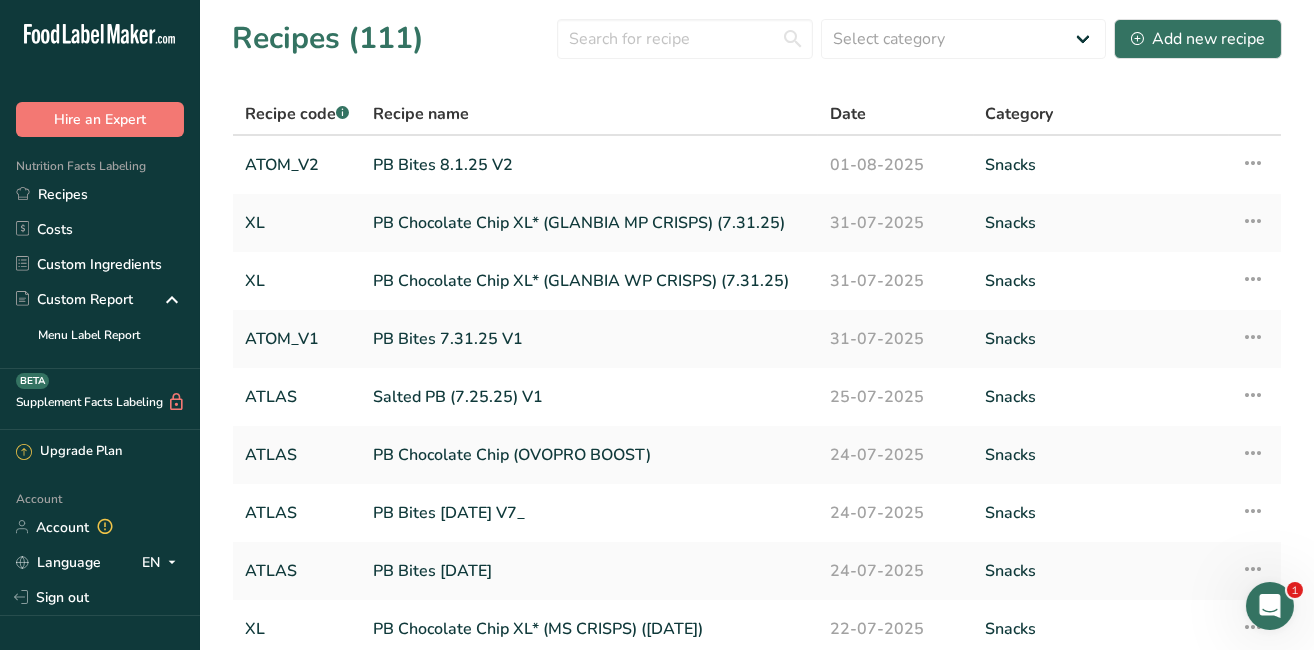 click on "PB Bites [DATE]" at bounding box center (589, 571) 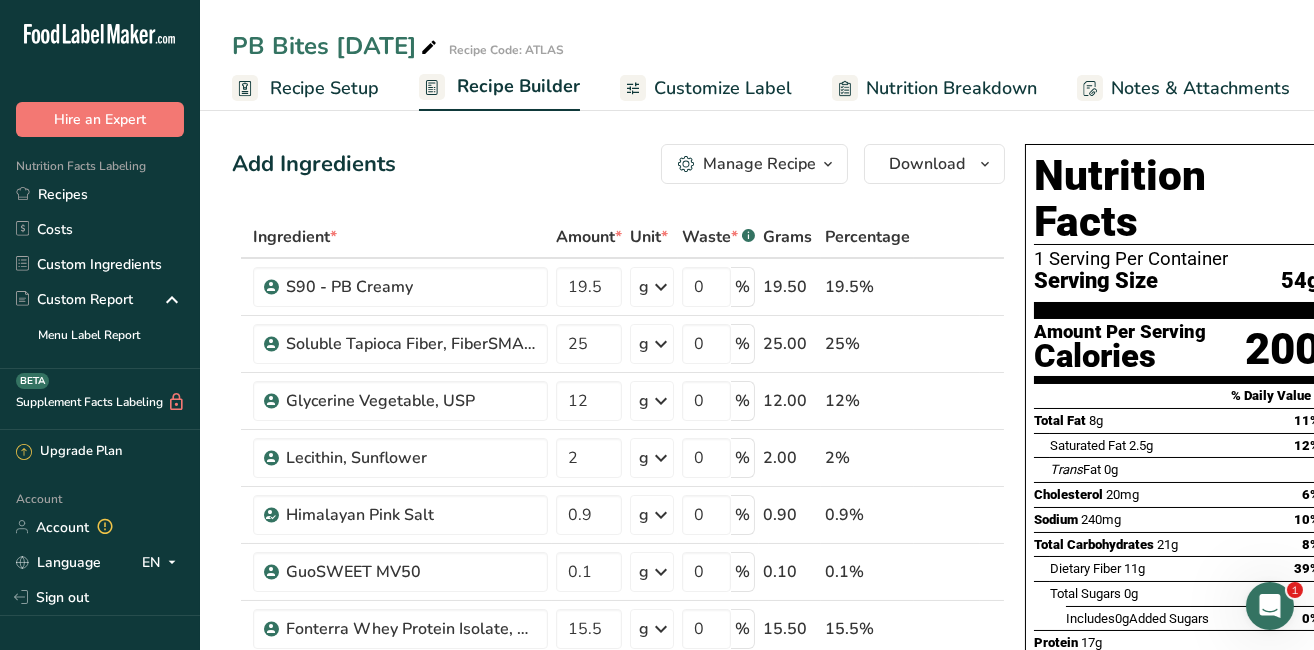 click on "Recipes" at bounding box center [100, 194] 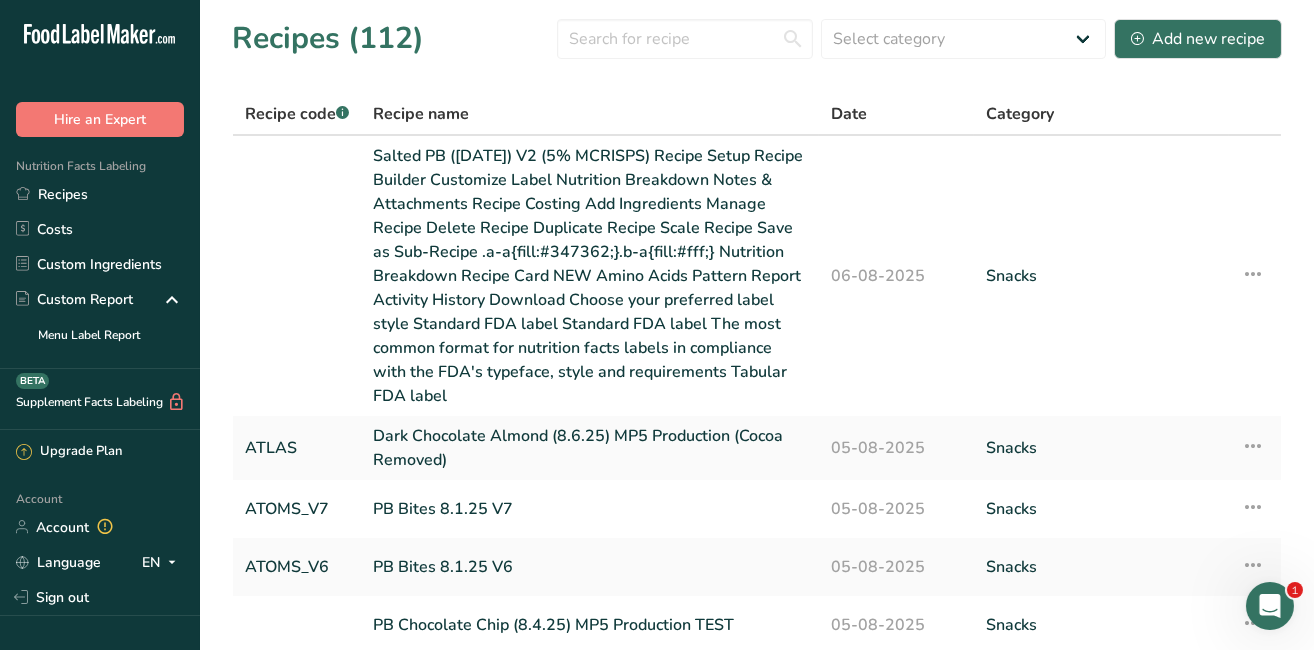 click on "PB Bites 8.1.25 V6" at bounding box center (590, 567) 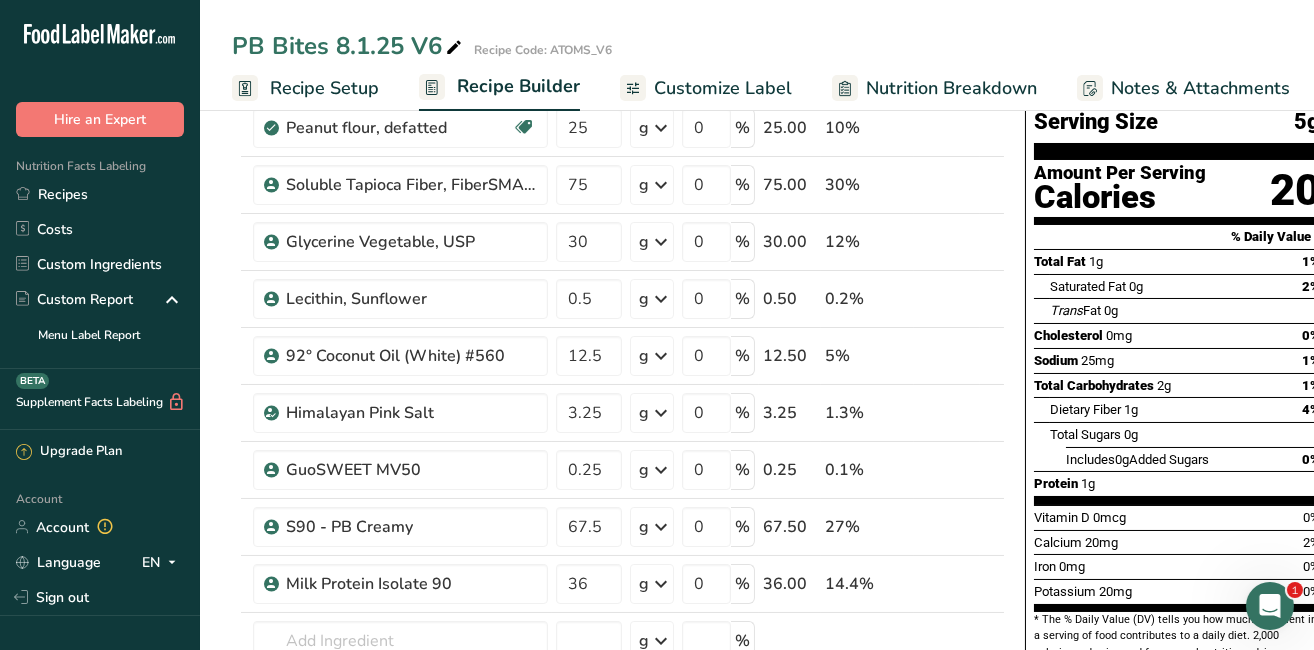 scroll, scrollTop: 177, scrollLeft: 0, axis: vertical 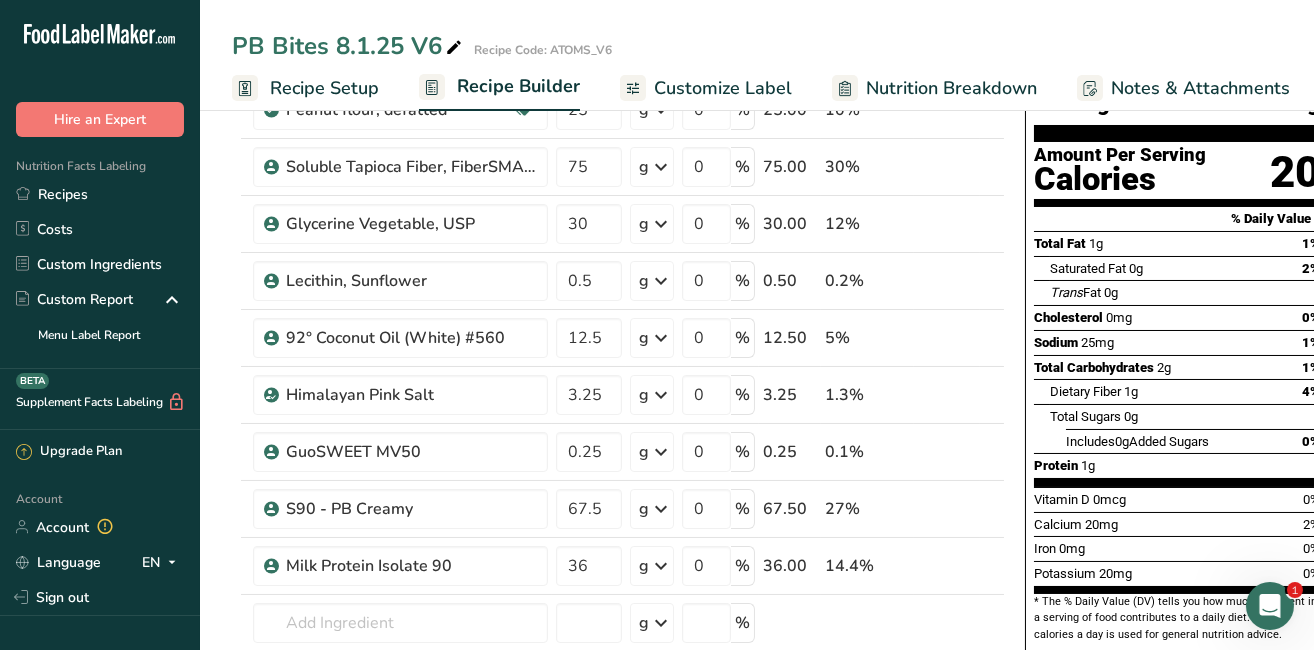 click on "Recipes" at bounding box center [100, 194] 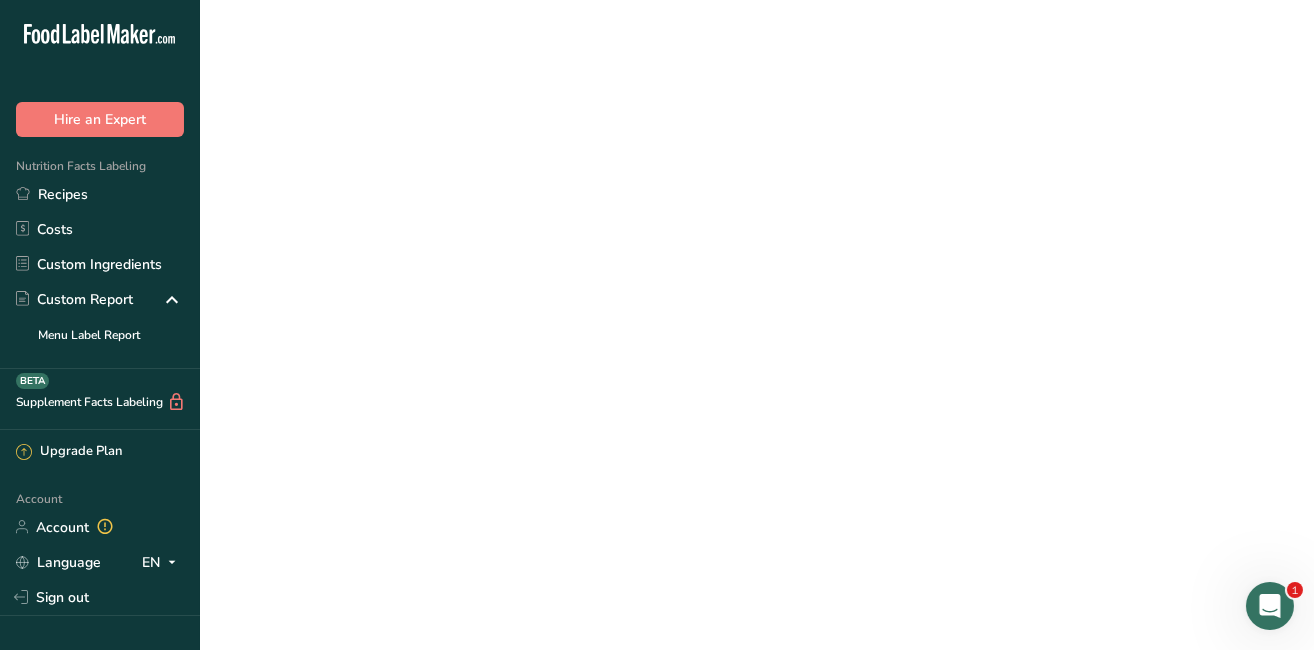 scroll, scrollTop: 0, scrollLeft: 0, axis: both 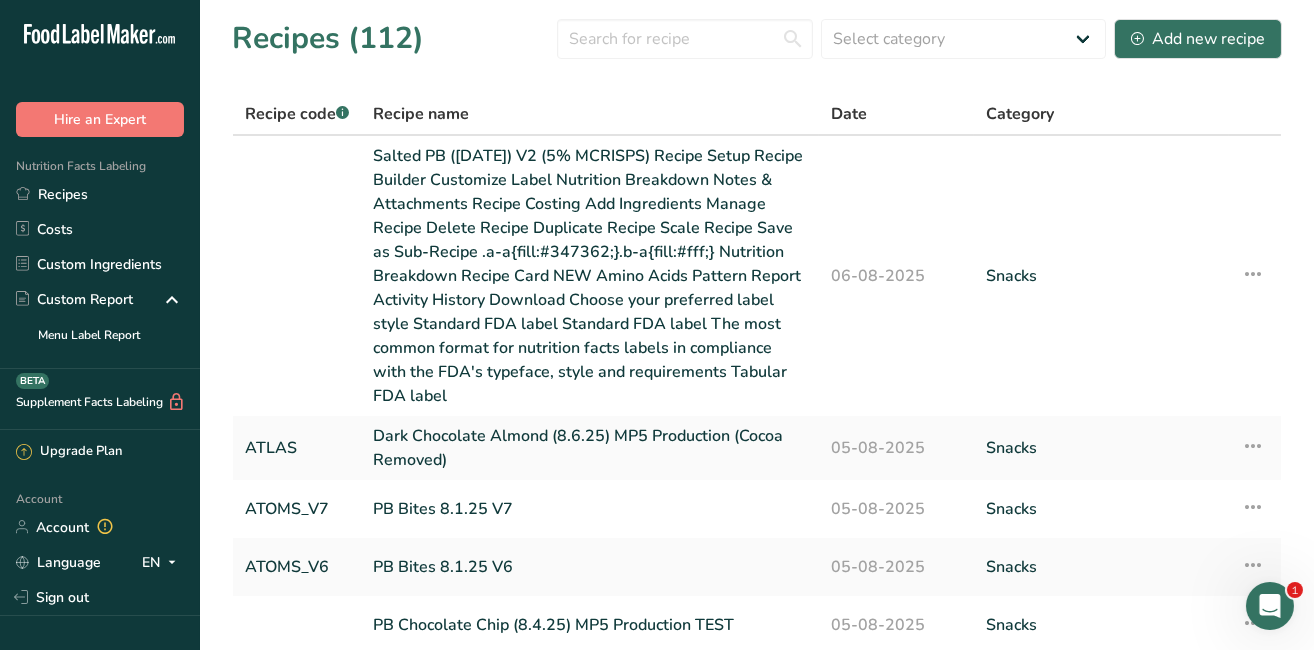 click on "PB Bites 8.1.25 V7" at bounding box center (590, 509) 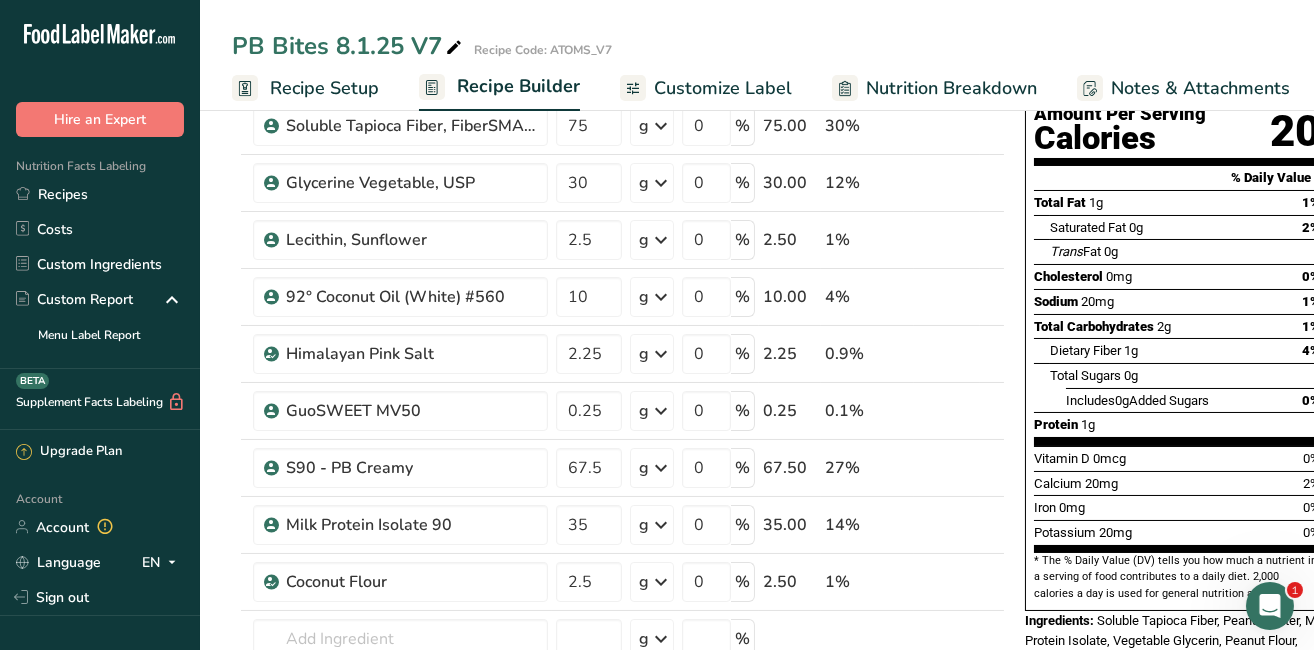 scroll, scrollTop: 237, scrollLeft: 0, axis: vertical 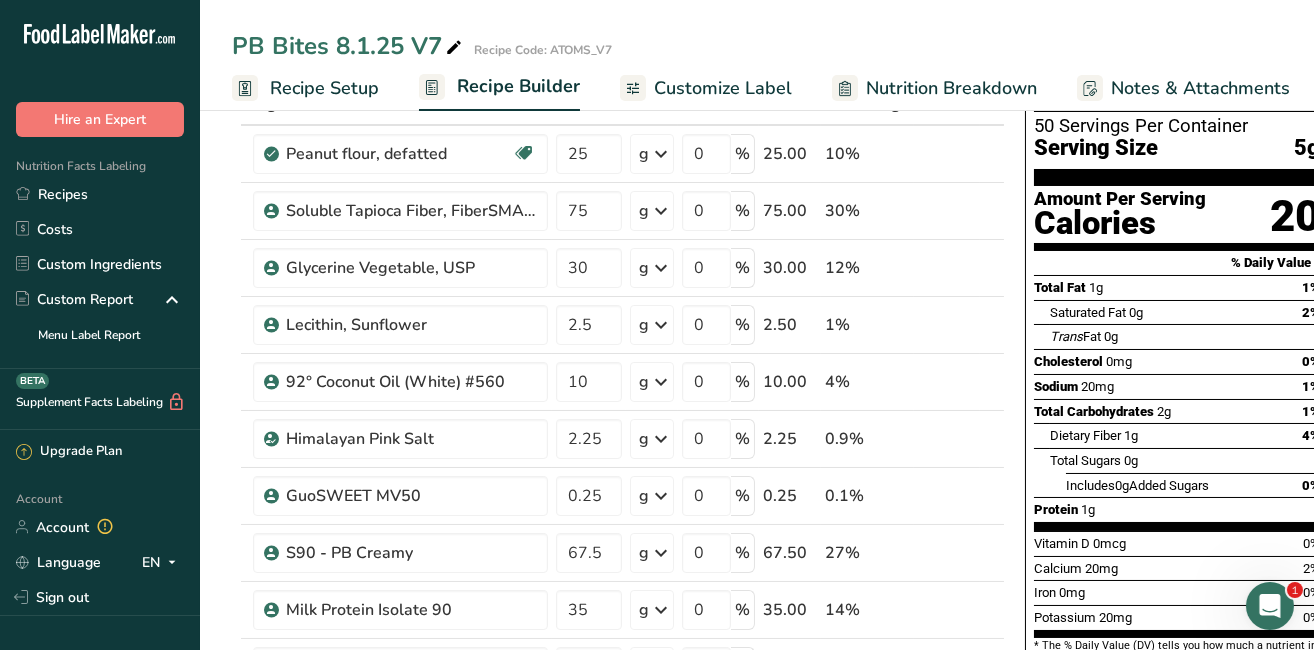 click on "Recipes" at bounding box center (100, 194) 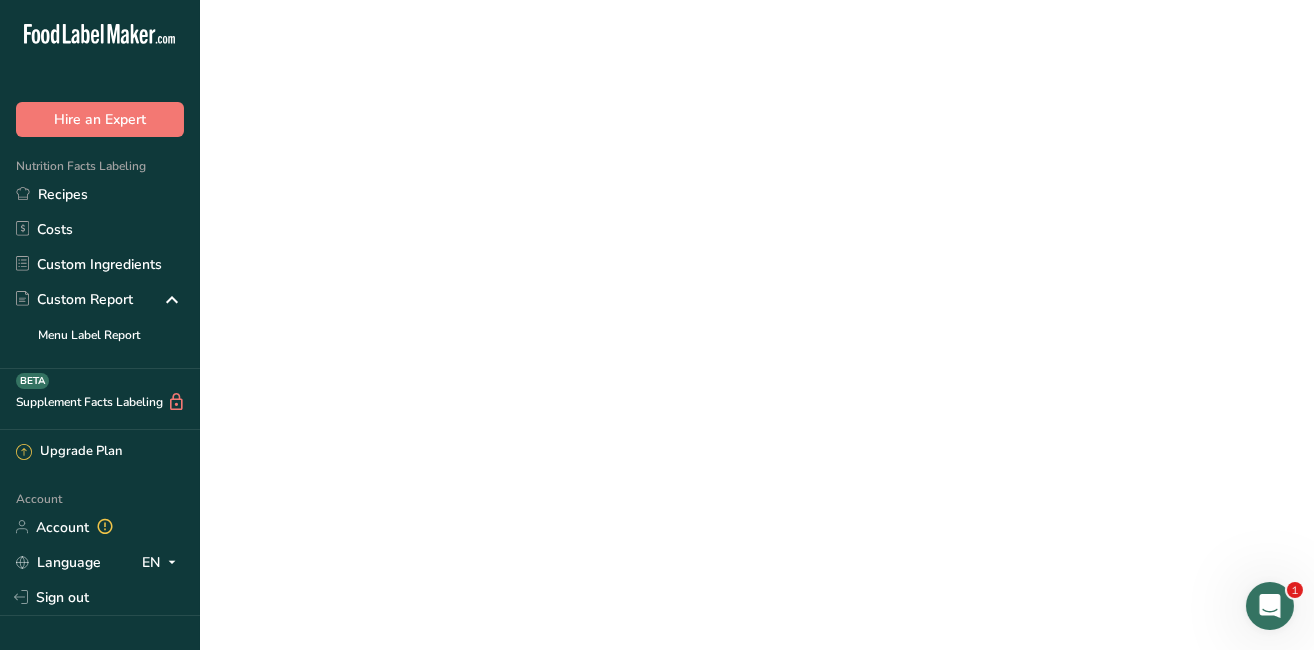 scroll, scrollTop: 0, scrollLeft: 0, axis: both 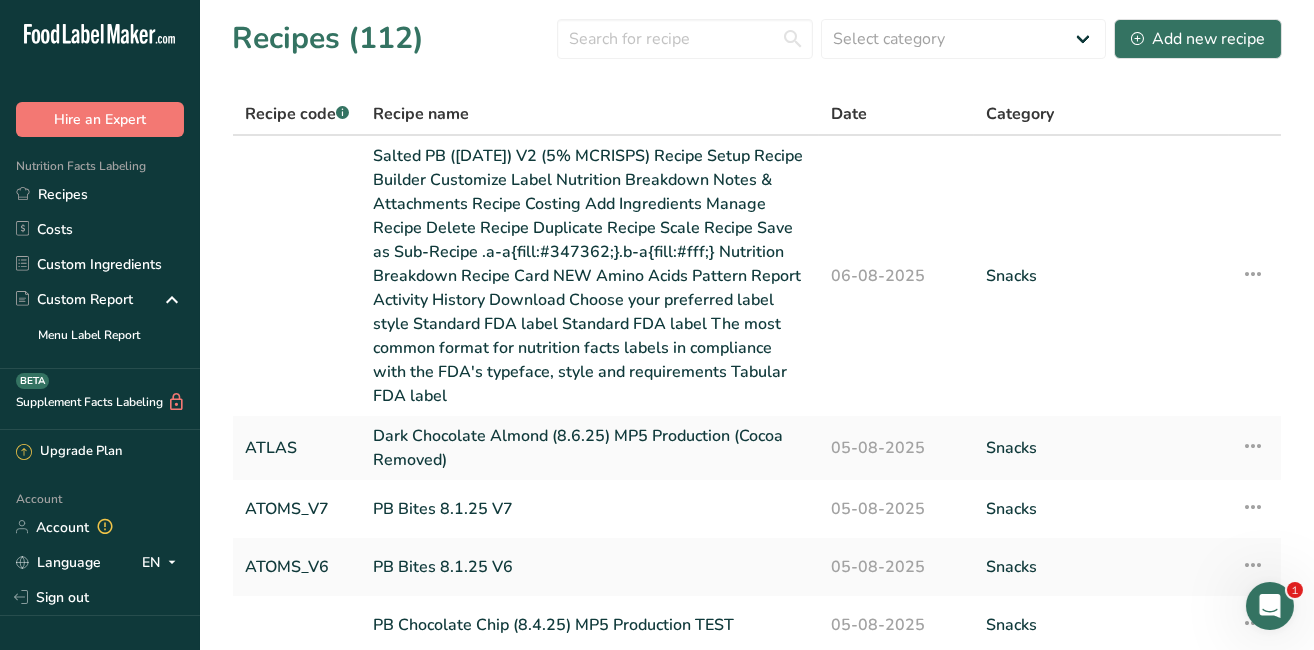 click on "PB Bites 8.1.25 V6" at bounding box center [590, 567] 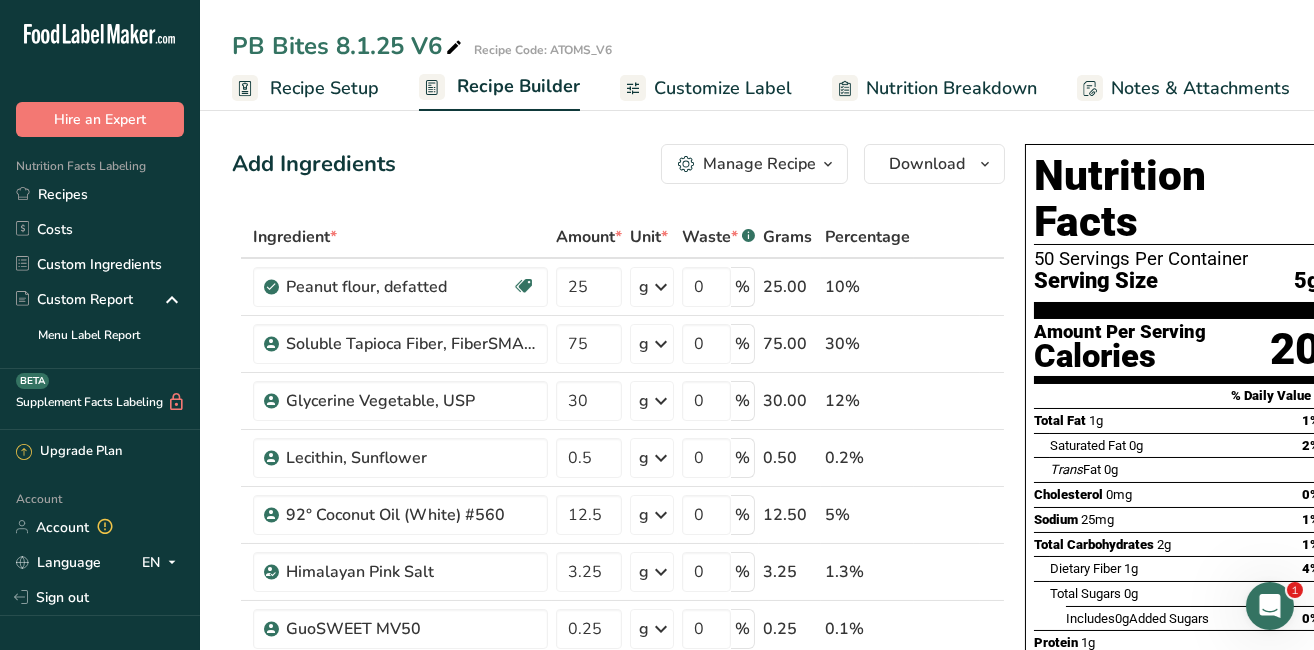 click on "Recipes" at bounding box center [100, 194] 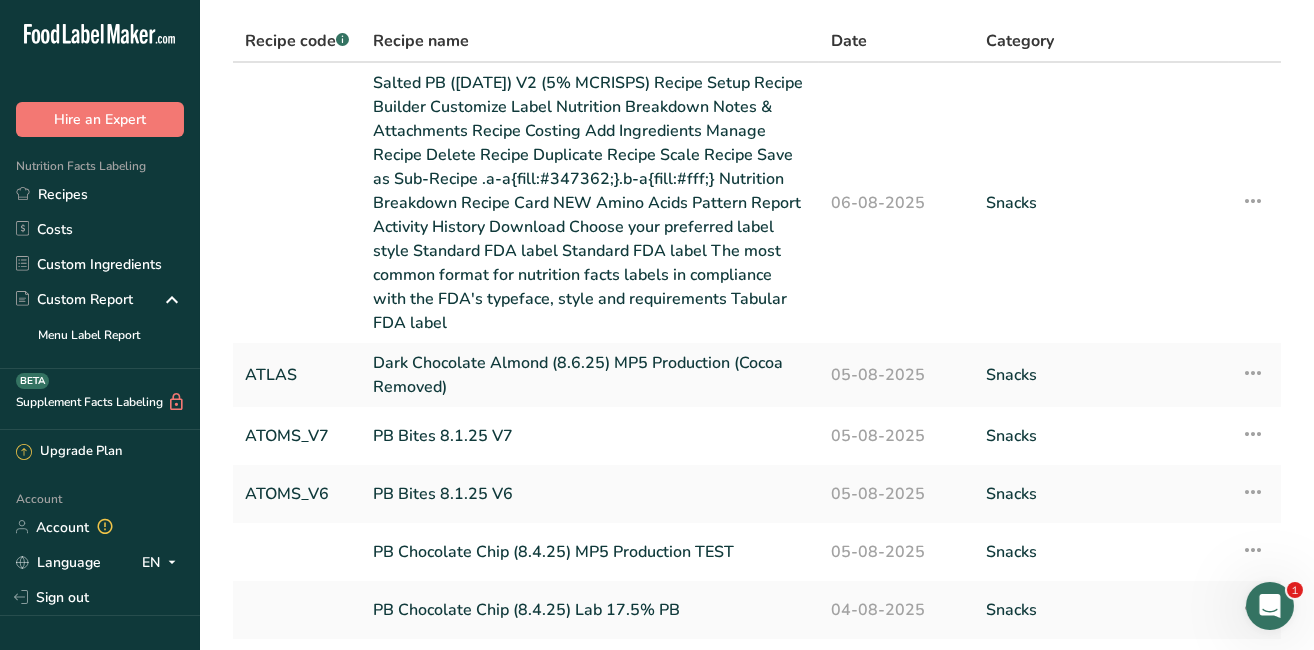 scroll, scrollTop: 88, scrollLeft: 0, axis: vertical 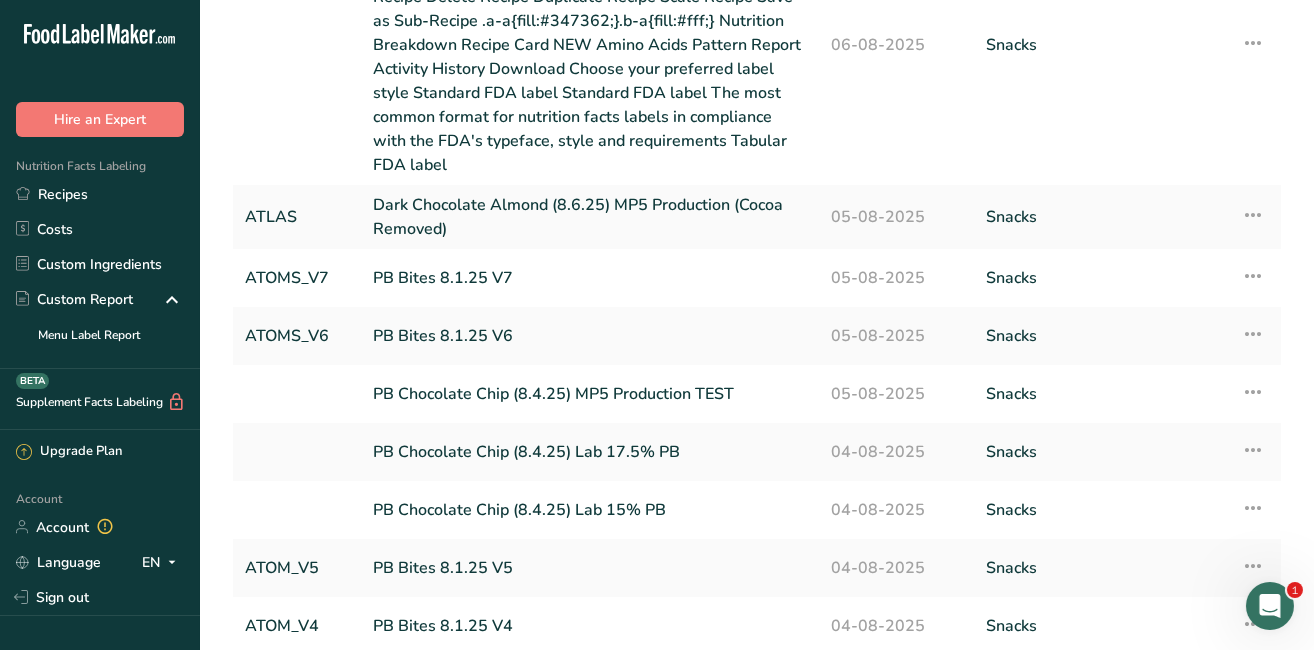 click on "PB Bites 8.1.25 V5" at bounding box center [590, 568] 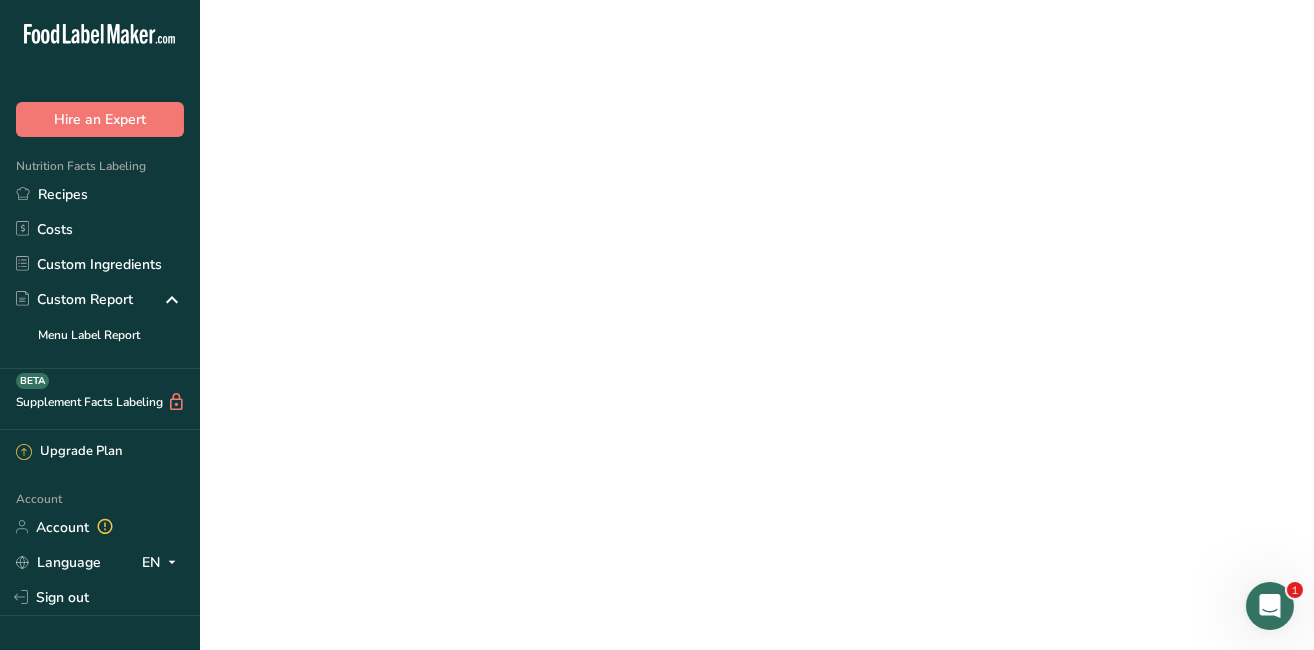 scroll, scrollTop: 0, scrollLeft: 0, axis: both 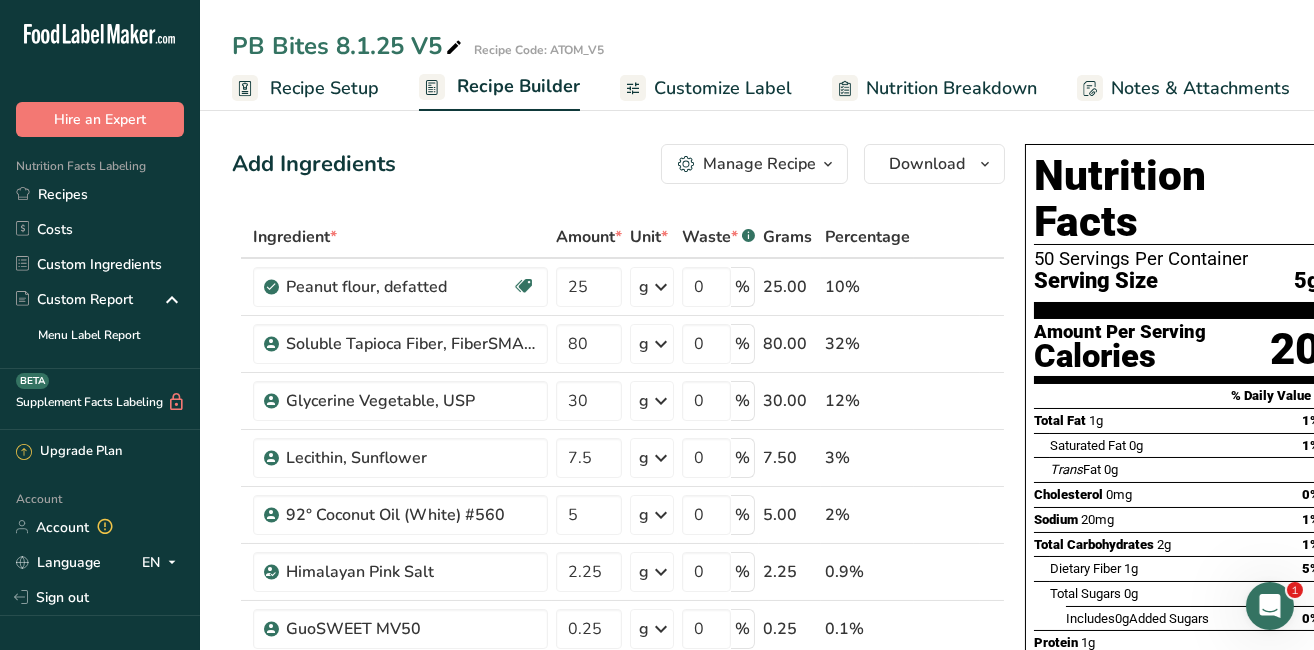 click on "Recipes" at bounding box center (100, 194) 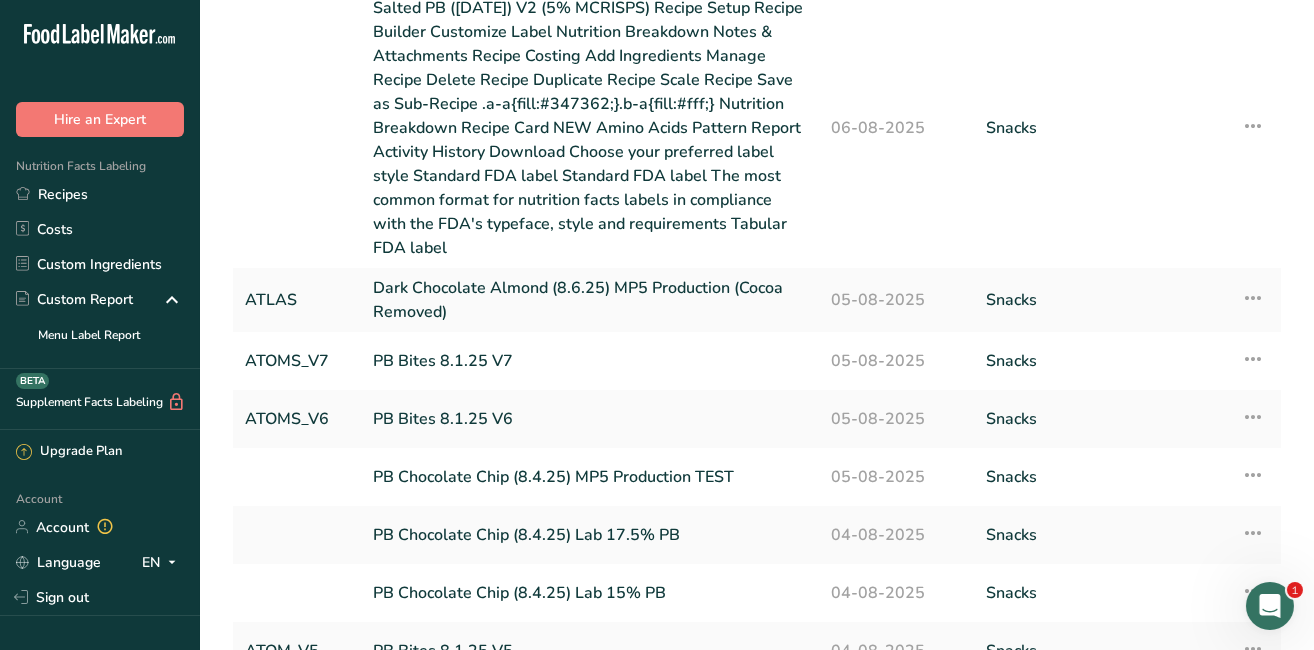 scroll, scrollTop: 207, scrollLeft: 0, axis: vertical 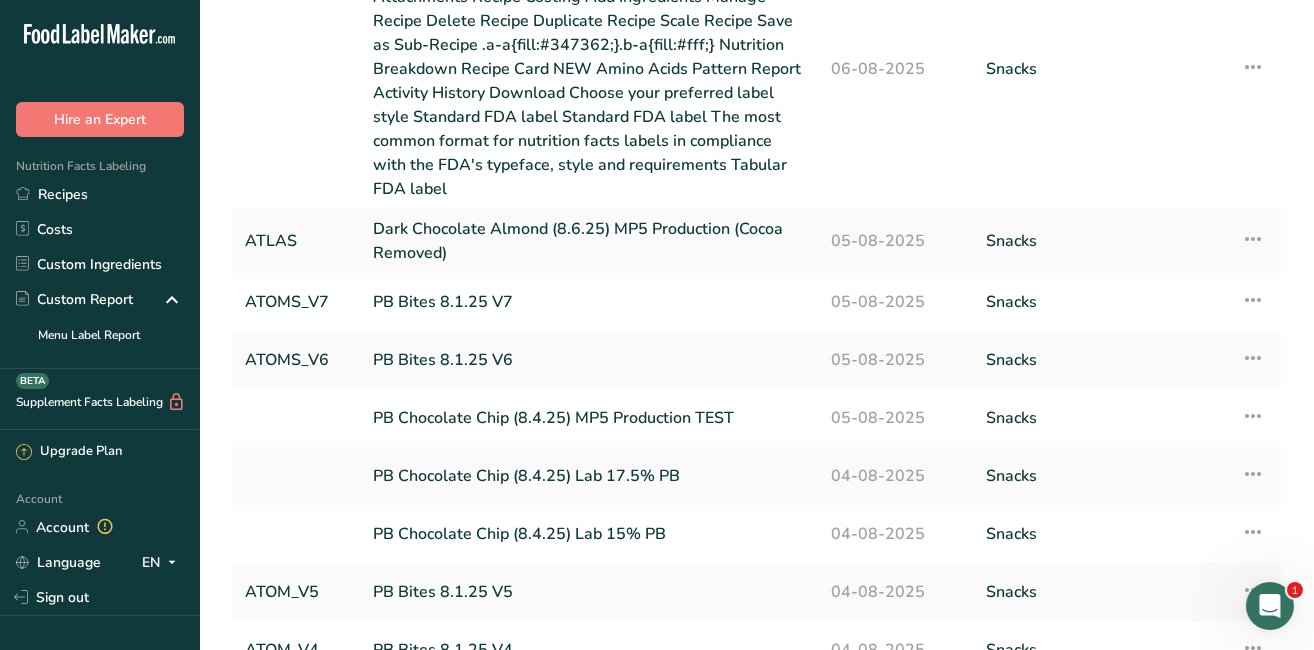 click on "2" at bounding box center (739, 782) 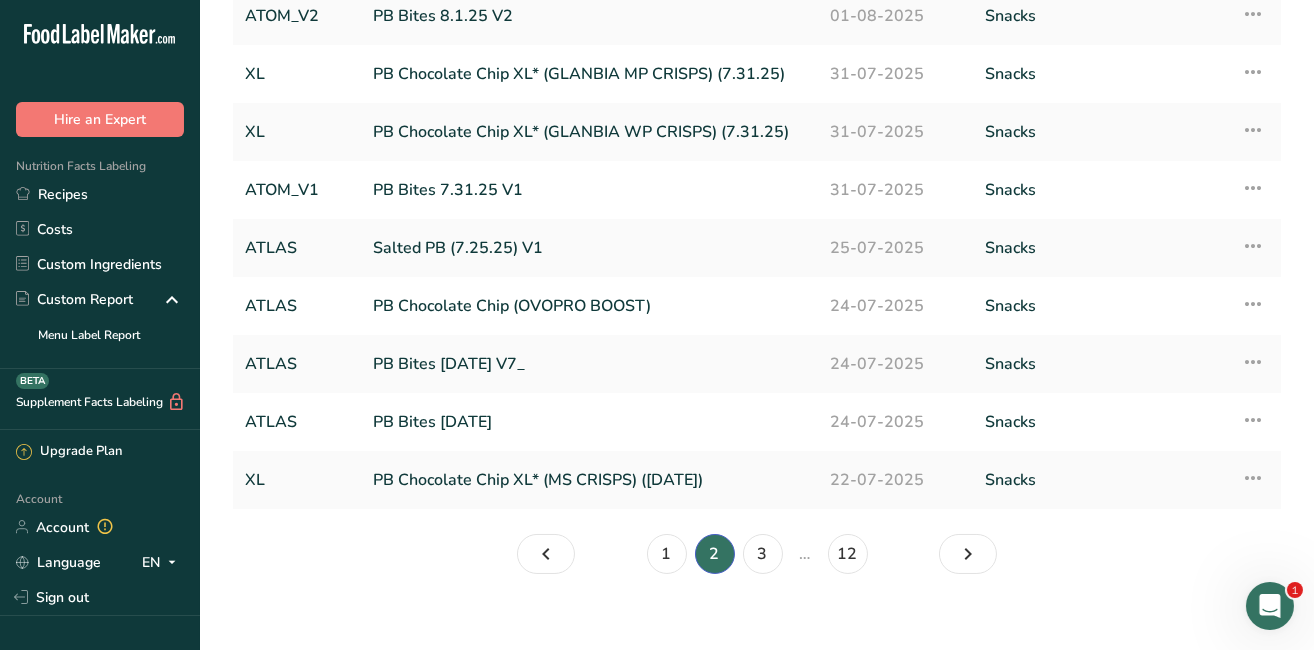 scroll, scrollTop: 204, scrollLeft: 0, axis: vertical 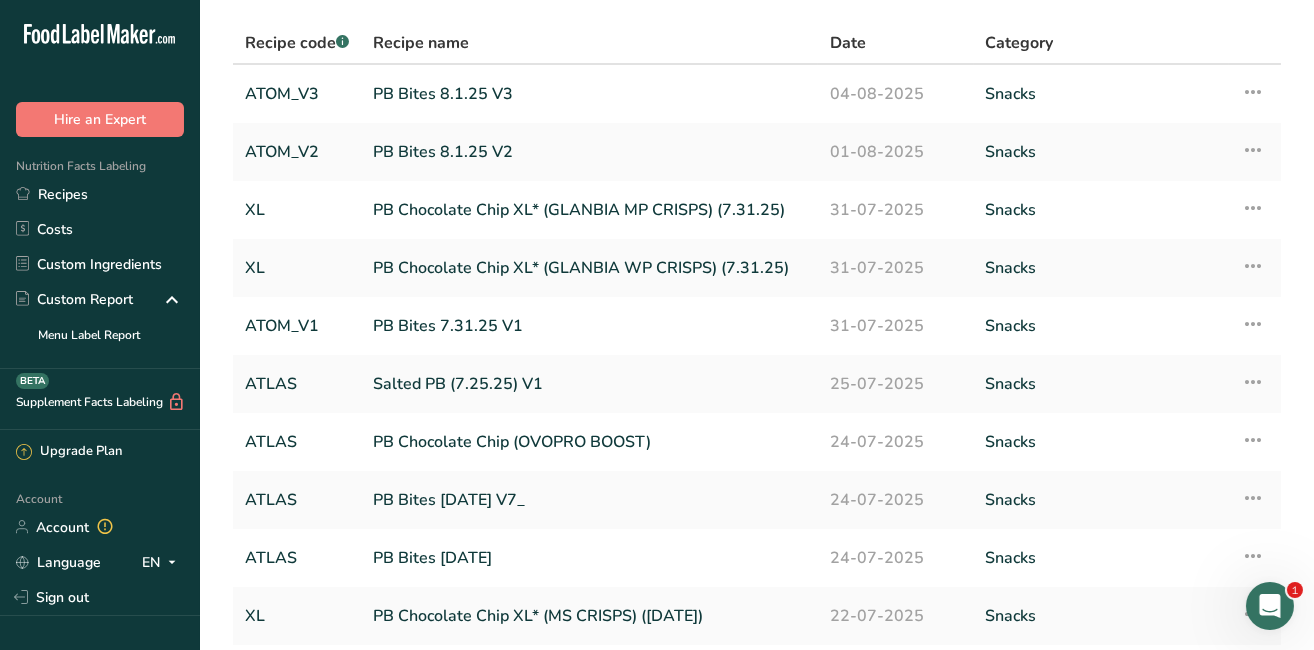 click on "PB Bites 8.1.25 V3" at bounding box center [589, 94] 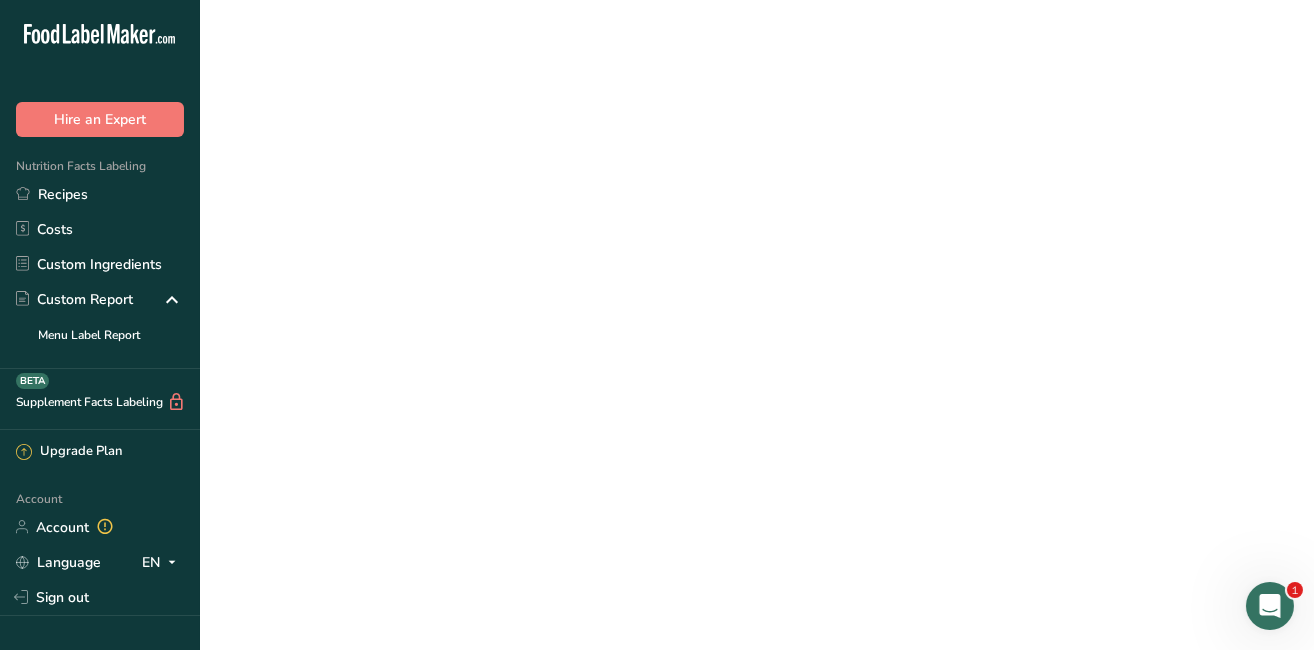 scroll, scrollTop: 0, scrollLeft: 0, axis: both 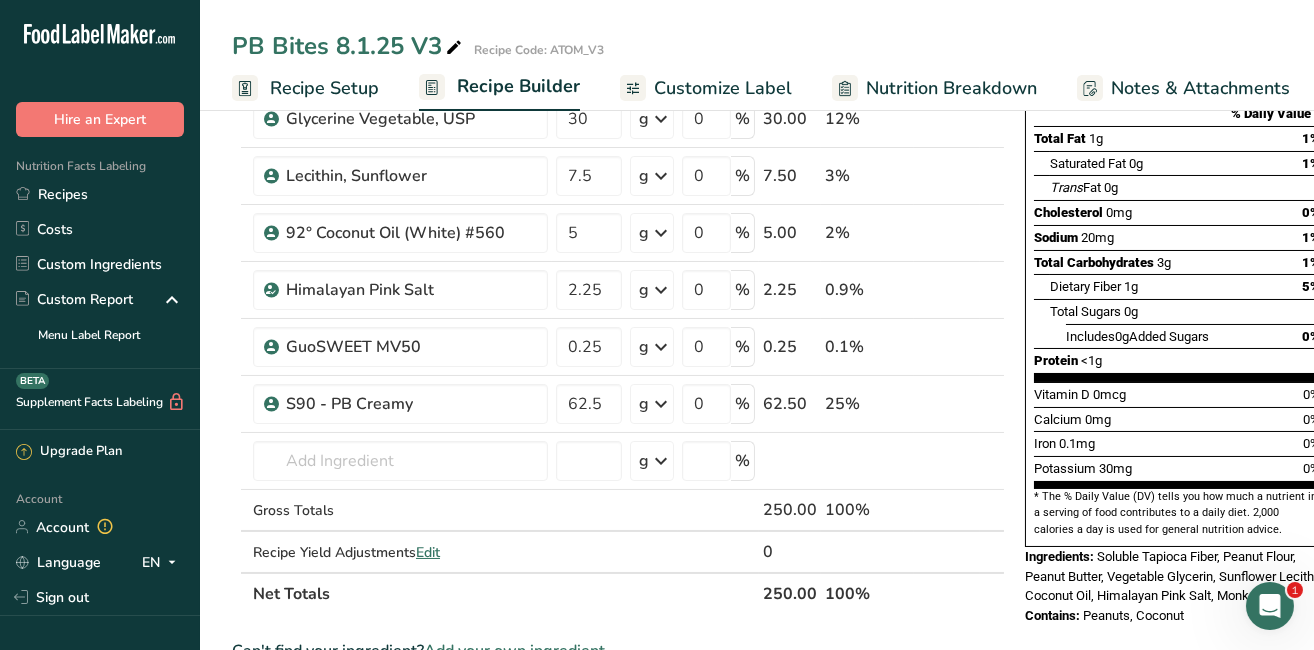 click on "Recipes" at bounding box center (100, 194) 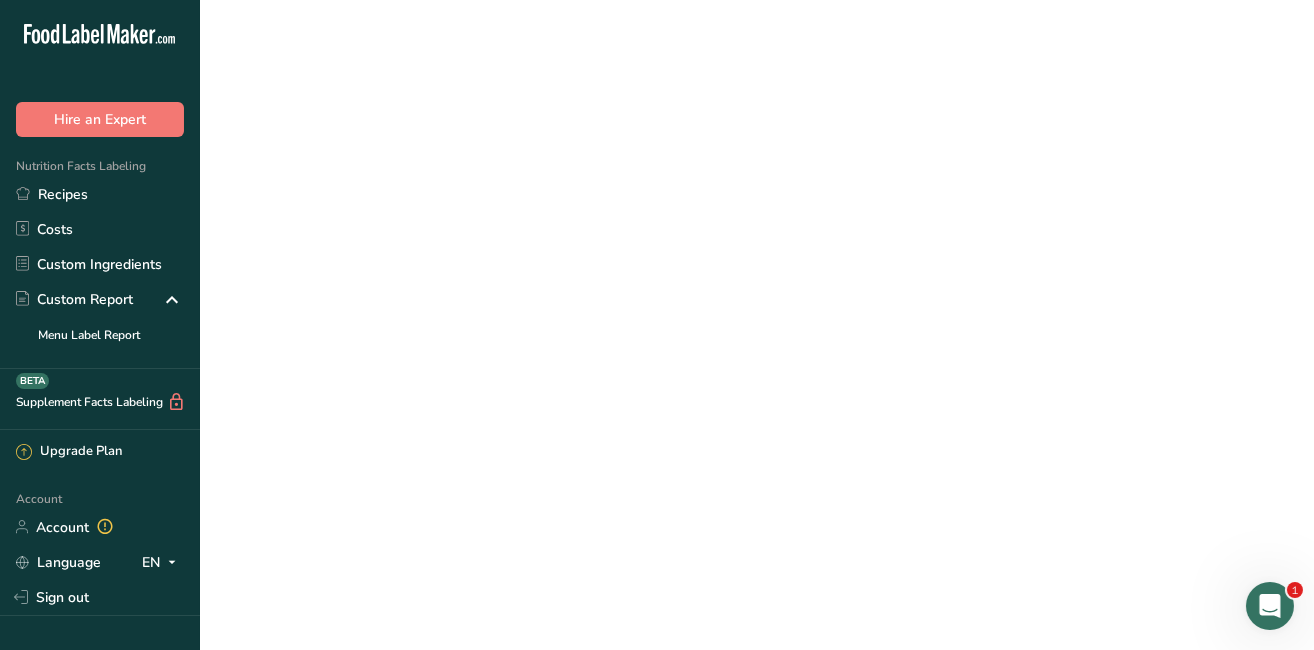 scroll, scrollTop: 0, scrollLeft: 0, axis: both 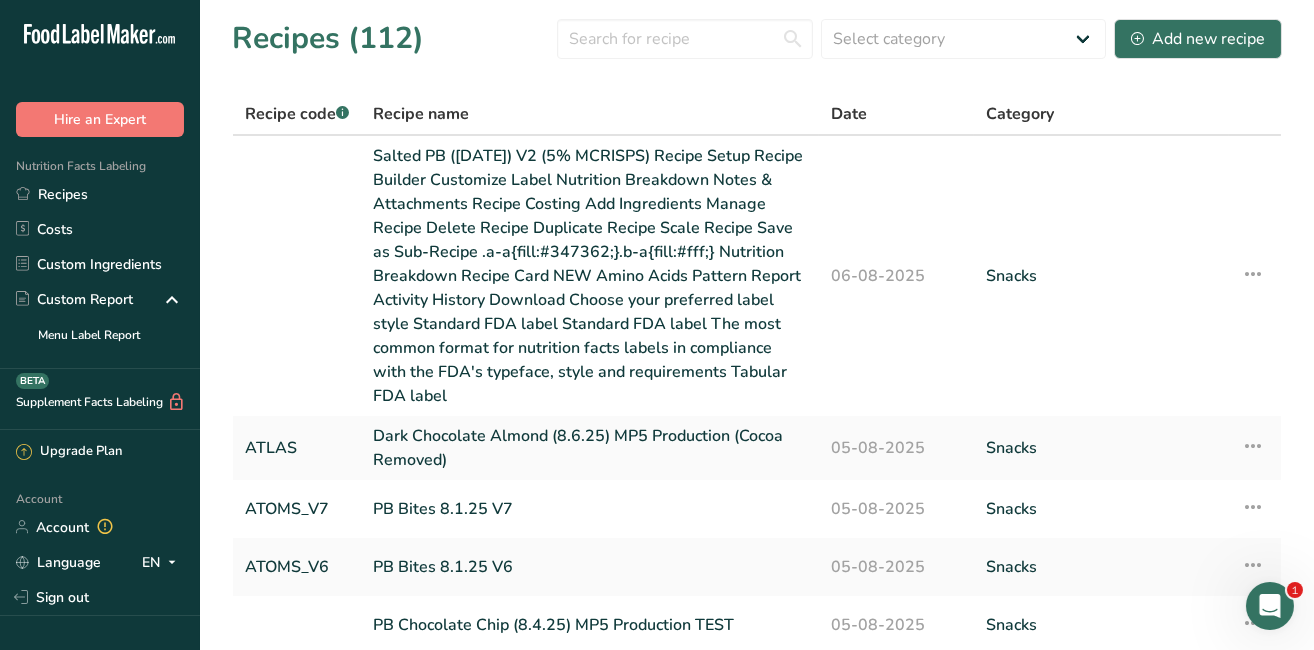 click on "ATOMS_V7" at bounding box center [297, 509] 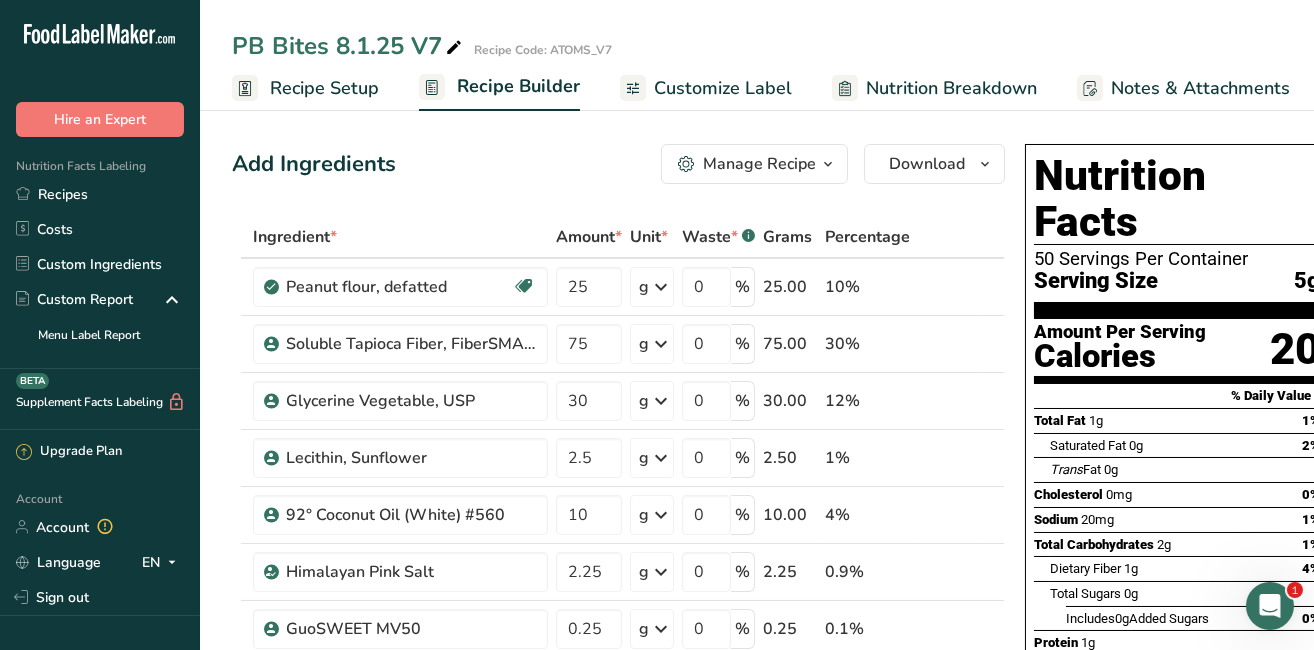 click on "Manage Recipe" at bounding box center [759, 164] 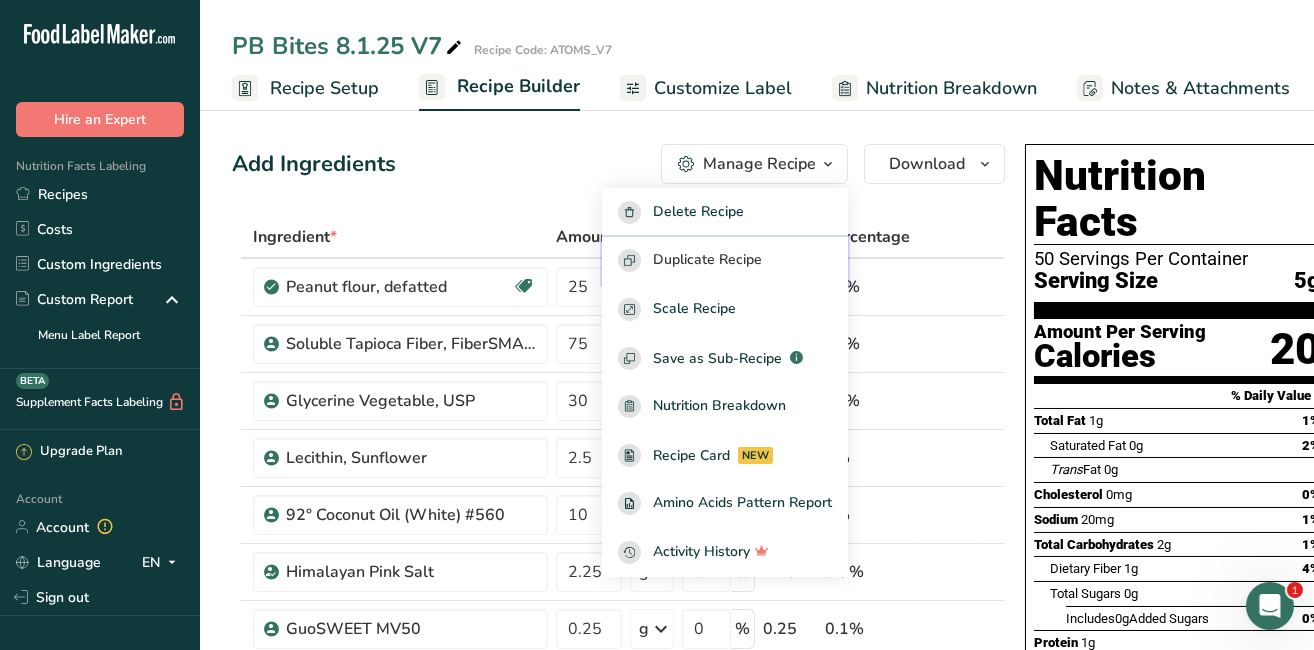 click on "Duplicate Recipe" at bounding box center (707, 260) 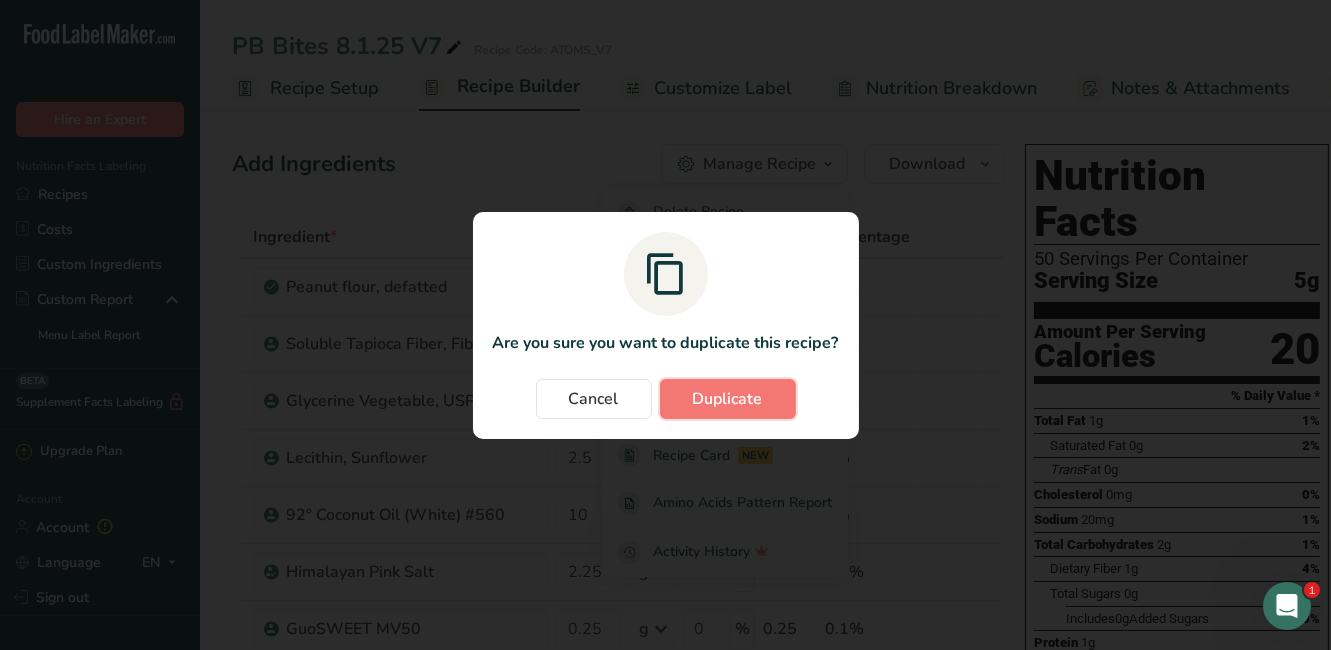 click on "Duplicate" at bounding box center (728, 399) 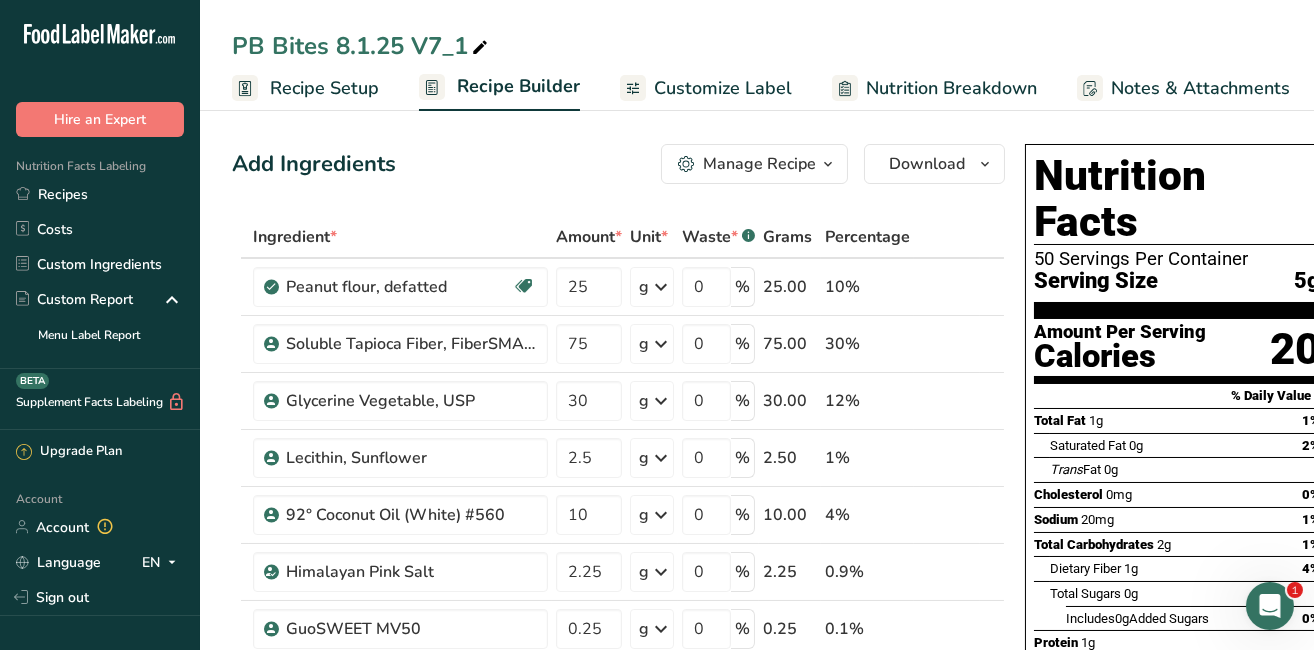 click at bounding box center [480, 48] 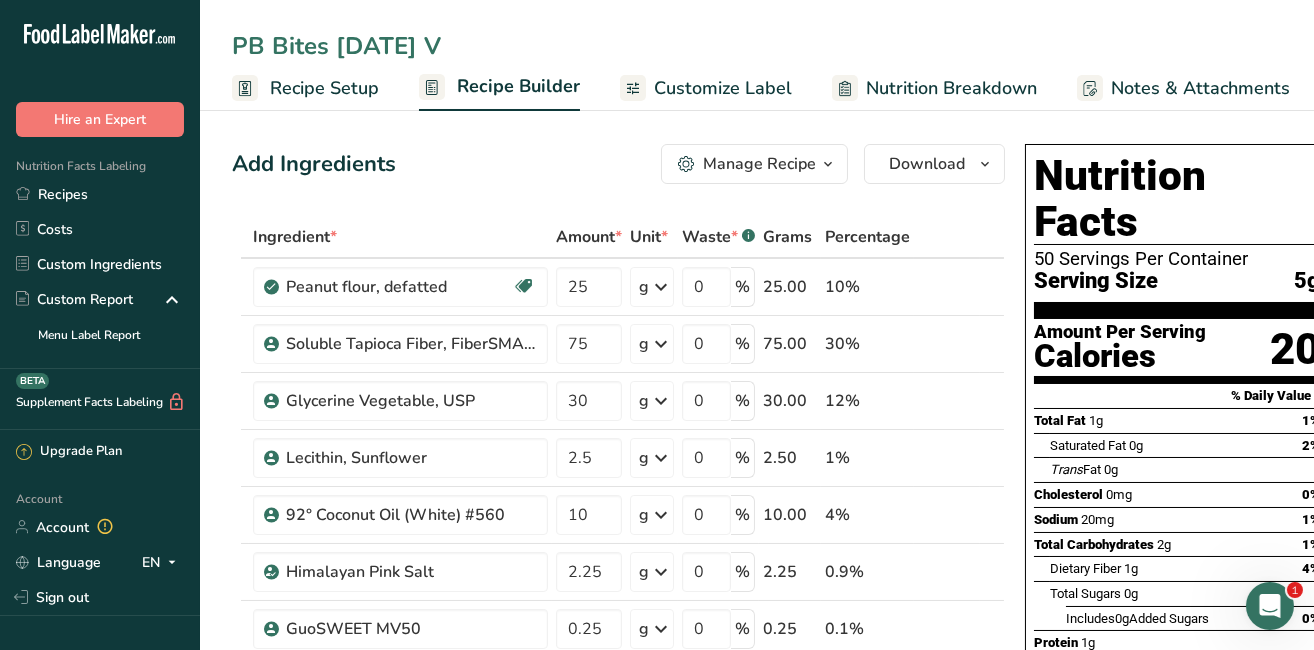 click on "PB Bites [DATE] V" at bounding box center [757, 46] 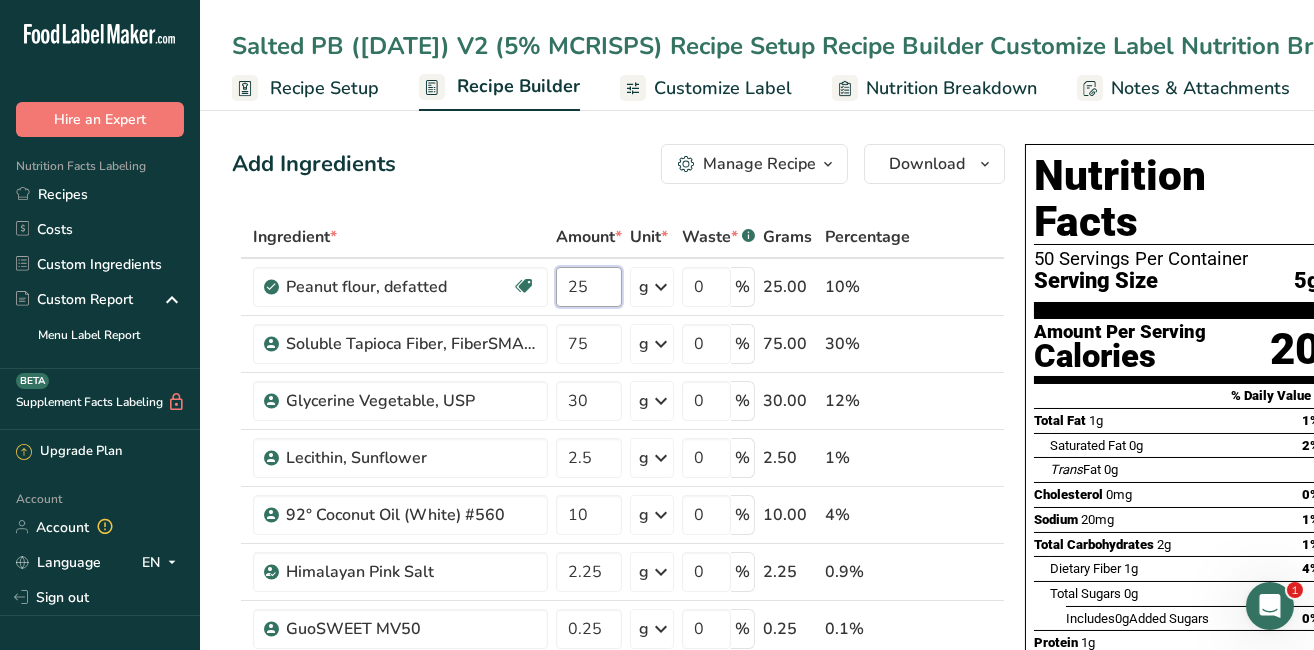 click on "25" at bounding box center (589, 287) 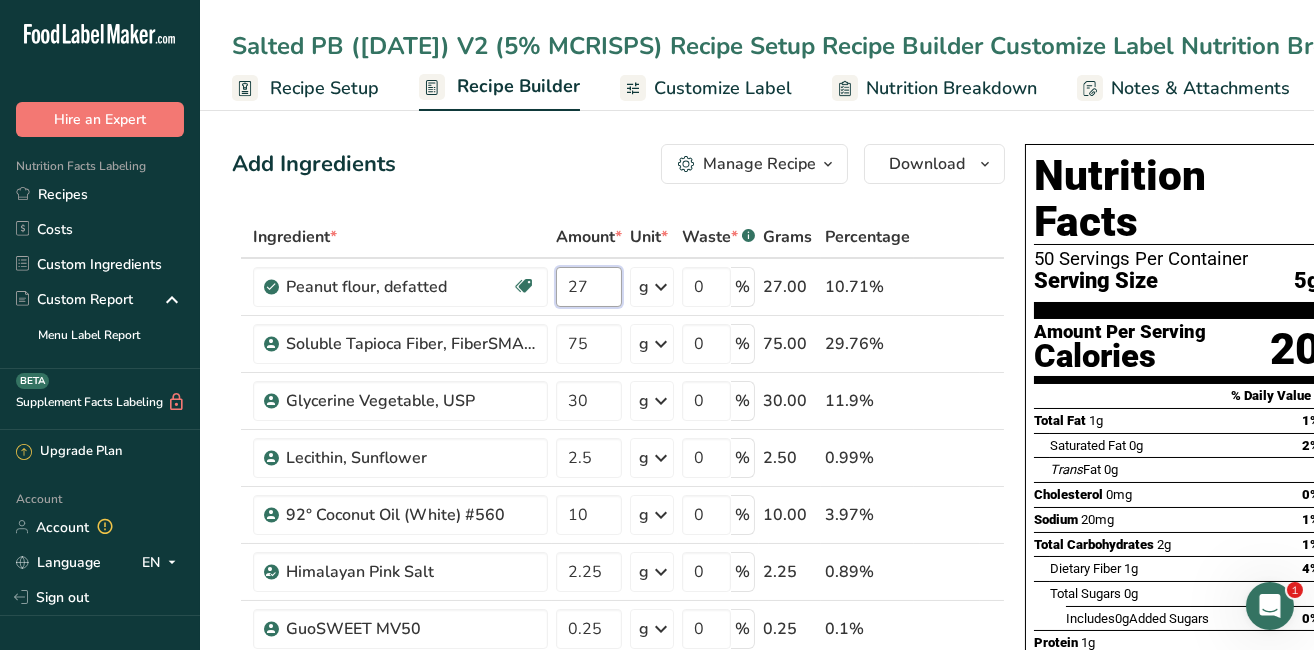 type on "2" 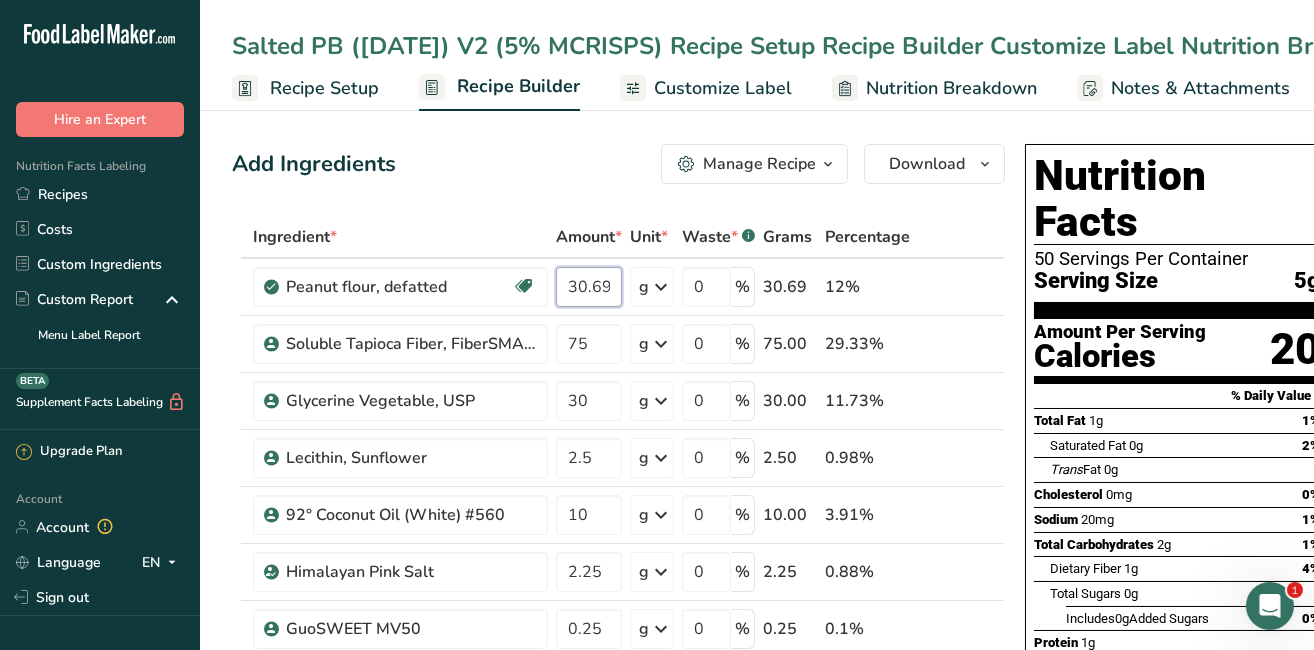 type on "30.69" 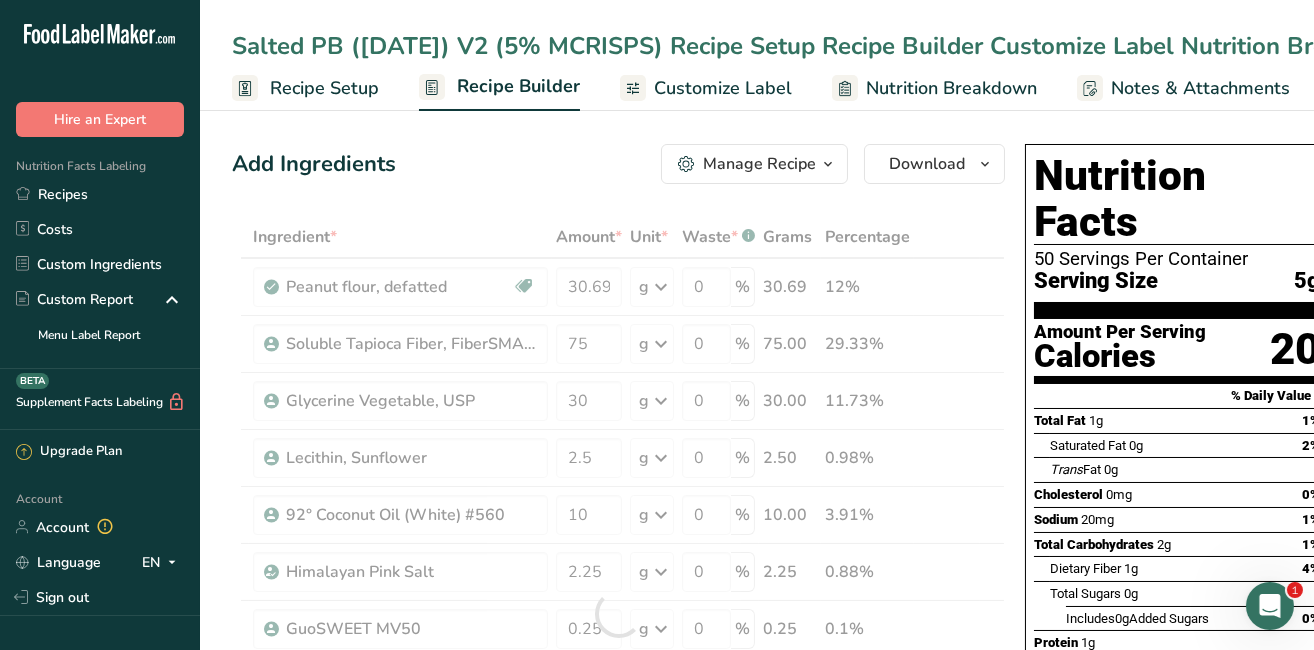 click on "Ingredient *
Amount *
Unit *
Waste *   .a-a{fill:#347362;}.b-a{fill:#fff;}          Grams
Percentage
Peanut flour, defatted
Plant-based Protein
Dairy free
Gluten free
Vegan
Vegetarian
Soy free
30.69
g
Portions
1 cup
1 oz
Weight Units
g
kg
mg
See more
Volume Units
l
Volume units require a density conversion. If you know your ingredient's density enter it below. Otherwise, click on "RIA" our AI Regulatory bot - she will be able to help you
lb/ft3
g/cm3
Confirm
mL" at bounding box center (618, 613) 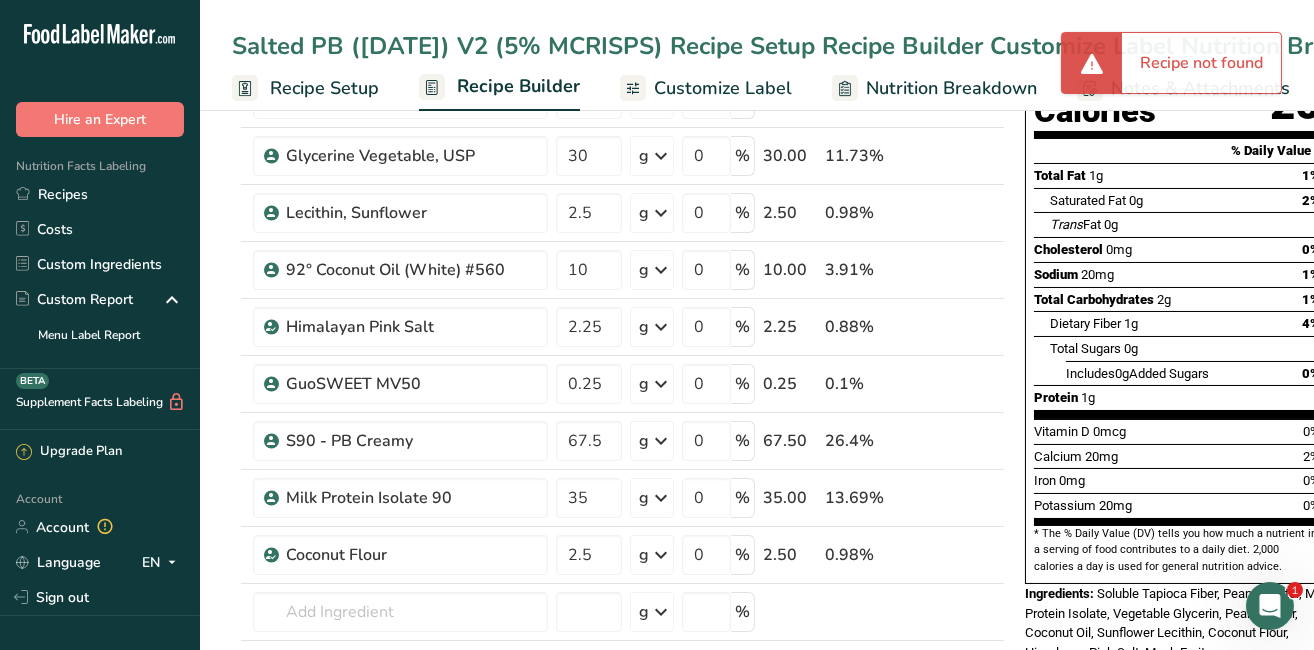 scroll, scrollTop: 266, scrollLeft: 0, axis: vertical 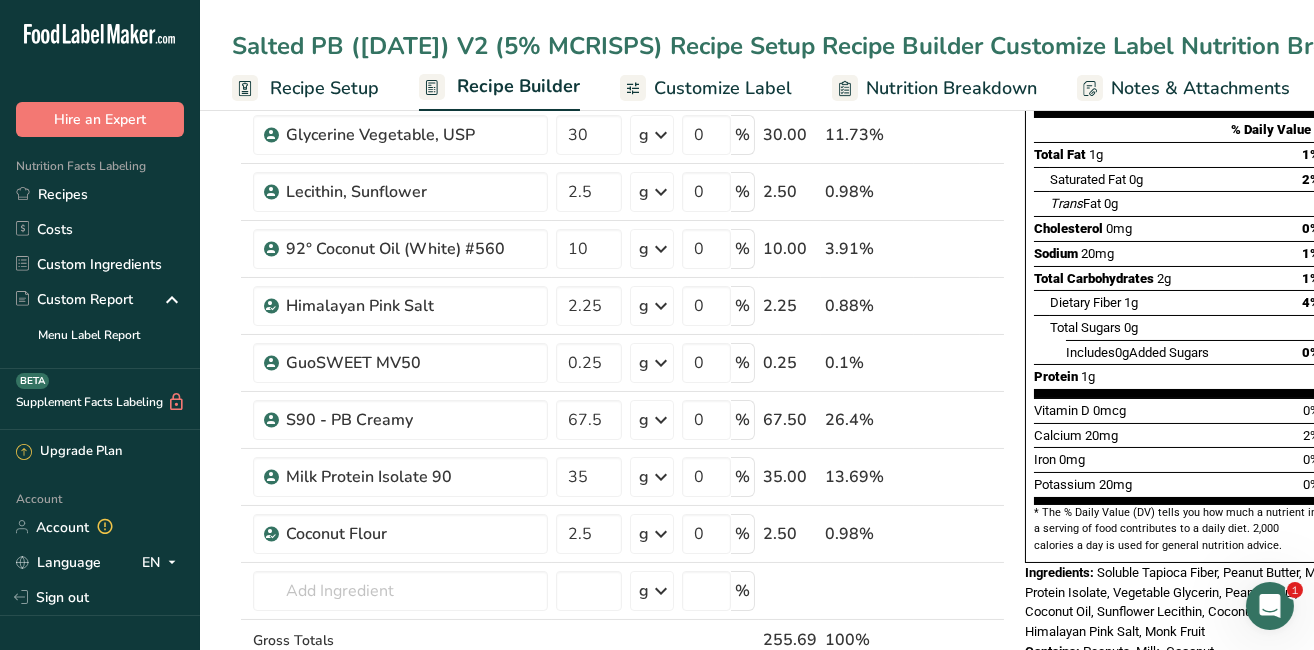 click at bounding box center [964, 534] 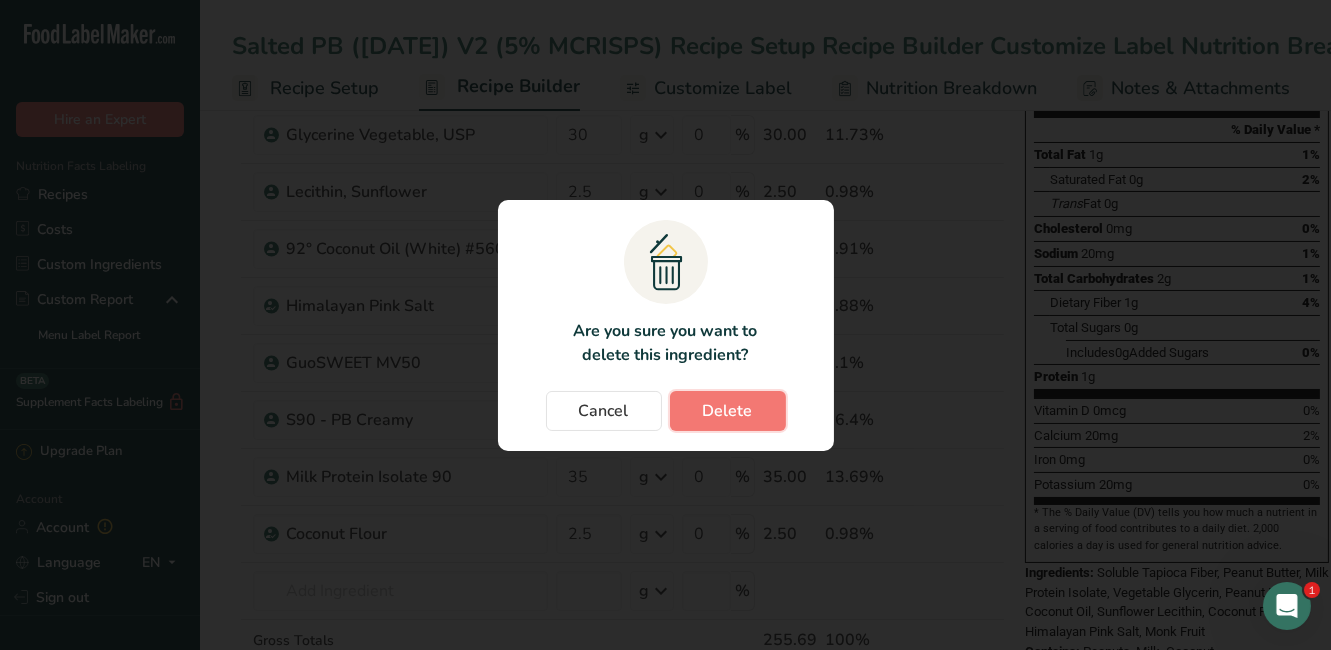 click on "Delete" at bounding box center (728, 411) 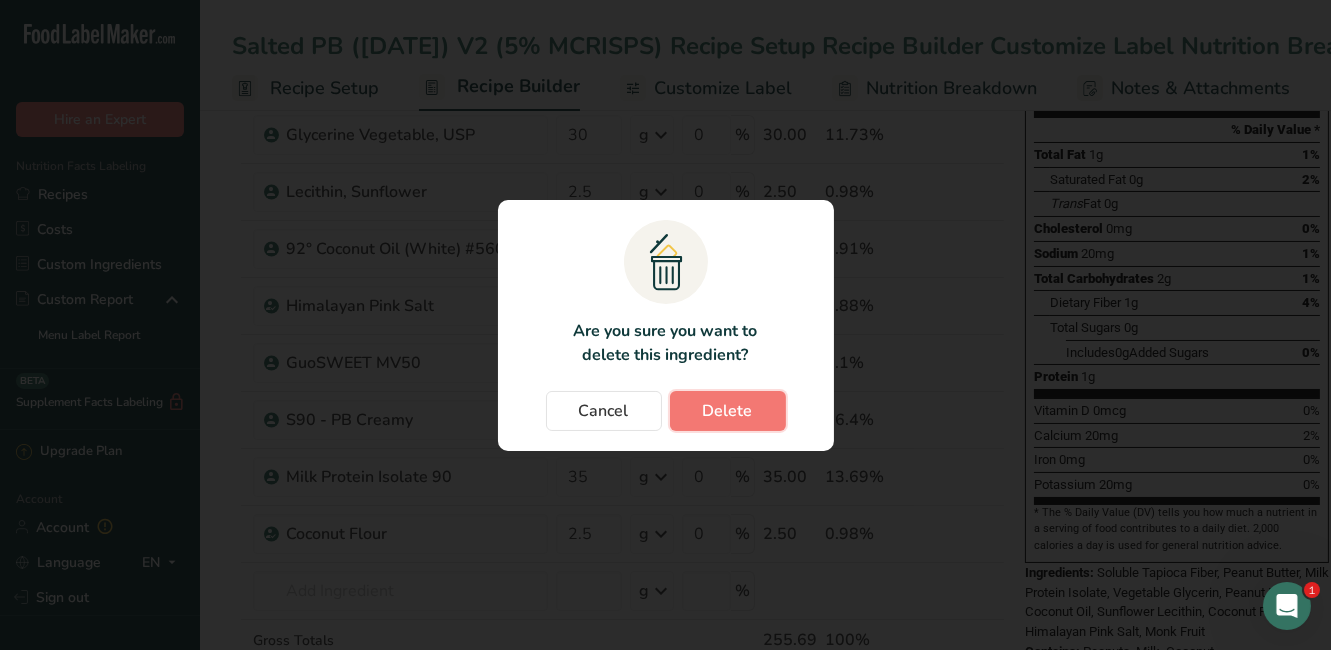 drag, startPoint x: 740, startPoint y: 413, endPoint x: 711, endPoint y: 408, distance: 29.427877 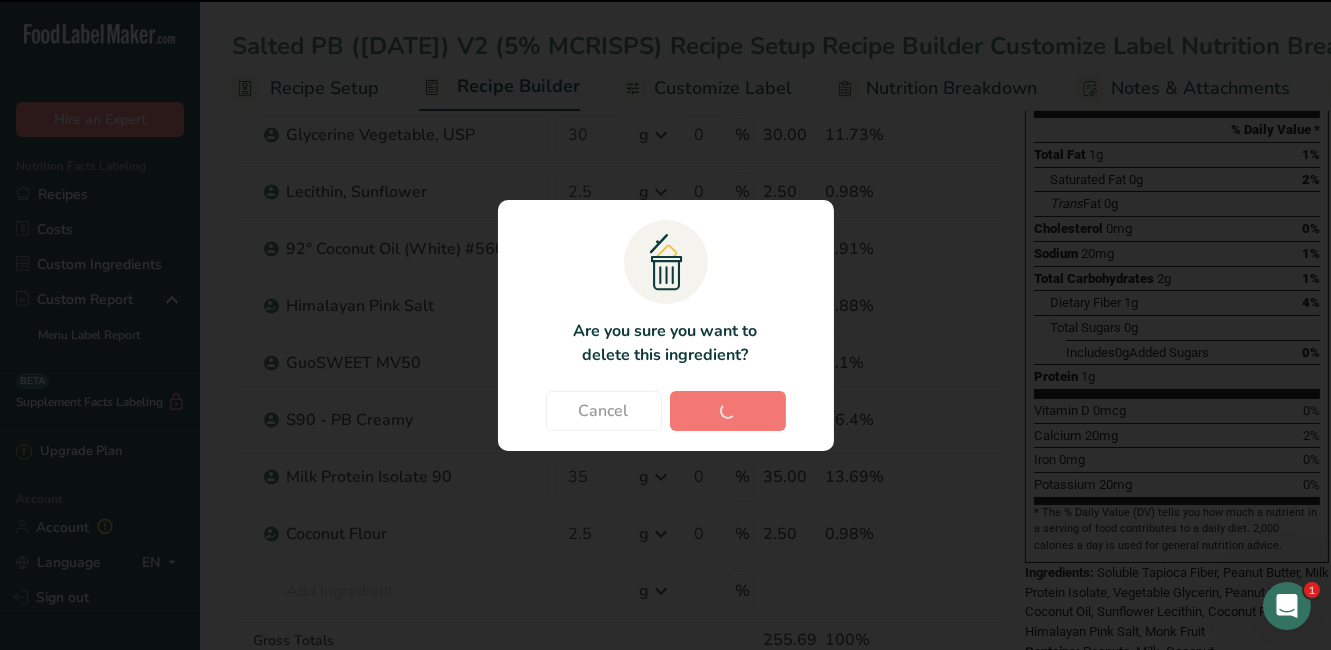 click on "Cancel
Delete" at bounding box center [666, 411] 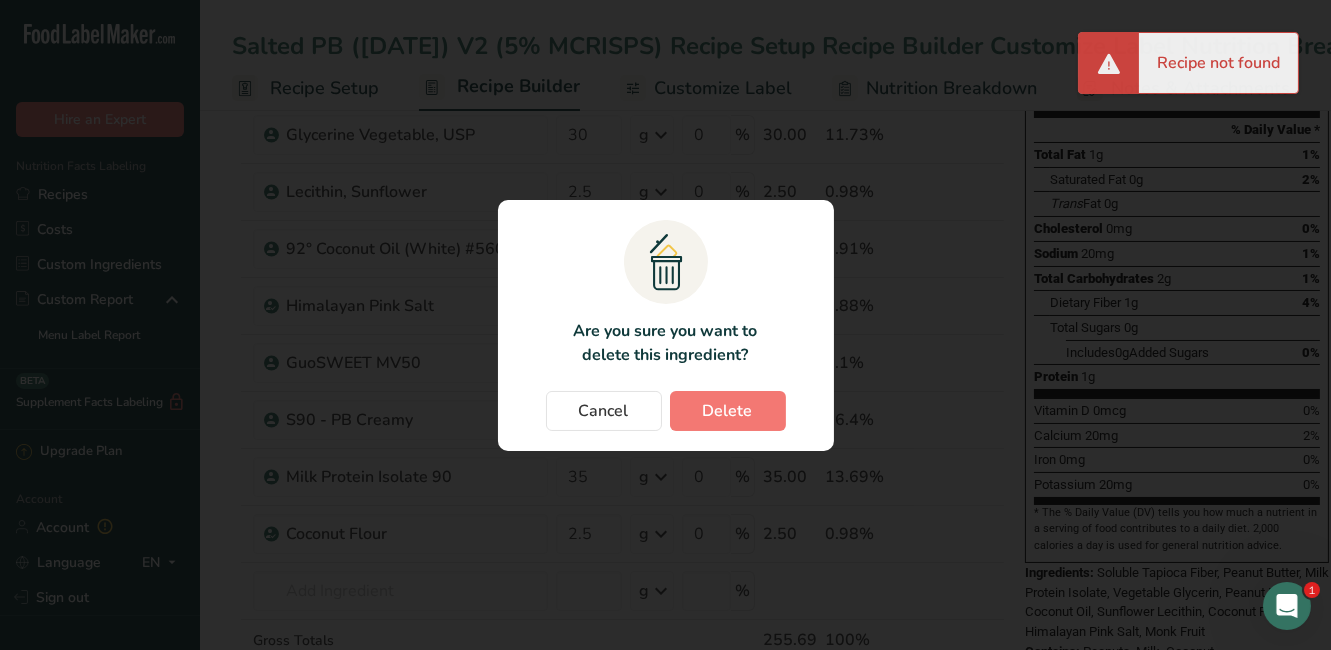 click at bounding box center [665, 325] 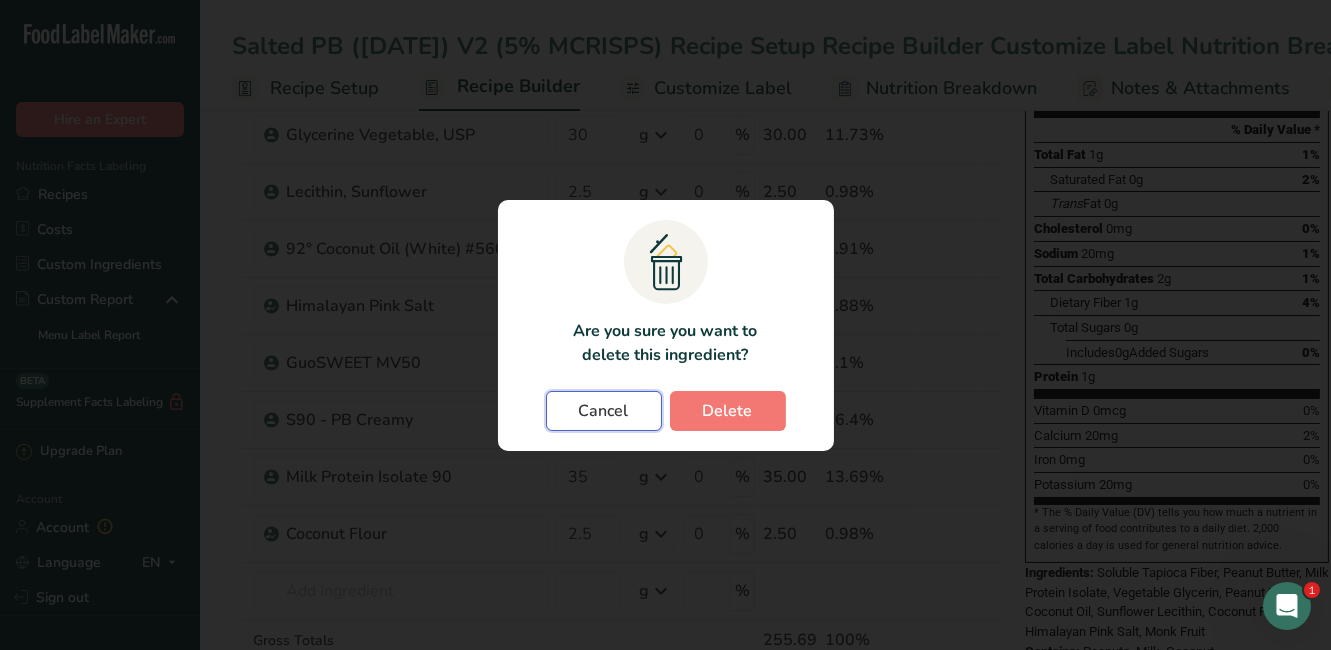 click on "Cancel" at bounding box center [604, 411] 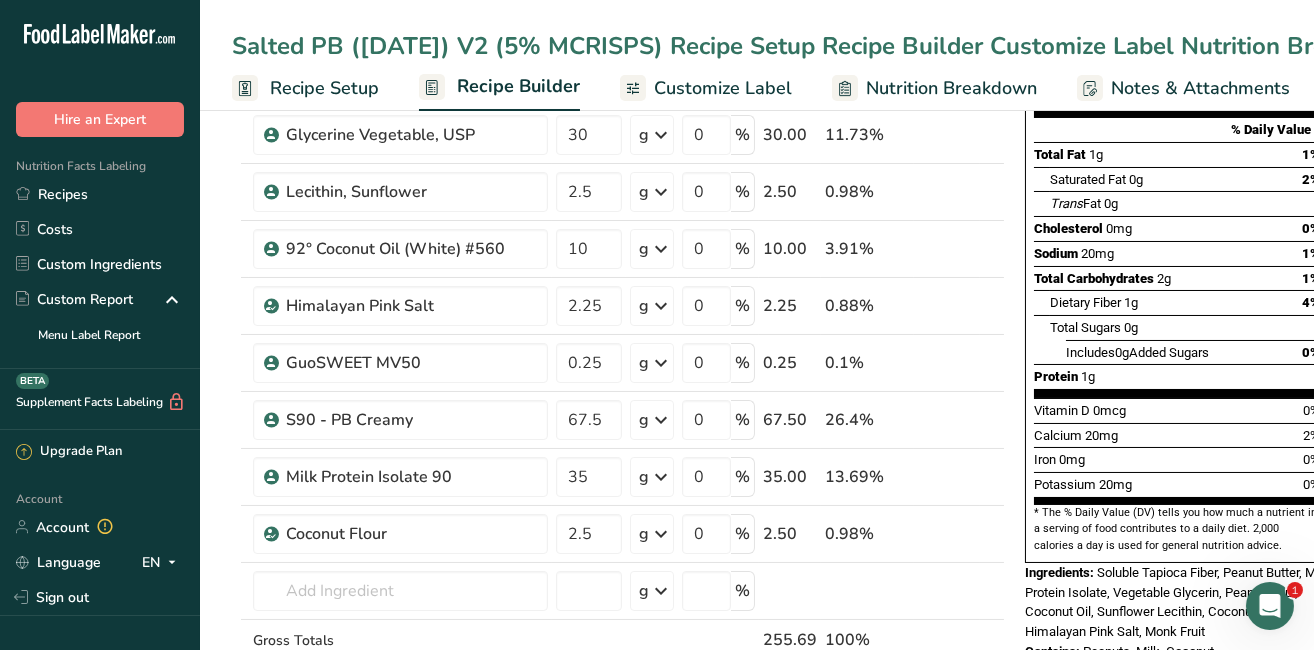click at bounding box center [964, 534] 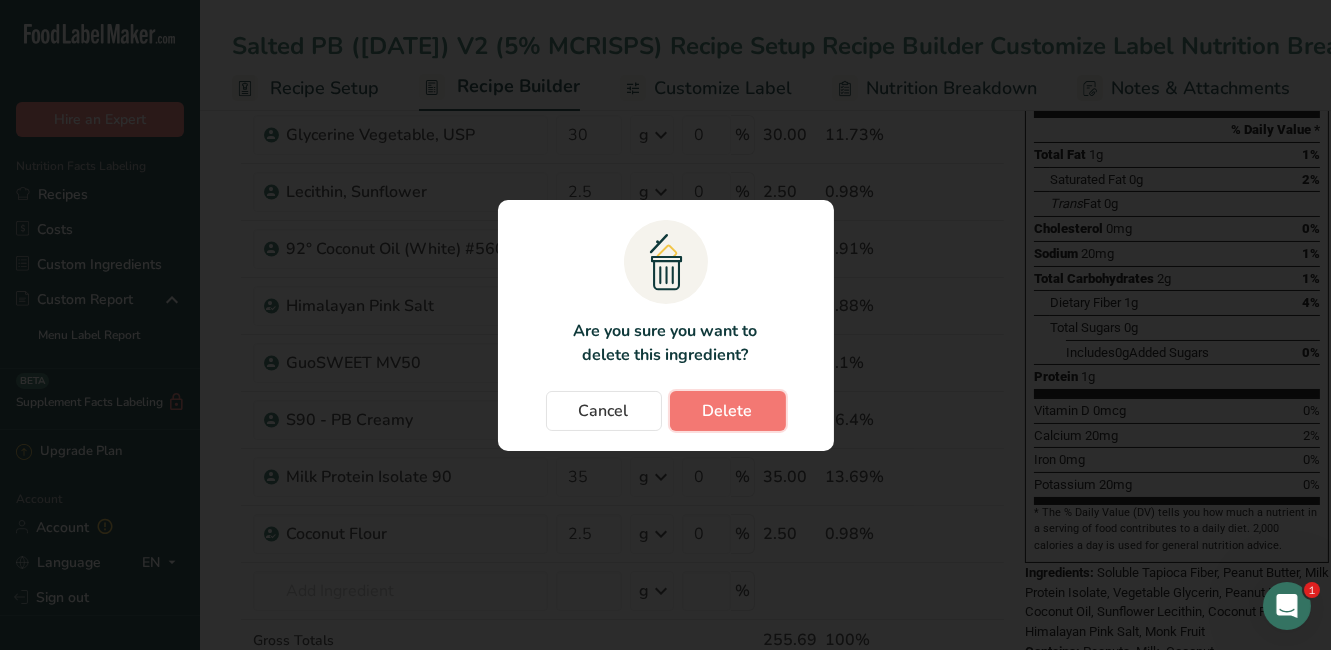 click on "Delete" at bounding box center (728, 411) 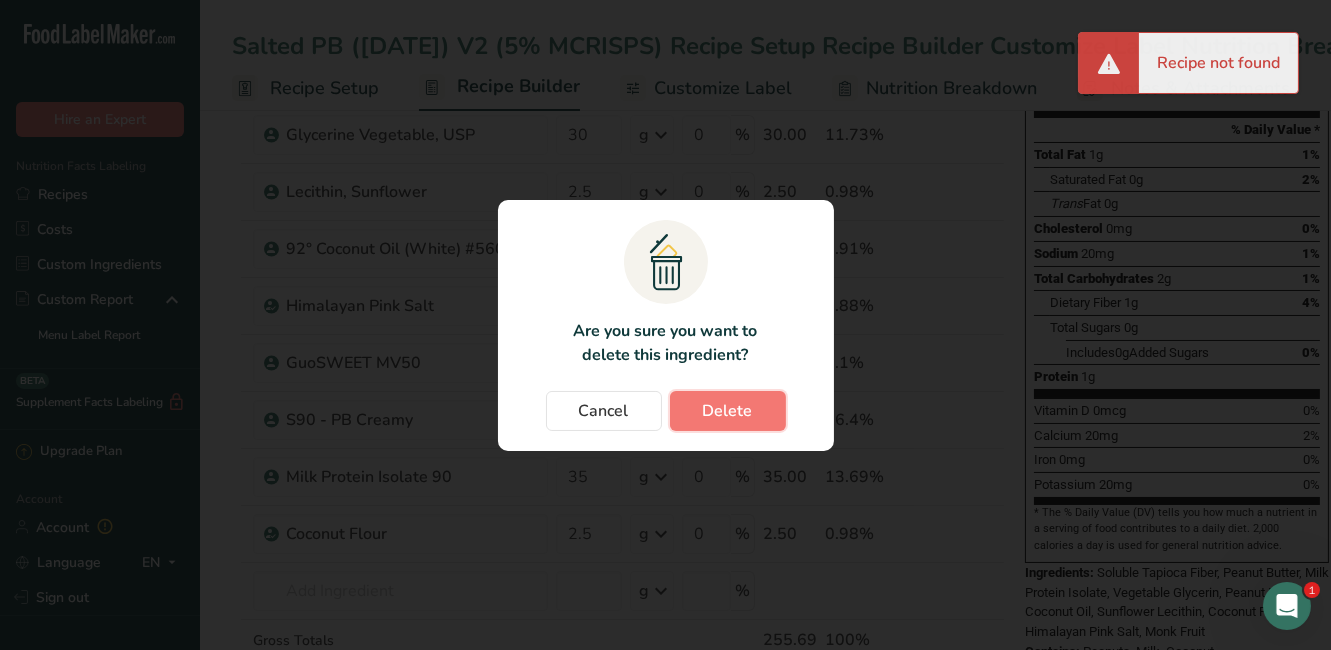 click on "Delete" at bounding box center (728, 411) 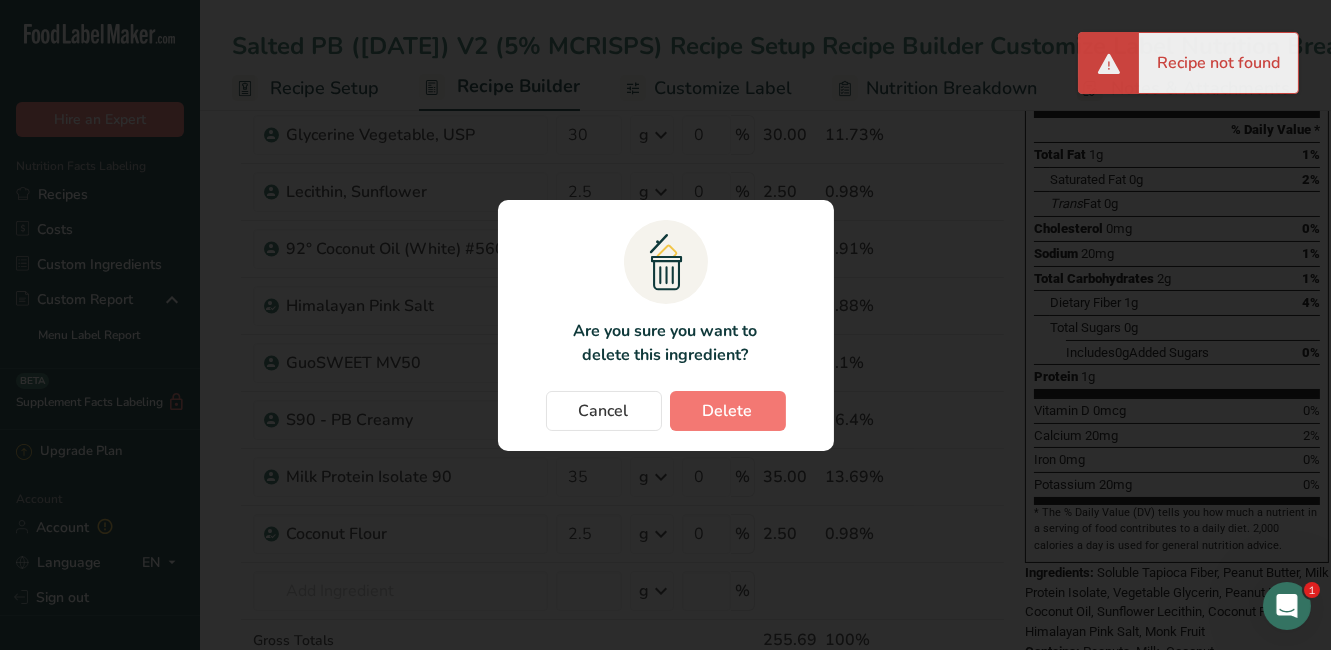 click at bounding box center (665, 325) 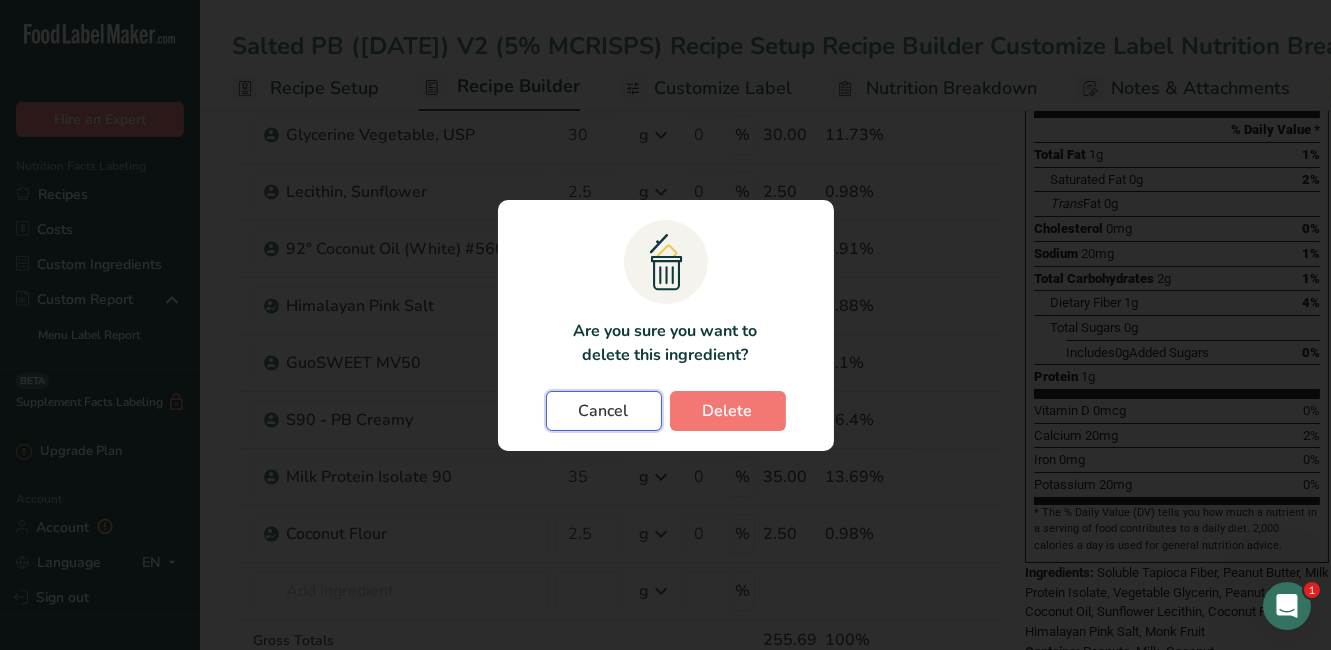 click on "Cancel" at bounding box center (604, 411) 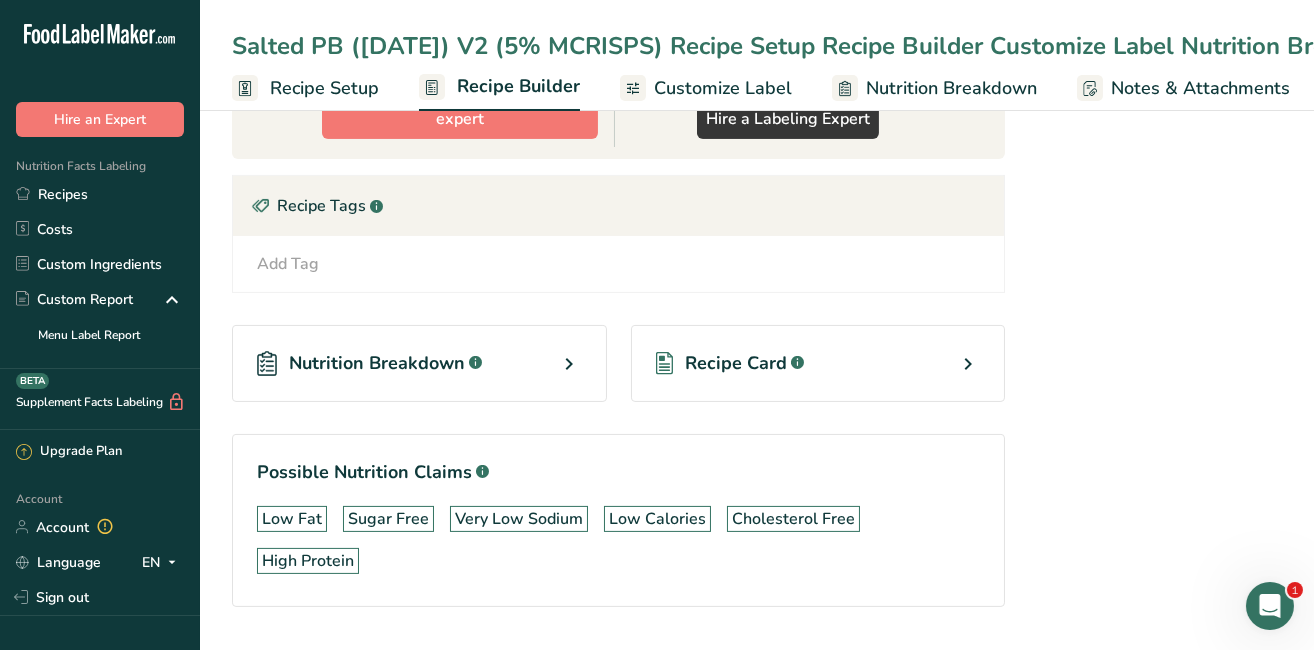 scroll, scrollTop: 1180, scrollLeft: 0, axis: vertical 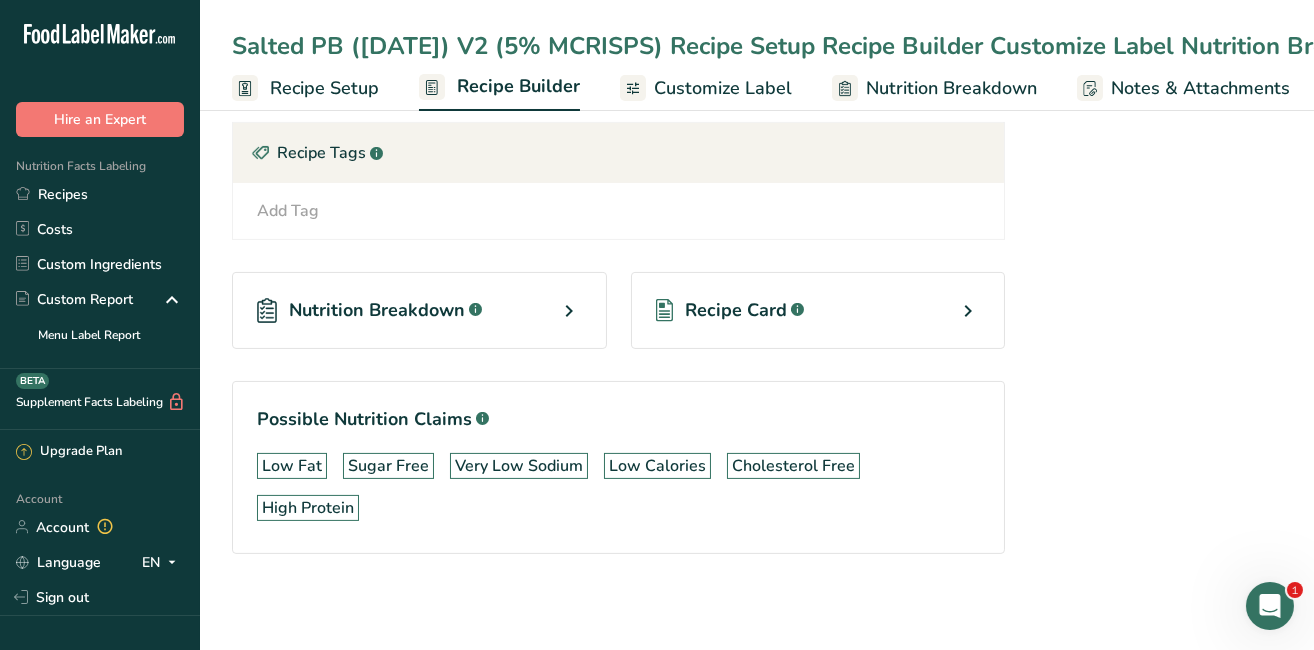 click on "Salted PB ([DATE]) V2 (5% MCRISPS)
Recipe Setup                       Recipe Builder   Customize Label               Nutrition Breakdown               Notes & Attachments                 Recipe Costing
Add Ingredients
Manage Recipe         Delete Recipe           Duplicate Recipe             Scale Recipe             Save as Sub-Recipe   .a-a{fill:#347362;}.b-a{fill:#fff;}                               Nutrition Breakdown                 Recipe Card
NEW
Amino Acids Pattern Report           Activity History
Download
Choose your preferred label style
Standard FDA label
Standard FDA label
The most common format for nutrition facts labels in compliance with the FDA's typeface, style and requirements
Tabular FDA label" at bounding box center (3459, 46) 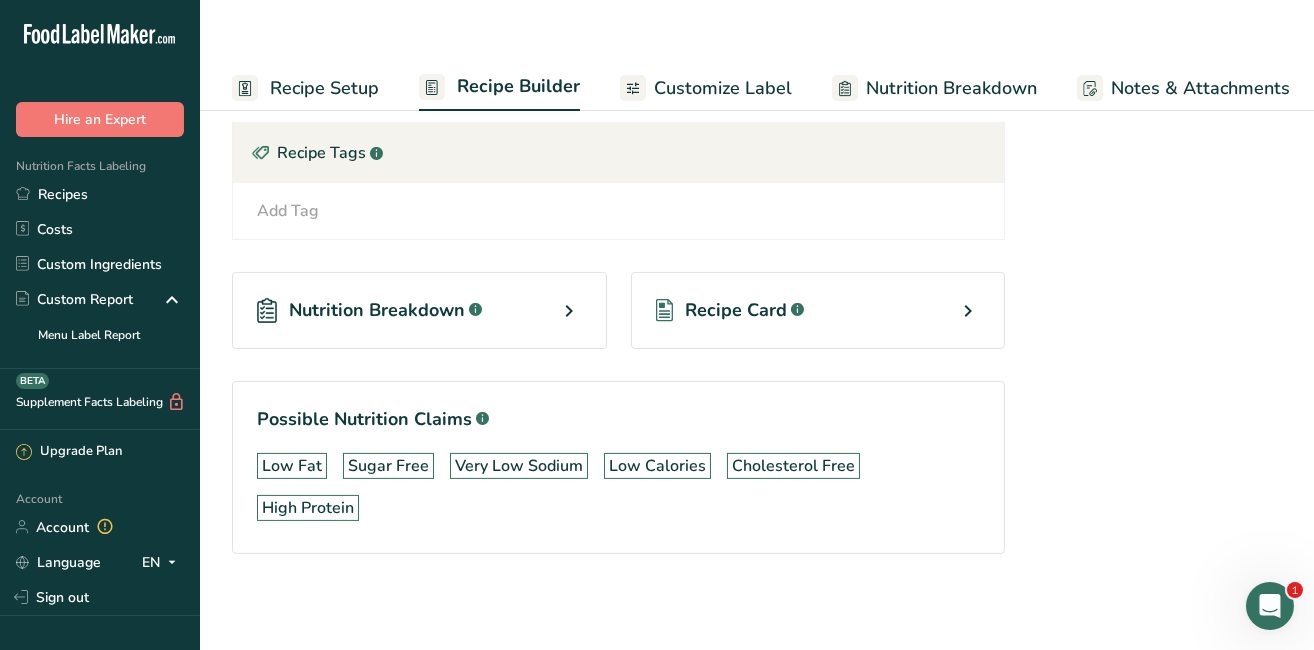 click on "Salted PB ([DATE]) V2 (5% MCRISPS)
Recipe Setup                       Recipe Builder   Customize Label               Nutrition Breakdown               Notes & Attachments                 Recipe Costing
Add Ingredients
Manage Recipe         Delete Recipe           Duplicate Recipe             Scale Recipe             Save as Sub-Recipe   .a-a{fill:#347362;}.b-a{fill:#fff;}                               Nutrition Breakdown                 Recipe Card
NEW
Amino Acids Pattern Report           Activity History
Download
Choose your preferred label style
Standard FDA label
Standard FDA label
The most common format for nutrition facts labels in compliance with the FDA's typeface, style and requirements
Tabular FDA label" at bounding box center [757, 46] 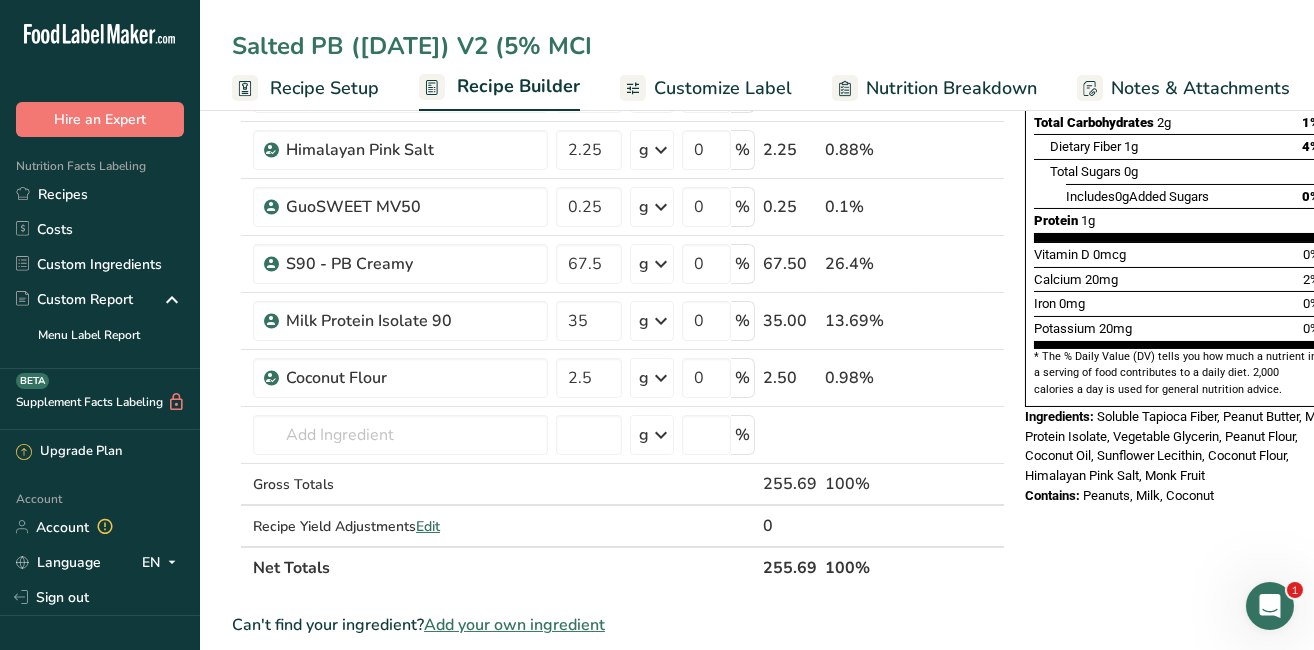 scroll, scrollTop: 423, scrollLeft: 0, axis: vertical 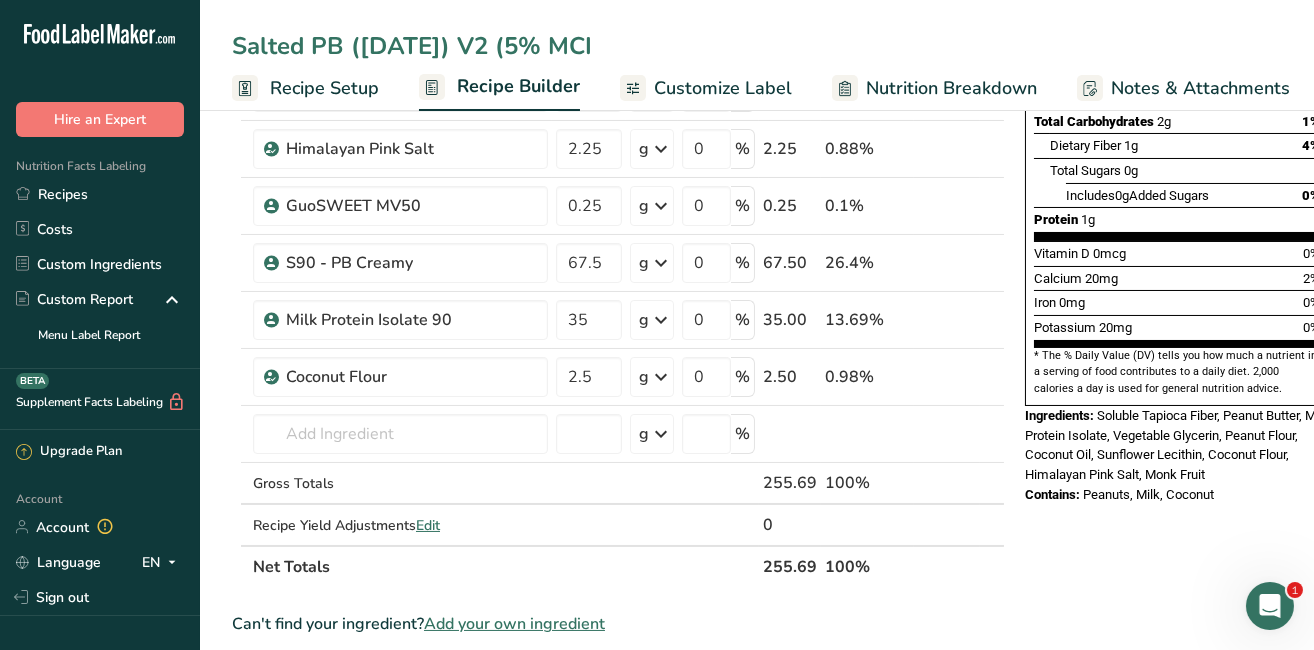 type on "Salted PB ([DATE]) V2 (5% MCI" 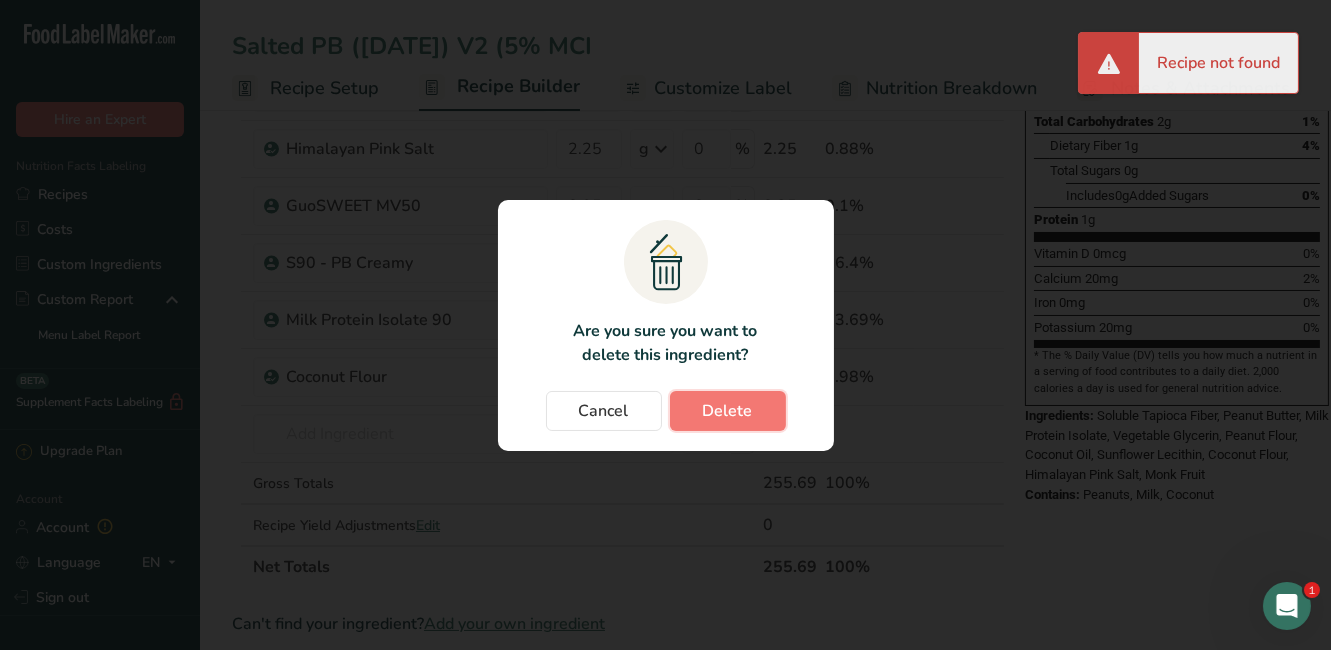 click on "Delete" at bounding box center [728, 411] 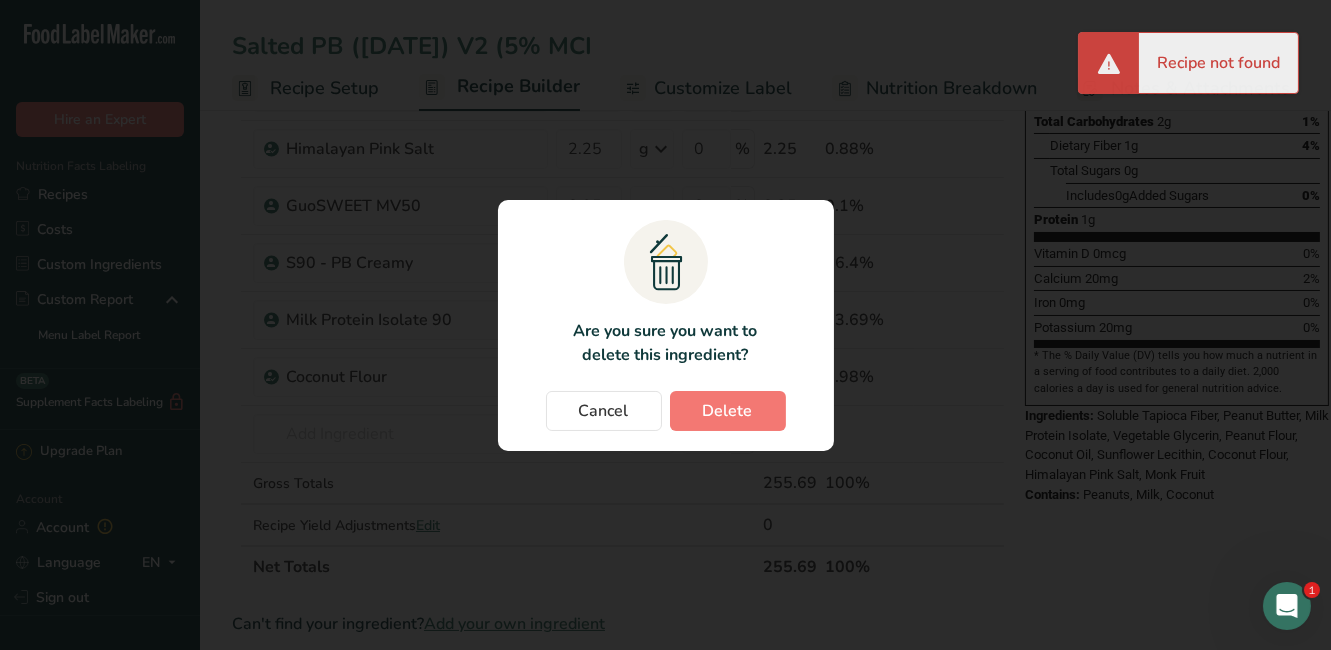 click on "Recipe not found" at bounding box center [1218, 63] 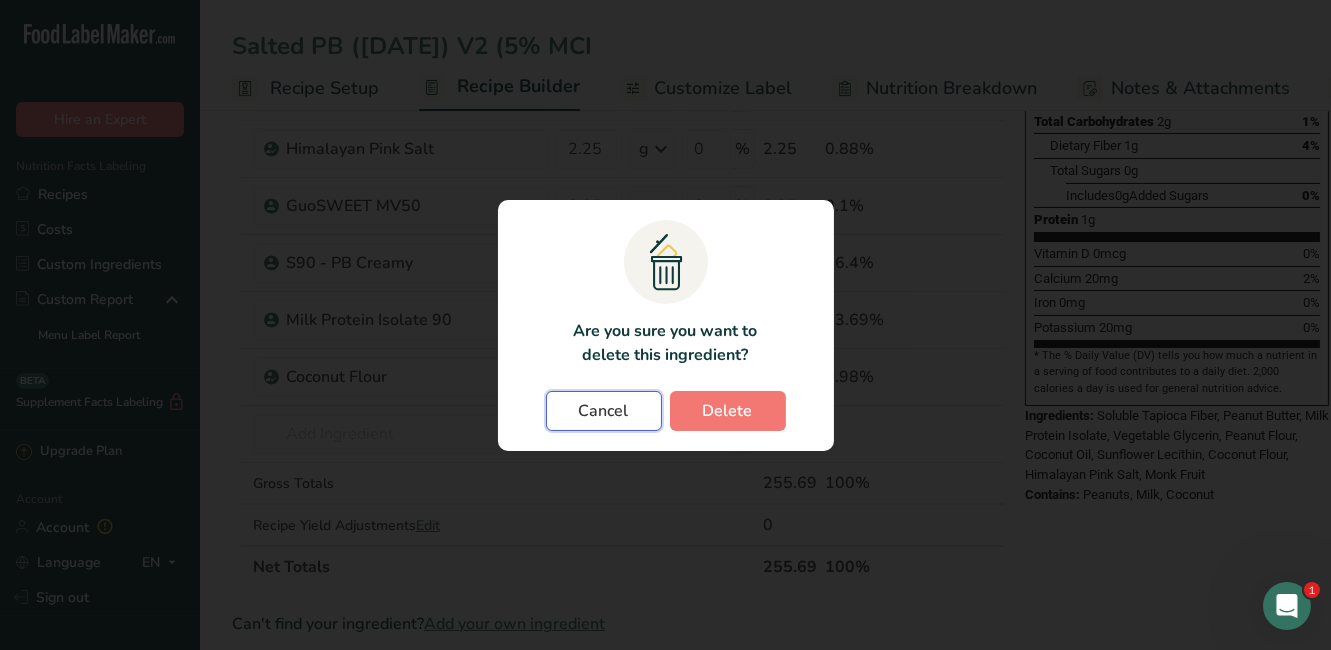 click on "Cancel" at bounding box center (604, 411) 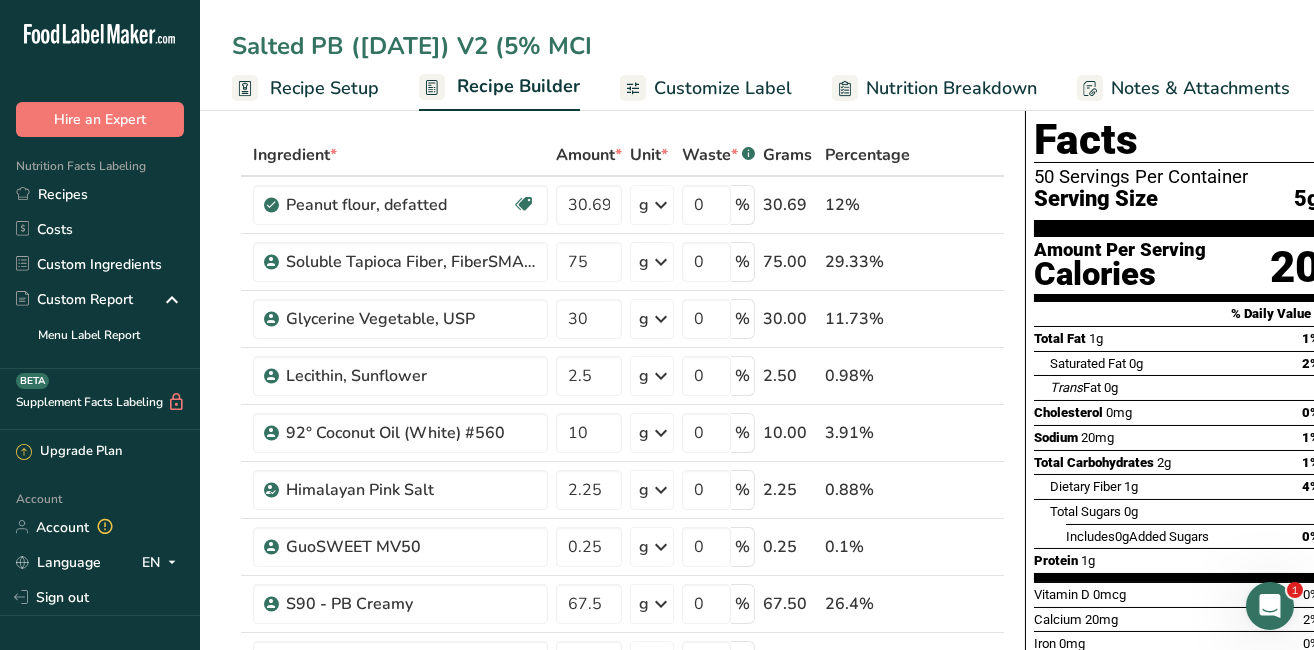 scroll, scrollTop: 0, scrollLeft: 0, axis: both 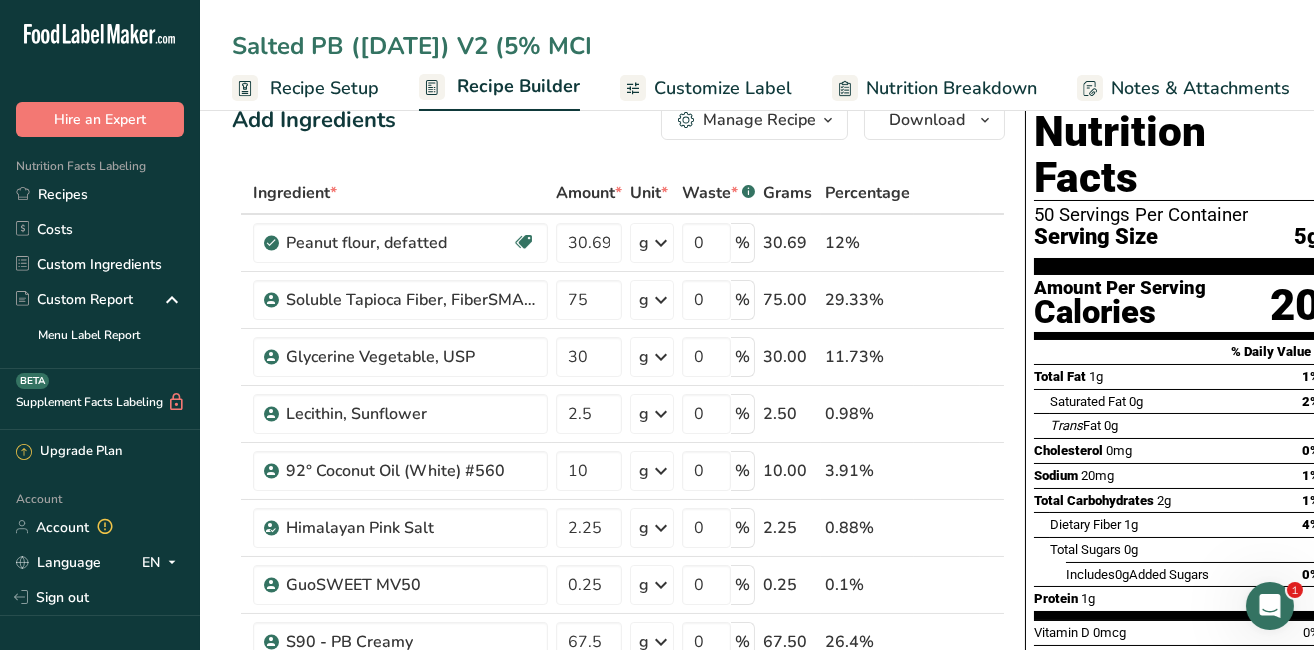 drag, startPoint x: 107, startPoint y: 188, endPoint x: 79, endPoint y: 190, distance: 28.071337 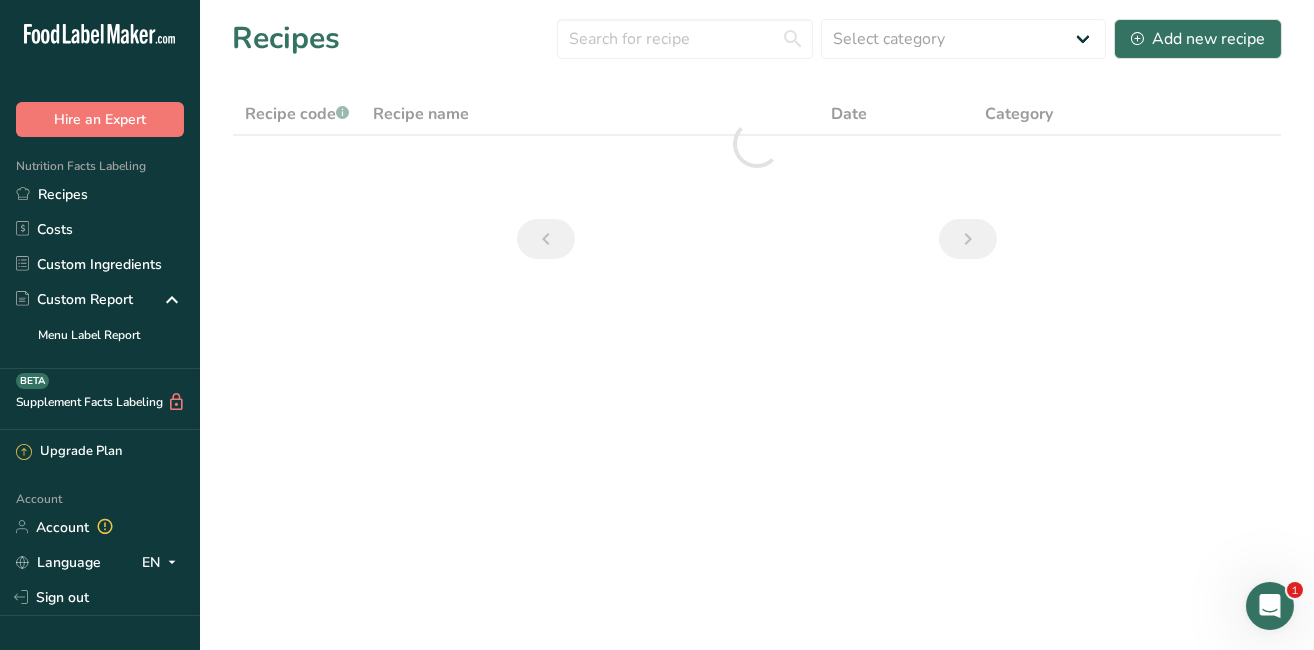 scroll, scrollTop: 0, scrollLeft: 0, axis: both 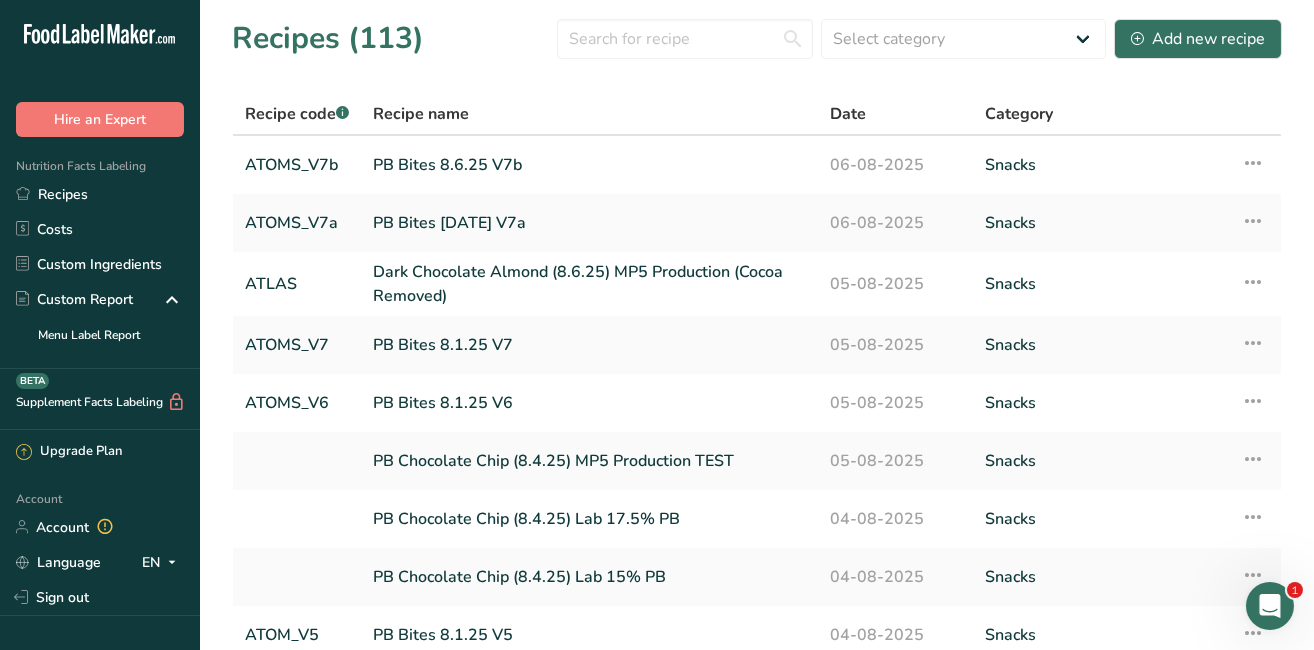 drag, startPoint x: 92, startPoint y: 190, endPoint x: 571, endPoint y: 354, distance: 506.29733 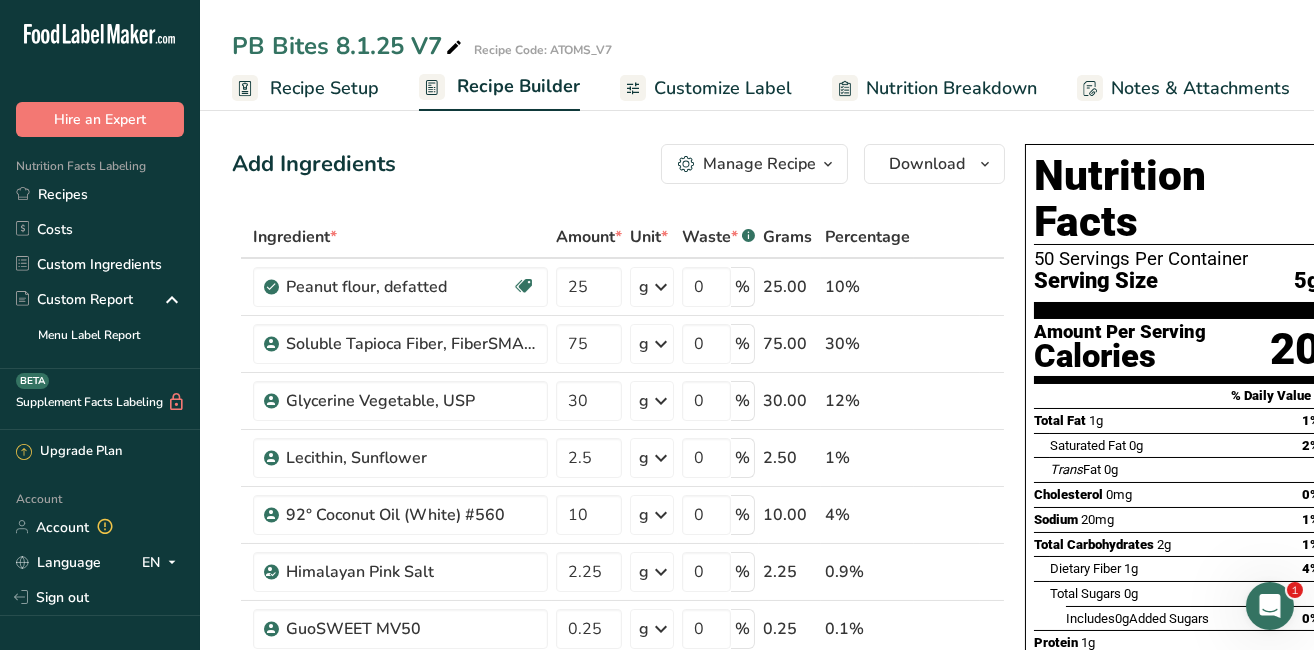 click on "Recipes" at bounding box center [100, 194] 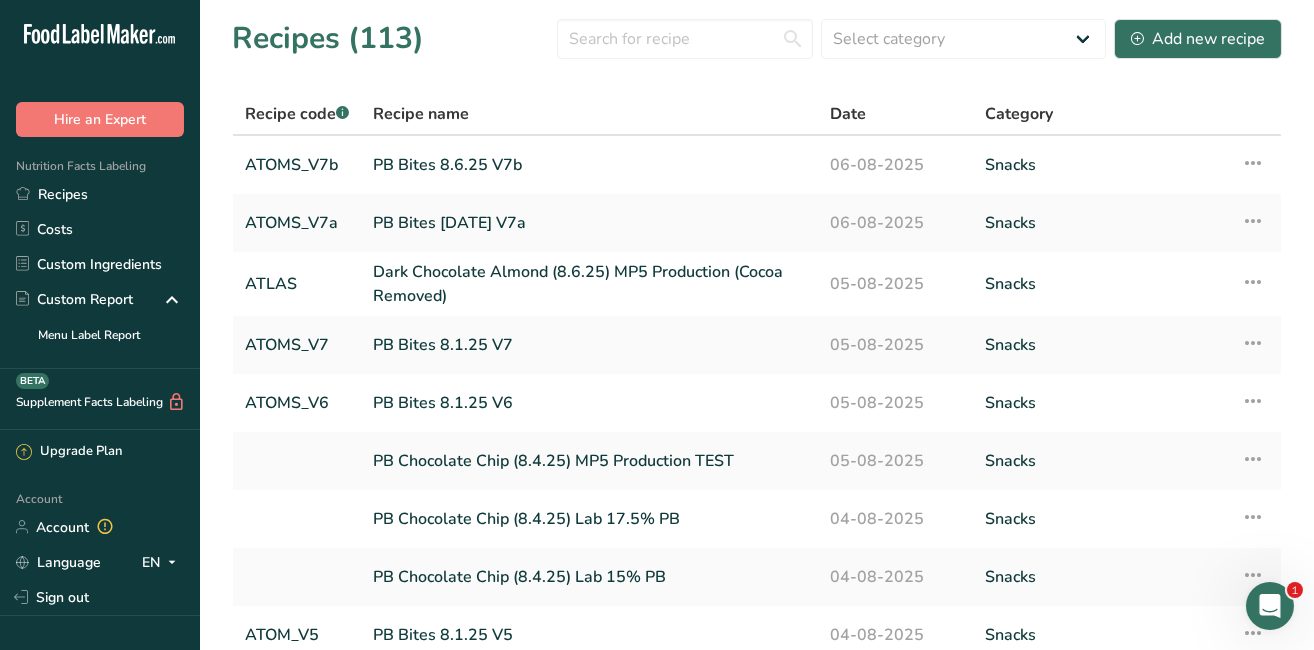 click on "PB Bites [DATE] V7a" at bounding box center (589, 223) 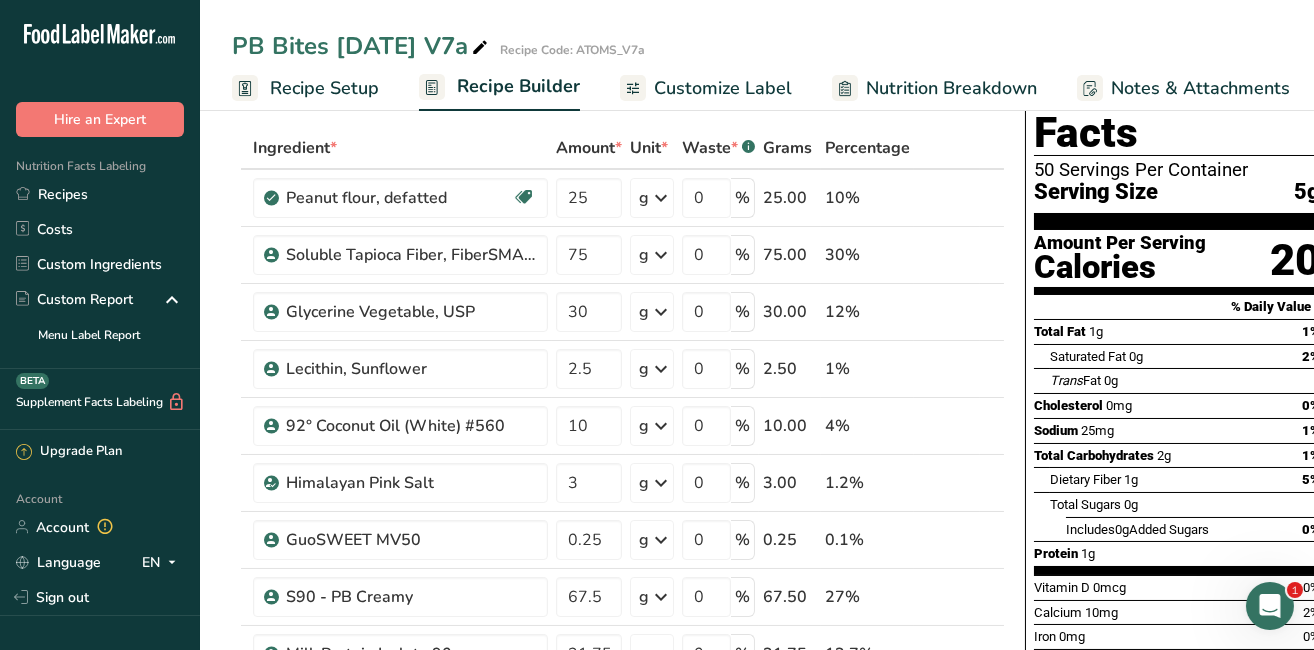 scroll, scrollTop: 0, scrollLeft: 0, axis: both 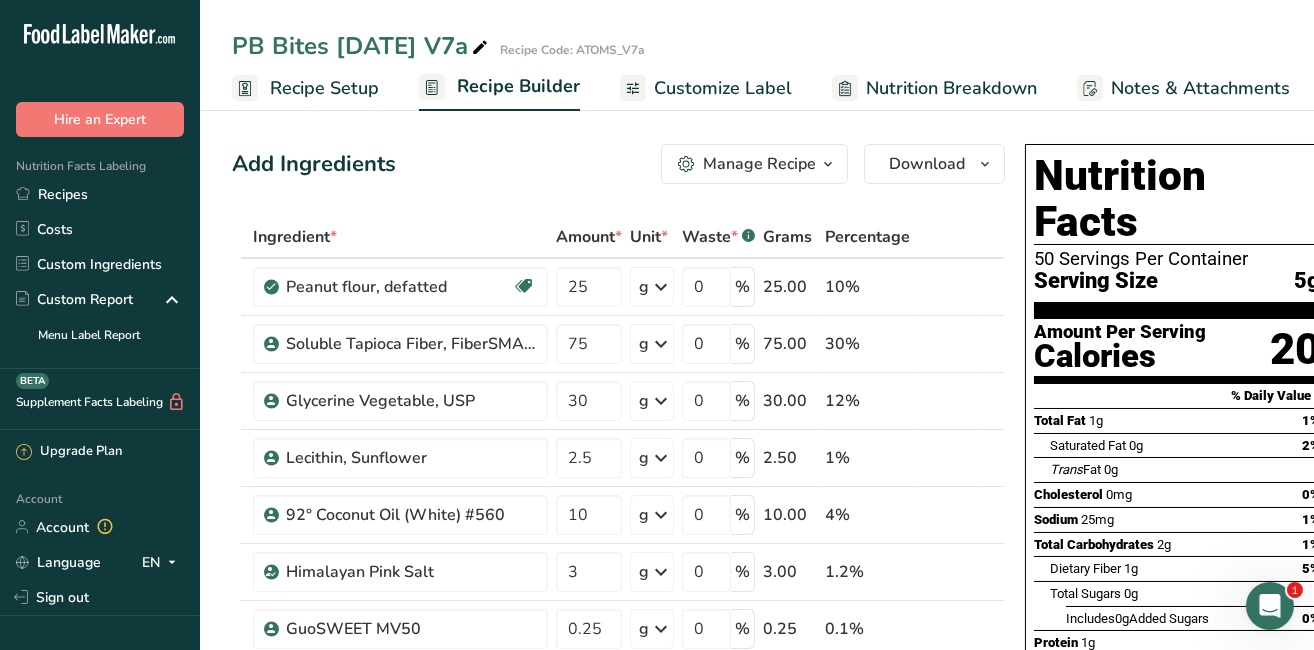 click at bounding box center (480, 48) 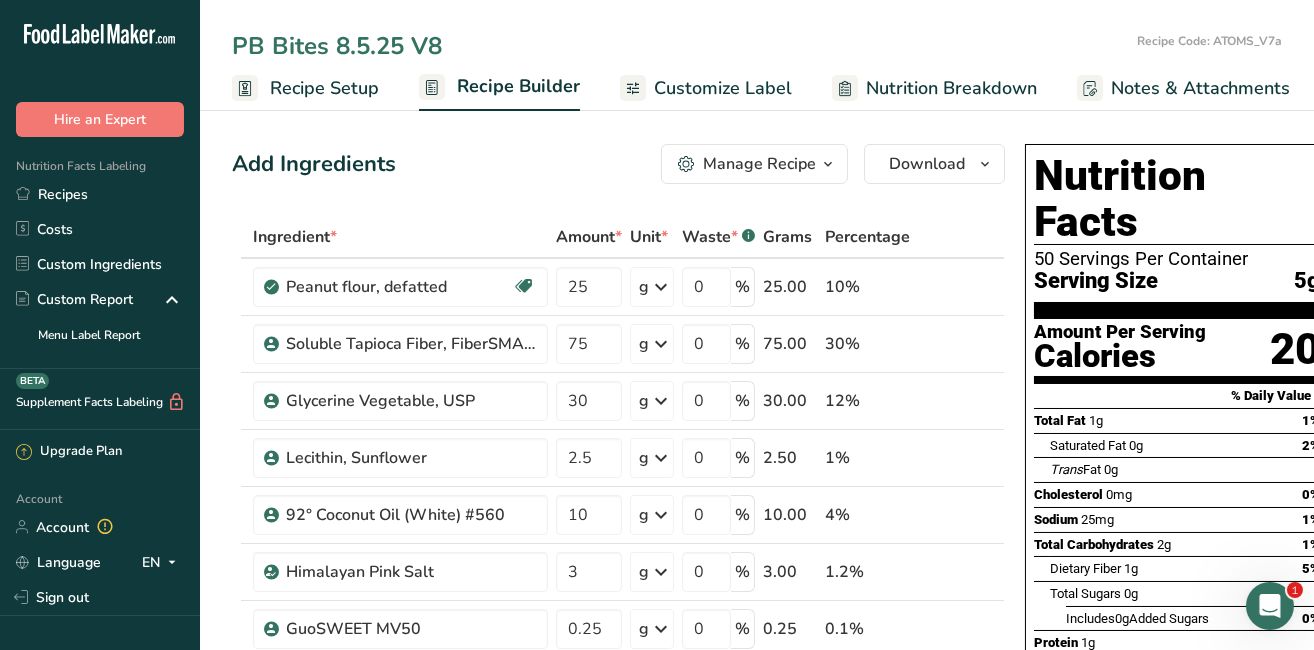type on "PB Bites 8.5.25 V8" 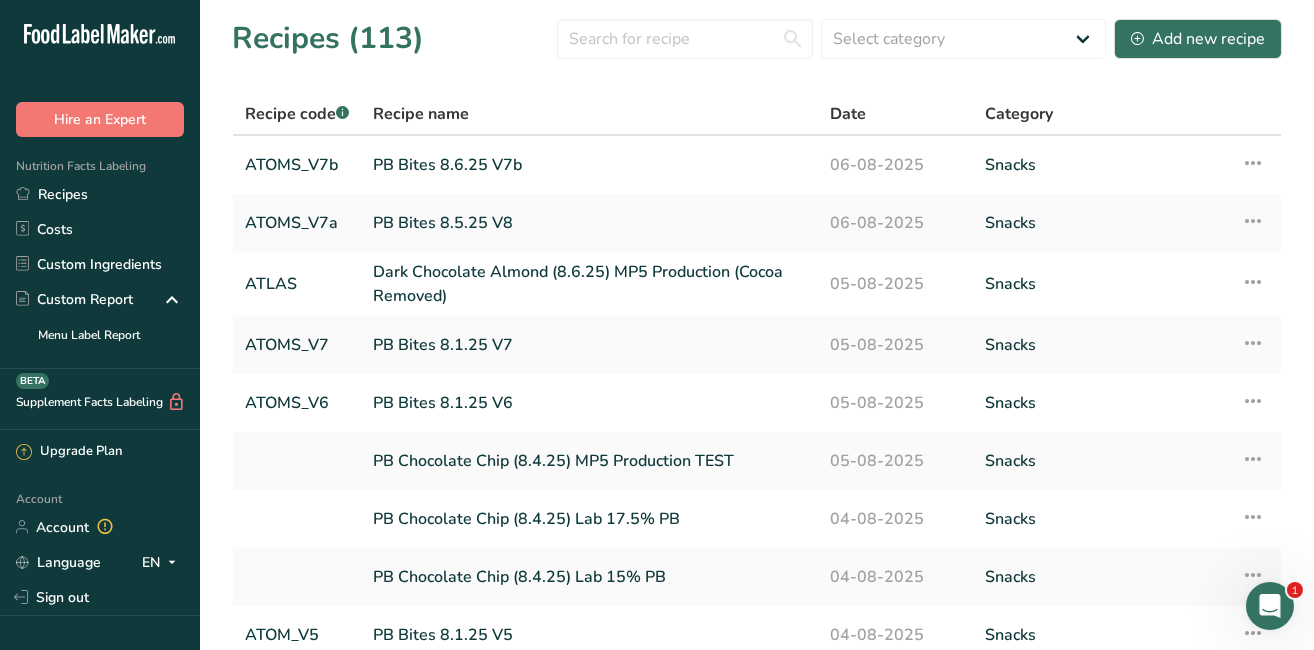 click on "ATOMS_V7a" at bounding box center (297, 223) 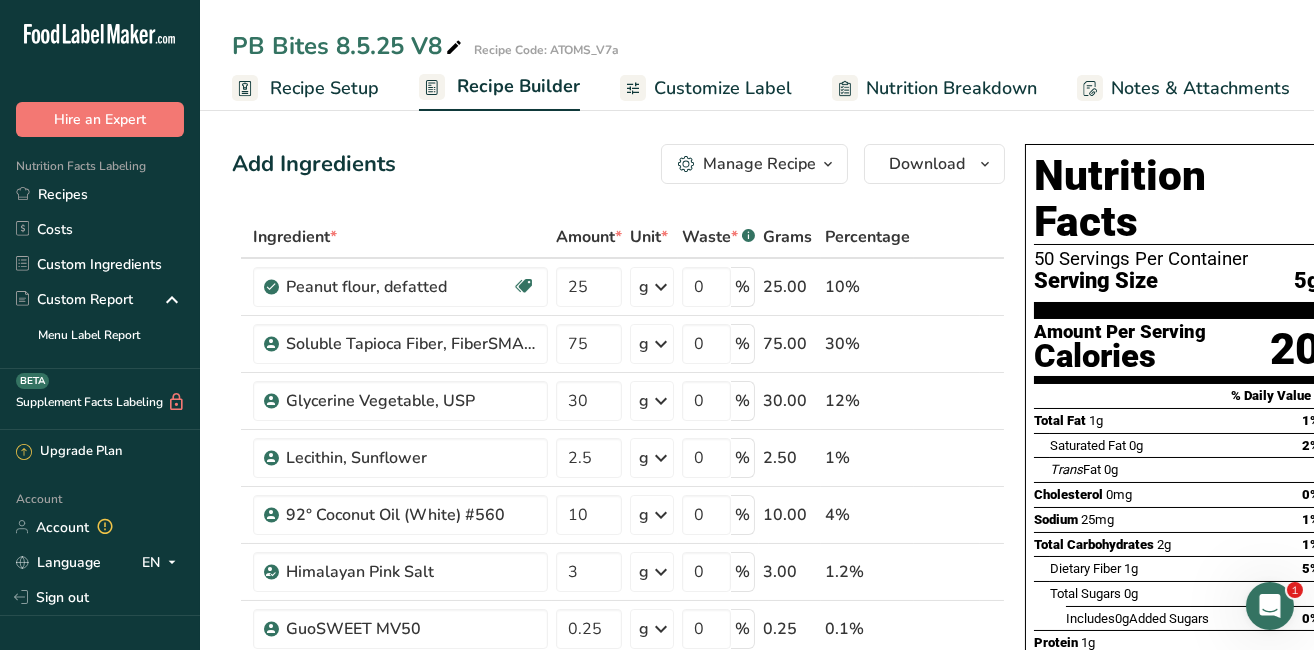 click on "Recipes" at bounding box center (100, 194) 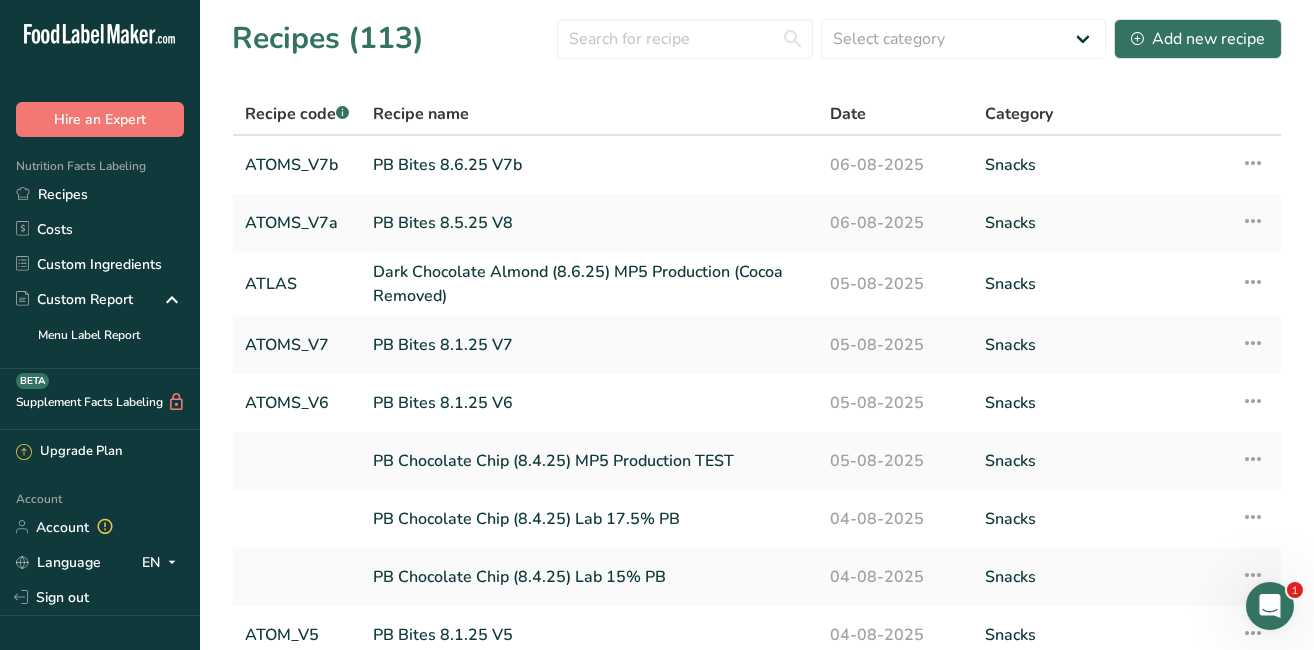 click on "PB Bites 8.6.25 V7b" at bounding box center [589, 165] 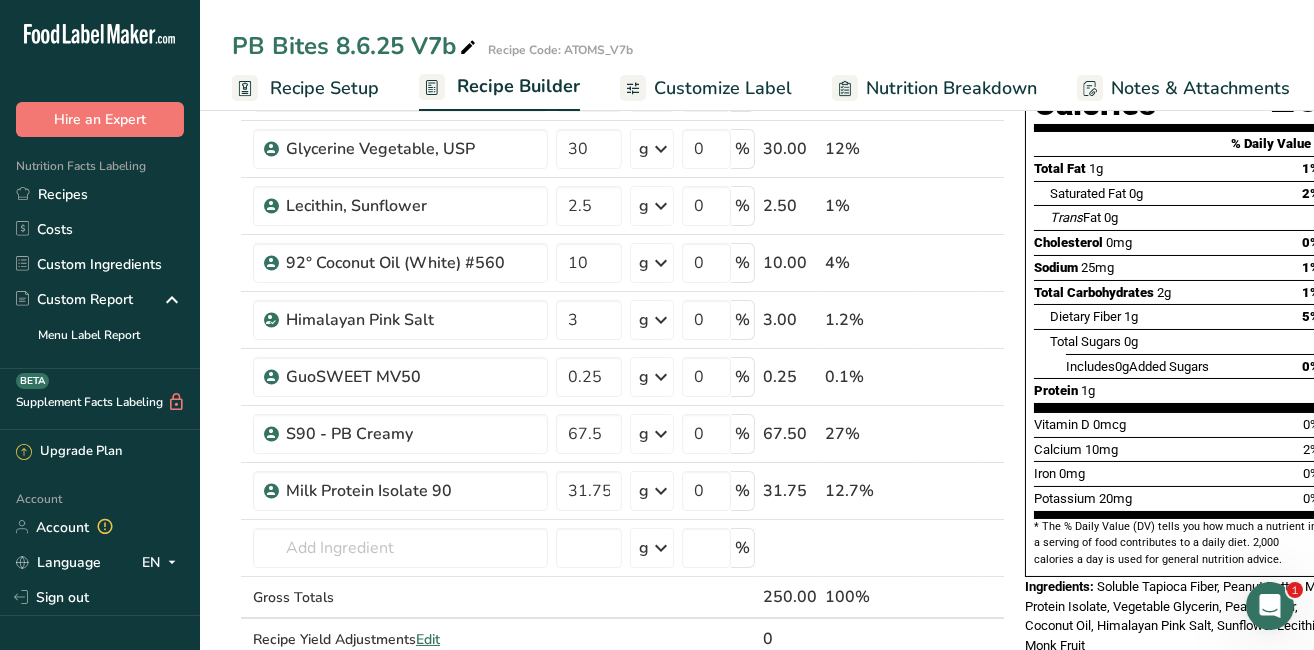 scroll, scrollTop: 311, scrollLeft: 0, axis: vertical 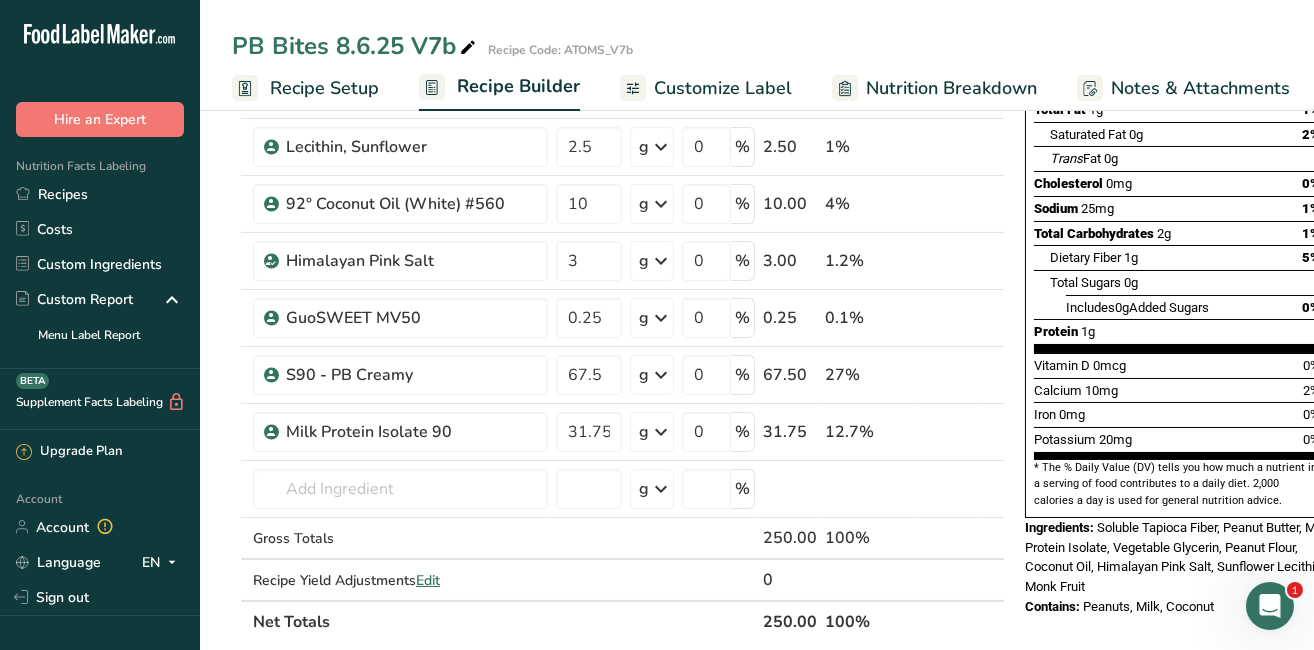 click at bounding box center (468, 48) 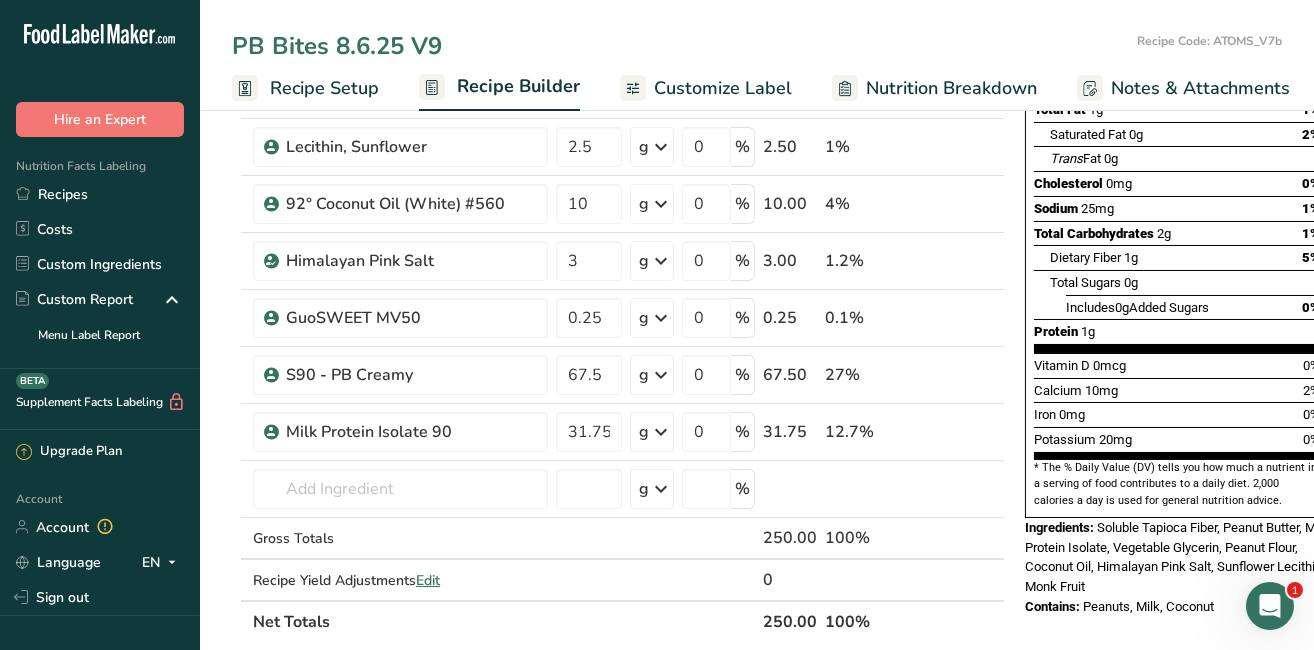 type on "PB Bites 8.6.25 V9" 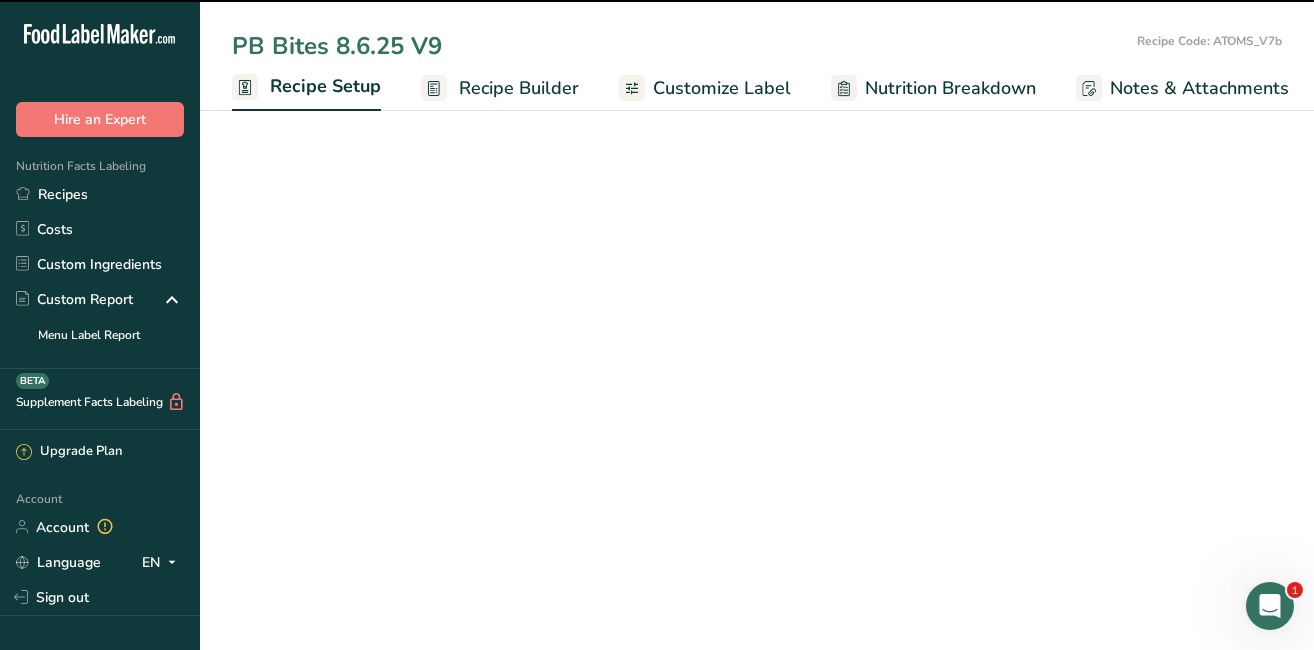 scroll, scrollTop: 0, scrollLeft: 6, axis: horizontal 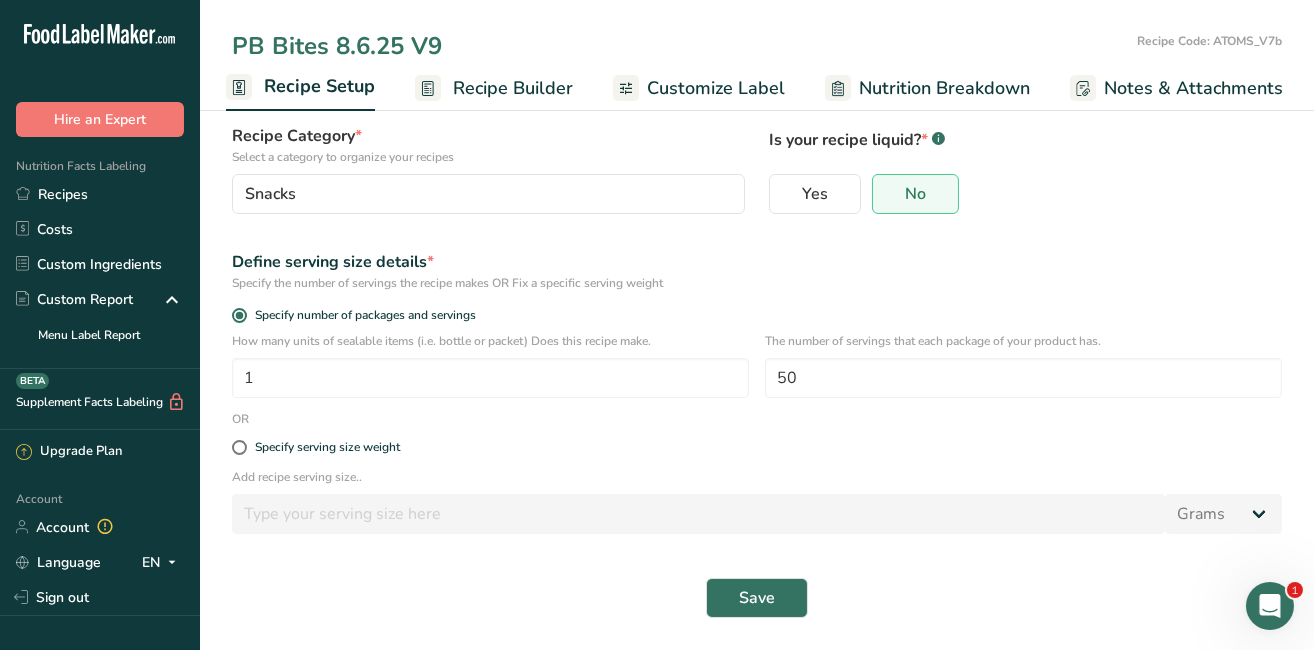 type on "PB Bites 8.6.25 V9" 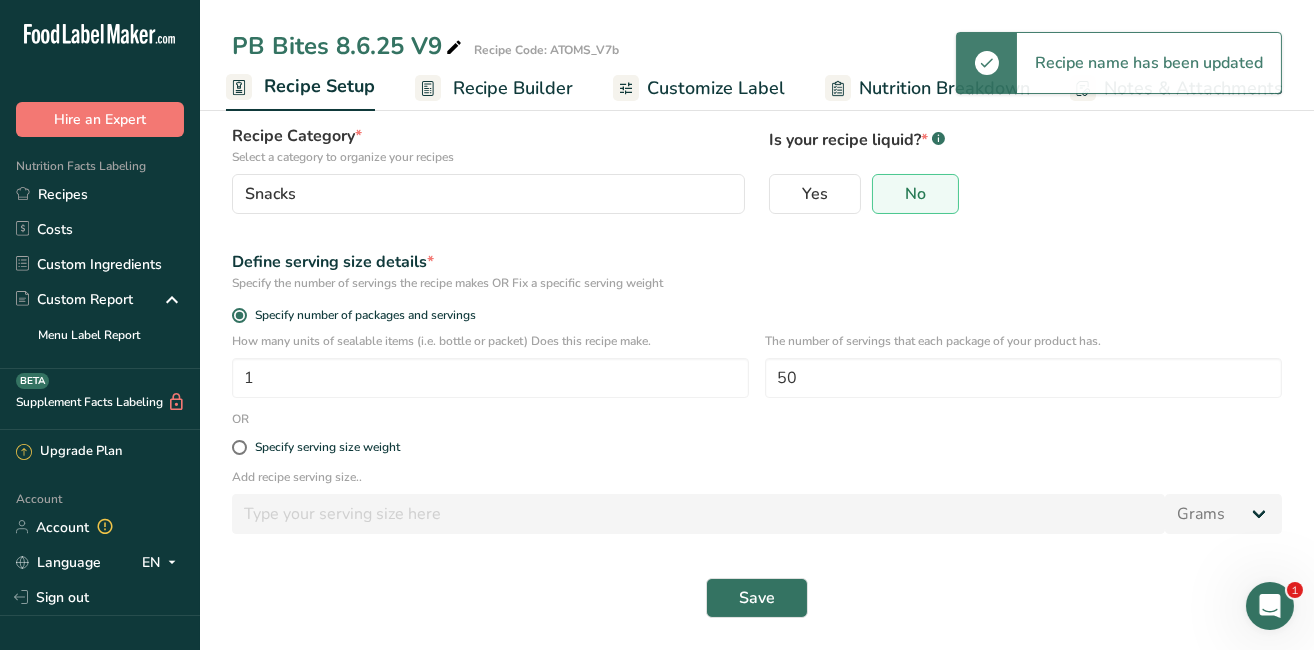 click on "Recipes" at bounding box center (100, 194) 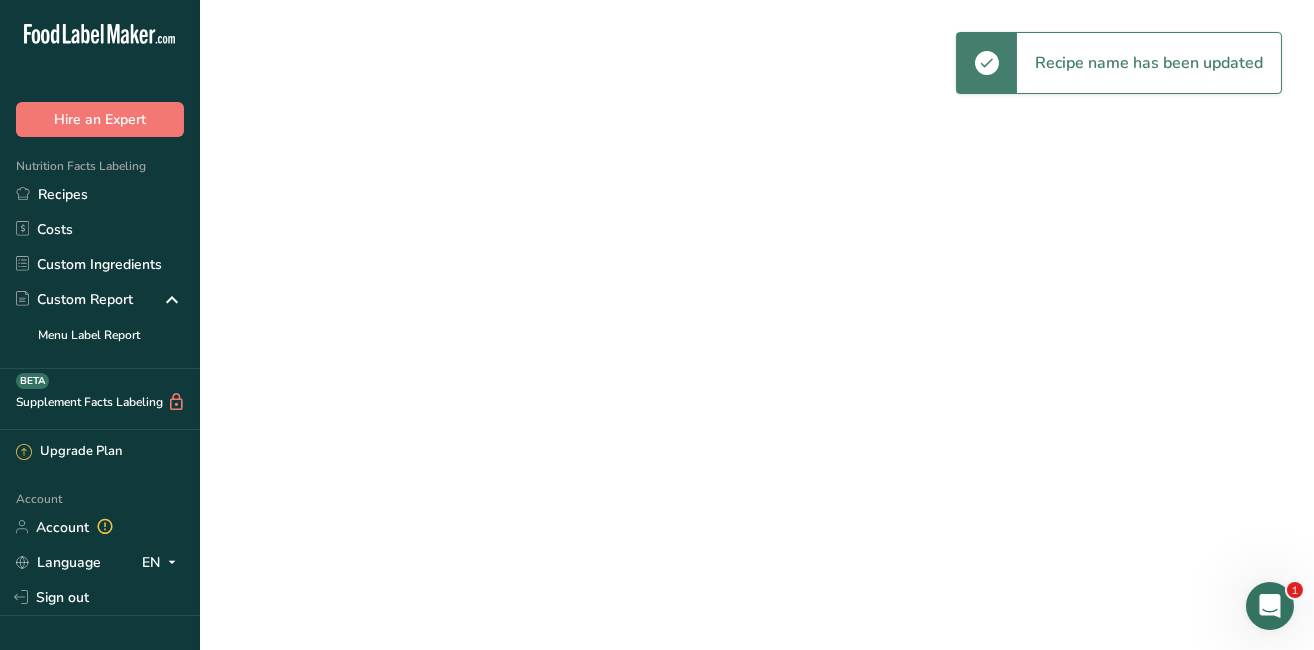 scroll, scrollTop: 0, scrollLeft: 0, axis: both 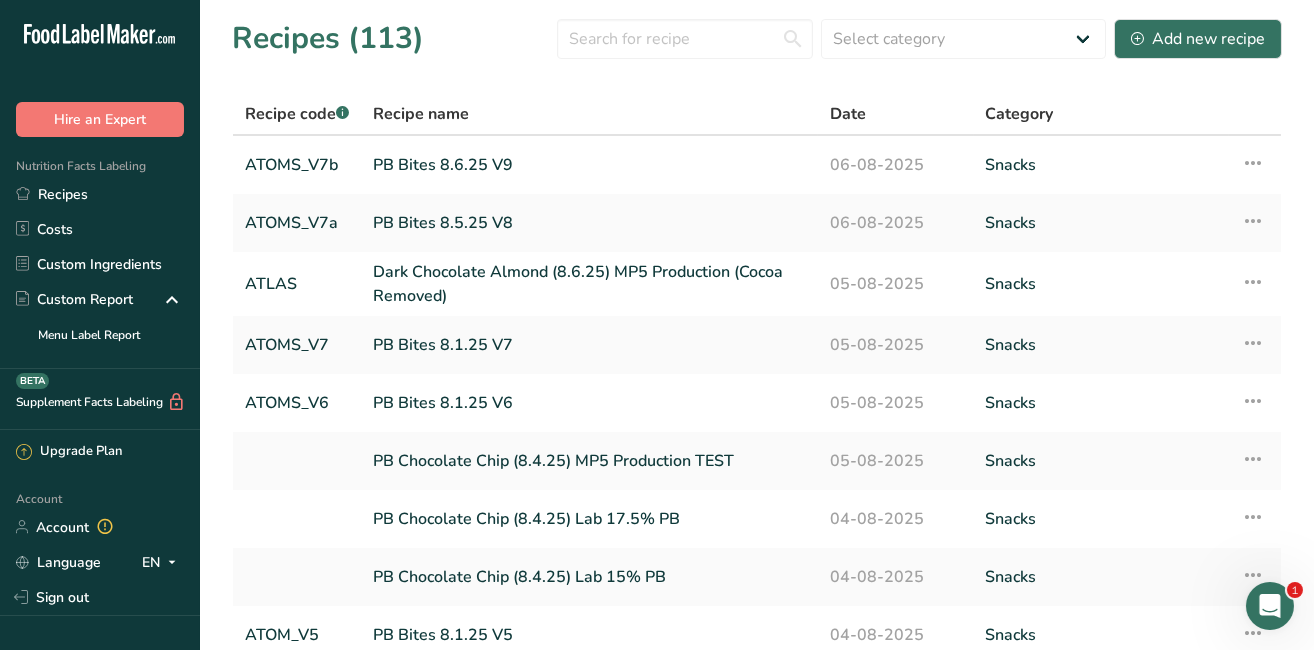 drag, startPoint x: 413, startPoint y: 210, endPoint x: 297, endPoint y: 233, distance: 118.258194 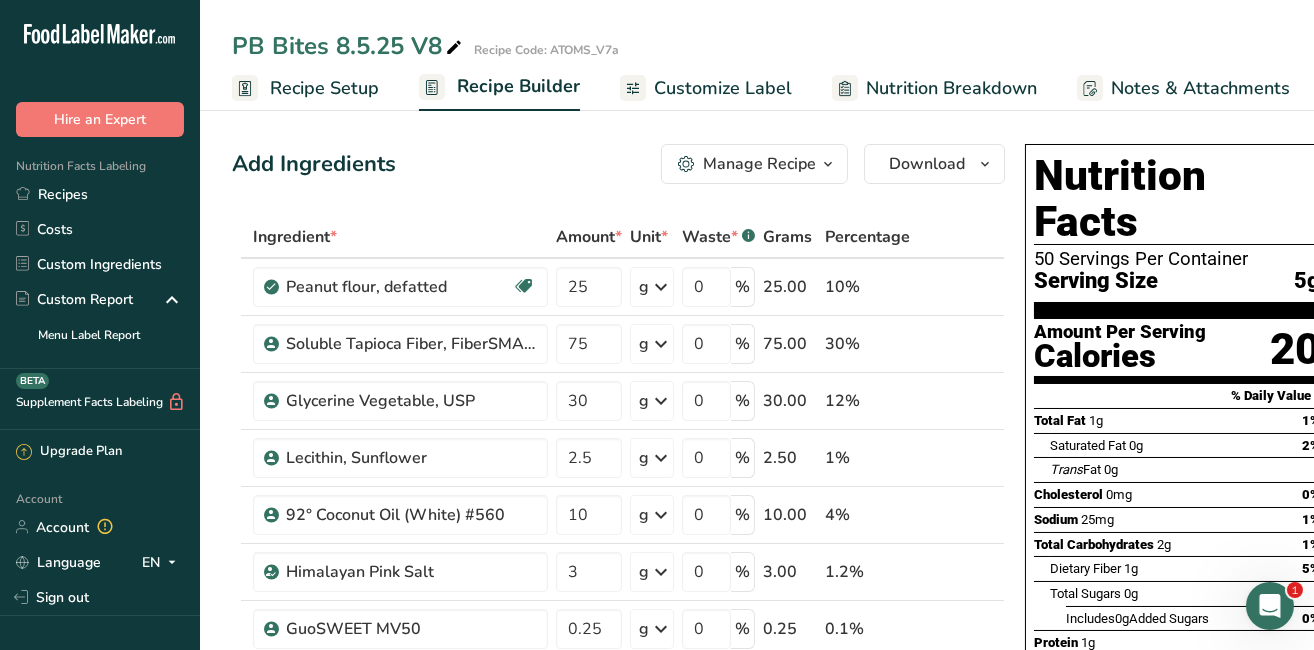 click on "Ingredient *" at bounding box center (295, 237) 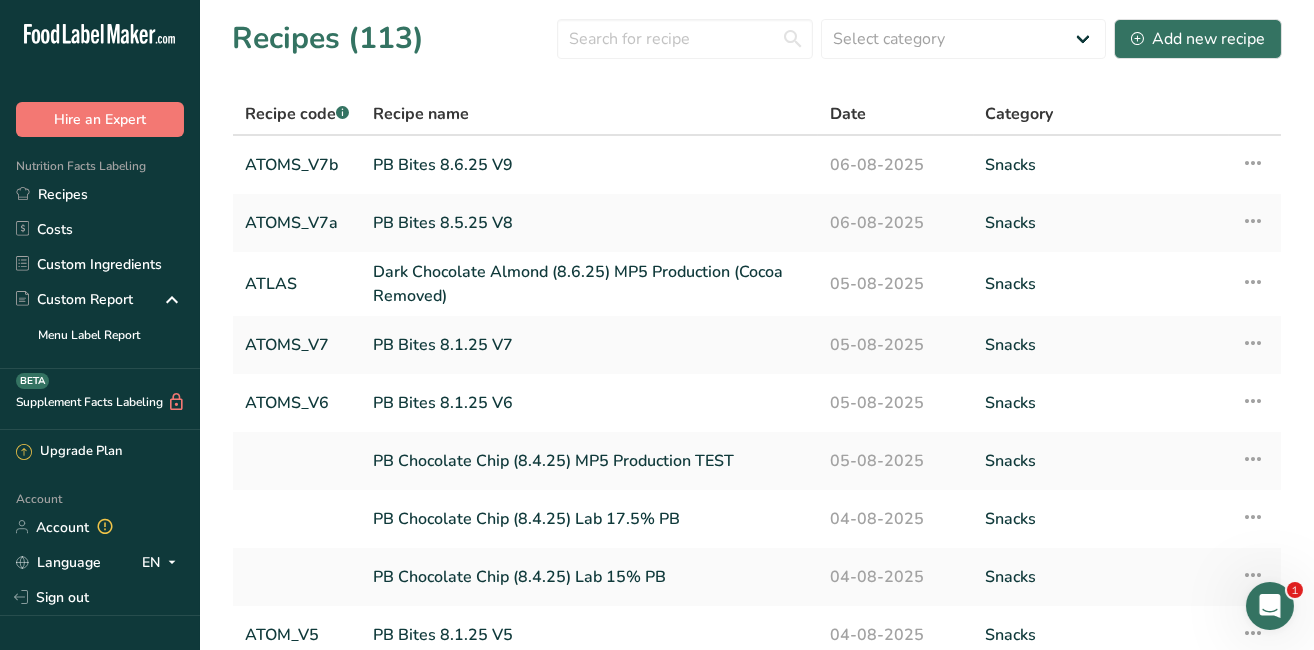 click on "ATOMS_V7b" at bounding box center (297, 165) 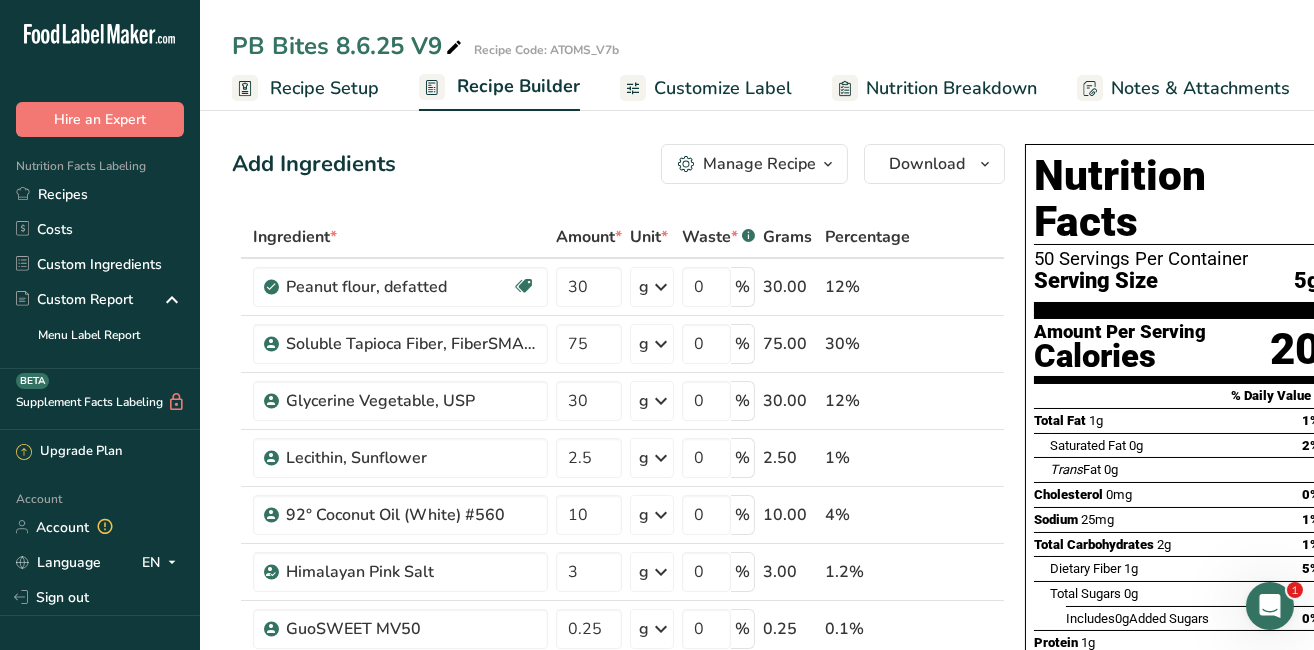 click on "Recipe Setup" at bounding box center [324, 88] 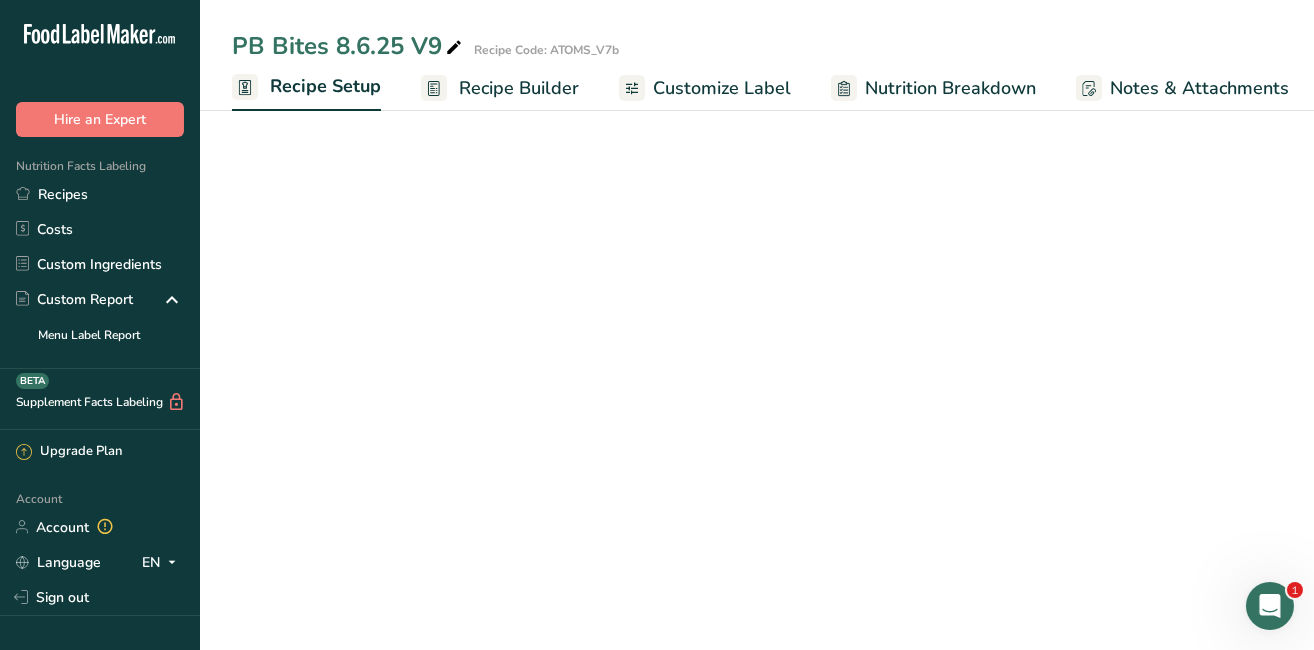 scroll, scrollTop: 0, scrollLeft: 6, axis: horizontal 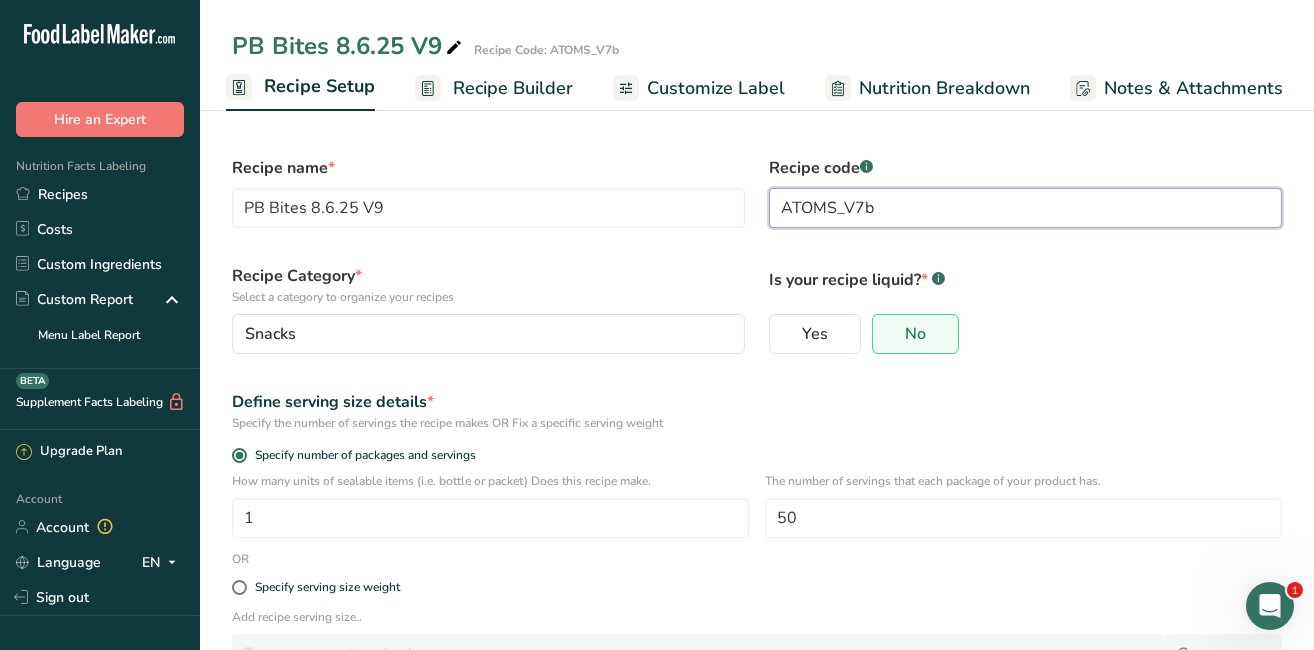 click on "ATOMS_V7b" at bounding box center [1025, 208] 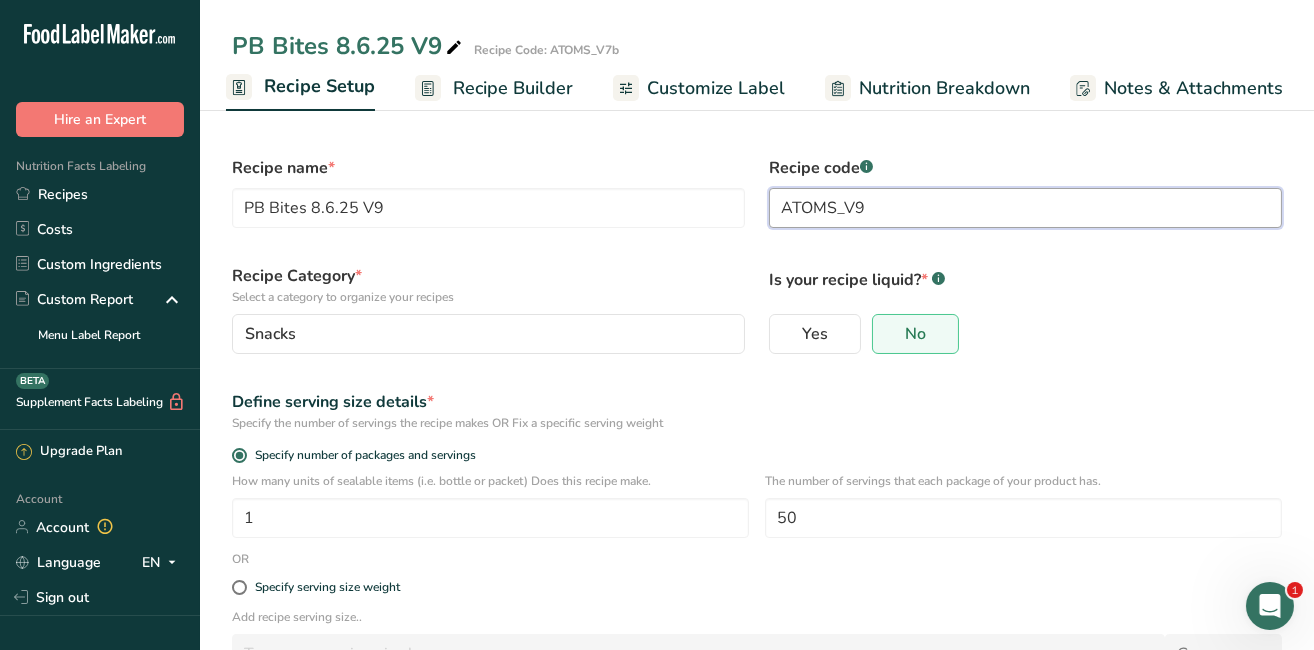 type on "ATOMS_V9" 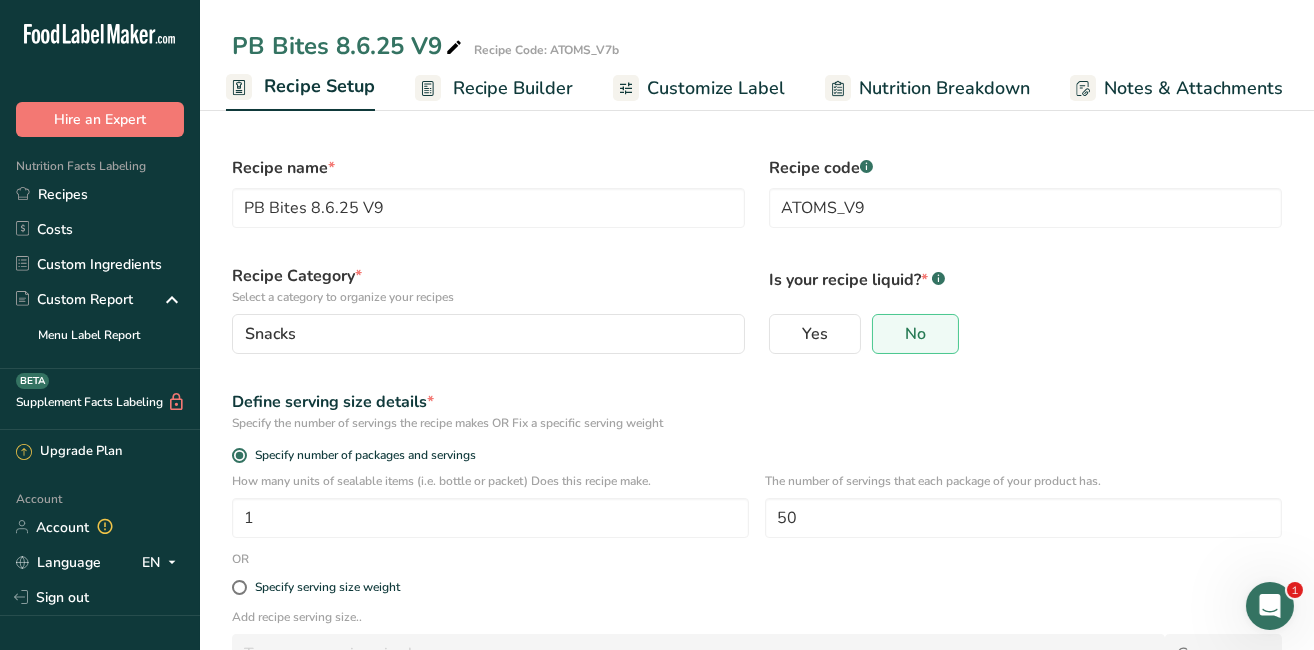 click on "Recipe name *   PB Bites [DATE] V9" at bounding box center [488, 192] 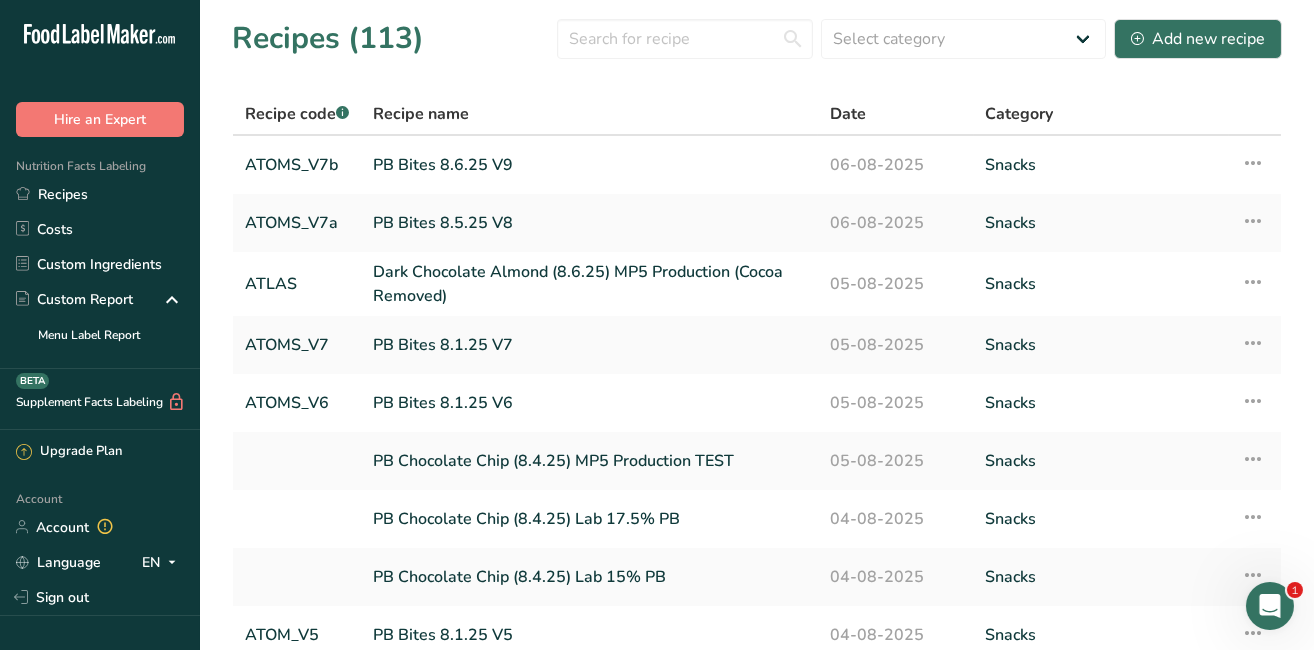 click on "PB Bites 8.5.25 V8" at bounding box center (589, 223) 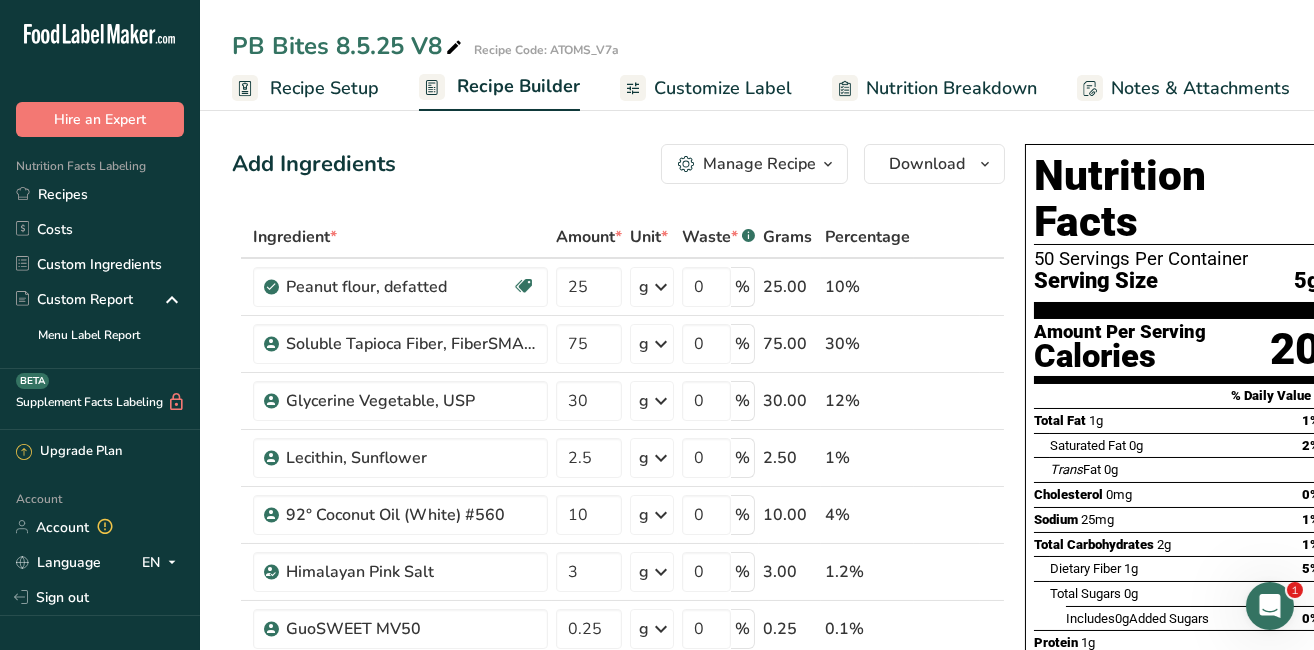 click on "Recipe Setup" at bounding box center [324, 88] 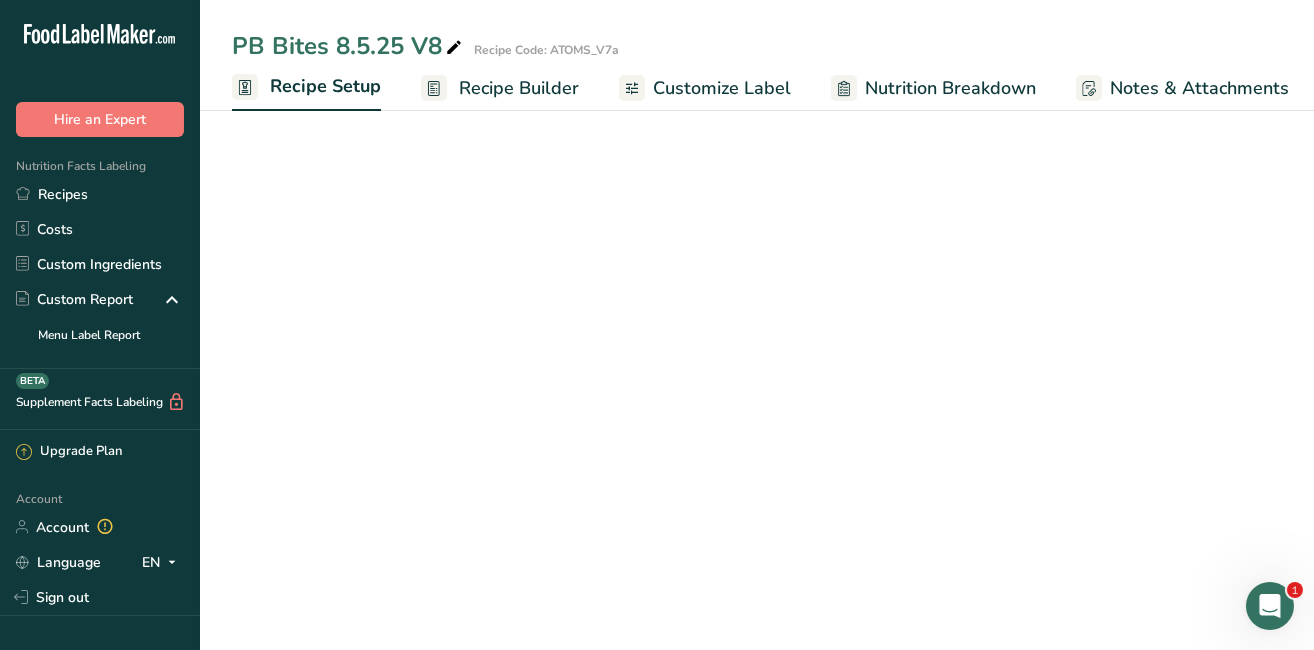 scroll, scrollTop: 0, scrollLeft: 6, axis: horizontal 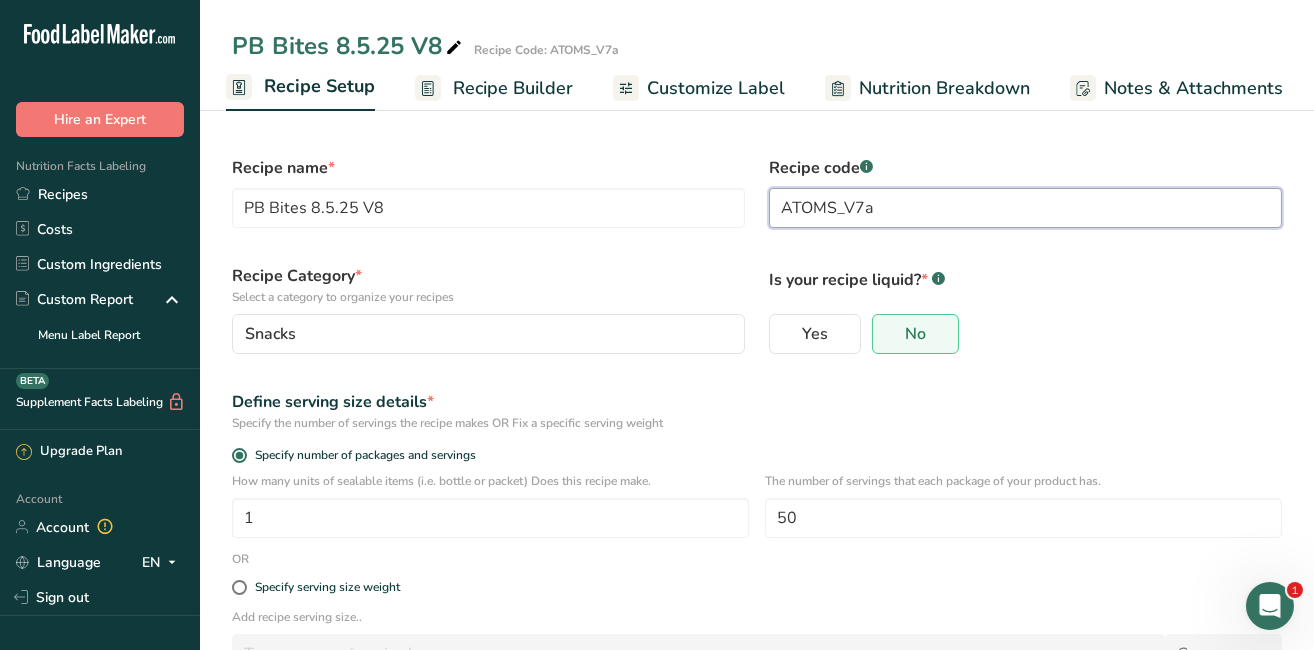 click on "ATOMS_V7a" at bounding box center [1025, 208] 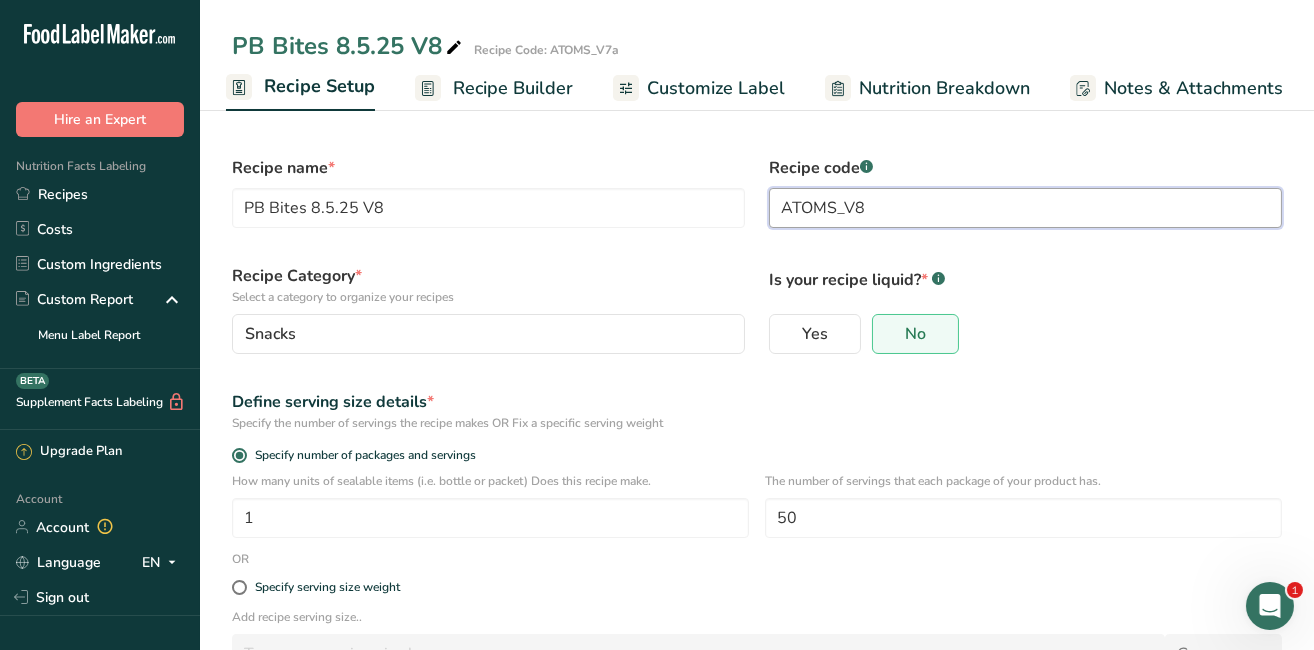 type on "ATOMS_V8" 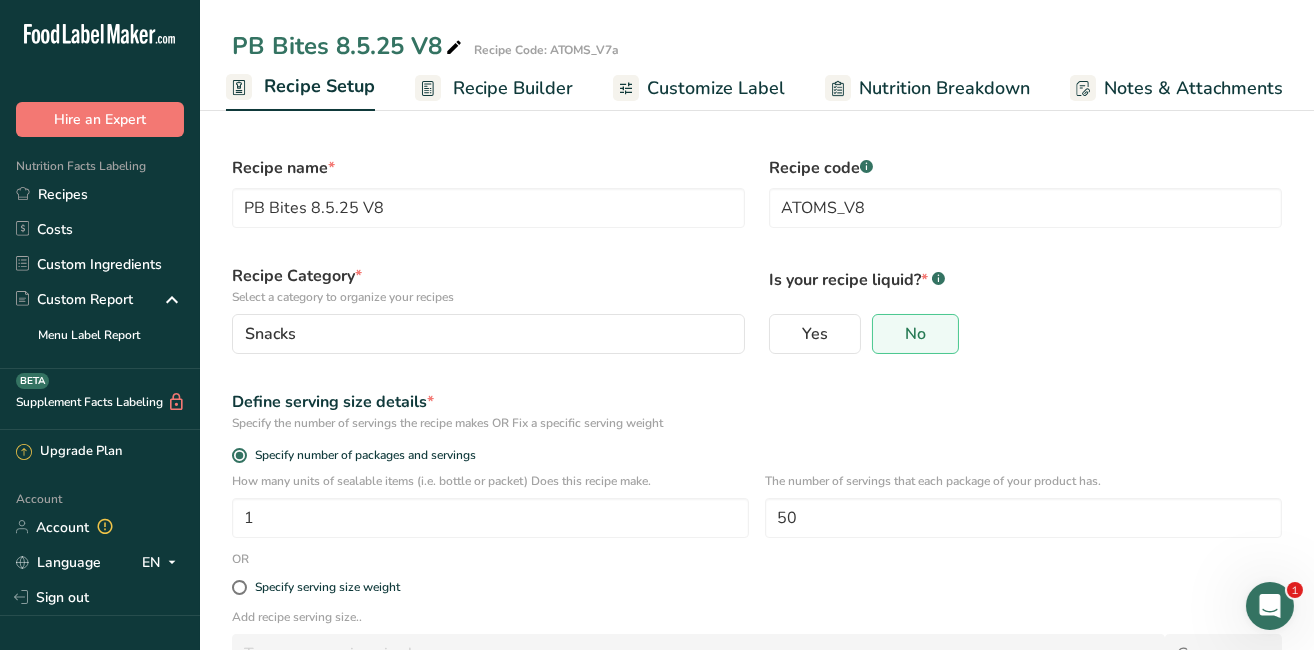 click on "Recipes" at bounding box center (100, 194) 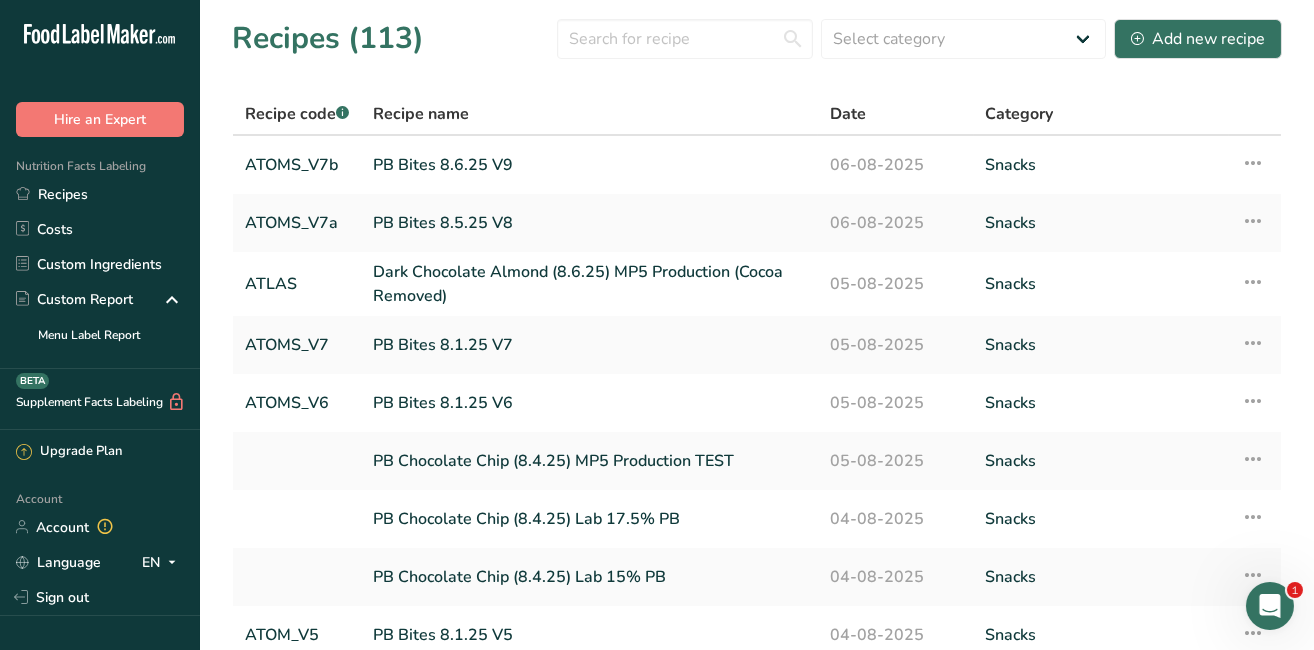 click on "ATOMS_V7a" at bounding box center (297, 223) 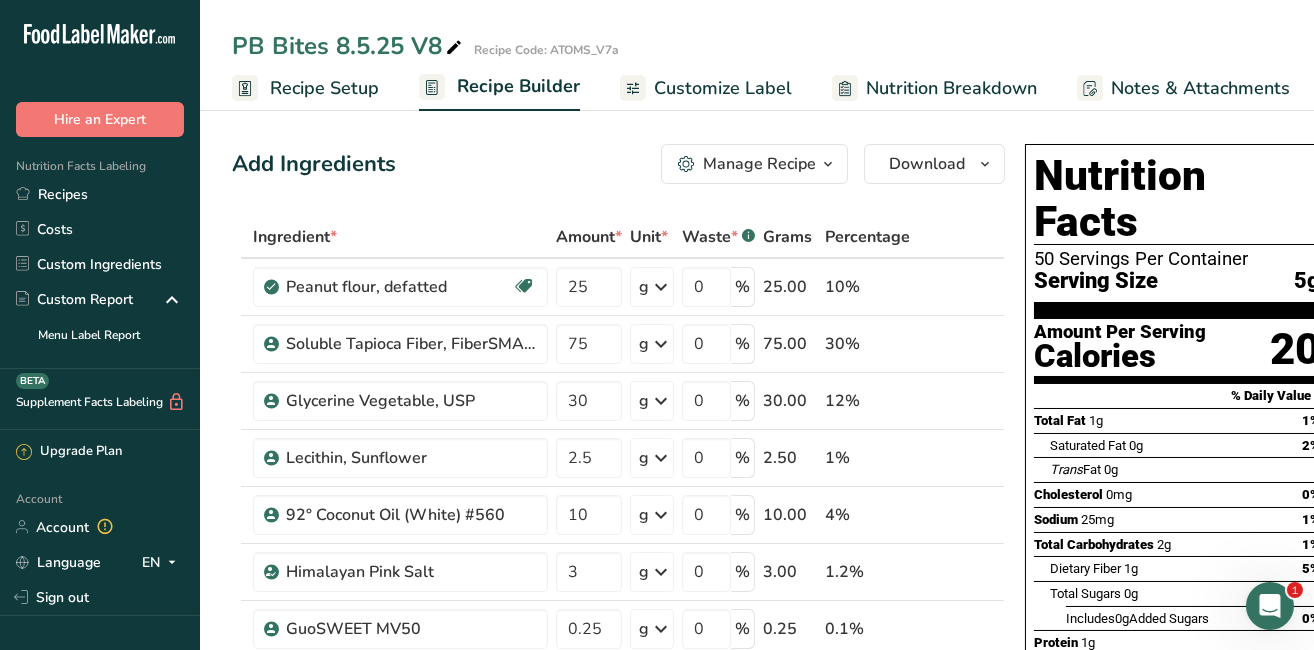 click on "Recipe Setup" at bounding box center [324, 88] 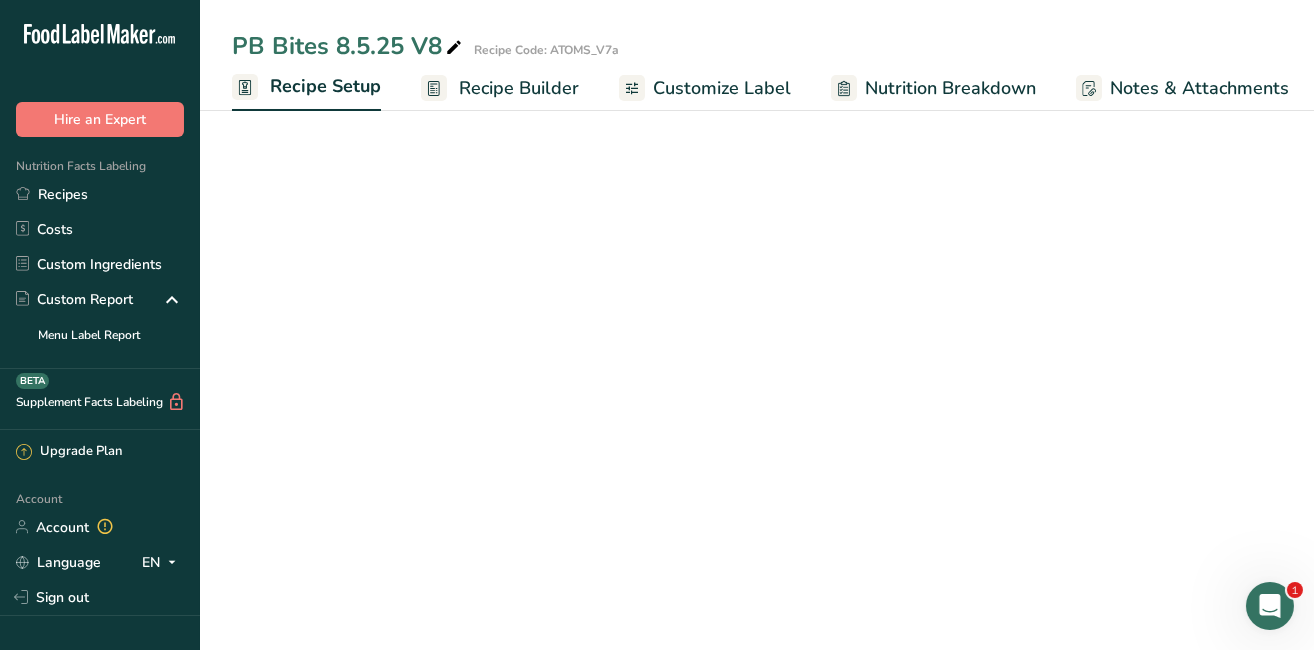 scroll, scrollTop: 0, scrollLeft: 6, axis: horizontal 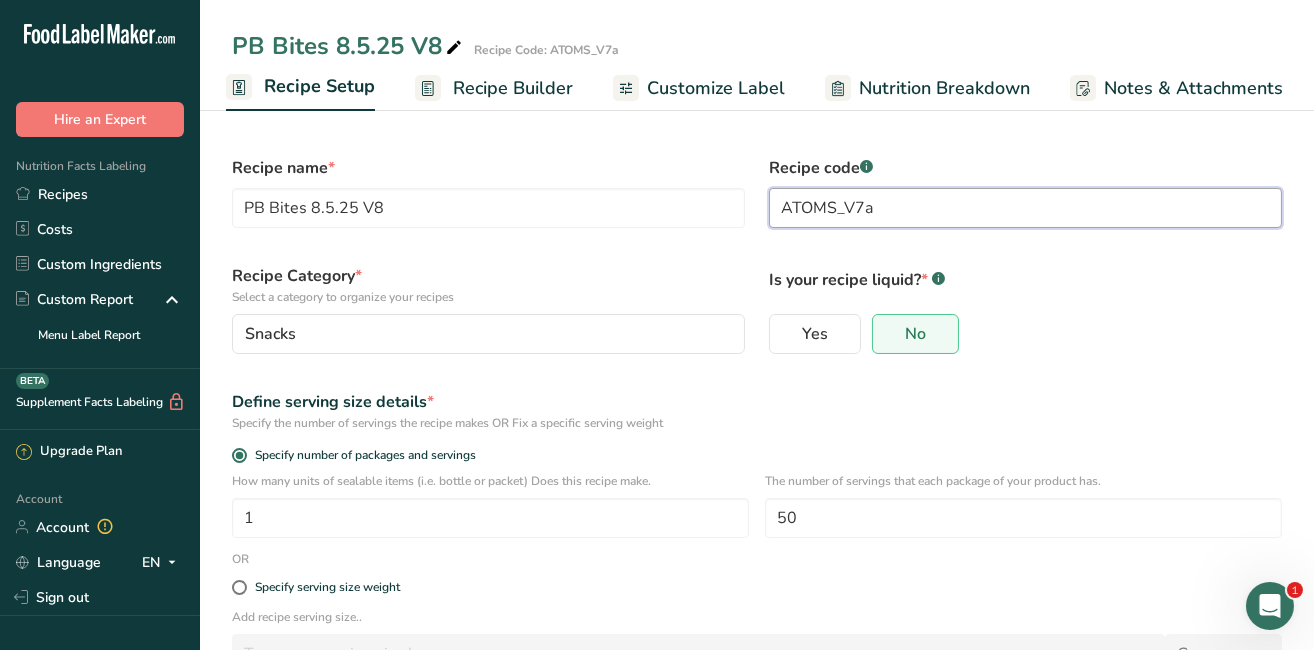click on "ATOMS_V7a" at bounding box center [1025, 208] 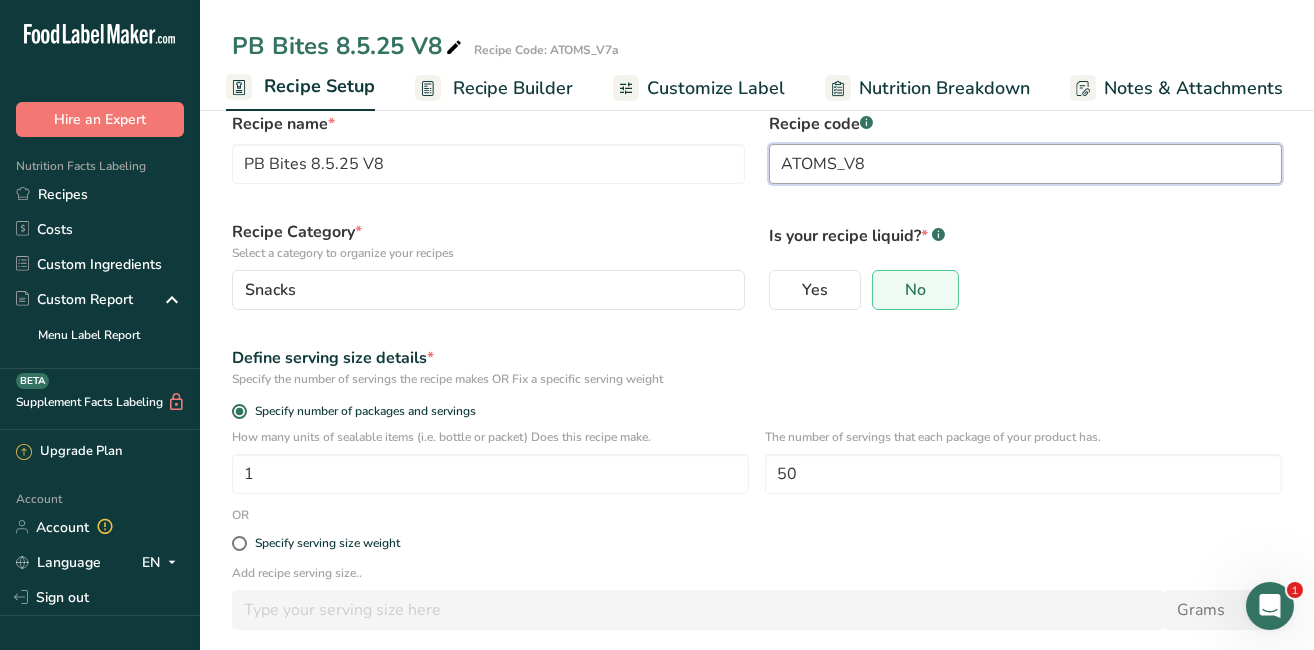 scroll, scrollTop: 140, scrollLeft: 0, axis: vertical 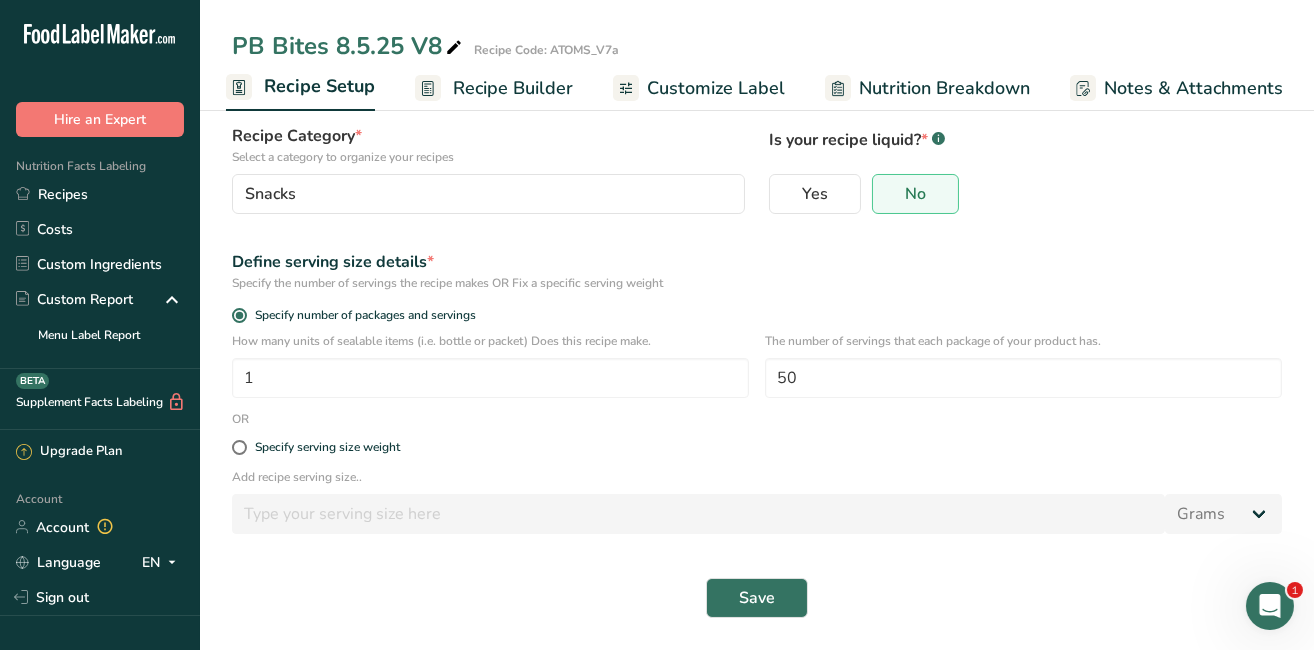 type on "ATOMS_V8" 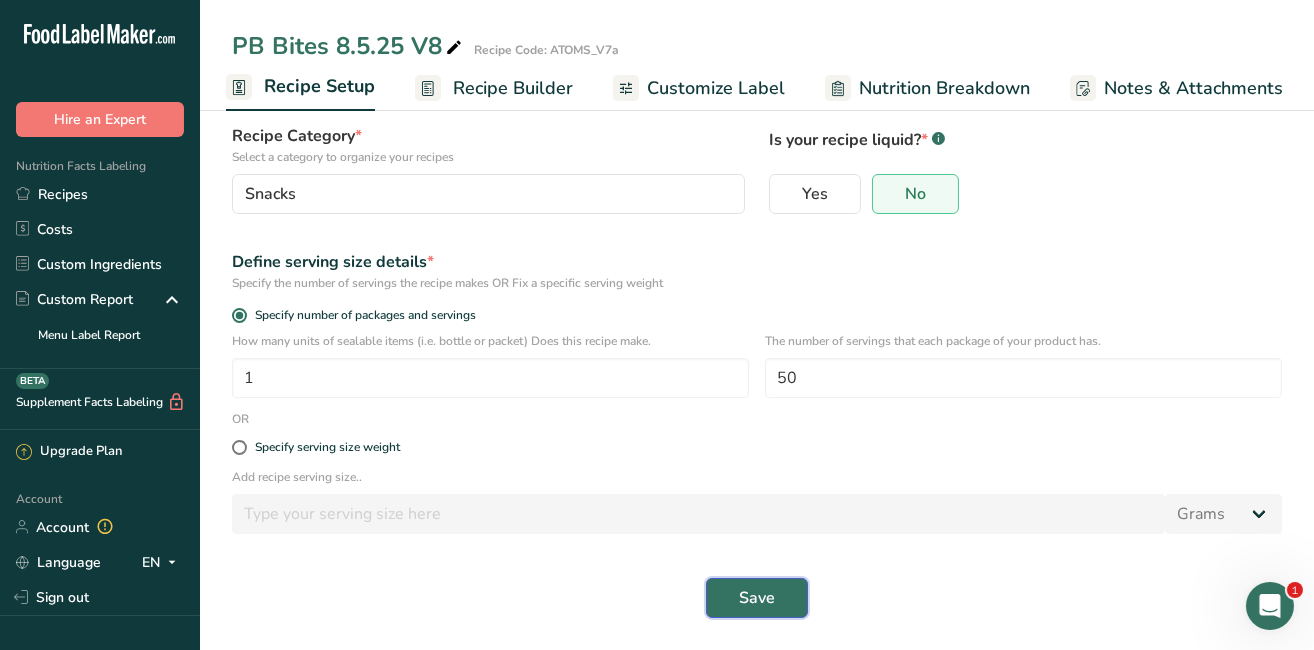 click on "Save" at bounding box center (757, 598) 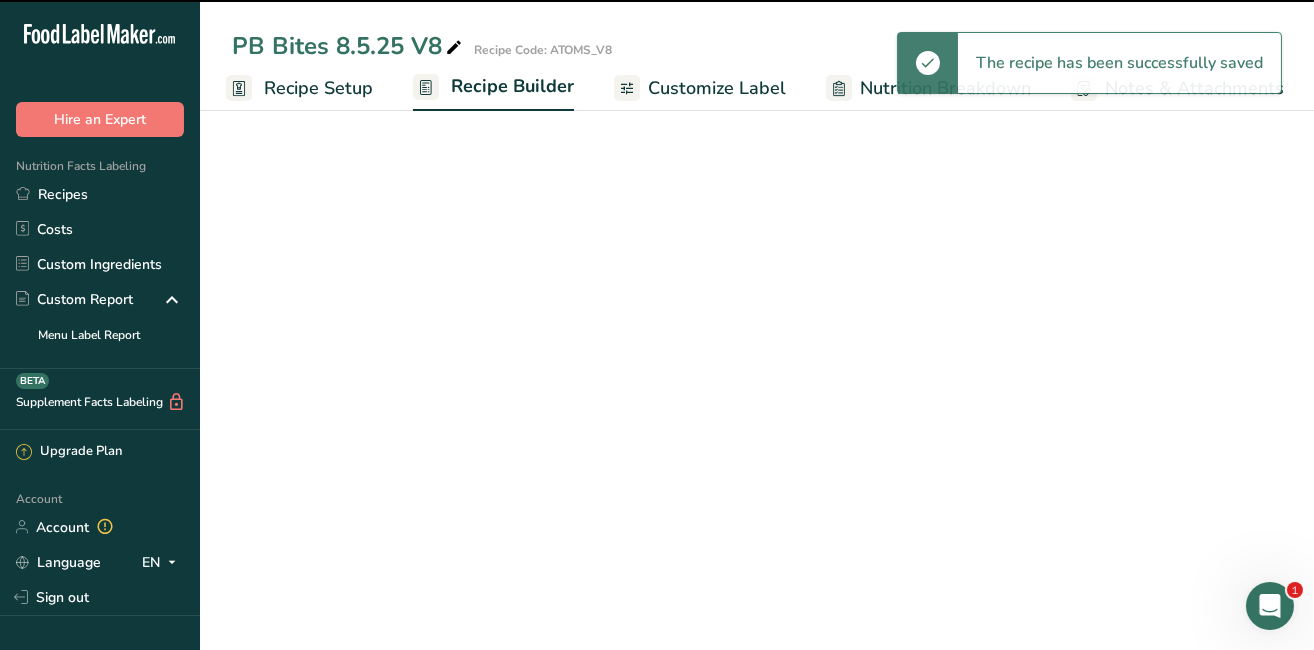 click on "Recipes" at bounding box center (100, 194) 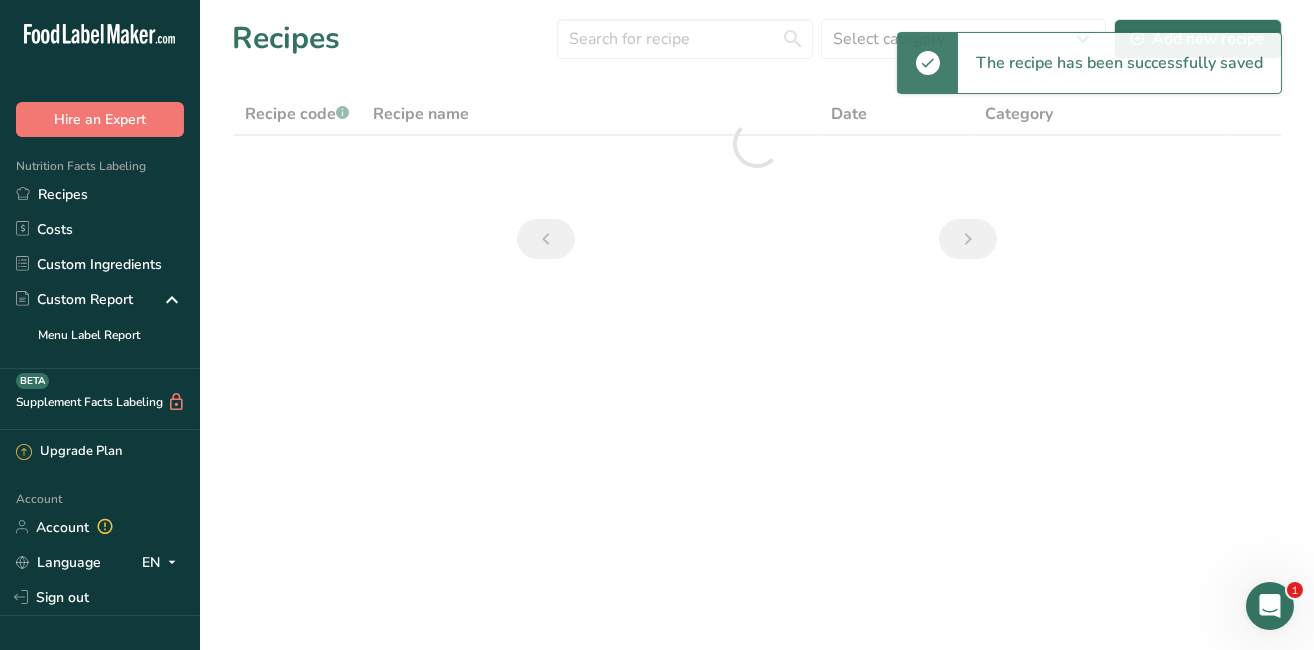 scroll, scrollTop: 0, scrollLeft: 0, axis: both 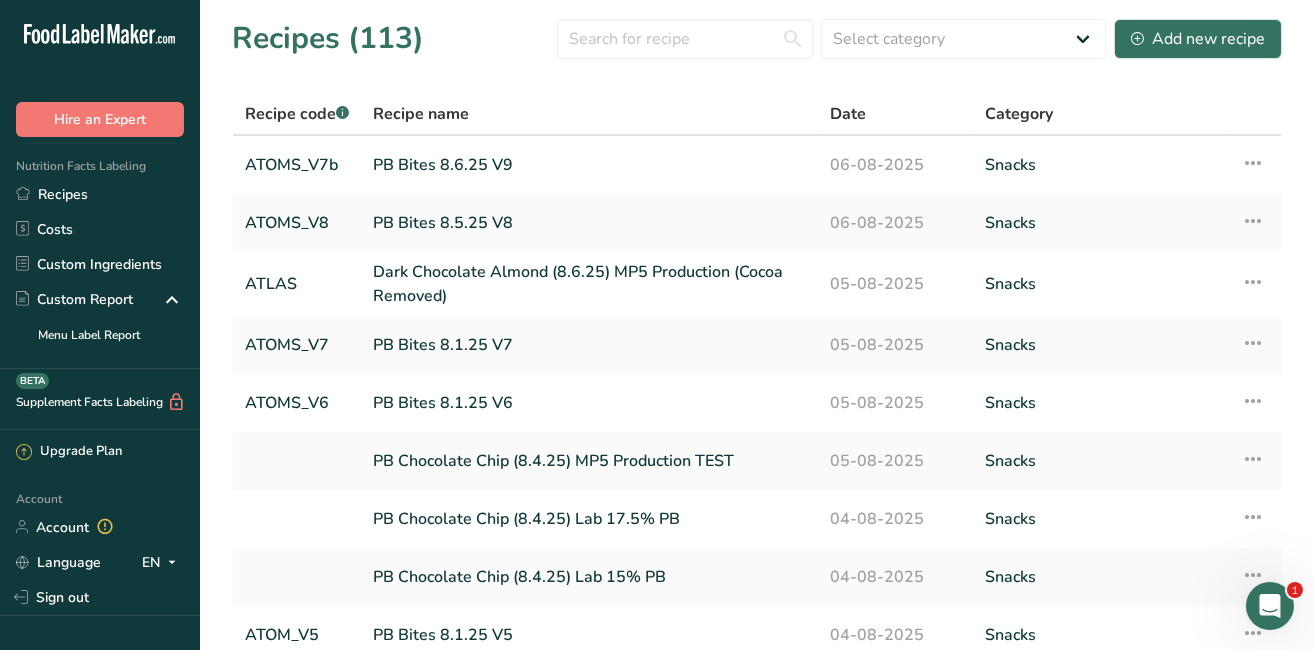 click on "ATOMS_V7b" at bounding box center (297, 165) 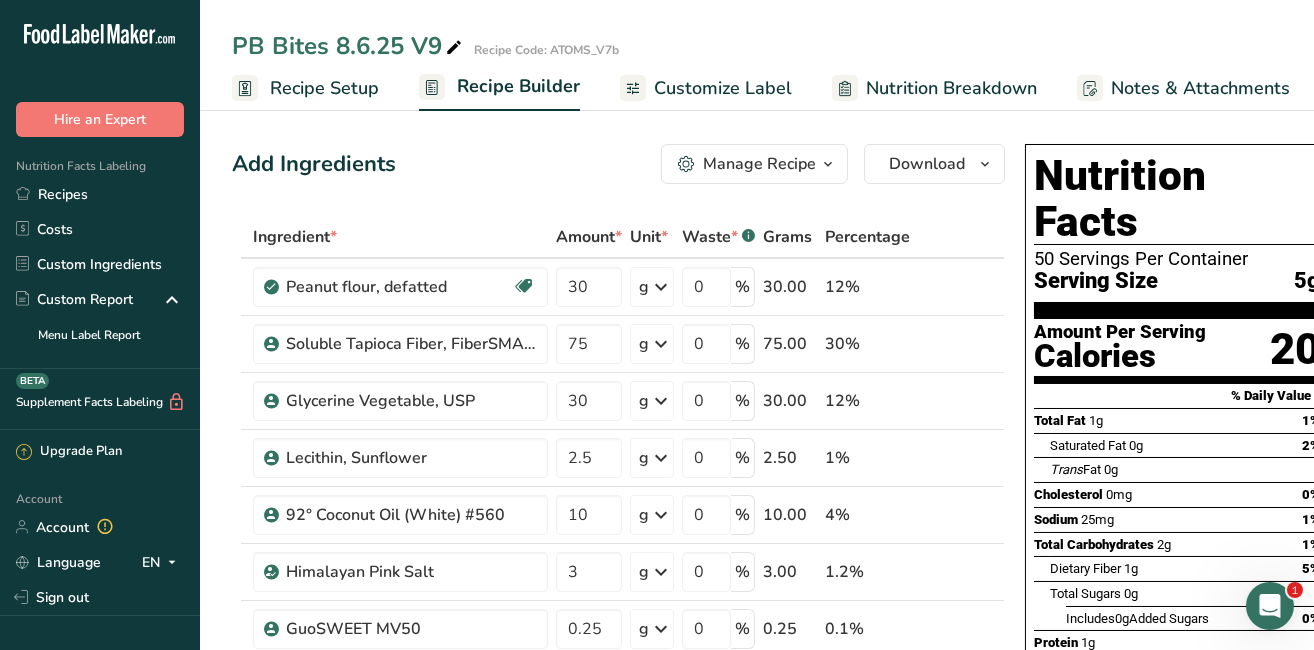 click on "Recipe Setup" at bounding box center [324, 88] 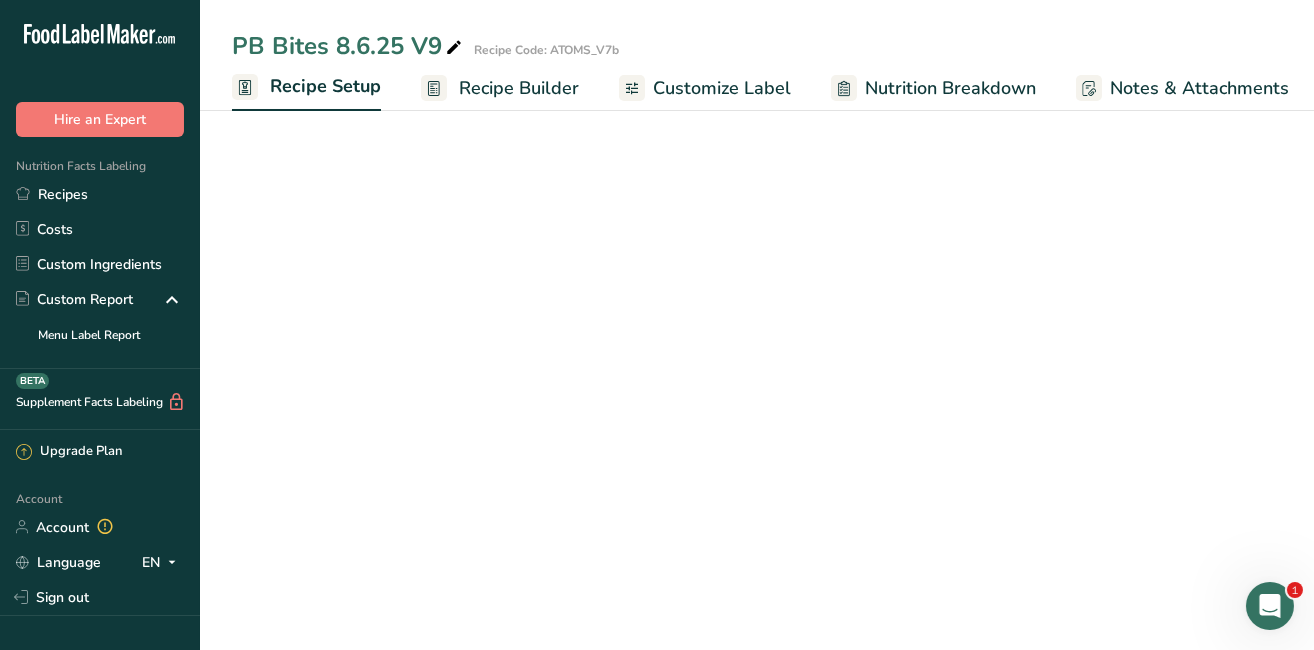 scroll, scrollTop: 0, scrollLeft: 6, axis: horizontal 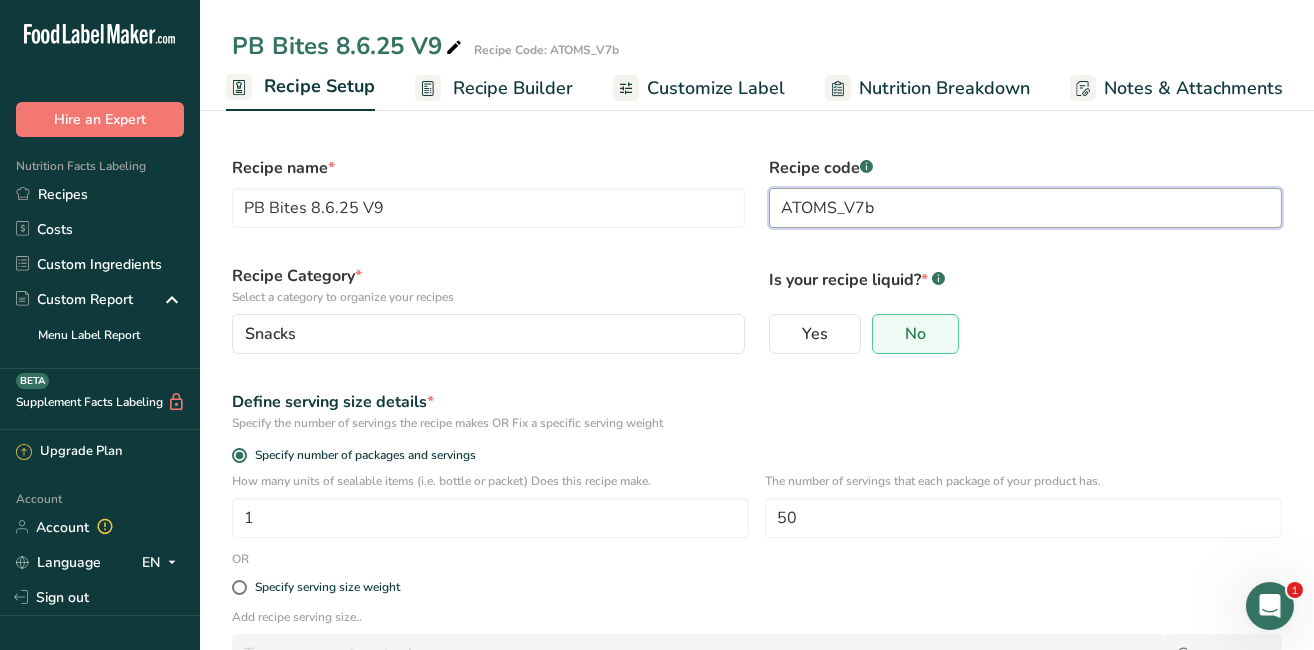 click on "ATOMS_V7b" at bounding box center [1025, 208] 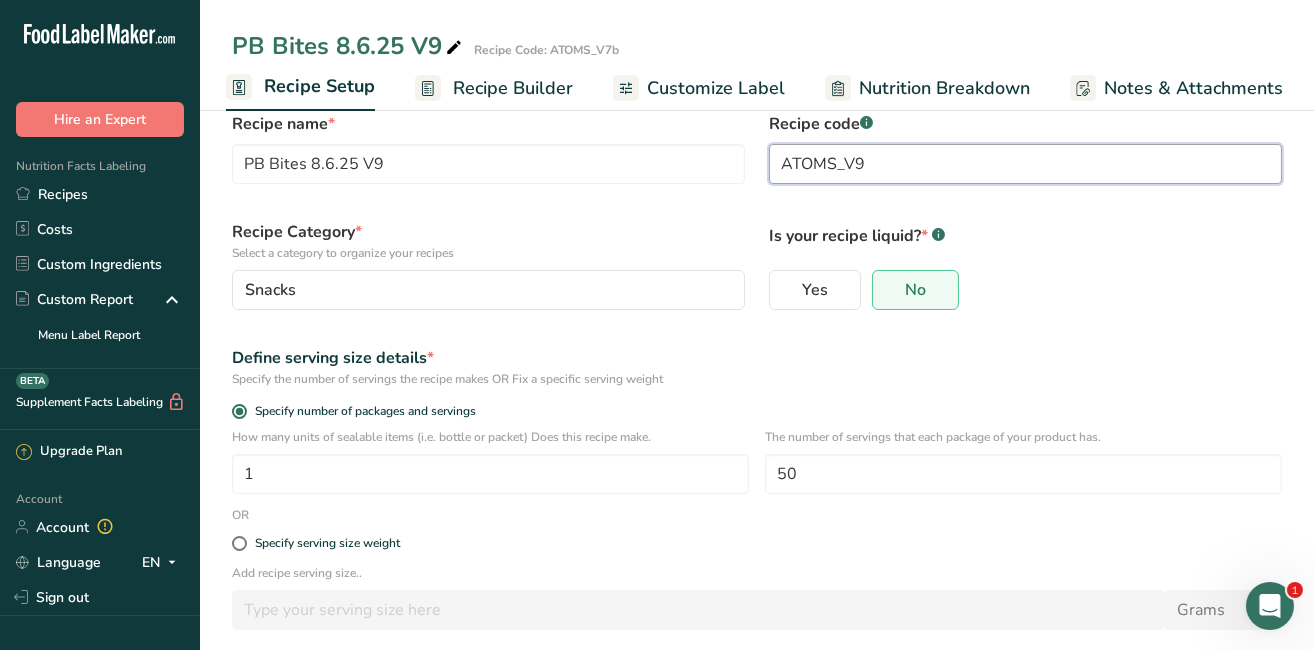 scroll, scrollTop: 140, scrollLeft: 0, axis: vertical 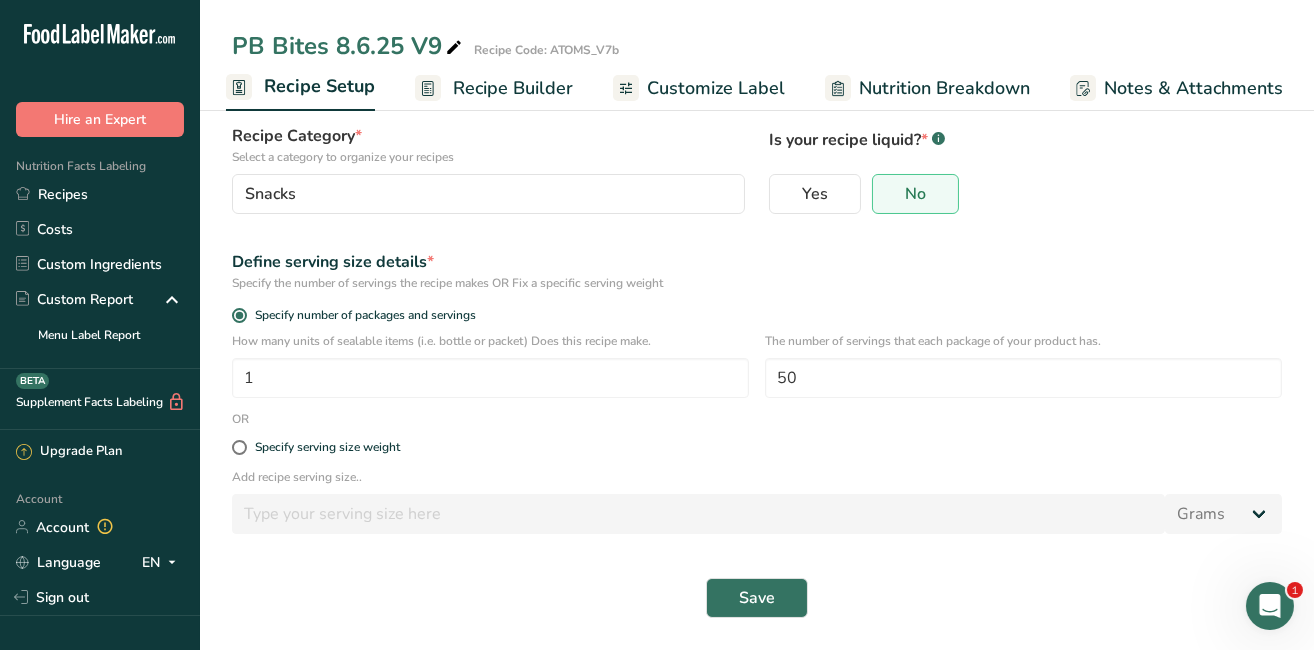 drag, startPoint x: 1319, startPoint y: 641, endPoint x: 28, endPoint y: 40, distance: 1424.0372 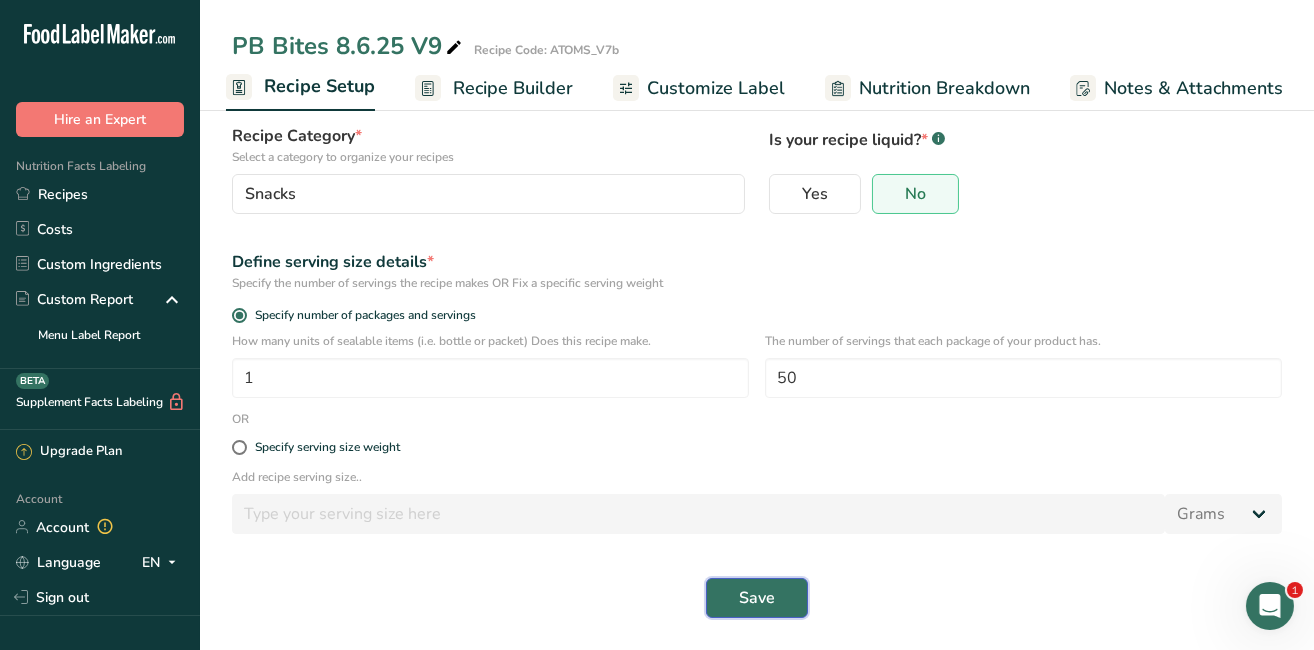 click on "Save" at bounding box center (757, 598) 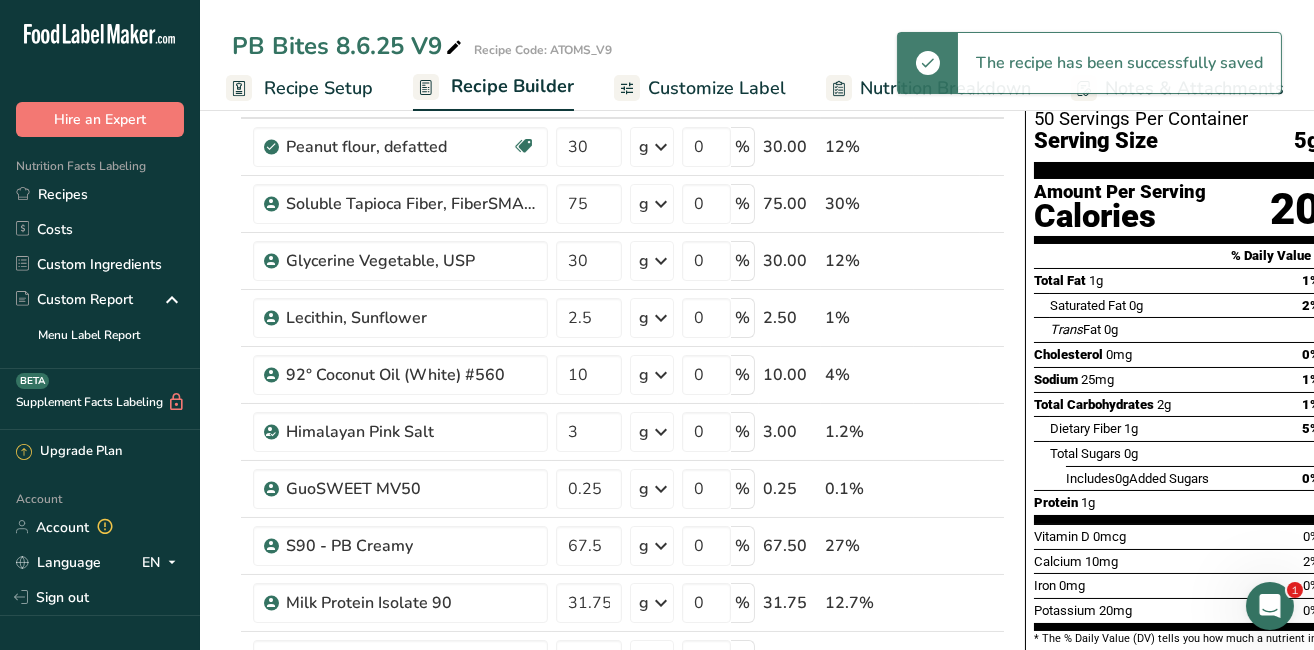 click on "Recipes" at bounding box center [100, 194] 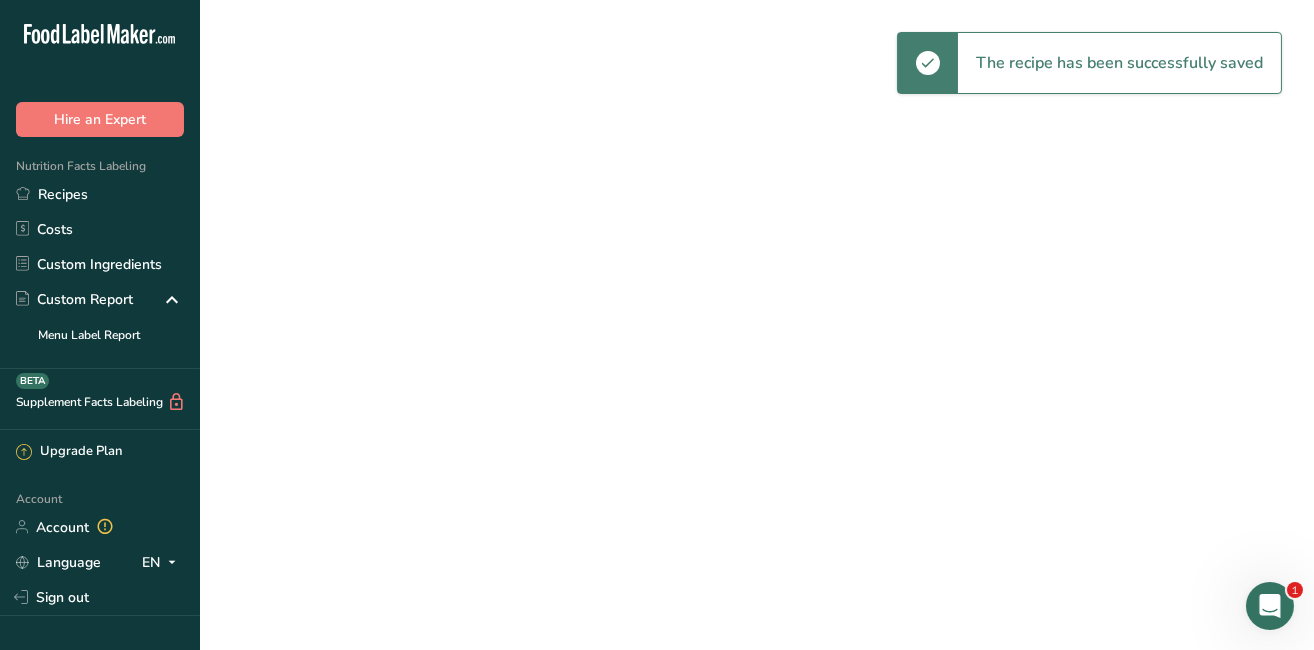 scroll, scrollTop: 0, scrollLeft: 0, axis: both 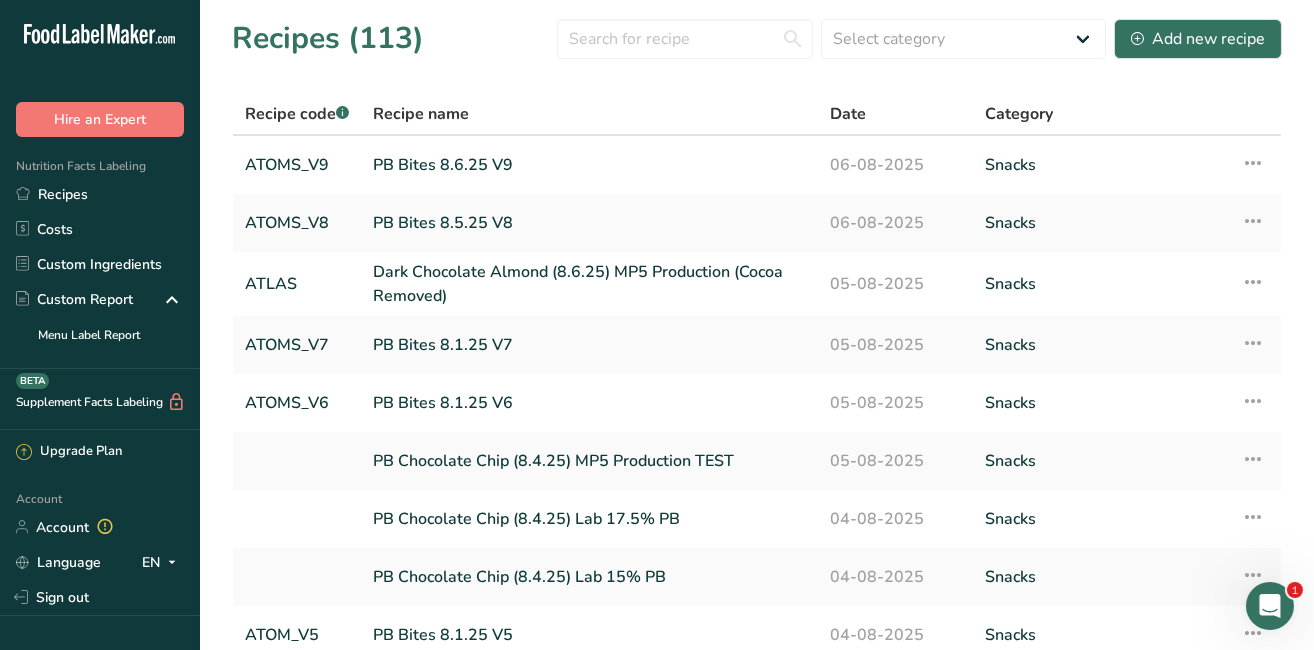 click on "PB Bites 8.1.25 V7" at bounding box center [589, 345] 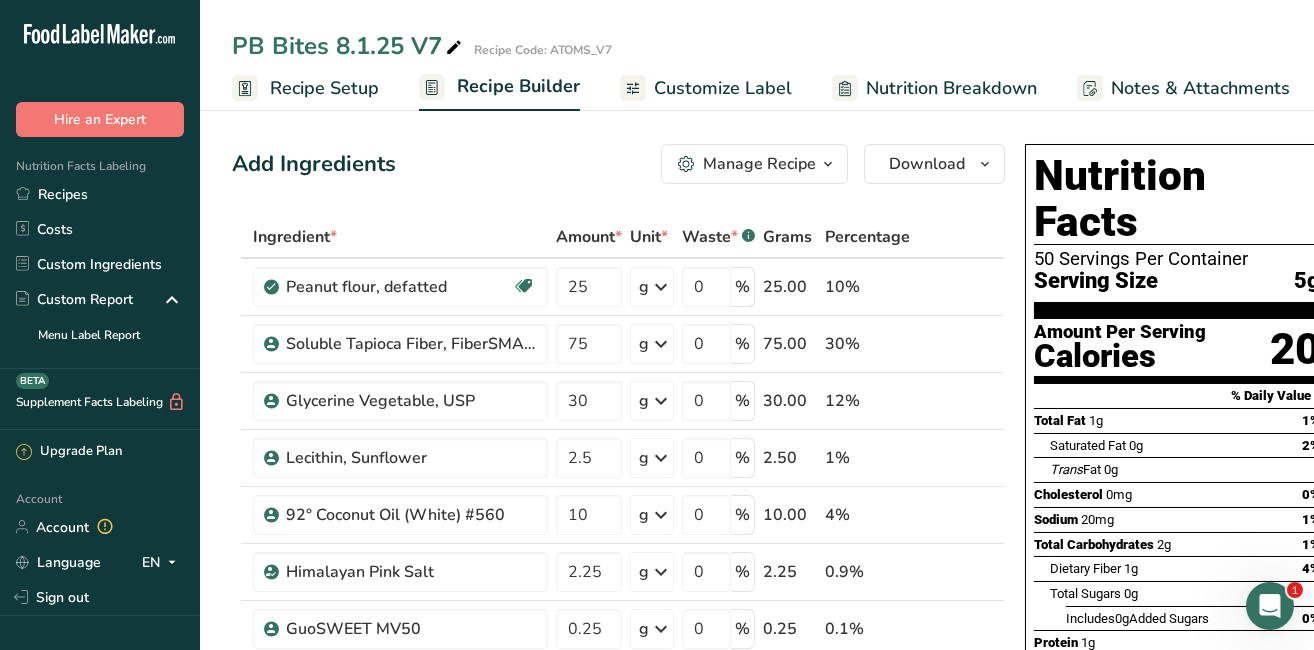 click on "Recipes" at bounding box center [100, 194] 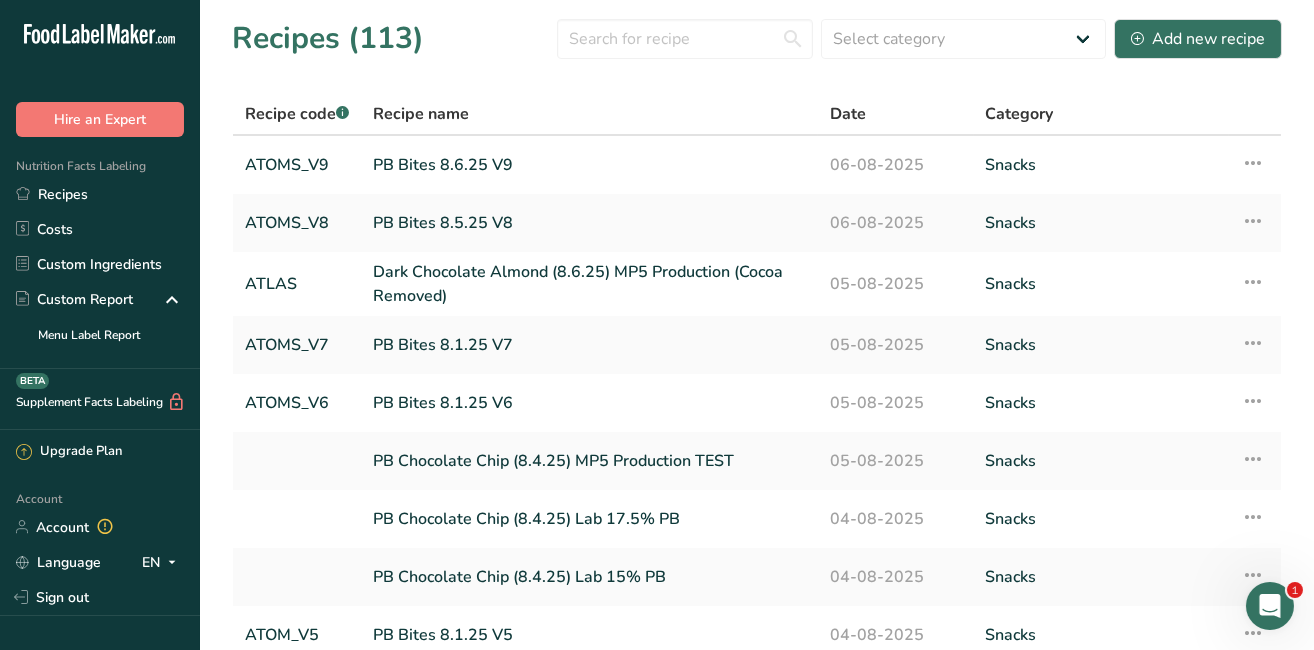 click on "ATOMS_V8" at bounding box center (297, 223) 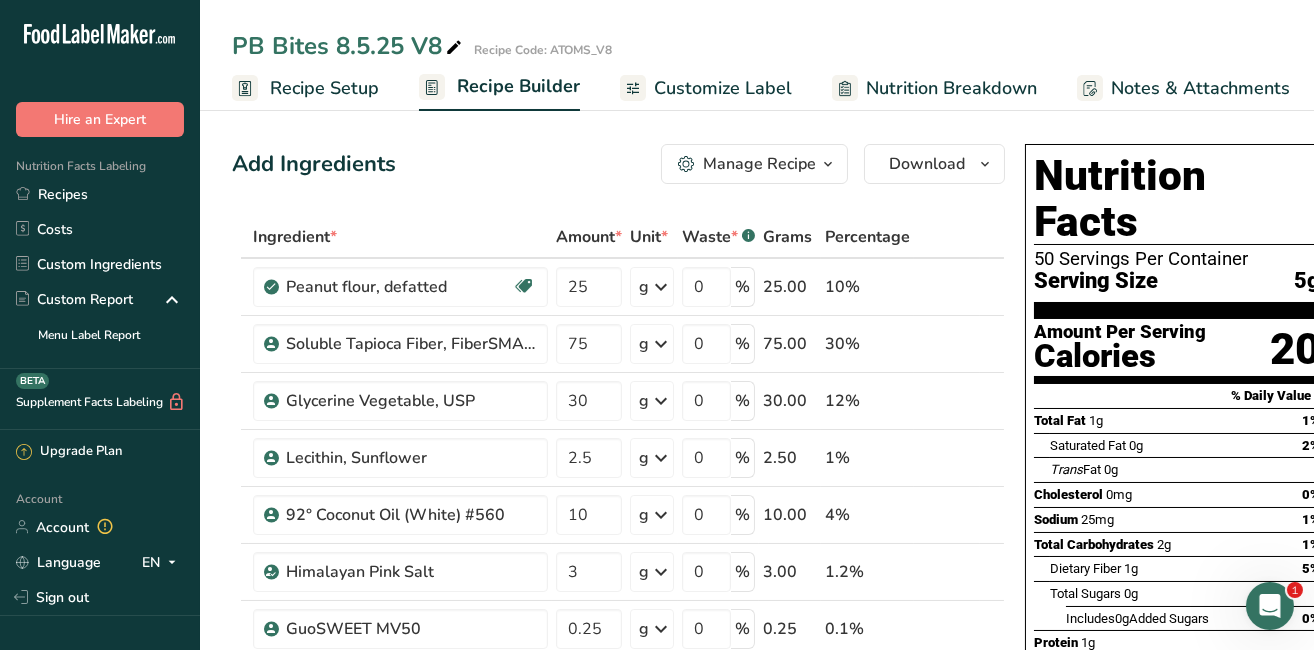 click on "Recipes" at bounding box center (100, 194) 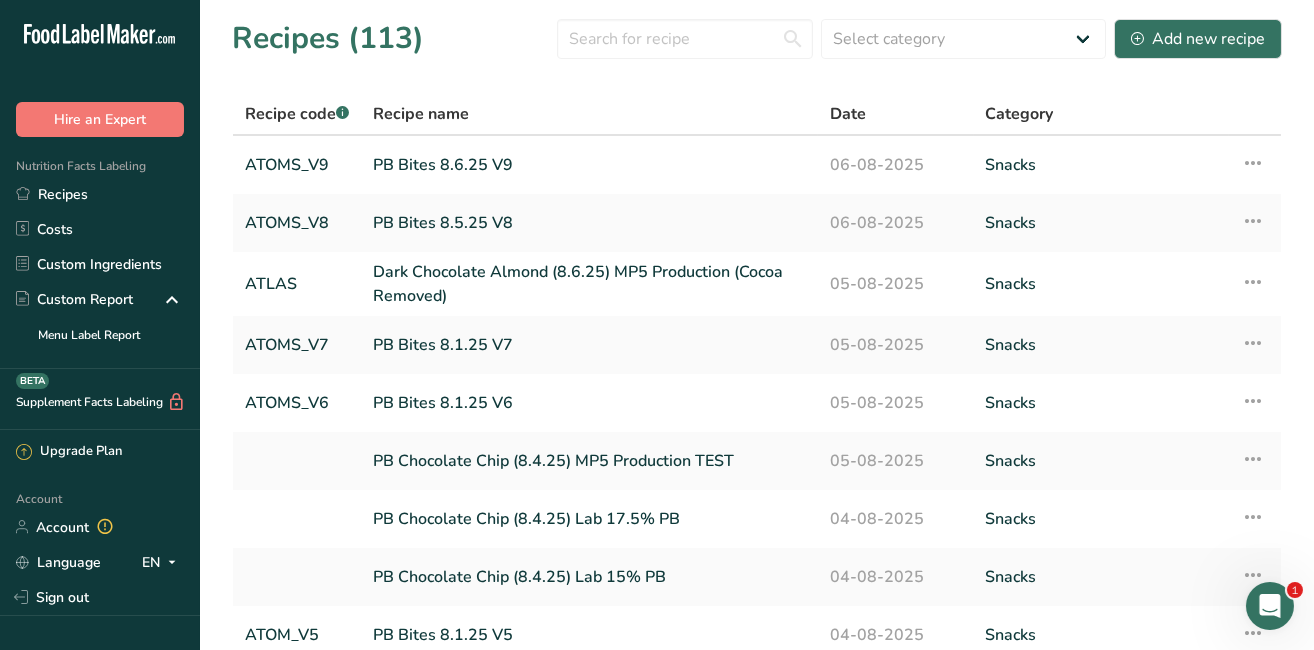 click on "PB Bites 8.6.25 V9" at bounding box center [589, 165] 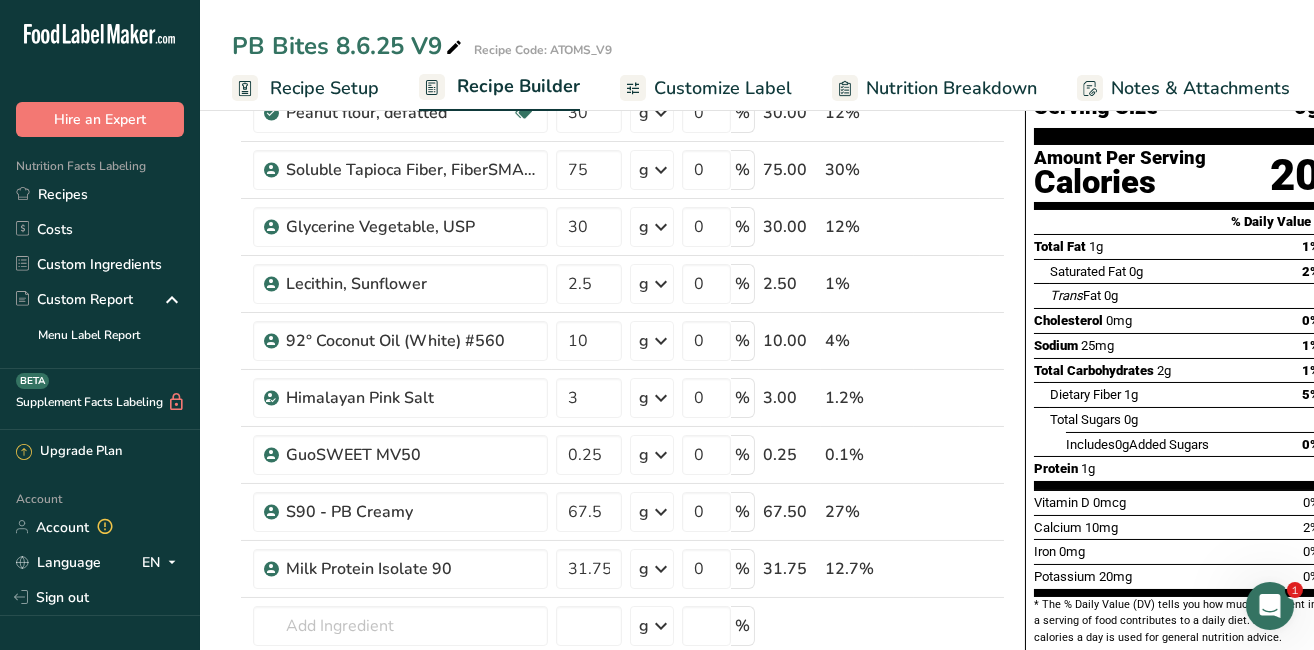 scroll, scrollTop: 177, scrollLeft: 0, axis: vertical 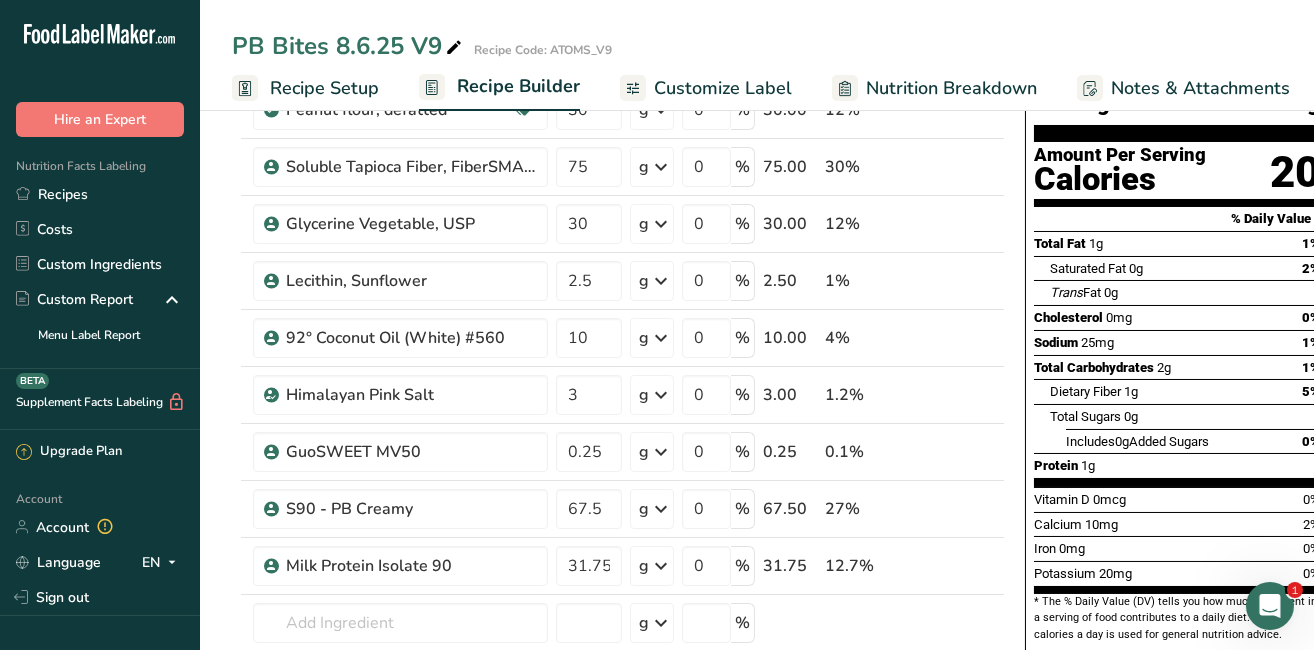 click on "Recipes" at bounding box center (100, 194) 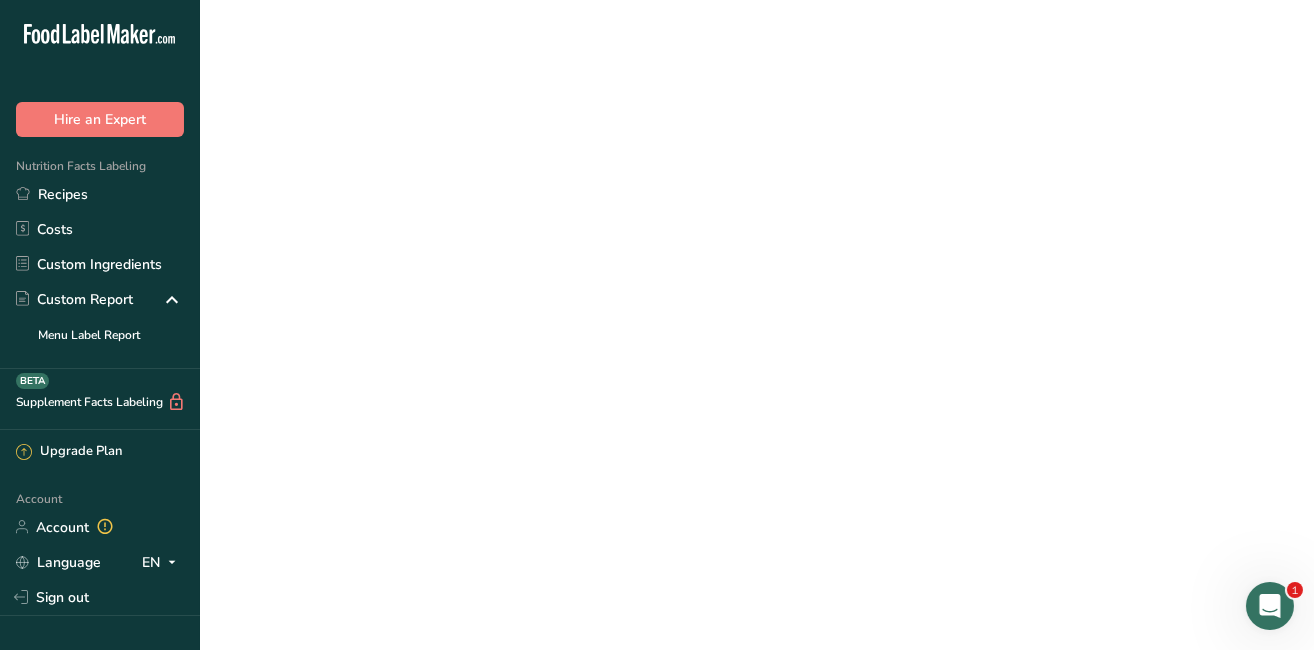 scroll, scrollTop: 0, scrollLeft: 0, axis: both 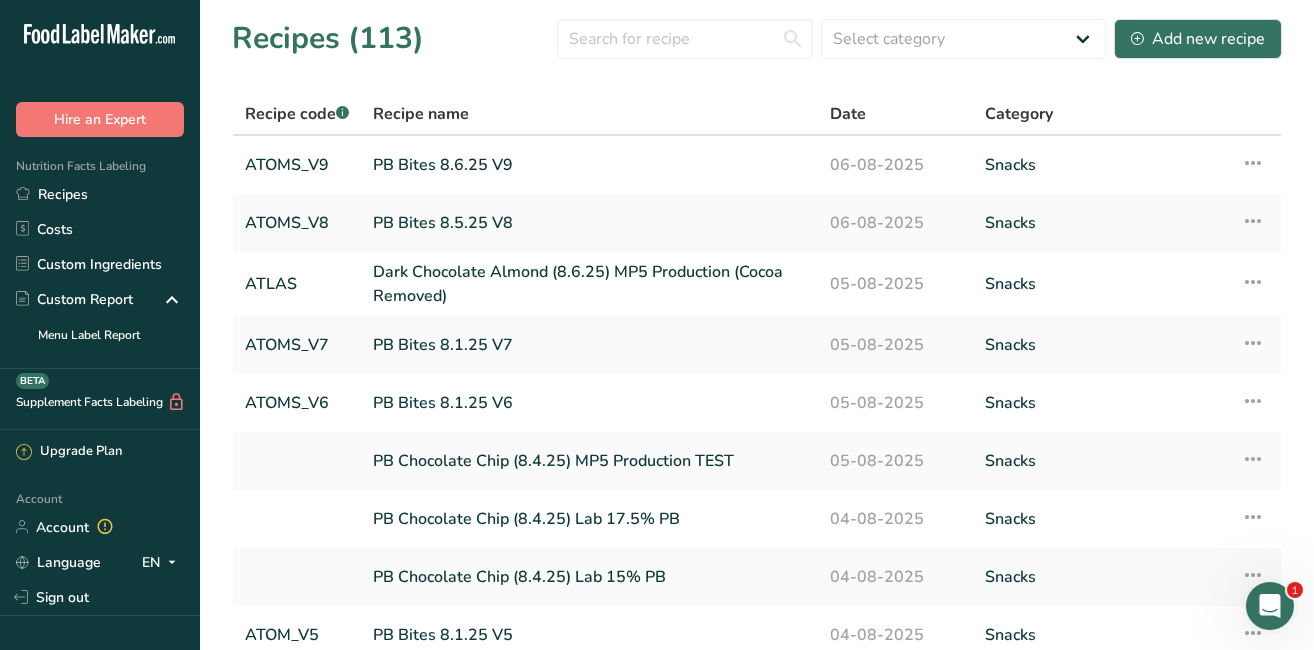 click on "PB Bites 8.5.25 V8" at bounding box center (589, 223) 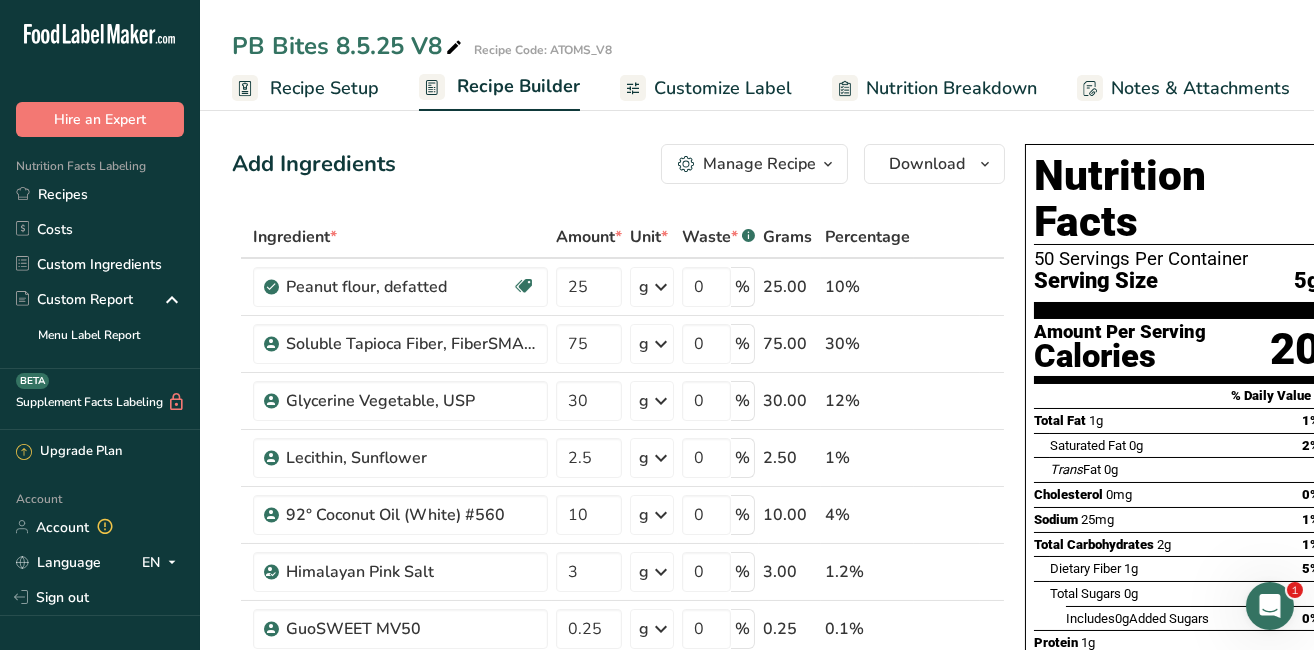 scroll, scrollTop: 0, scrollLeft: 17, axis: horizontal 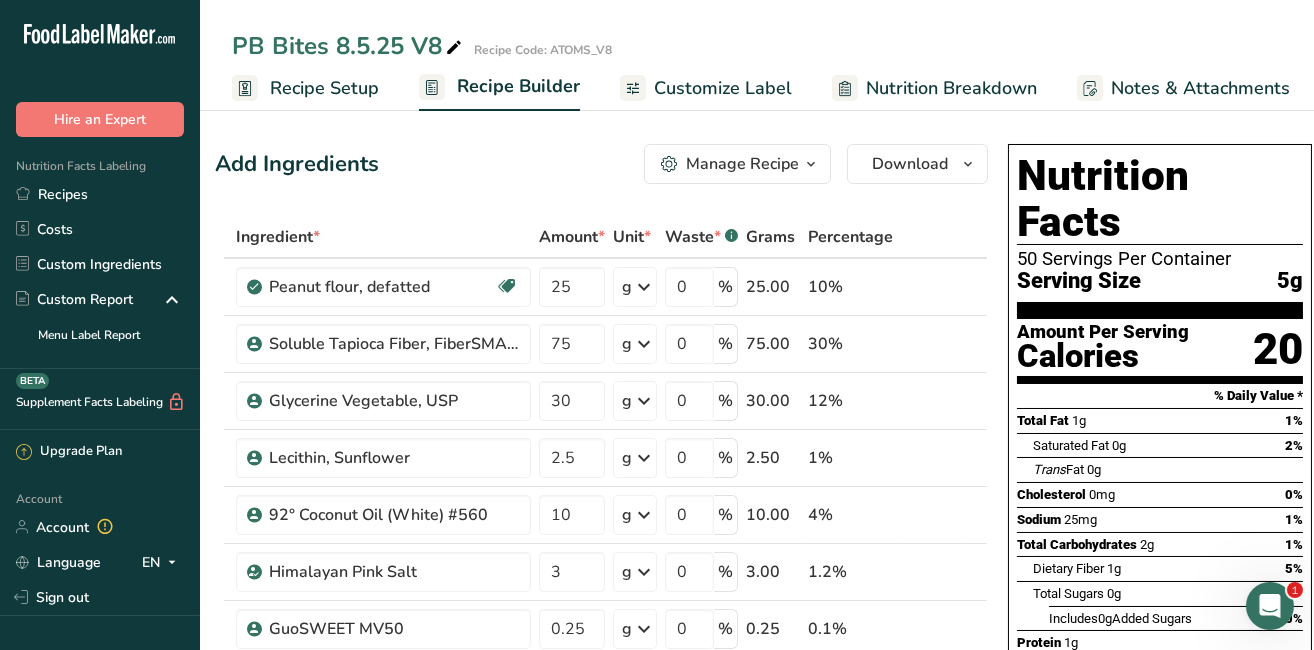 click on "Recipes" at bounding box center [100, 194] 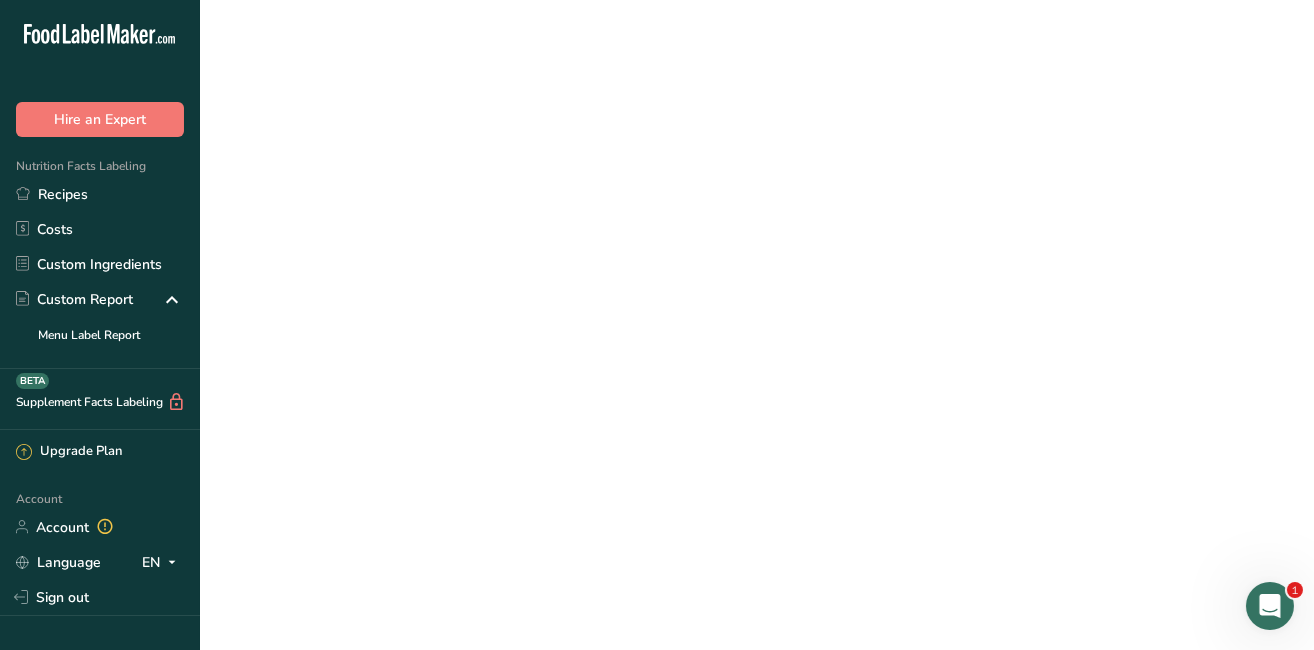 scroll, scrollTop: 0, scrollLeft: 0, axis: both 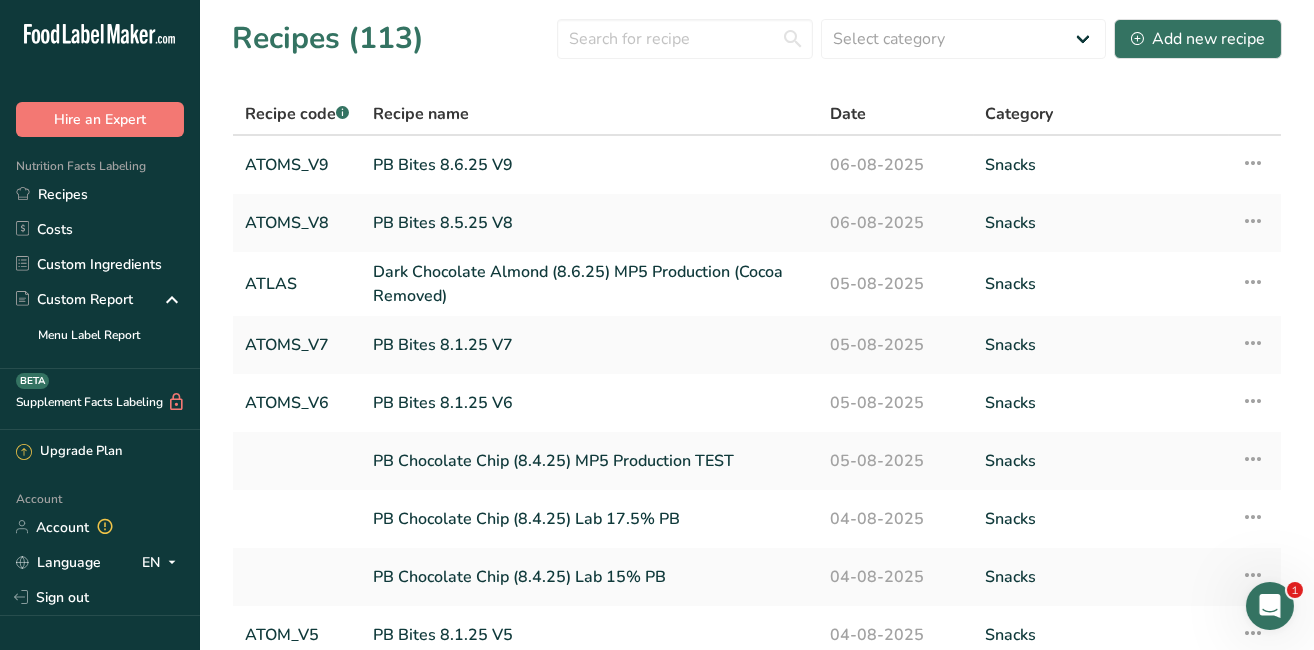 click on "PB Bites 8.6.25 V9" at bounding box center (589, 165) 